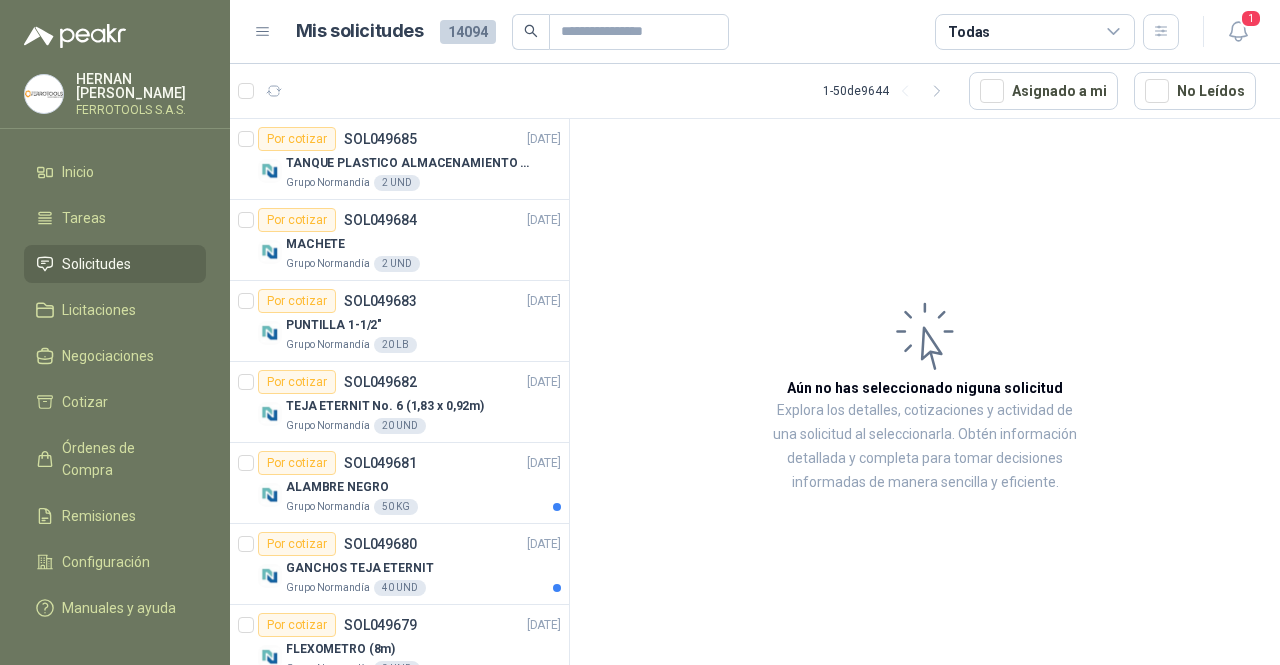 scroll, scrollTop: 0, scrollLeft: 0, axis: both 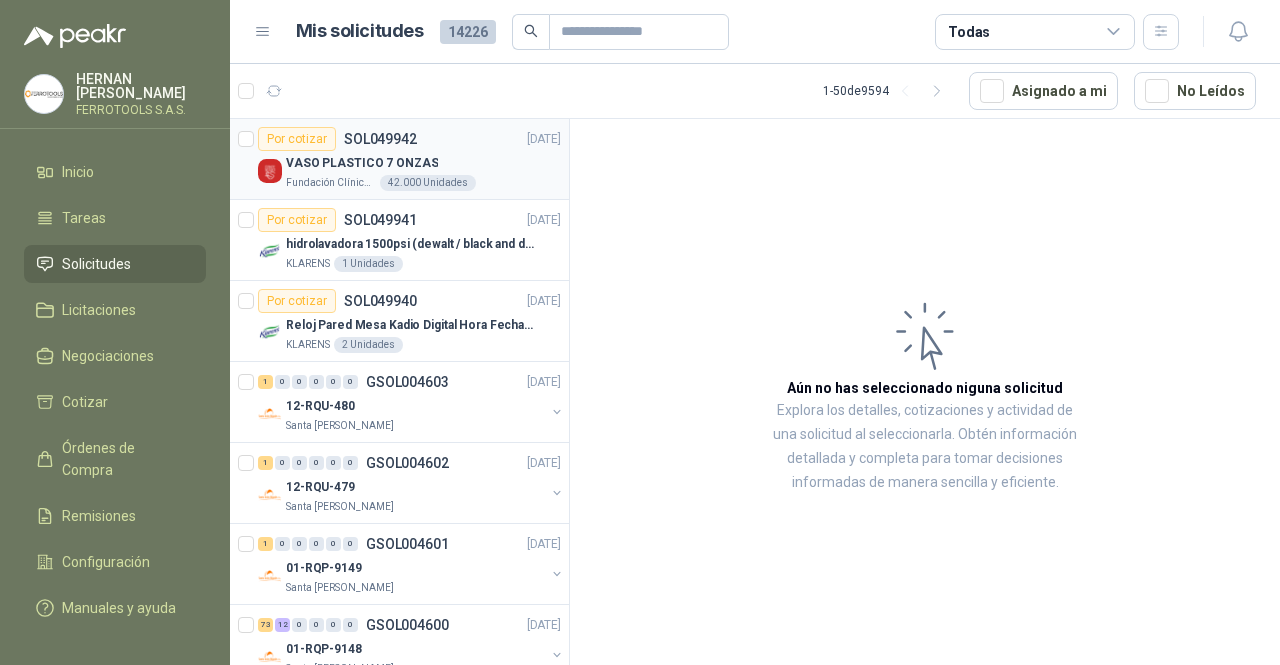 click on "VASO PLASTICO 7 ONZAS" at bounding box center [423, 163] 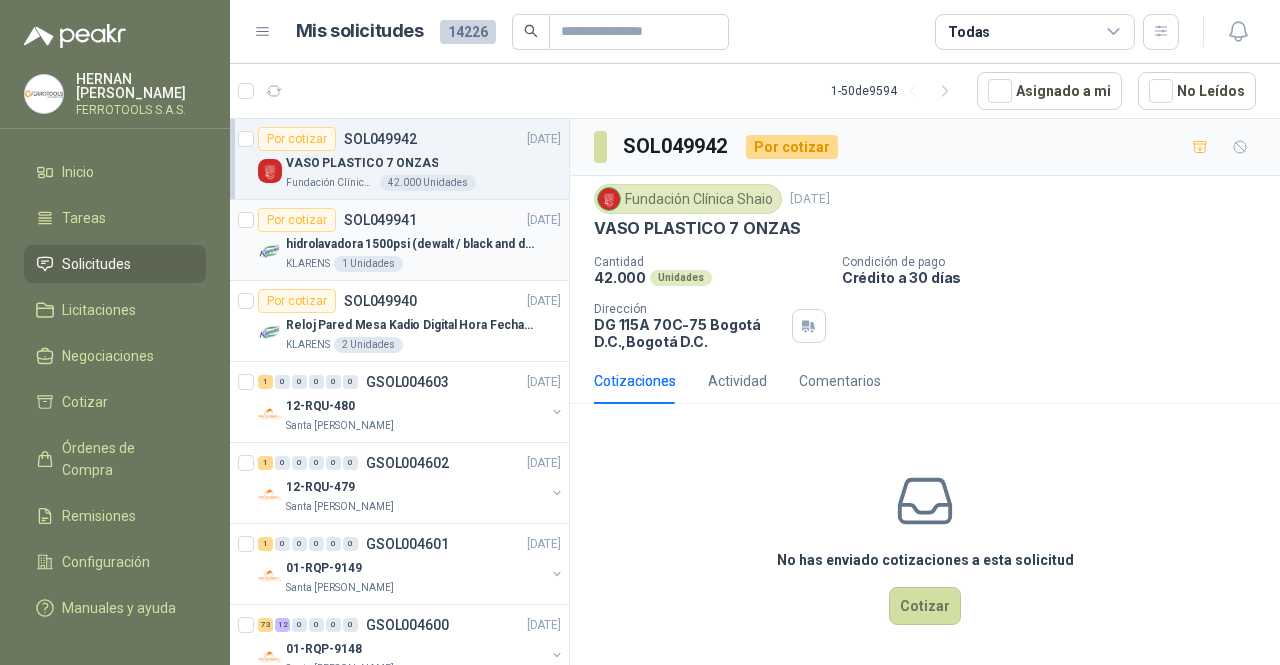 click on "KLARENS 1   Unidades" at bounding box center [423, 264] 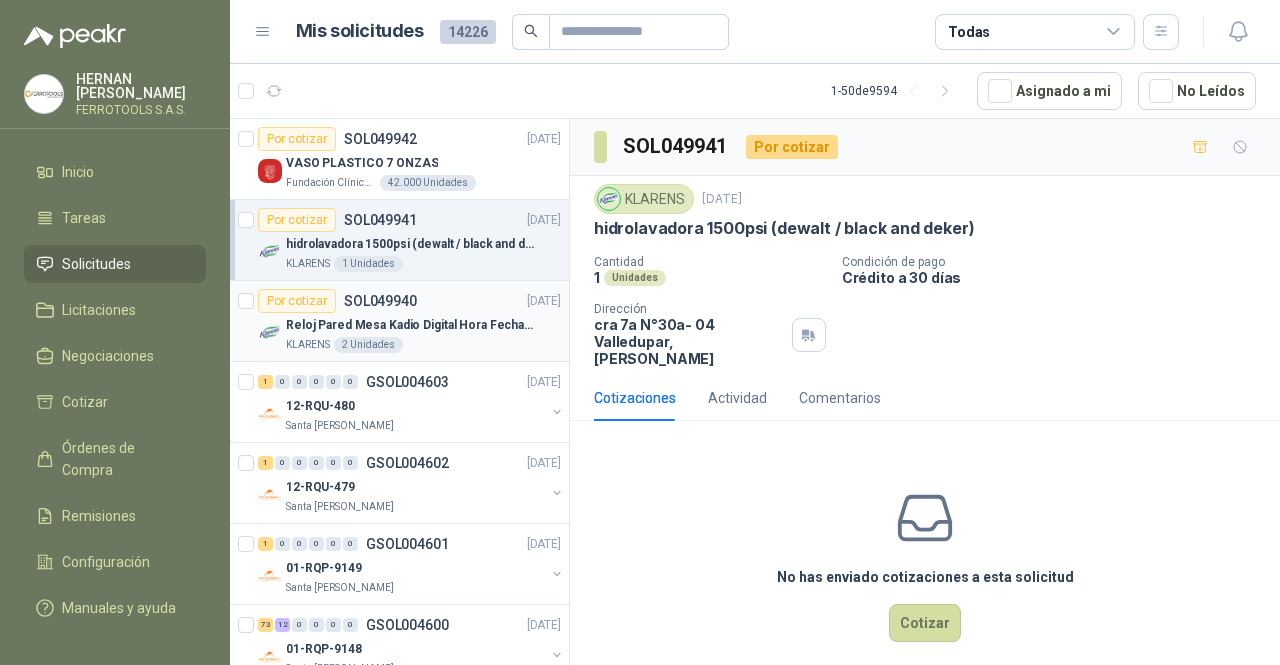 click on "Reloj Pared Mesa Kadio Digital Hora Fecha Alarma" at bounding box center [410, 325] 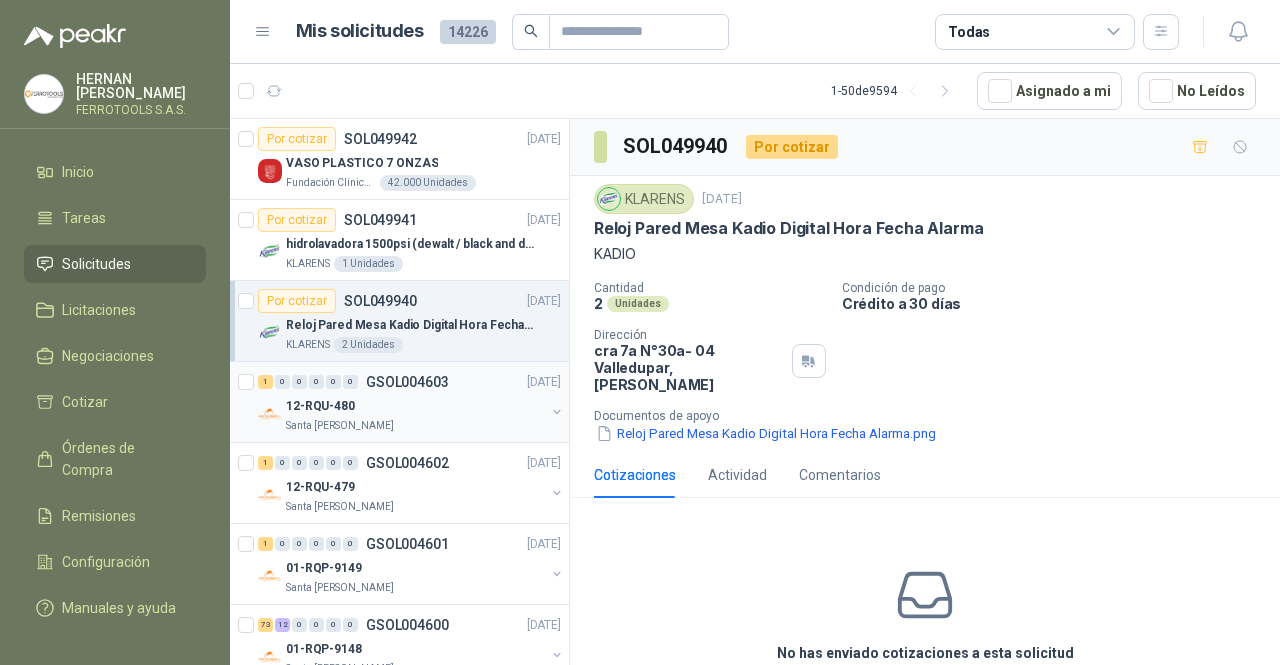 click on "12-RQU-480" at bounding box center [415, 406] 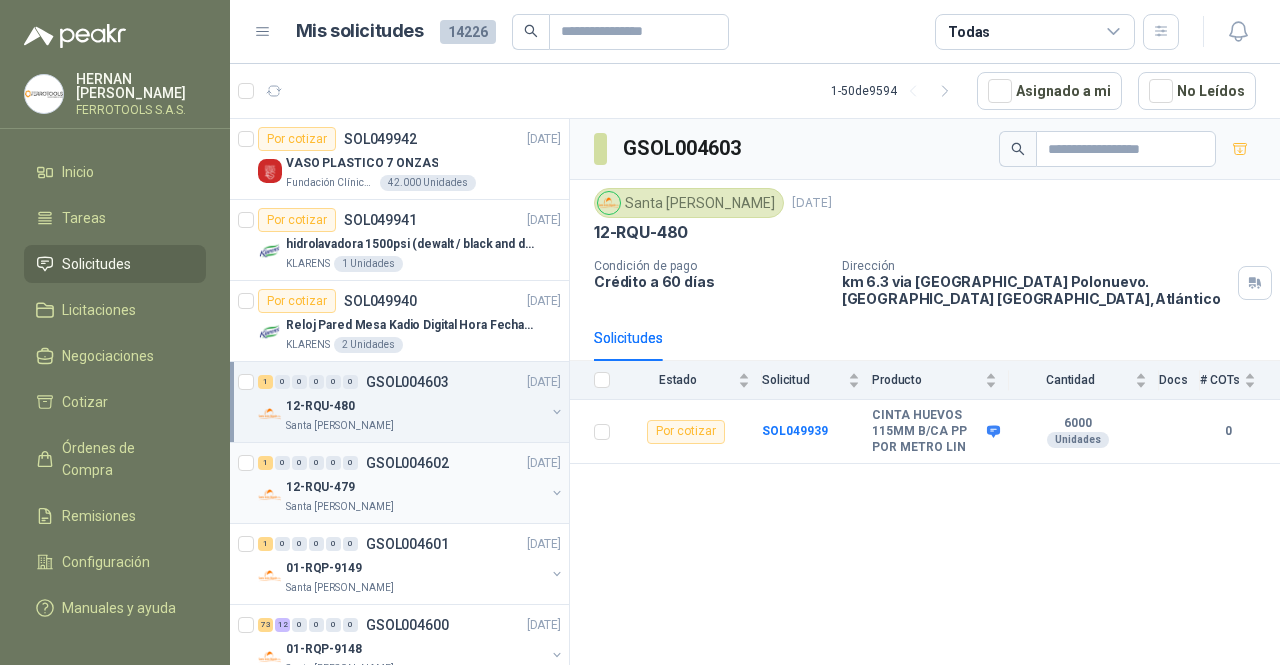 click on "12-RQU-479" at bounding box center (415, 487) 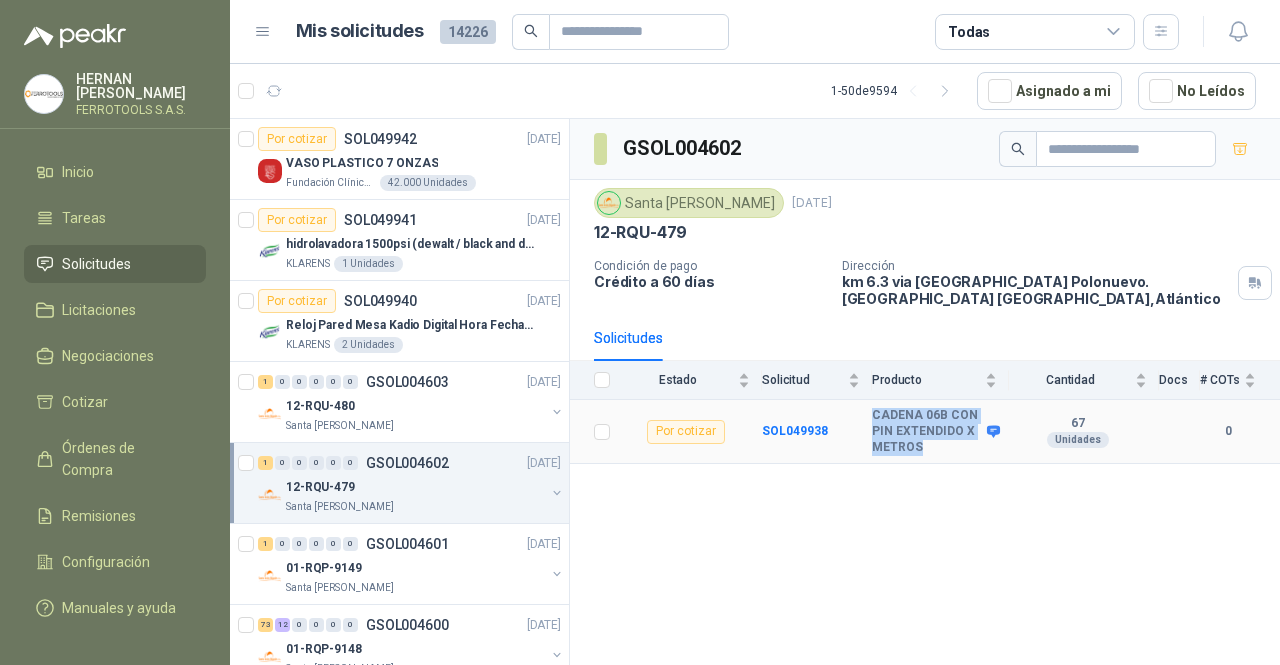 drag, startPoint x: 924, startPoint y: 451, endPoint x: 863, endPoint y: 407, distance: 75.21303 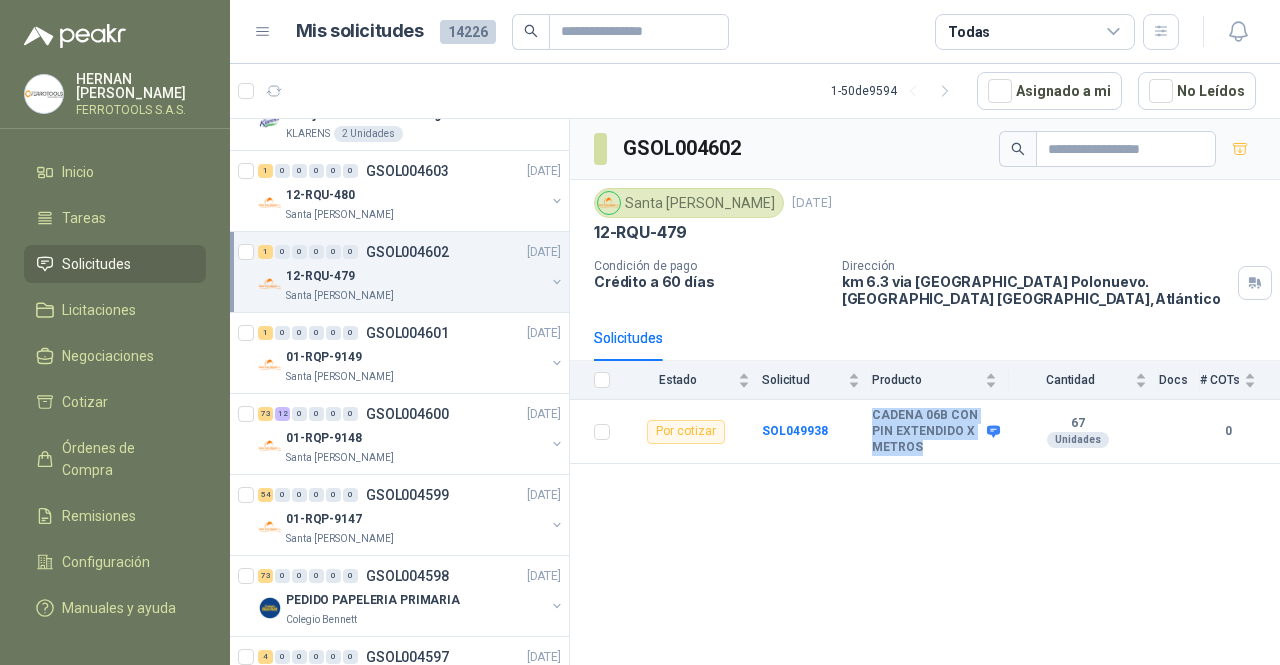 scroll, scrollTop: 212, scrollLeft: 0, axis: vertical 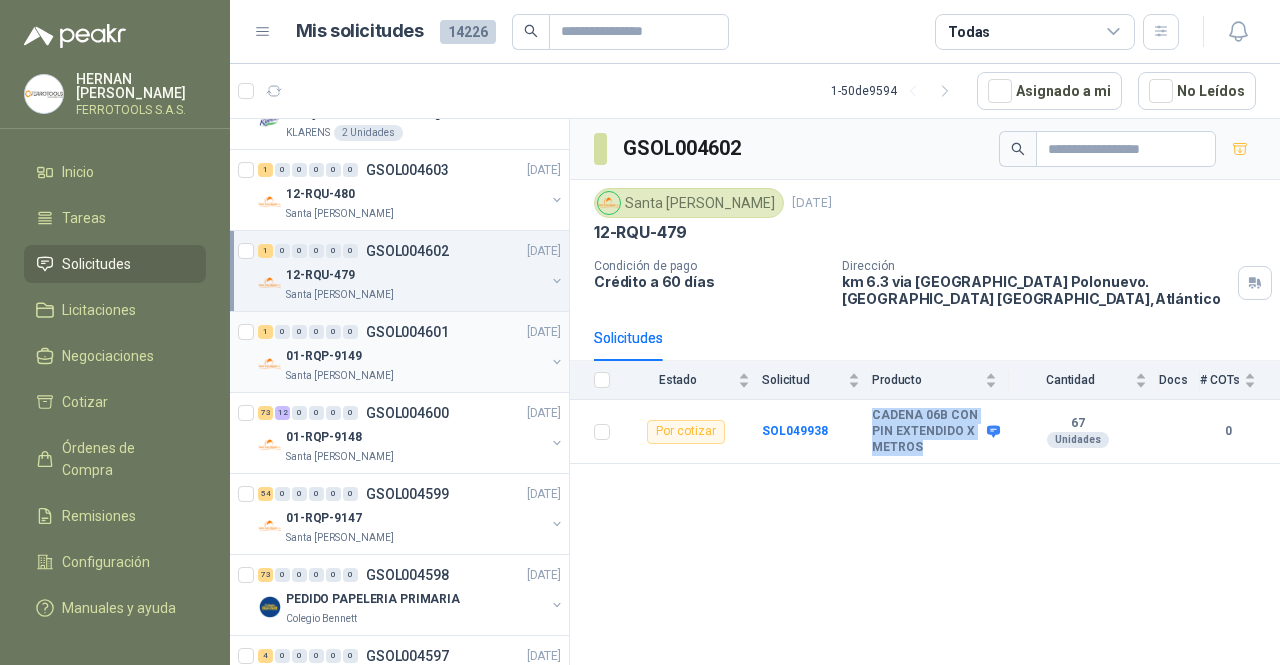 click on "01-RQP-9149" at bounding box center [415, 356] 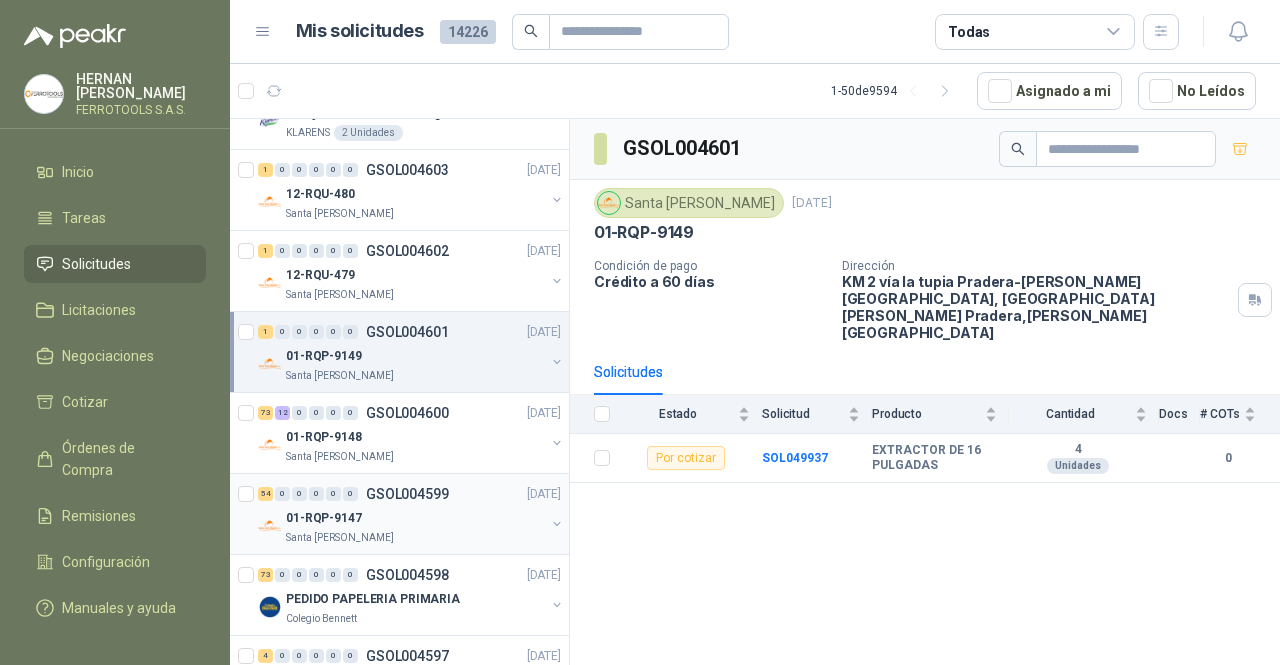 click on "01-RQP-9147" at bounding box center (415, 518) 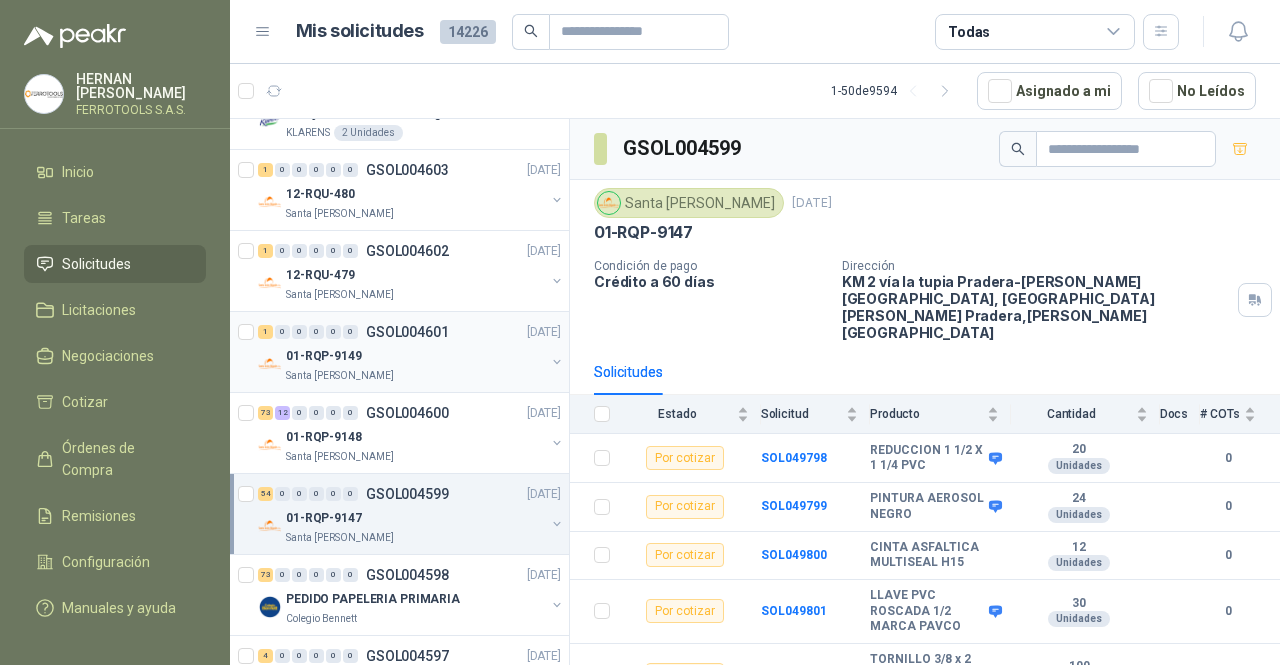 click on "01-RQP-9149" at bounding box center (415, 356) 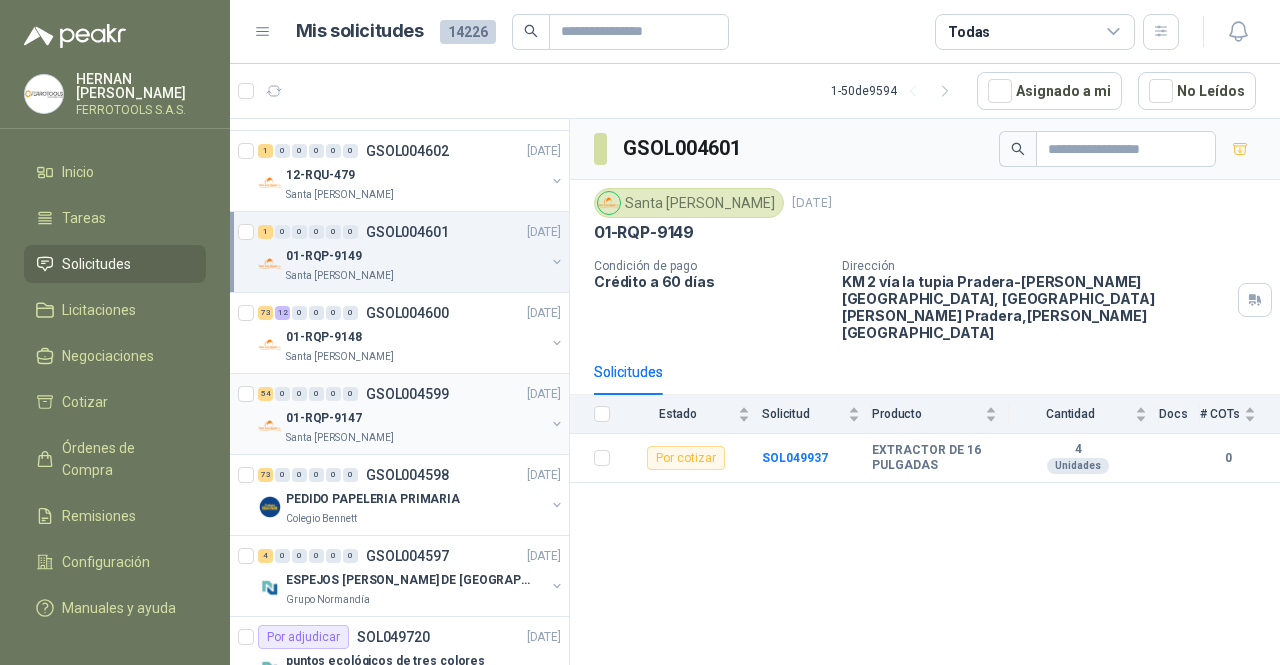 scroll, scrollTop: 313, scrollLeft: 0, axis: vertical 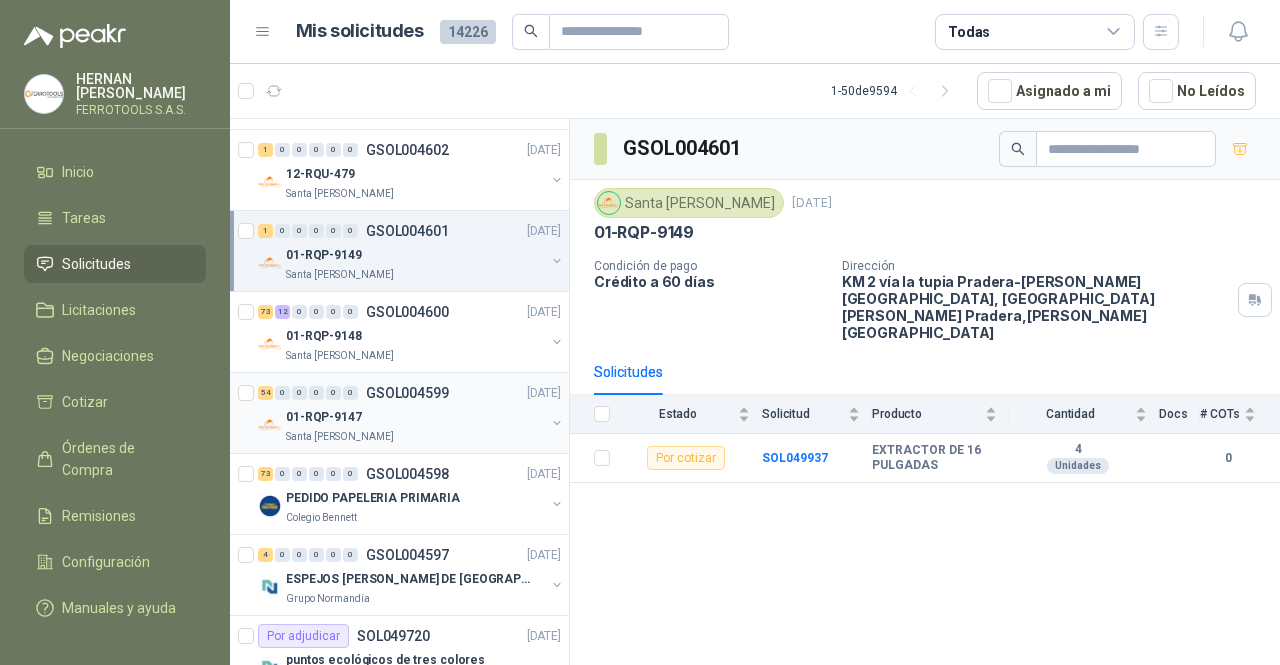 click on "Santa [PERSON_NAME]" at bounding box center [415, 437] 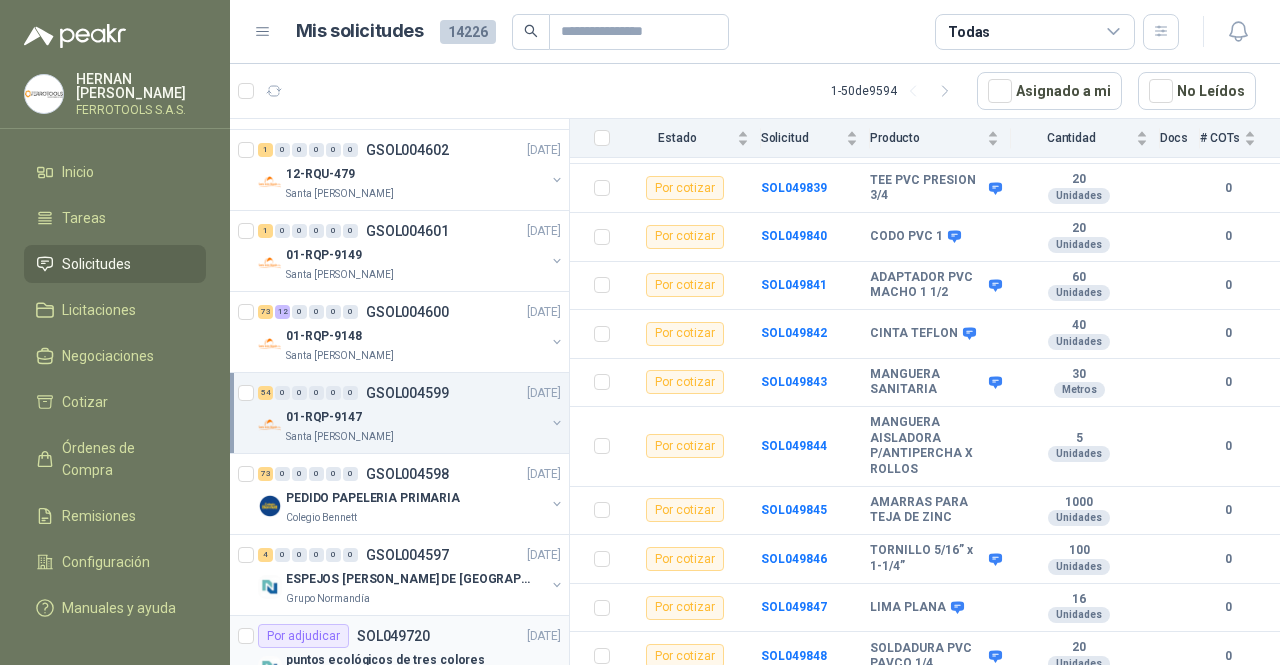 scroll, scrollTop: 2474, scrollLeft: 0, axis: vertical 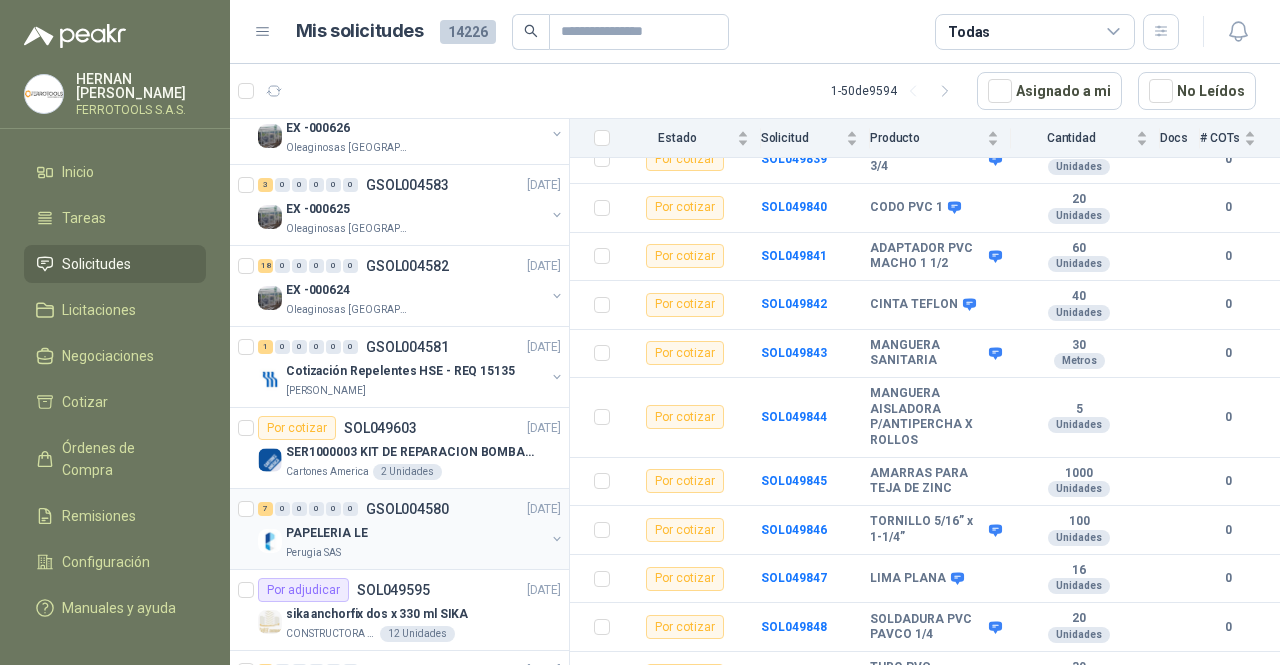 click on "PAPELERIA LE" at bounding box center [415, 533] 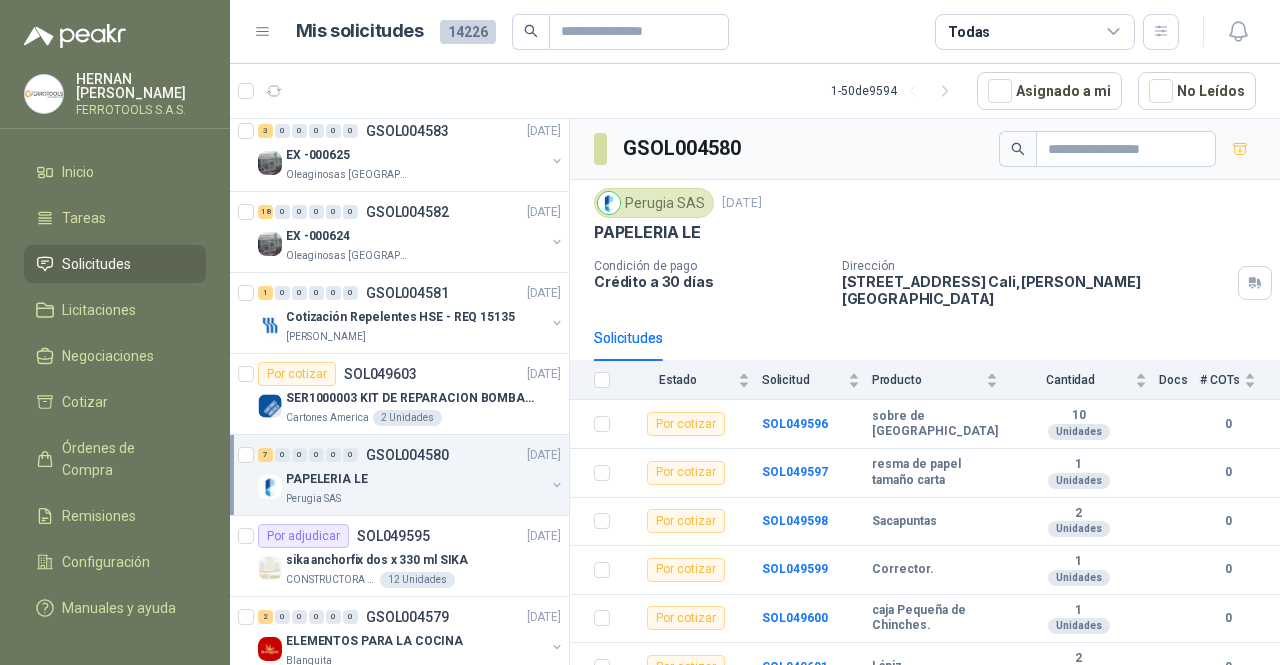 scroll, scrollTop: 2588, scrollLeft: 2, axis: both 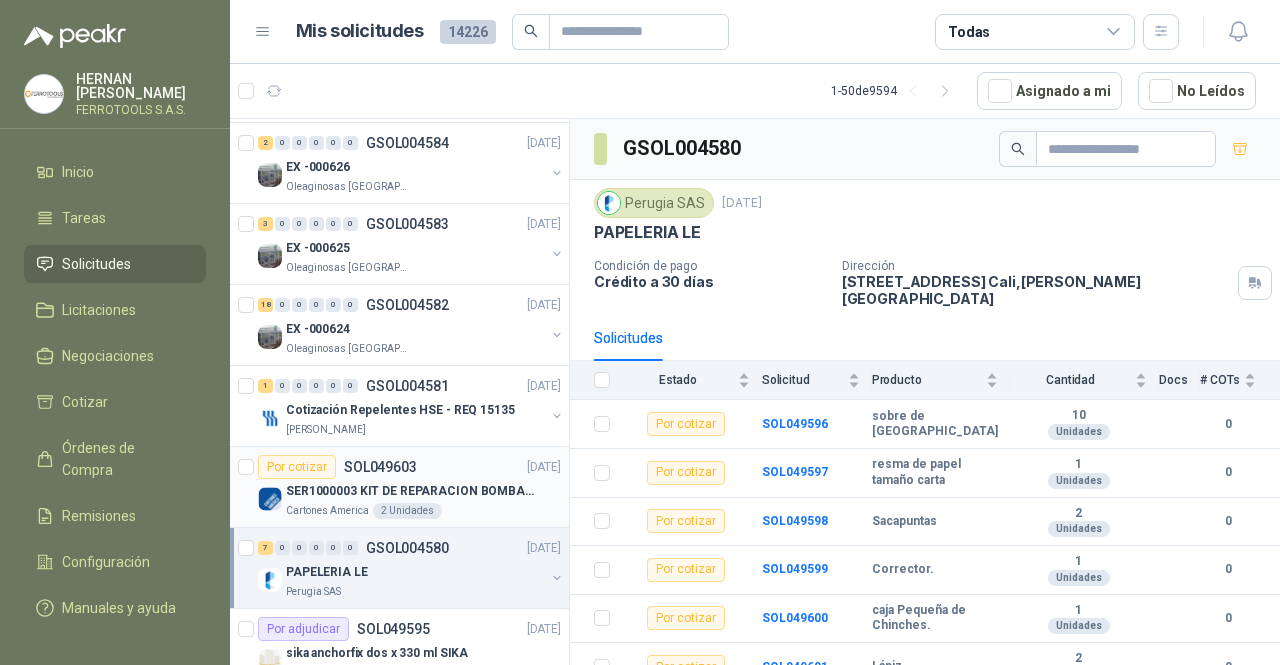 click on "Cartones America  2   Unidades" at bounding box center (423, 511) 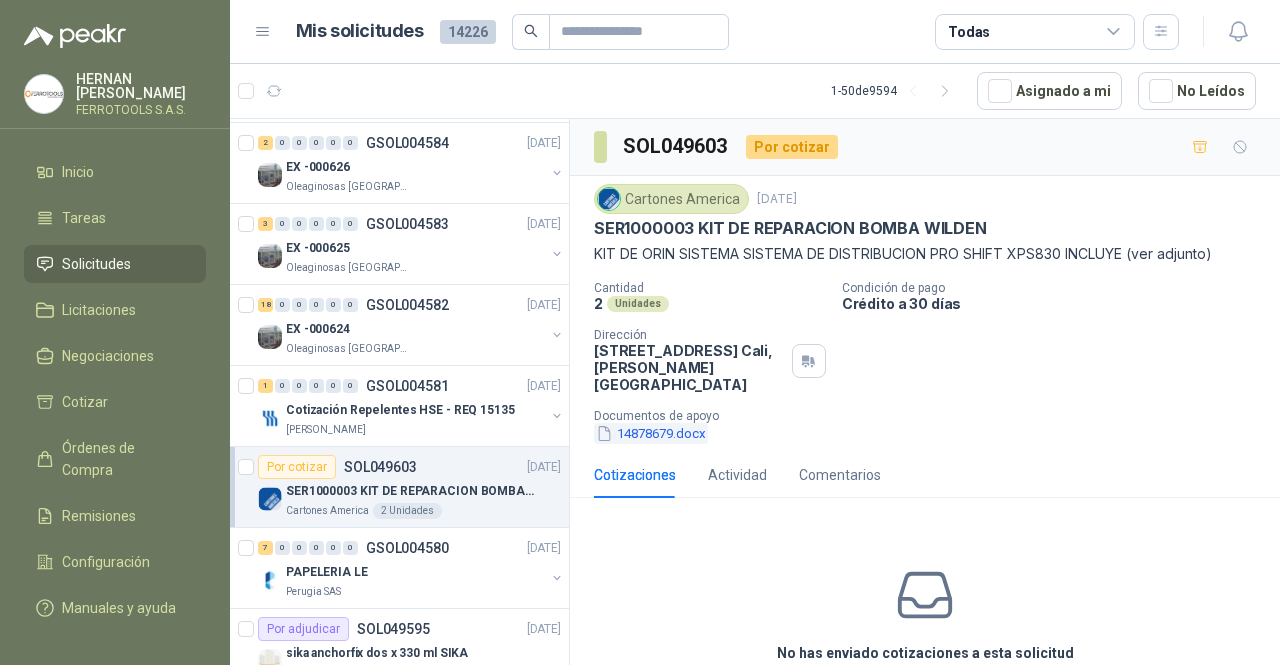 click on "14878679.docx" at bounding box center (651, 433) 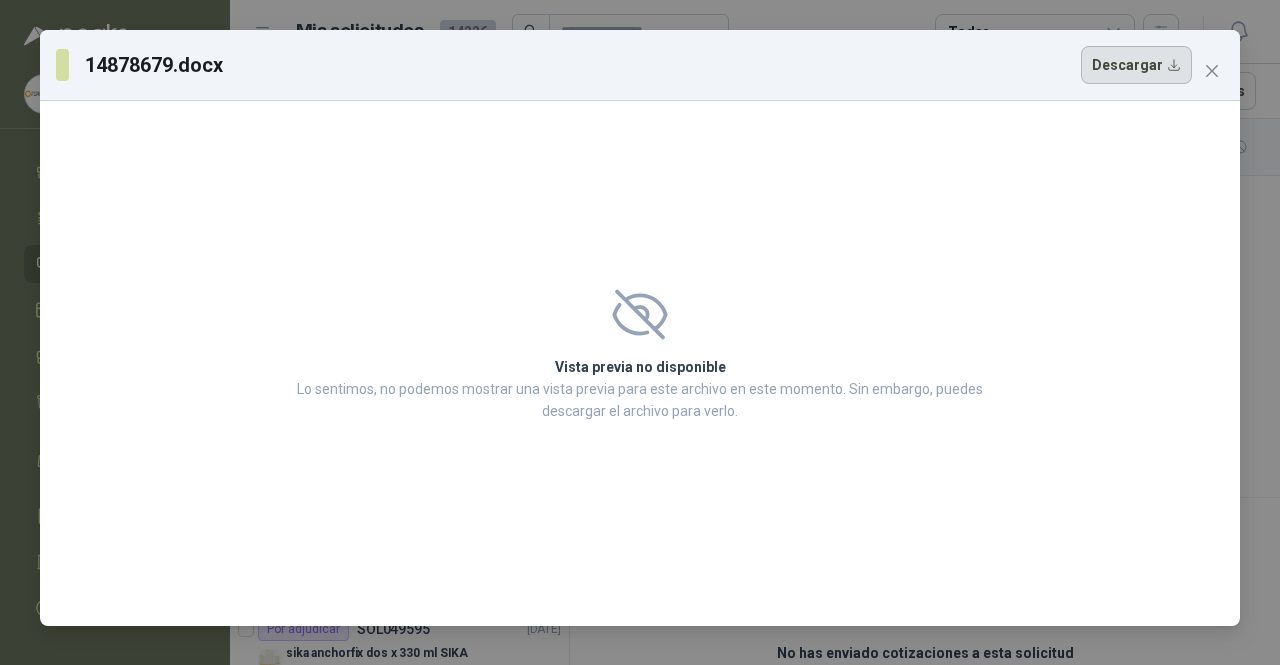 click on "Descargar" at bounding box center [1136, 65] 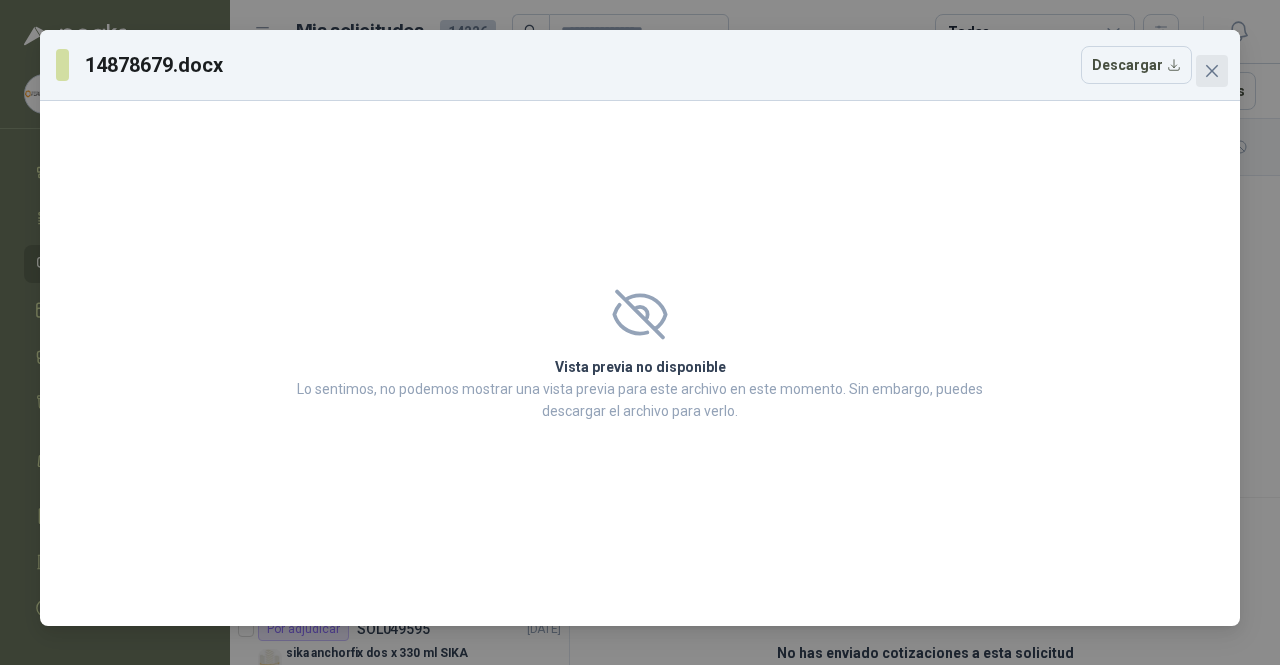 click 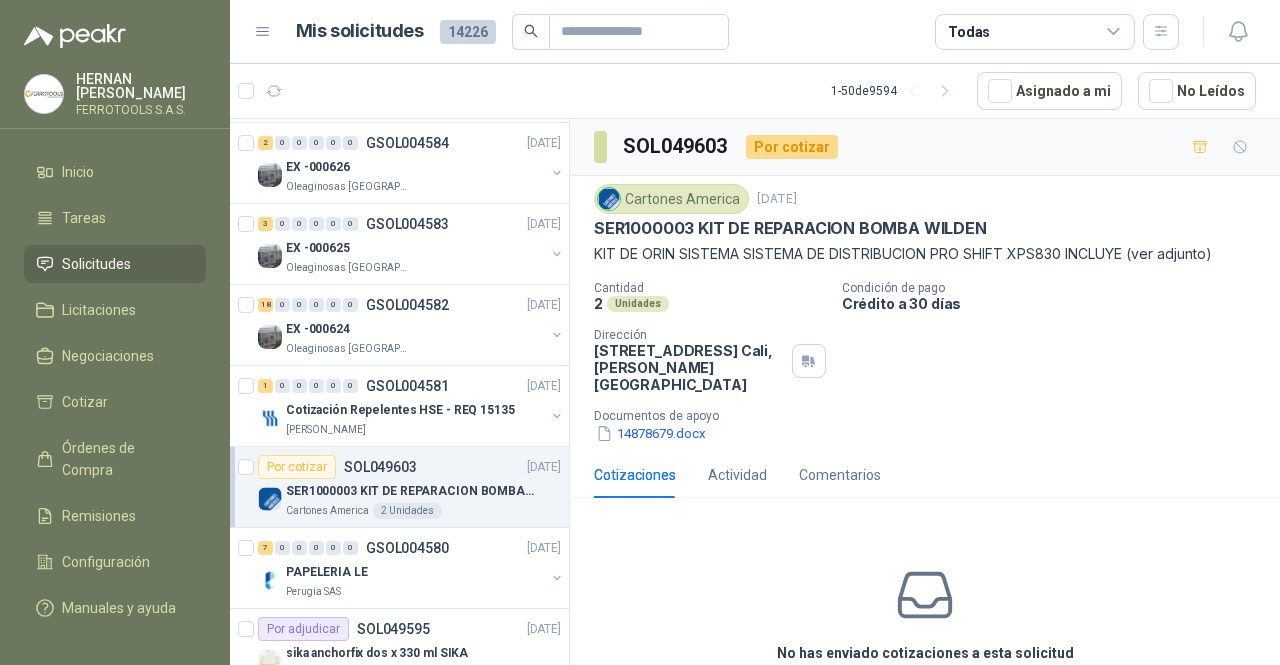 type 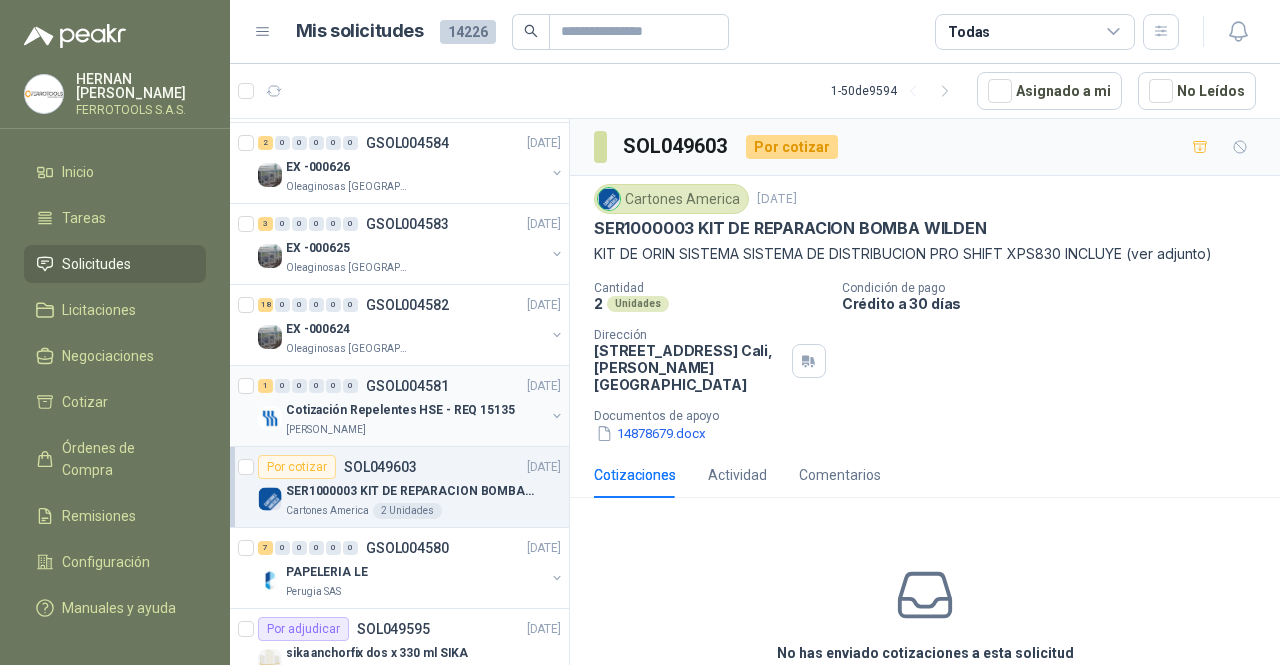 click on "GSOL004581" at bounding box center (407, 386) 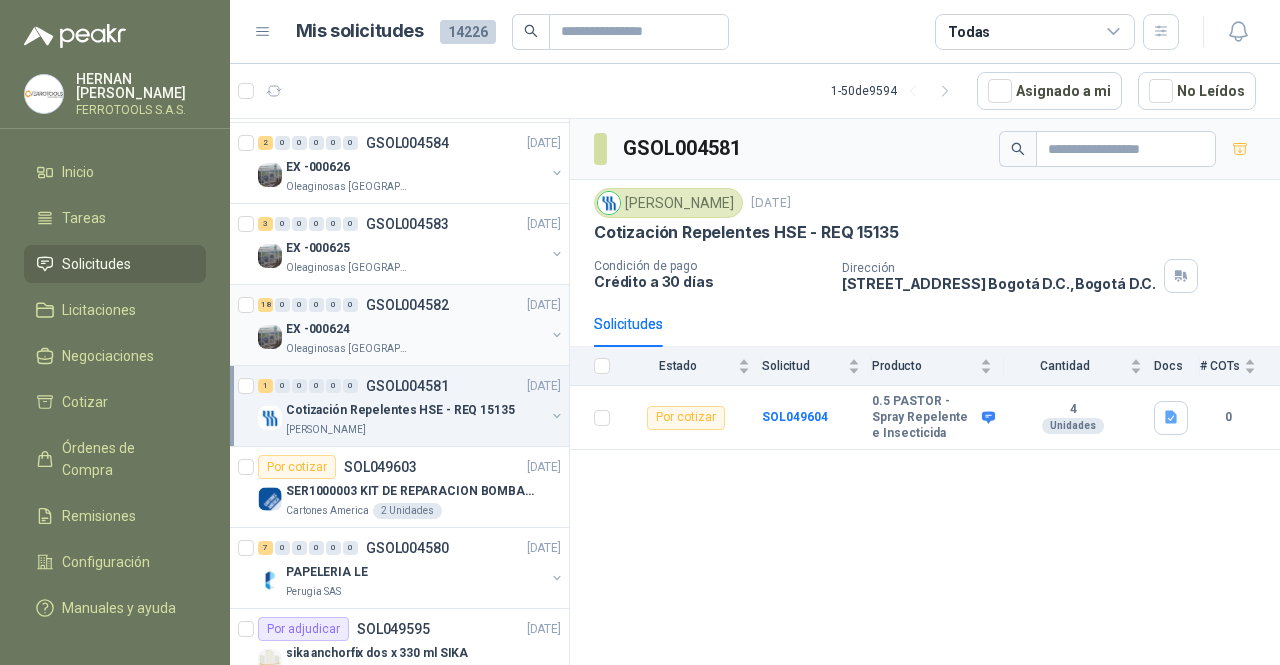 click on "Oleaginosas [GEOGRAPHIC_DATA][PERSON_NAME]" at bounding box center (349, 349) 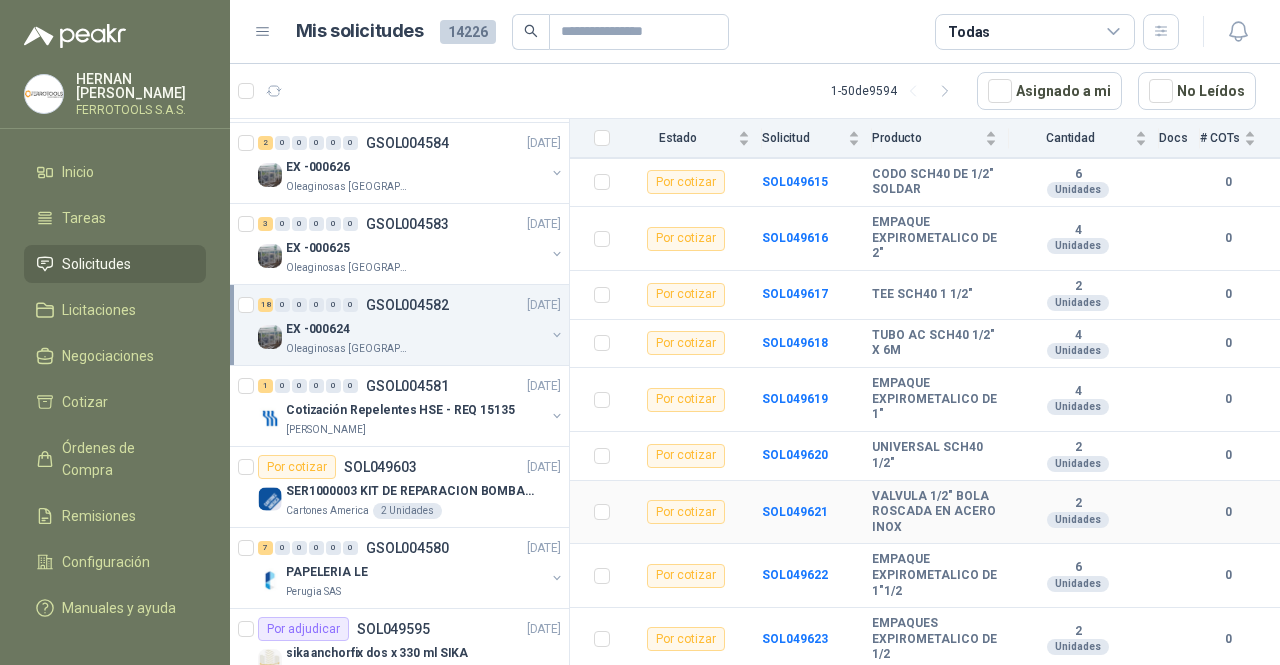 scroll, scrollTop: 757, scrollLeft: 0, axis: vertical 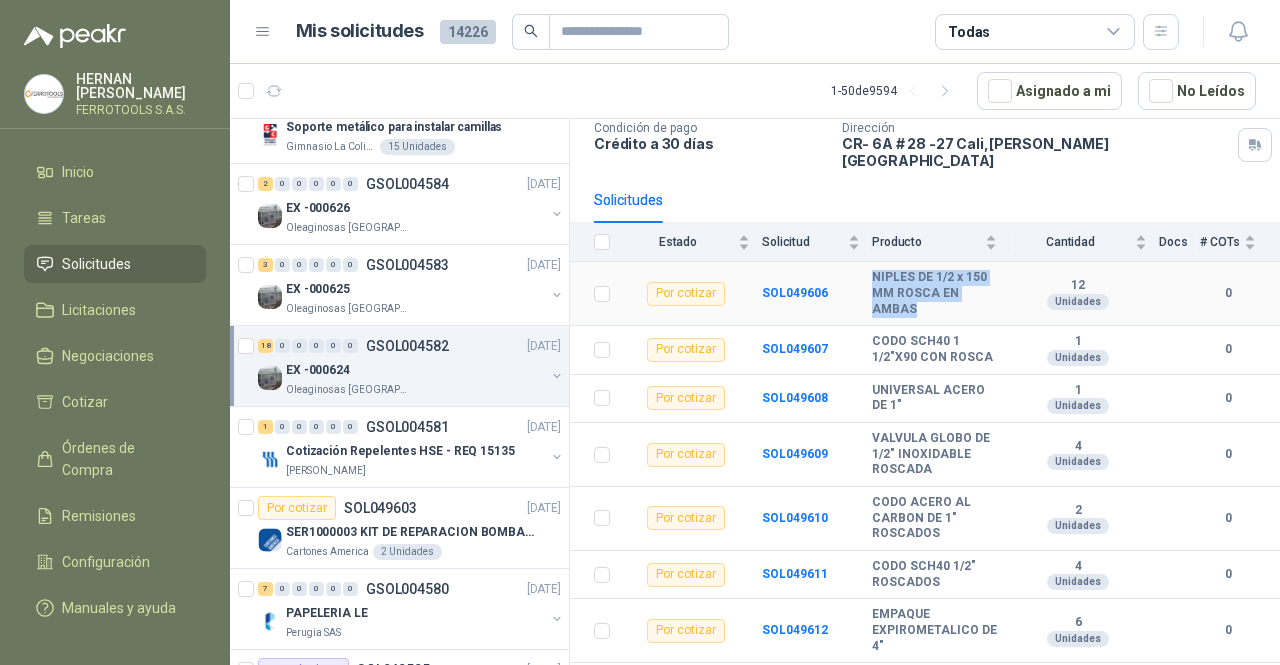 drag, startPoint x: 926, startPoint y: 299, endPoint x: 872, endPoint y: 262, distance: 65.459915 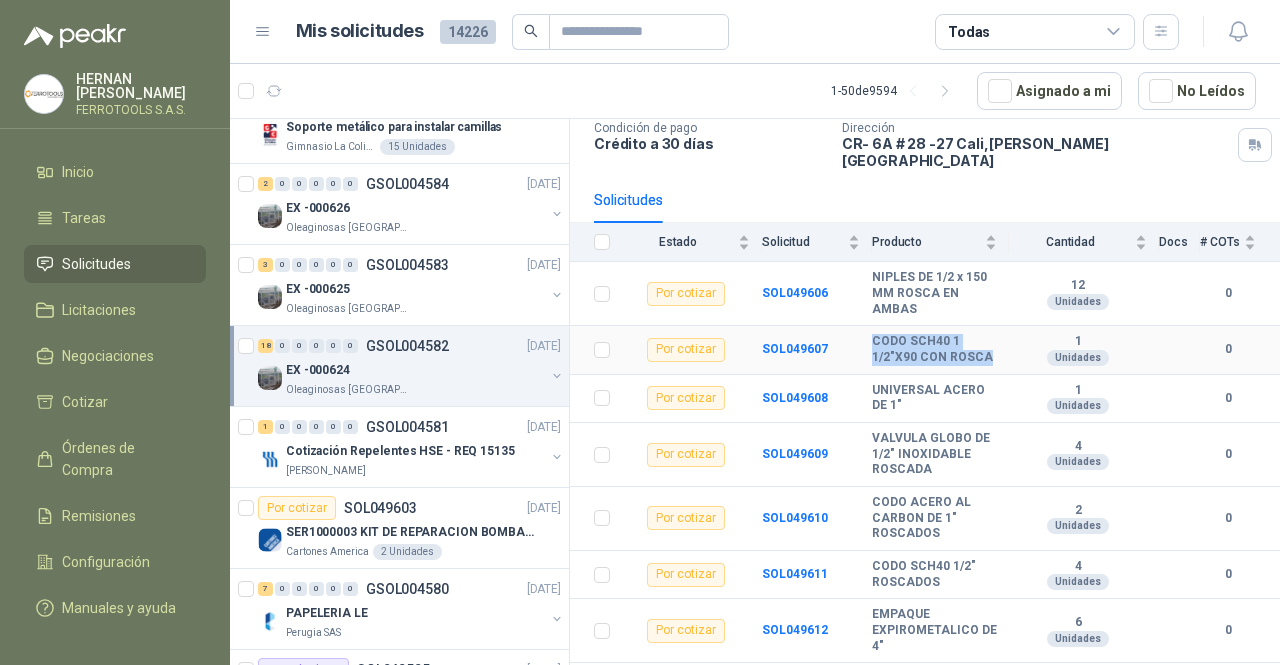drag, startPoint x: 915, startPoint y: 360, endPoint x: 872, endPoint y: 331, distance: 51.86521 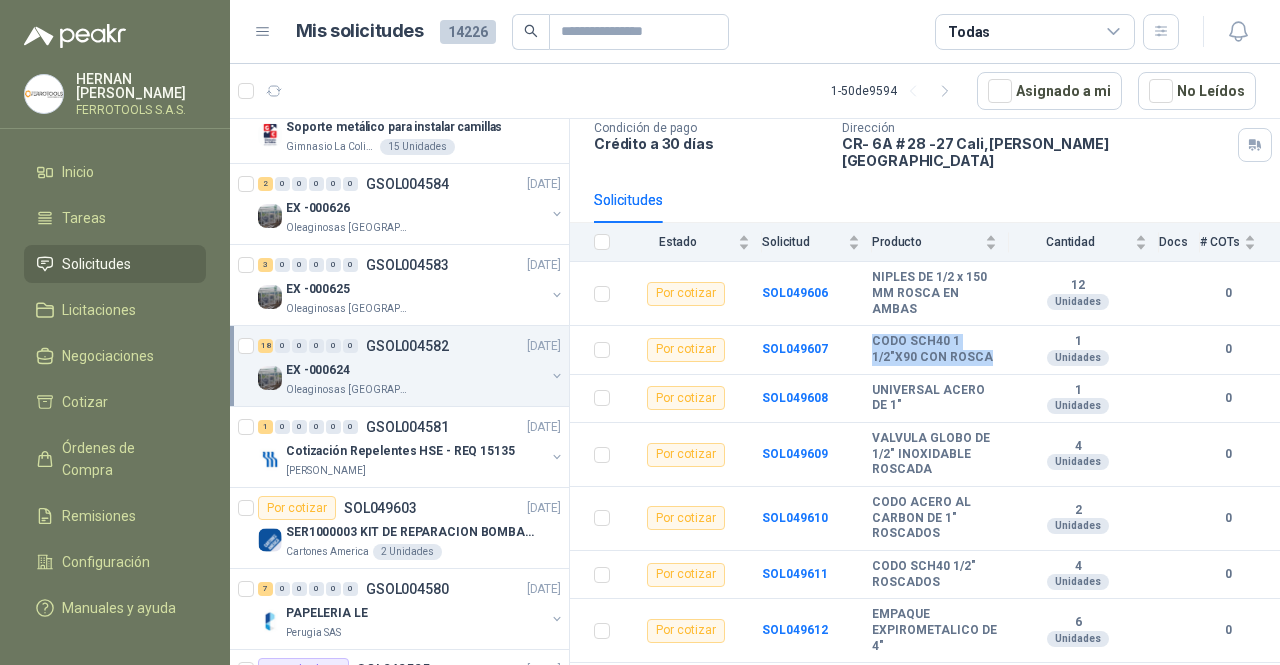 copy on "CODO  SCH40 1 1/2"X90 CON ROSCA" 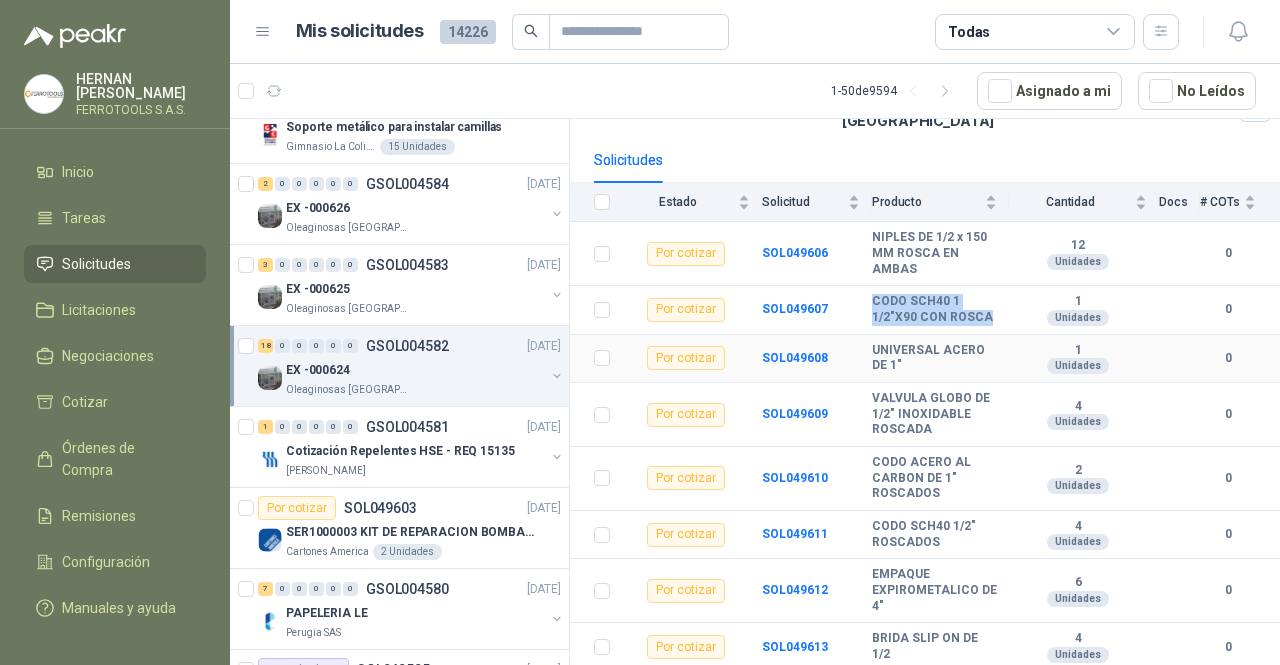 scroll, scrollTop: 179, scrollLeft: 0, axis: vertical 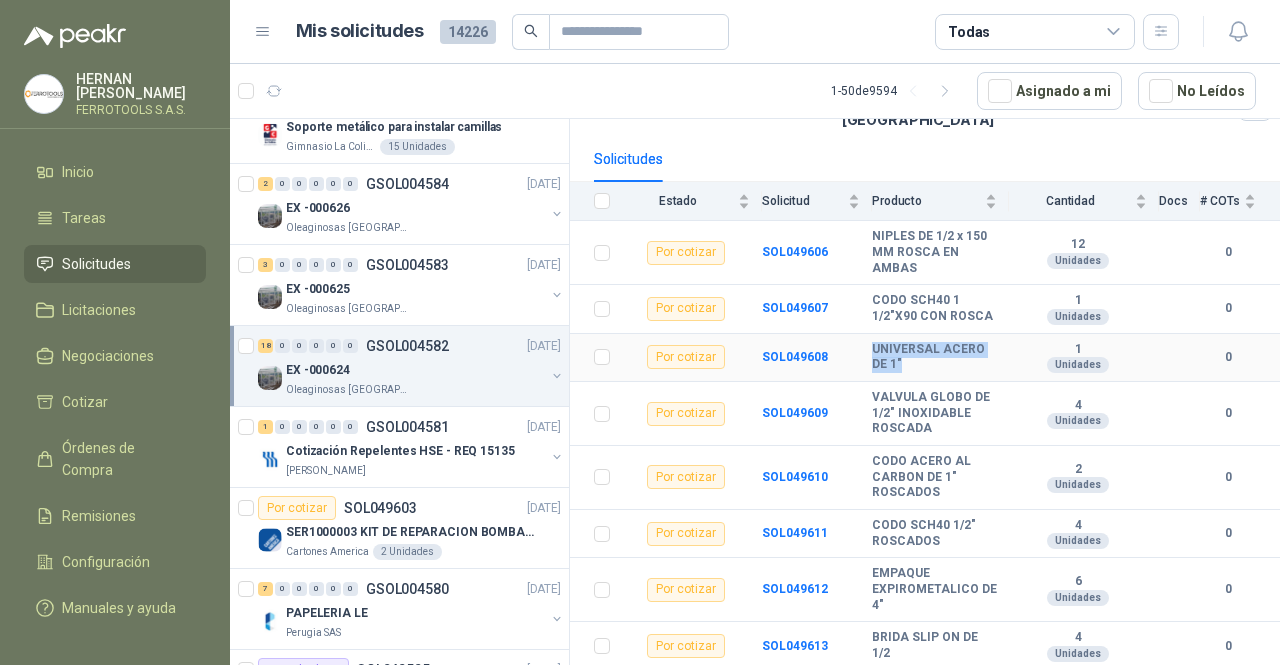 drag, startPoint x: 908, startPoint y: 372, endPoint x: 871, endPoint y: 353, distance: 41.59327 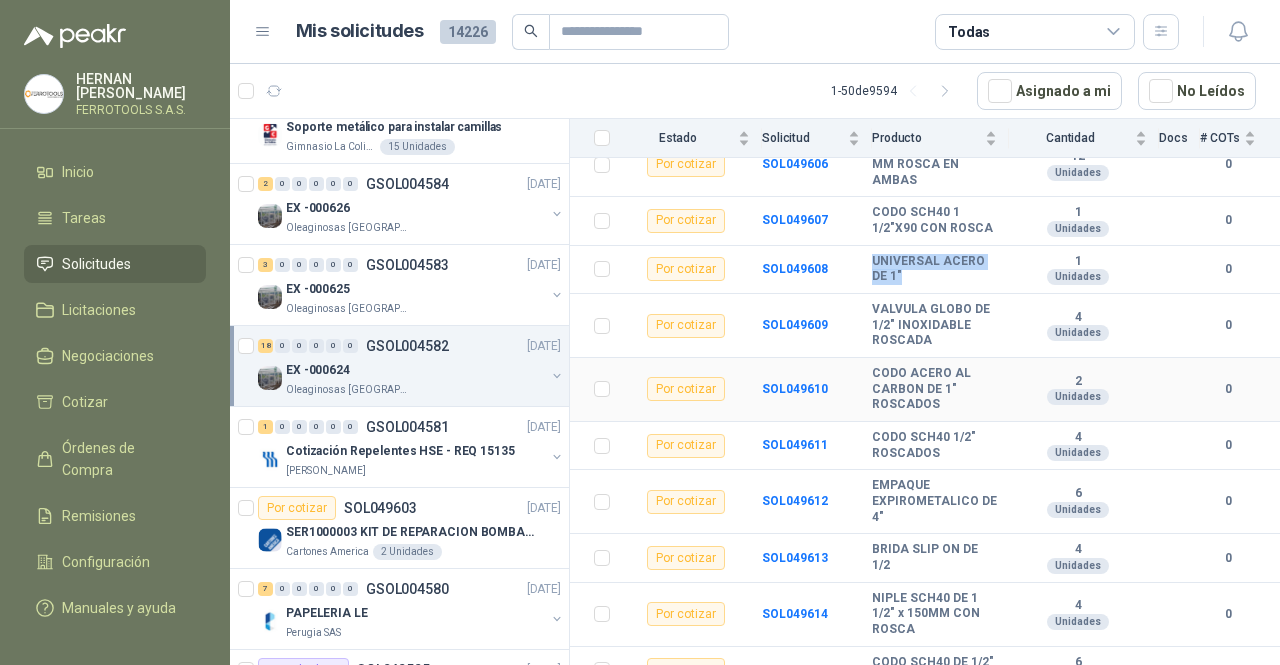 scroll, scrollTop: 274, scrollLeft: 0, axis: vertical 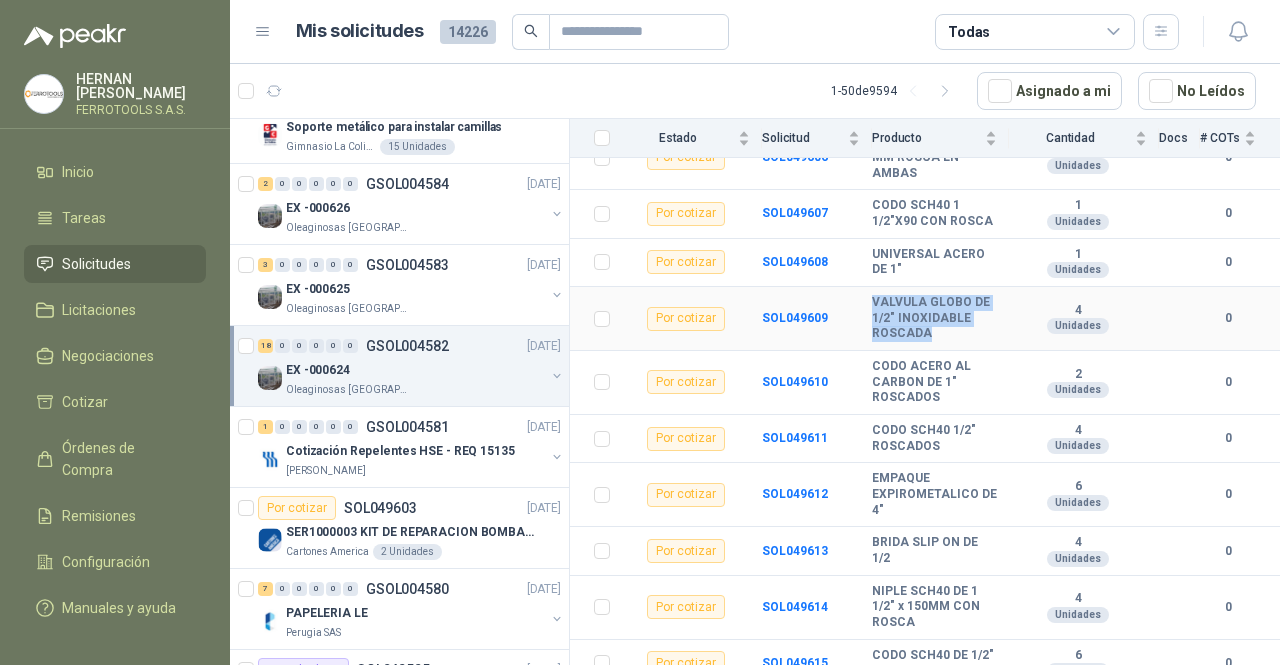 drag, startPoint x: 942, startPoint y: 356, endPoint x: 872, endPoint y: 306, distance: 86.023254 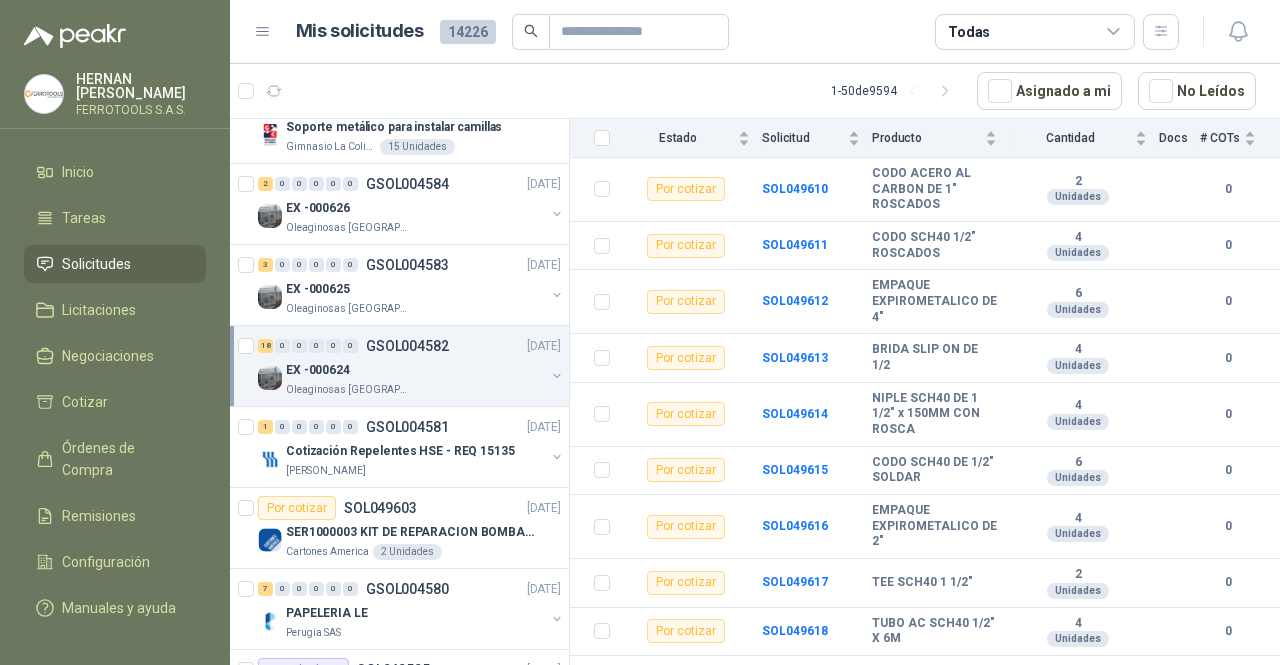 scroll, scrollTop: 417, scrollLeft: 0, axis: vertical 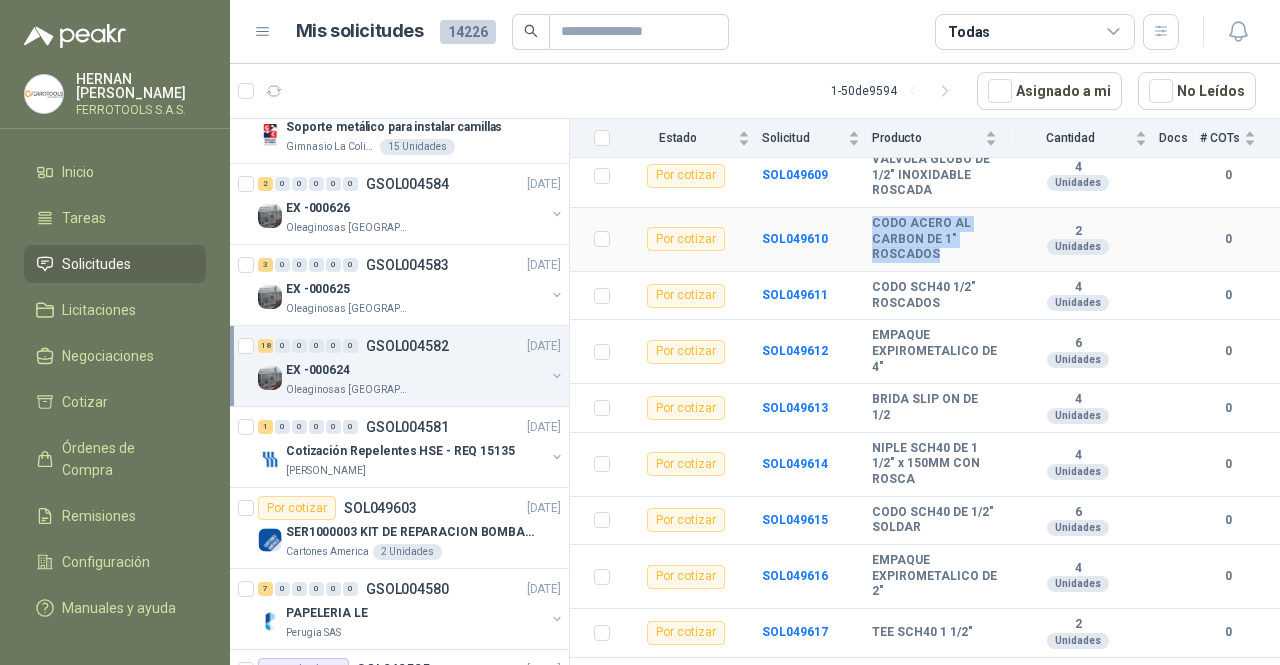 drag, startPoint x: 940, startPoint y: 277, endPoint x: 869, endPoint y: 239, distance: 80.529495 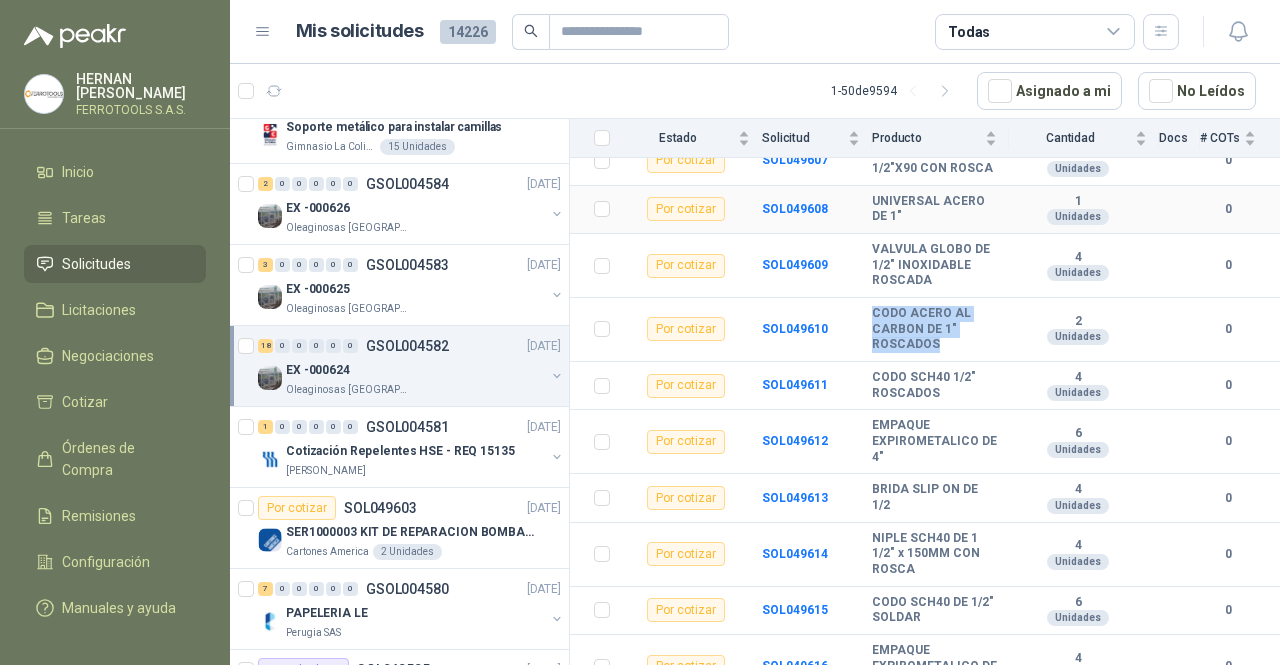 scroll, scrollTop: 328, scrollLeft: 0, axis: vertical 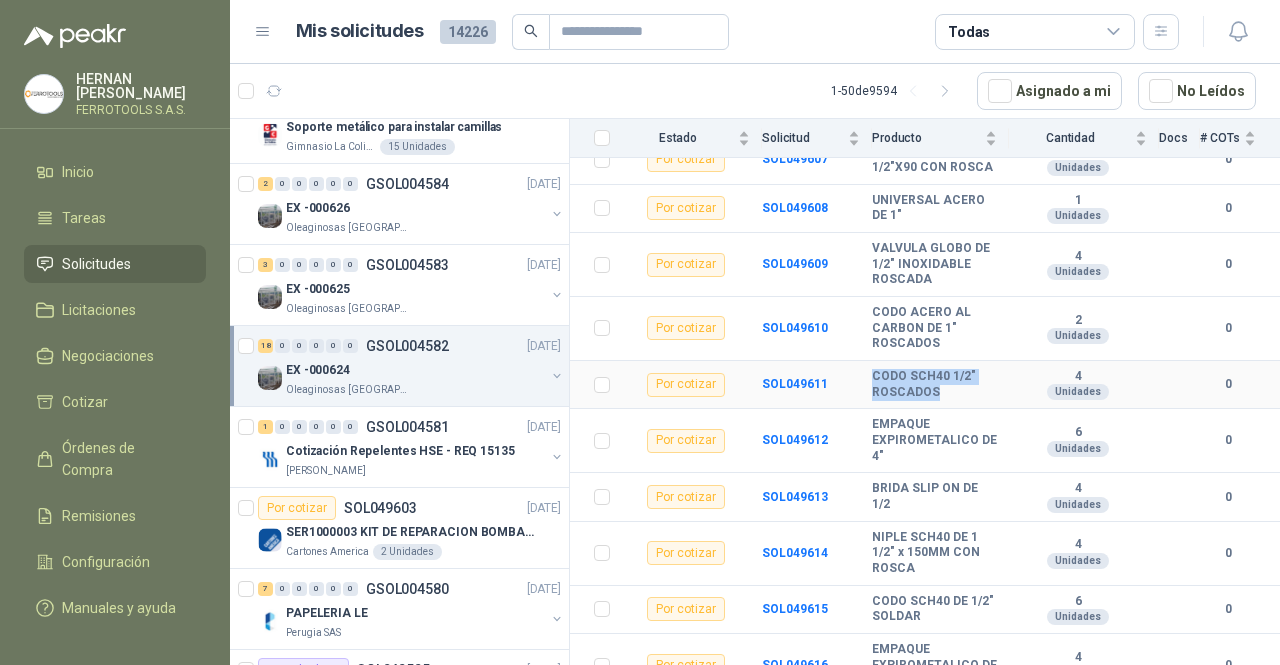 drag, startPoint x: 947, startPoint y: 412, endPoint x: 873, endPoint y: 393, distance: 76.40026 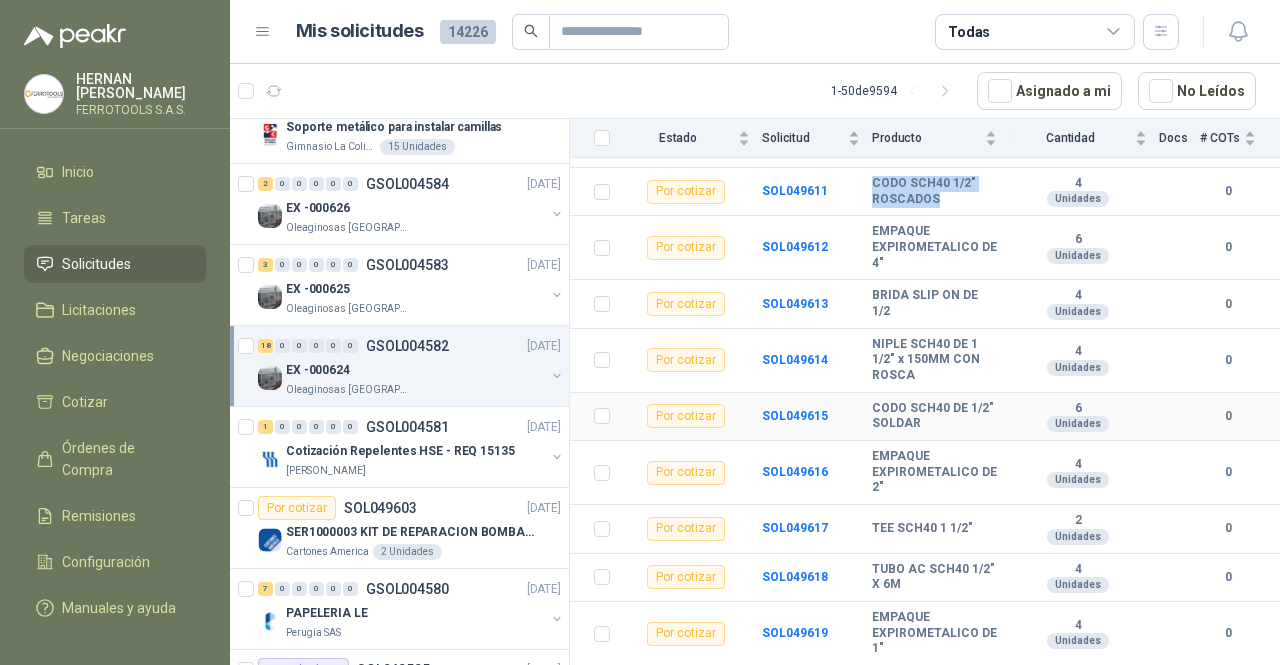 scroll, scrollTop: 522, scrollLeft: 0, axis: vertical 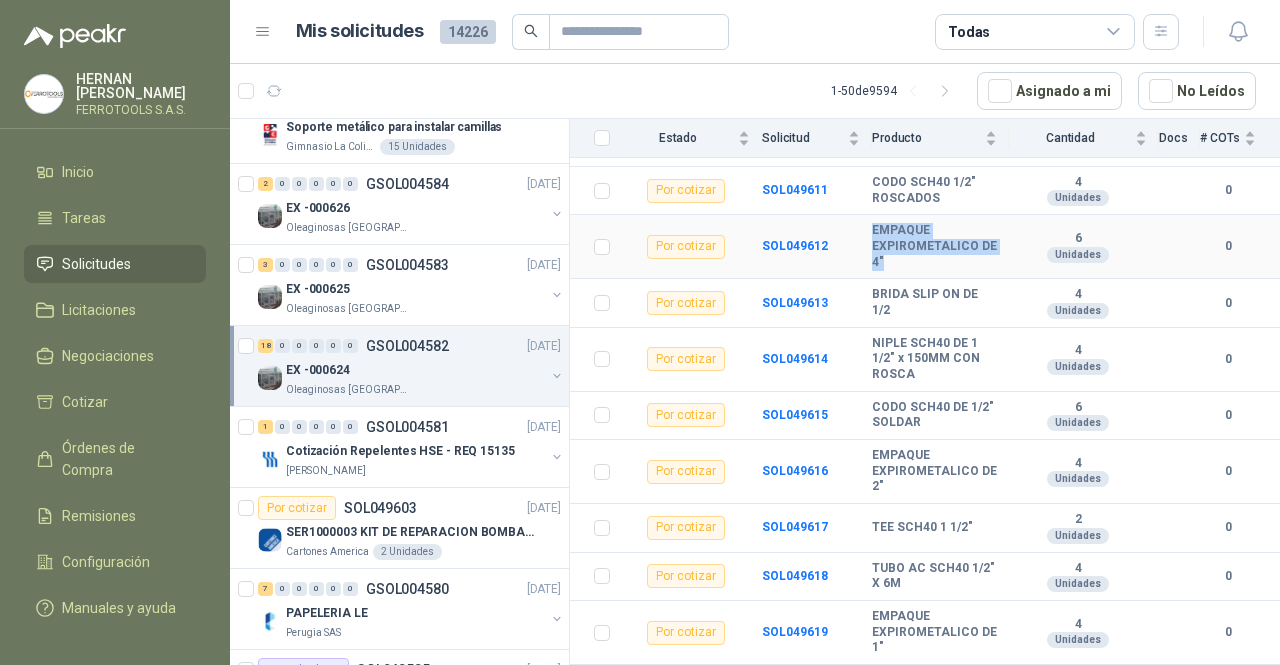 drag, startPoint x: 907, startPoint y: 285, endPoint x: 870, endPoint y: 246, distance: 53.75872 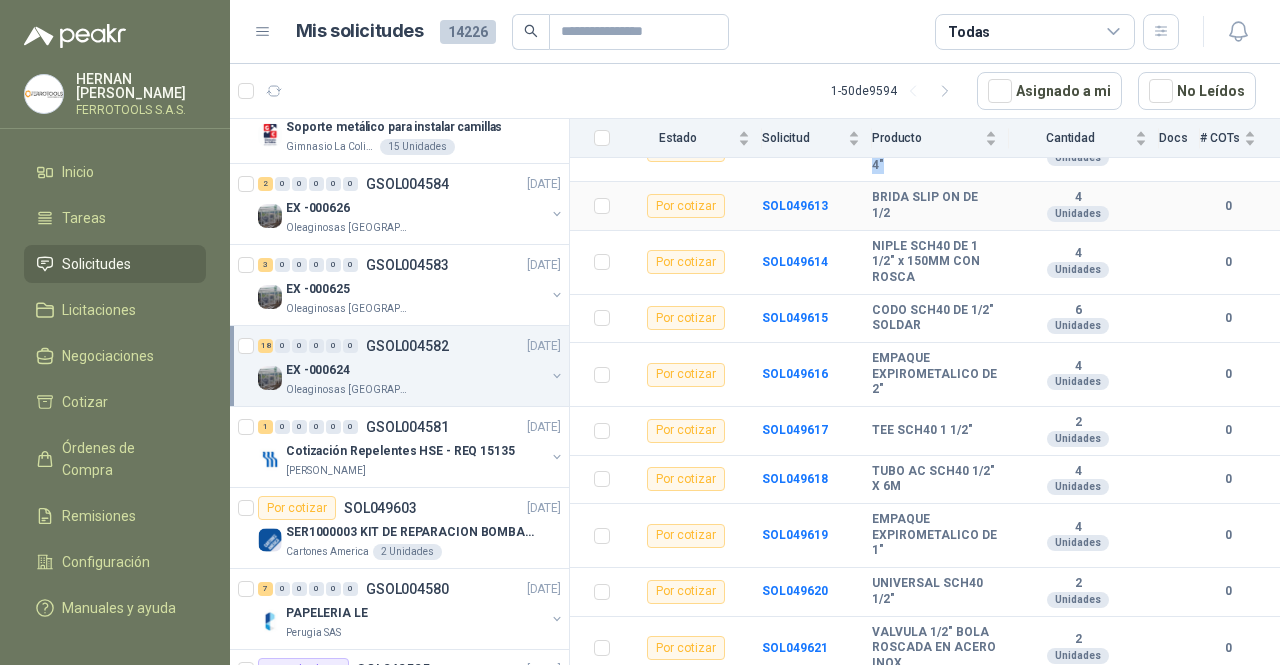 scroll, scrollTop: 651, scrollLeft: 0, axis: vertical 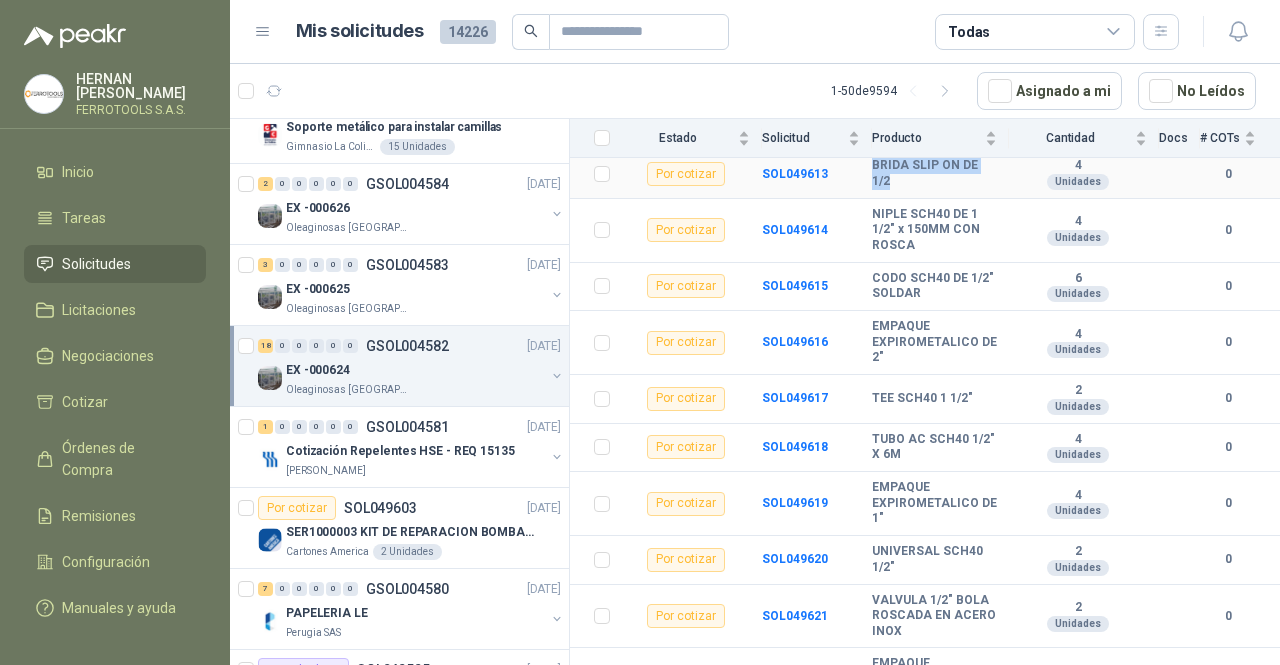 drag, startPoint x: 919, startPoint y: 195, endPoint x: 867, endPoint y: 187, distance: 52.611786 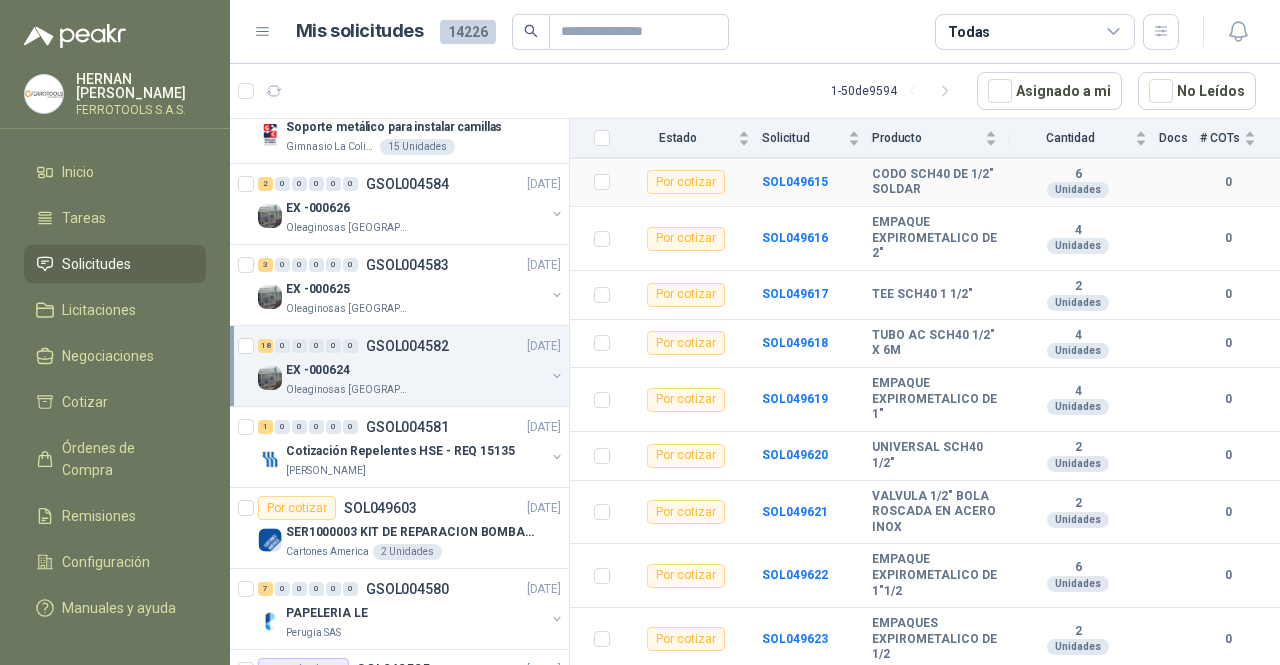 scroll, scrollTop: 775, scrollLeft: 0, axis: vertical 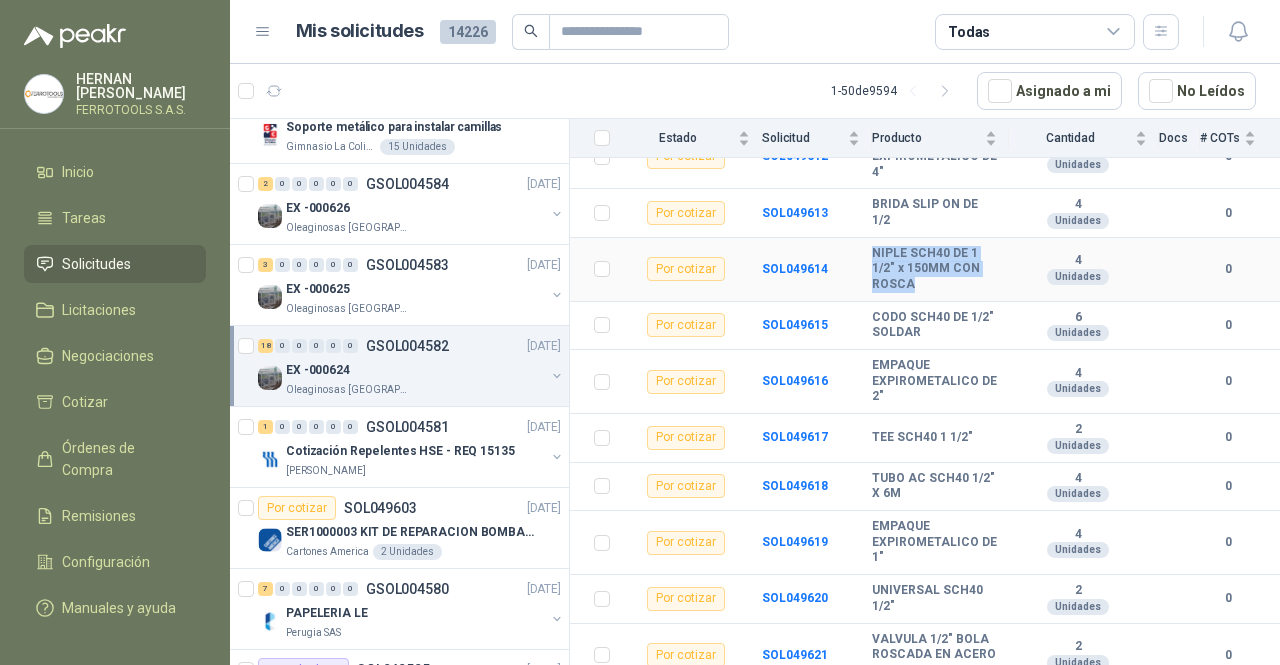 drag, startPoint x: 924, startPoint y: 305, endPoint x: 864, endPoint y: 278, distance: 65.795135 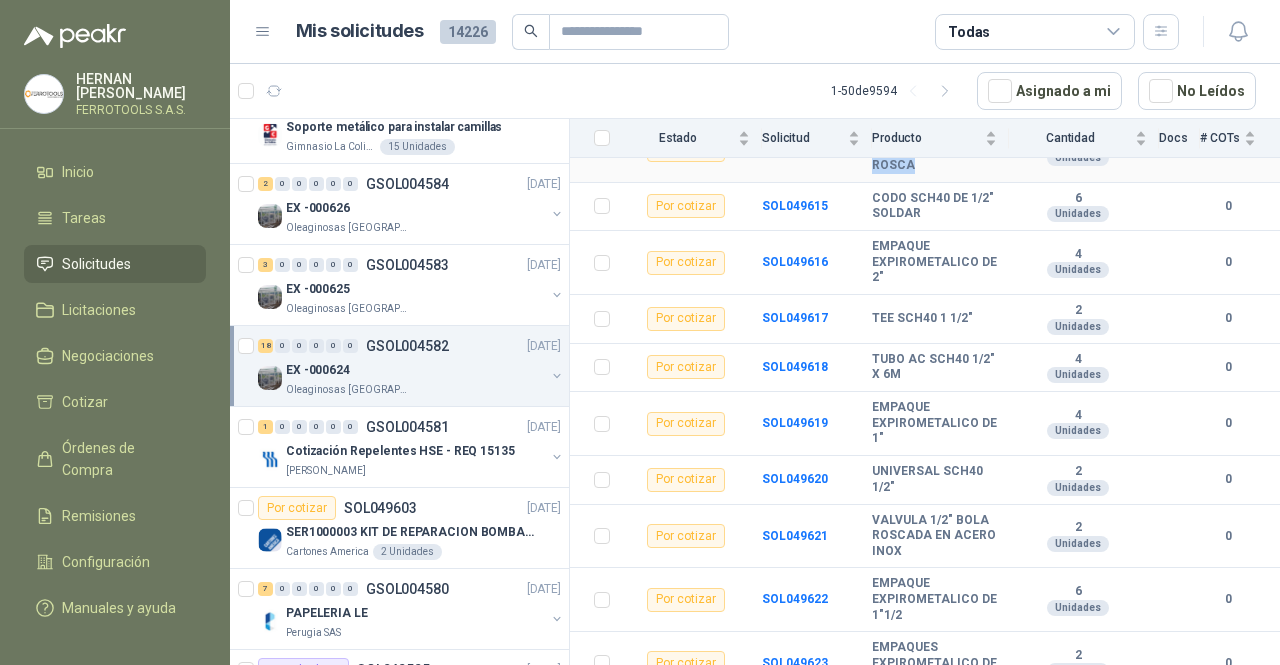 scroll, scrollTop: 732, scrollLeft: 0, axis: vertical 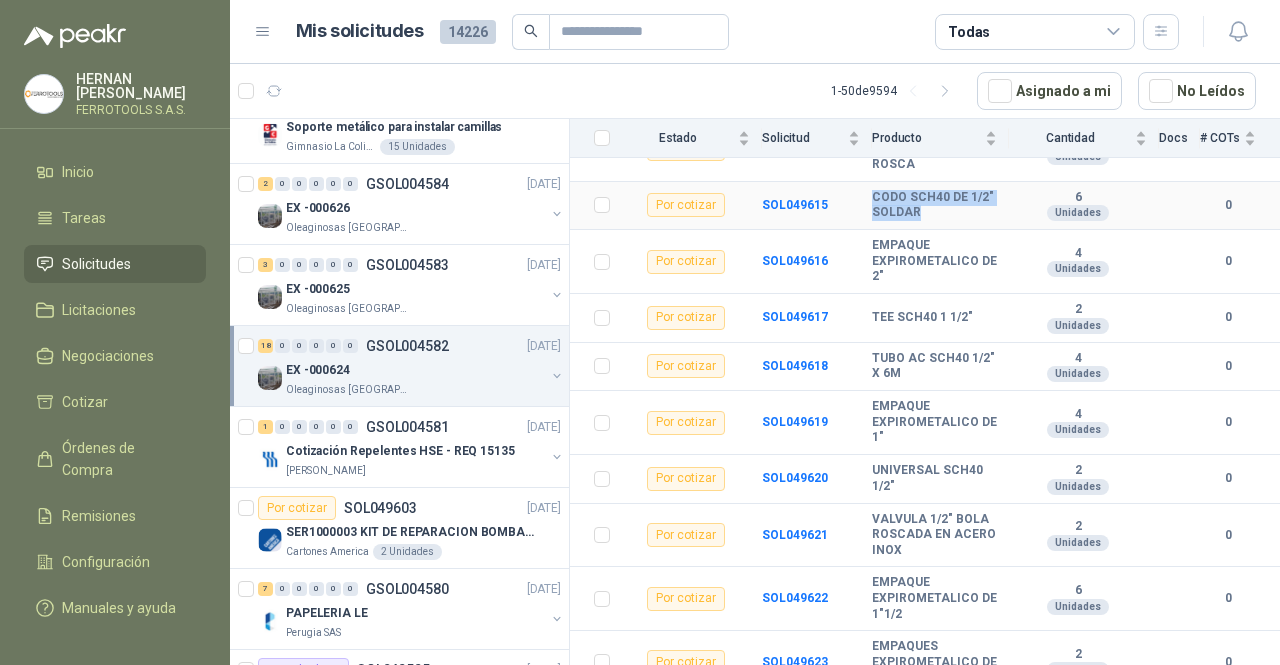 drag, startPoint x: 948, startPoint y: 234, endPoint x: 870, endPoint y: 220, distance: 79.24645 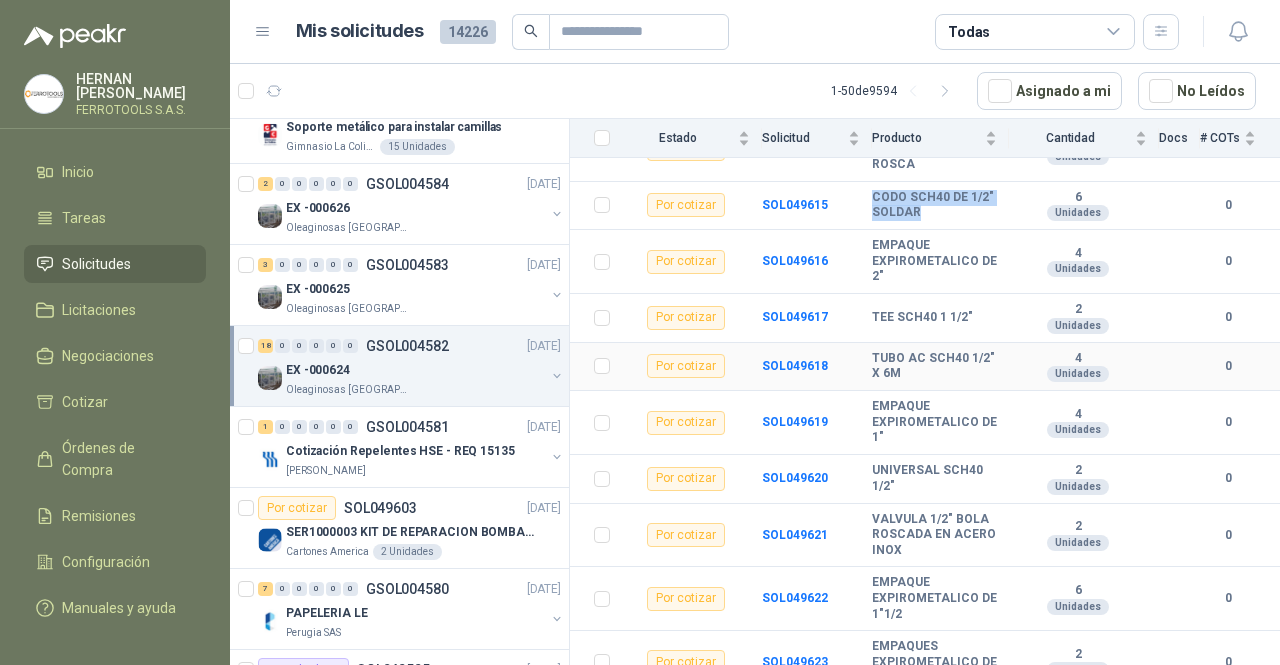 scroll, scrollTop: 775, scrollLeft: 0, axis: vertical 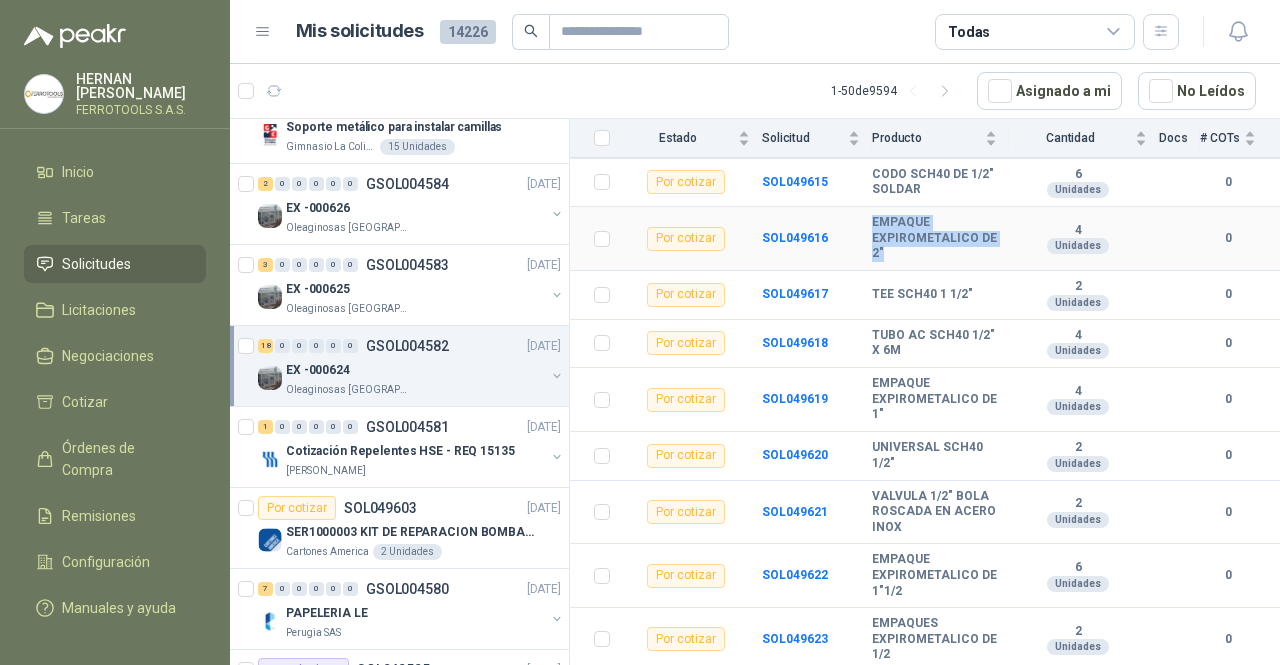 drag, startPoint x: 912, startPoint y: 252, endPoint x: 866, endPoint y: 226, distance: 52.83938 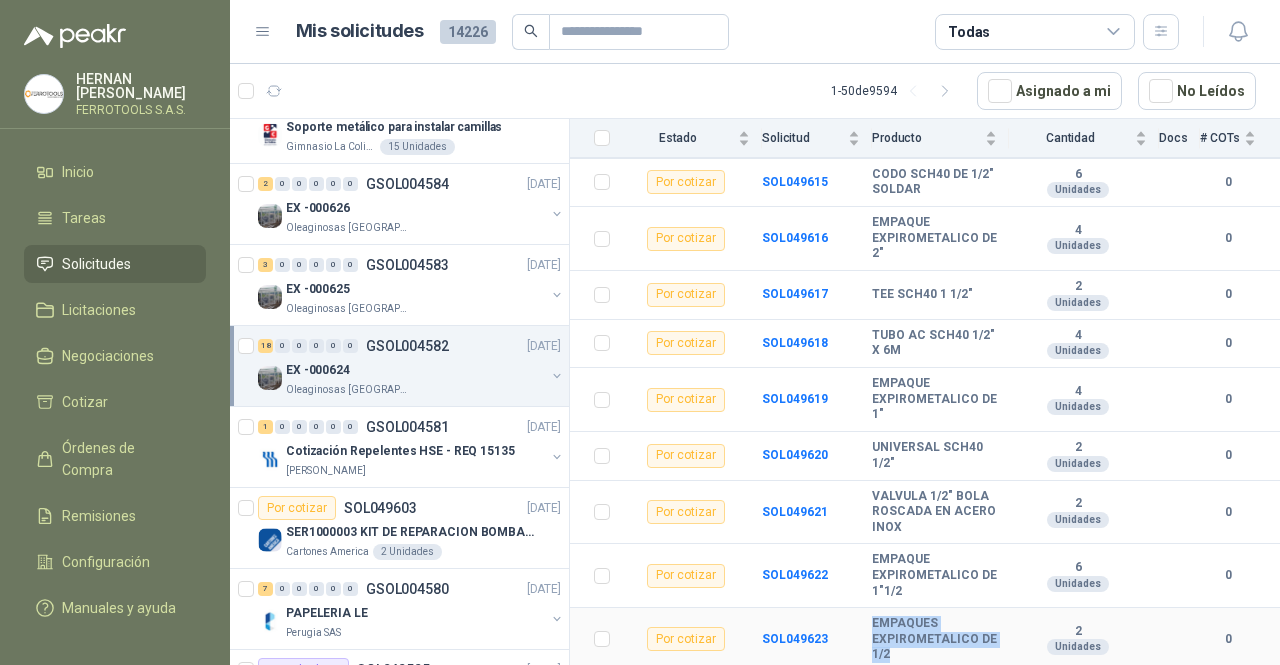 drag, startPoint x: 915, startPoint y: 660, endPoint x: 868, endPoint y: 627, distance: 57.428215 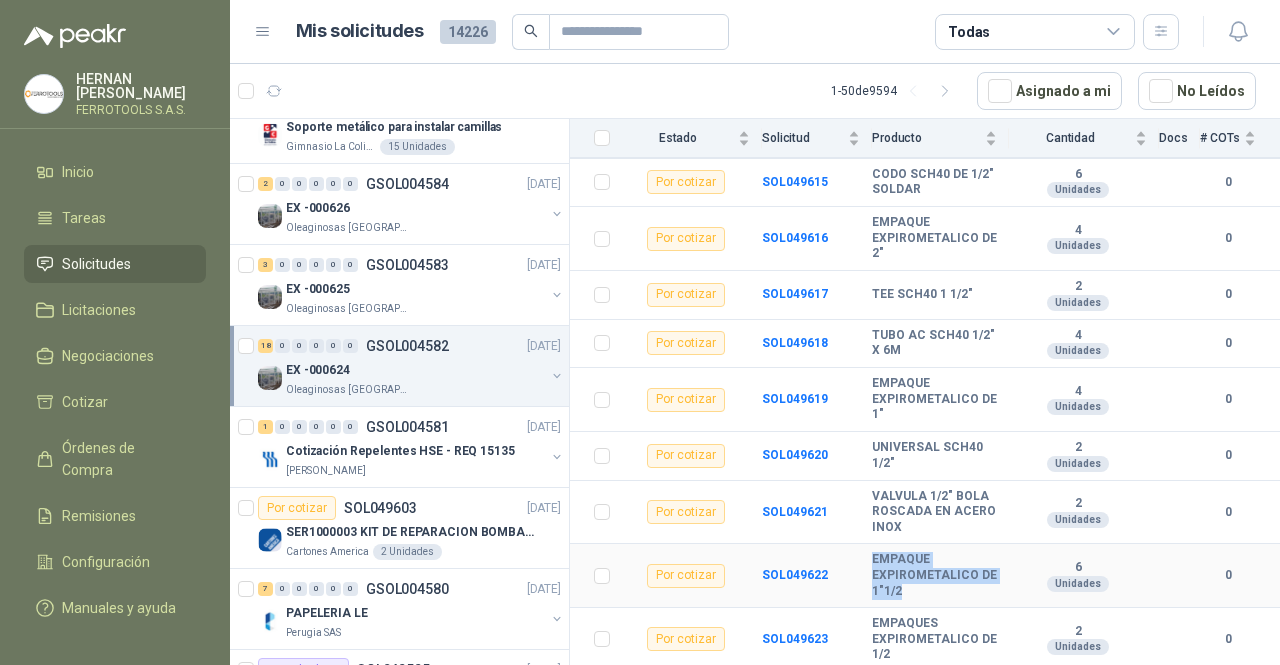 drag, startPoint x: 935, startPoint y: 594, endPoint x: 868, endPoint y: 562, distance: 74.24958 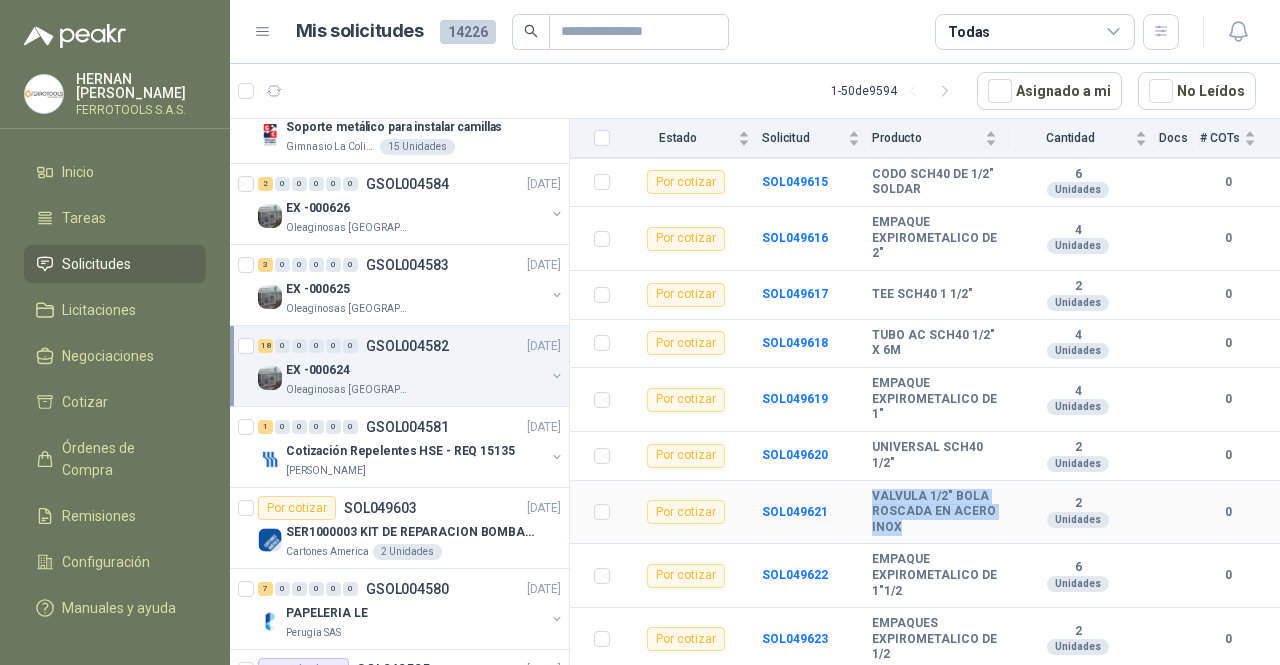 drag, startPoint x: 956, startPoint y: 533, endPoint x: 865, endPoint y: 499, distance: 97.144226 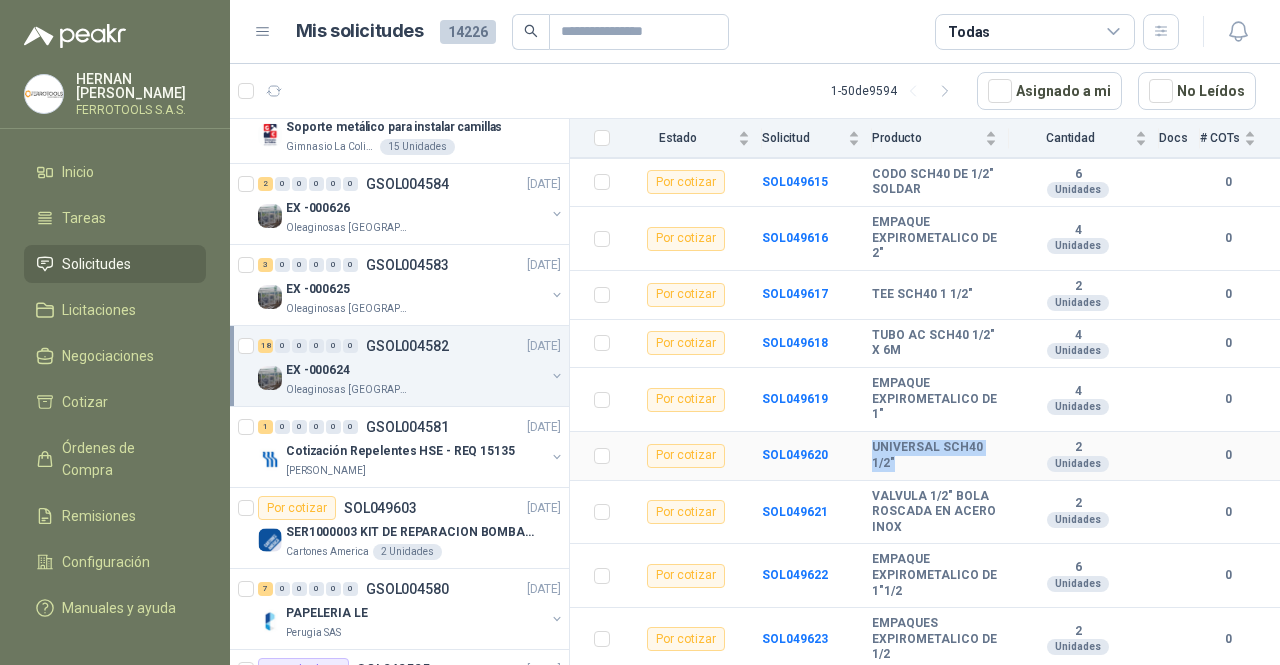 drag, startPoint x: 917, startPoint y: 469, endPoint x: 867, endPoint y: 444, distance: 55.9017 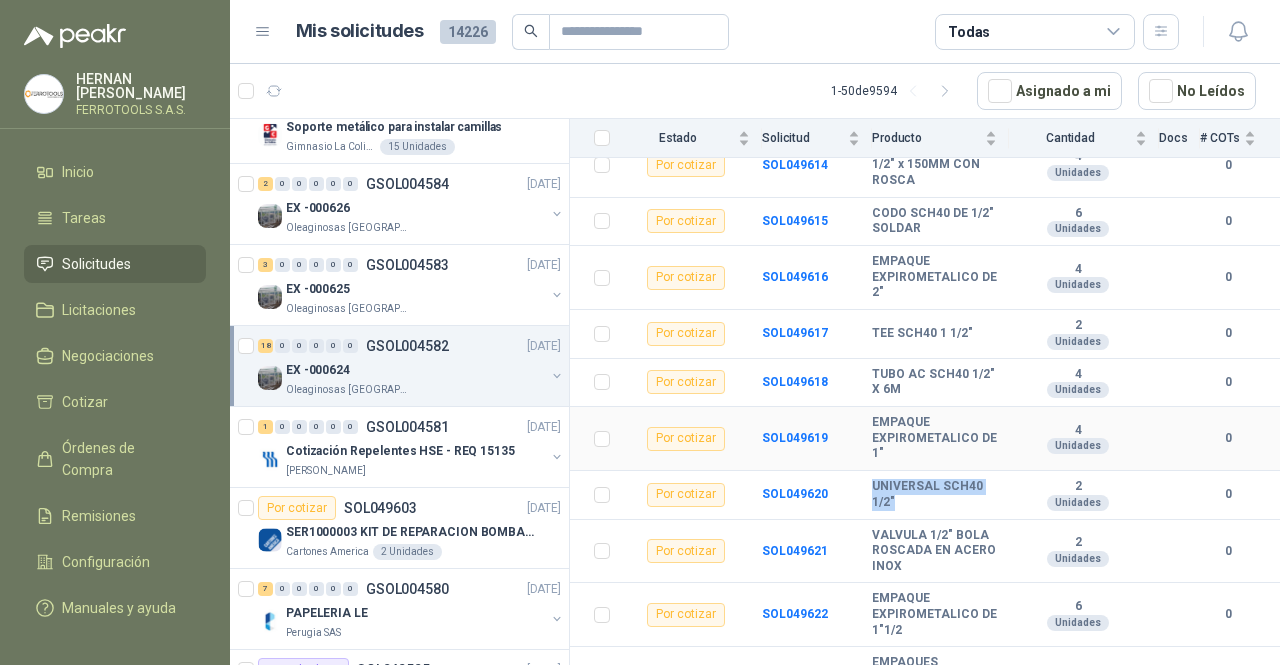 scroll, scrollTop: 713, scrollLeft: 0, axis: vertical 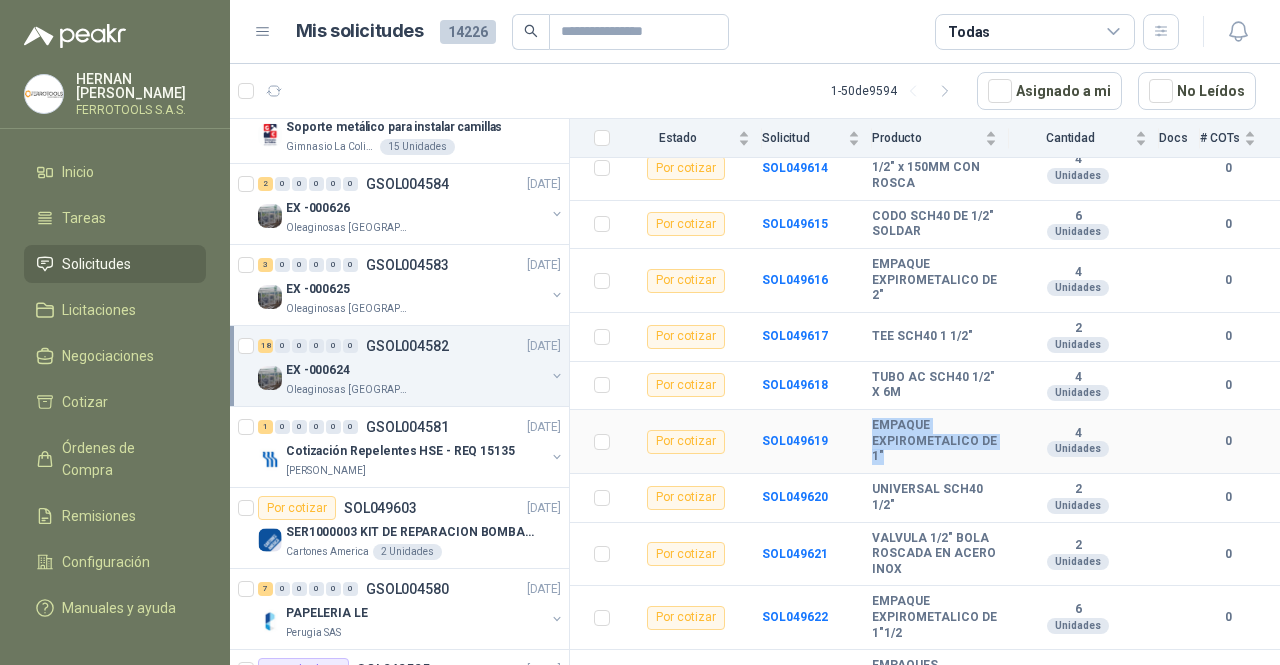 drag, startPoint x: 902, startPoint y: 480, endPoint x: 865, endPoint y: 449, distance: 48.270073 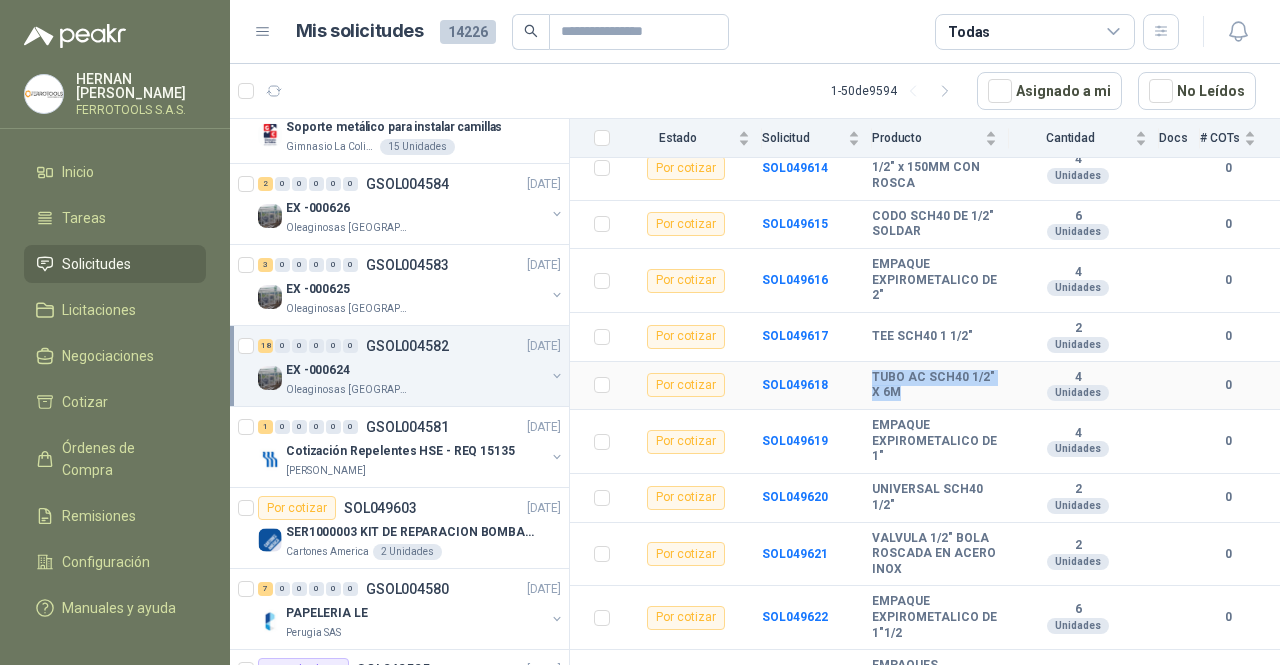 drag, startPoint x: 935, startPoint y: 414, endPoint x: 866, endPoint y: 395, distance: 71.568146 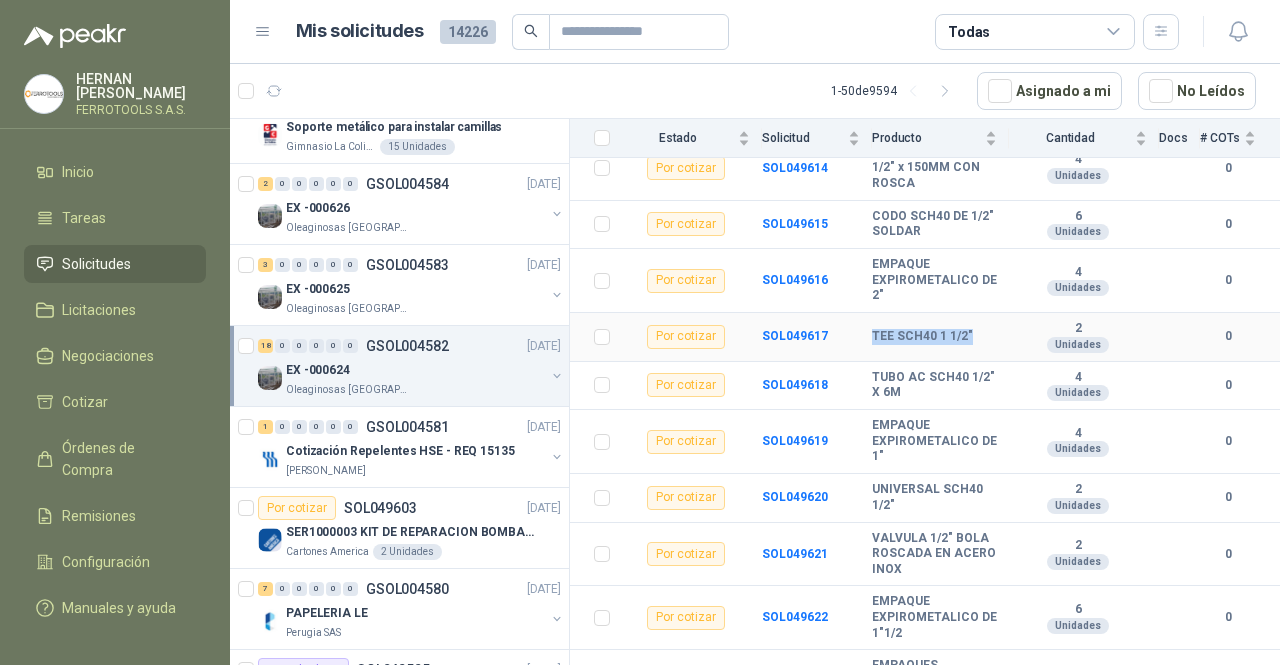 drag, startPoint x: 977, startPoint y: 359, endPoint x: 863, endPoint y: 358, distance: 114.00439 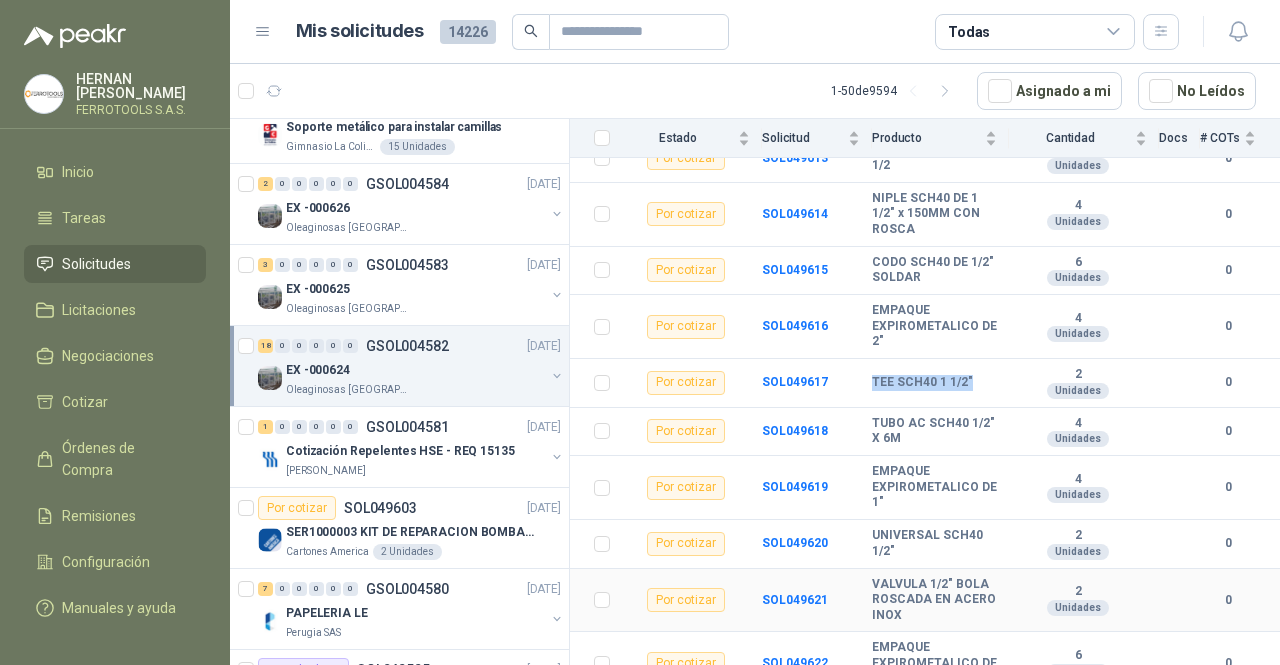 scroll, scrollTop: 648, scrollLeft: 0, axis: vertical 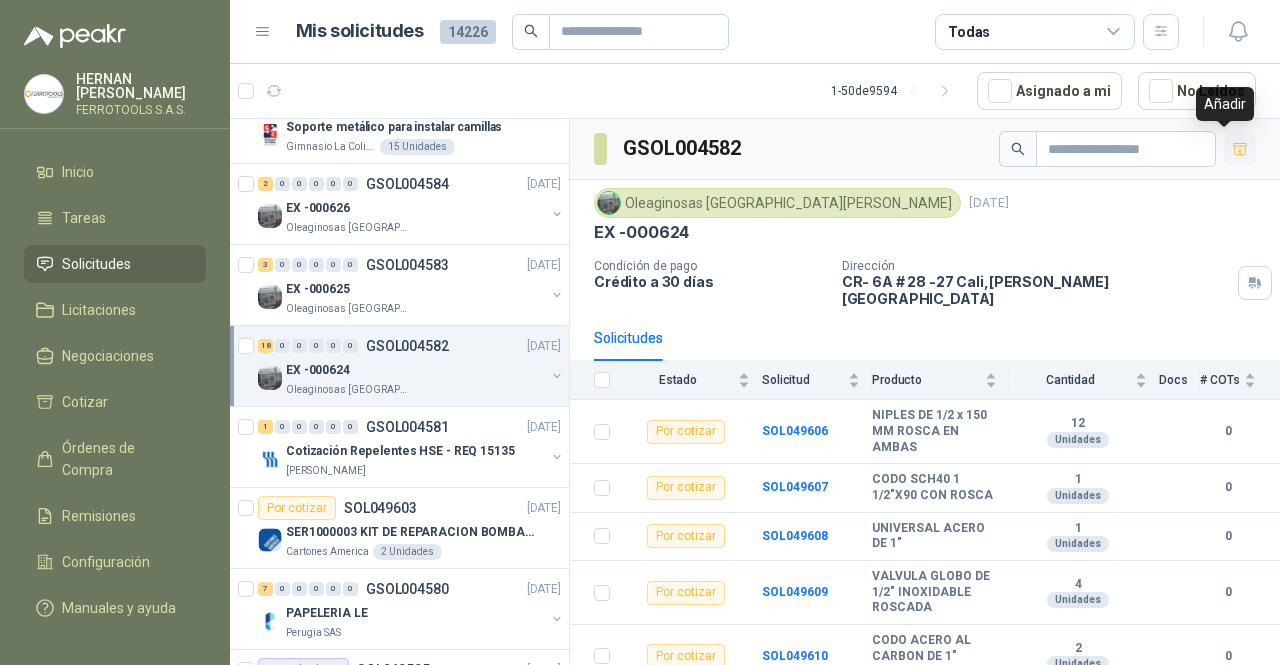 click 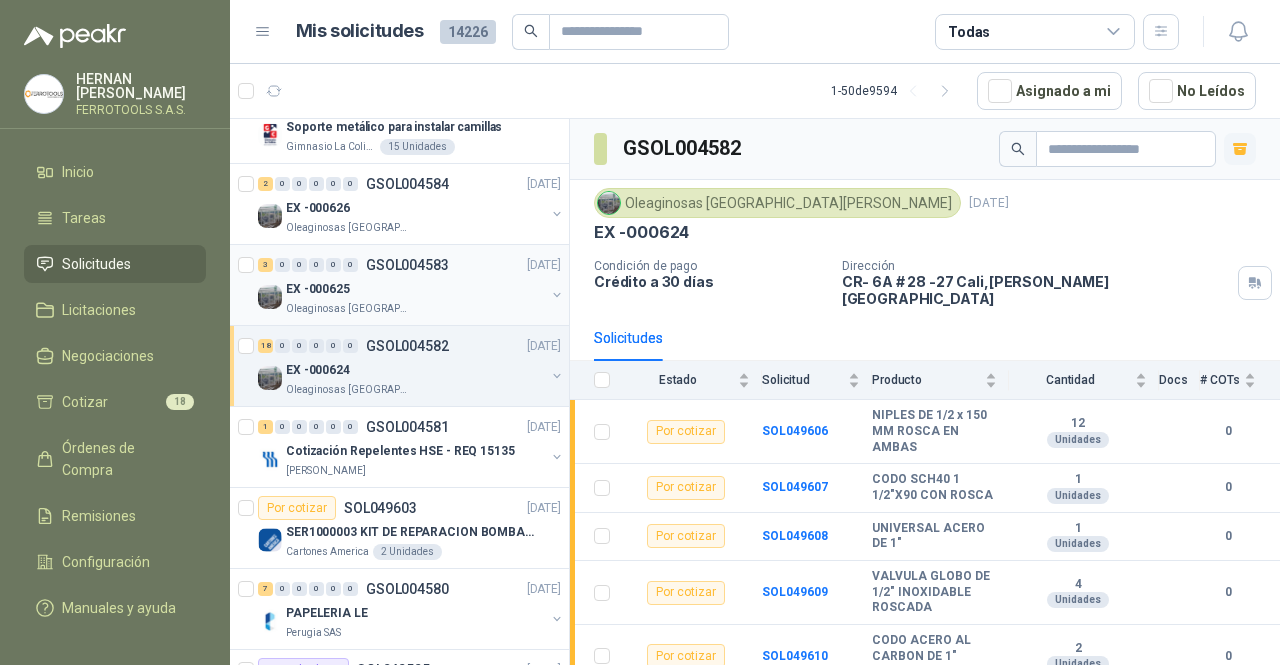 click on "Oleaginosas [GEOGRAPHIC_DATA][PERSON_NAME]" at bounding box center (415, 309) 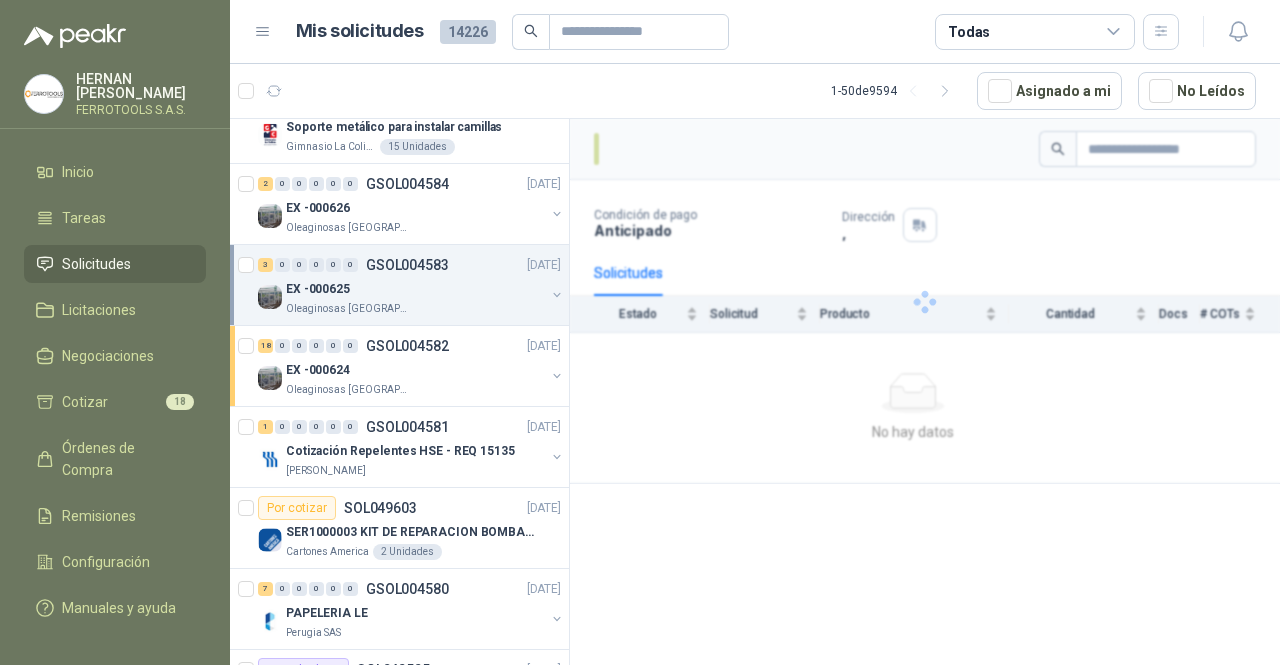 click on "Oleaginosas [GEOGRAPHIC_DATA][PERSON_NAME]" at bounding box center (415, 309) 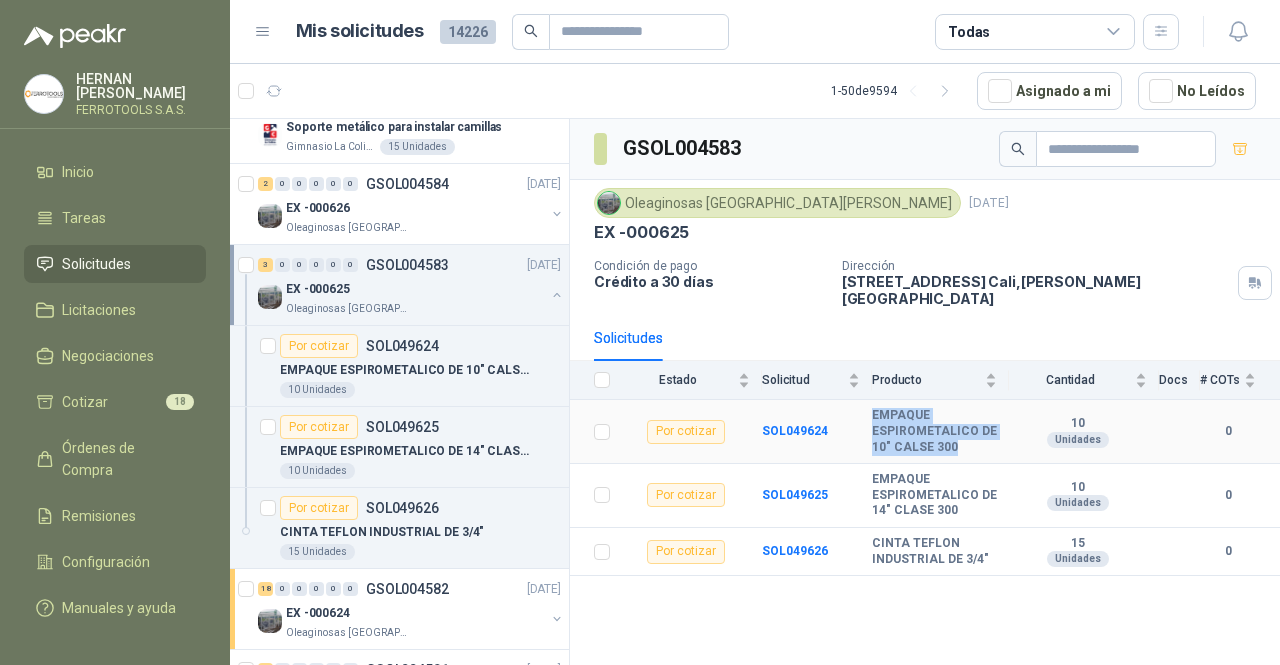 drag, startPoint x: 968, startPoint y: 435, endPoint x: 859, endPoint y: 406, distance: 112.79185 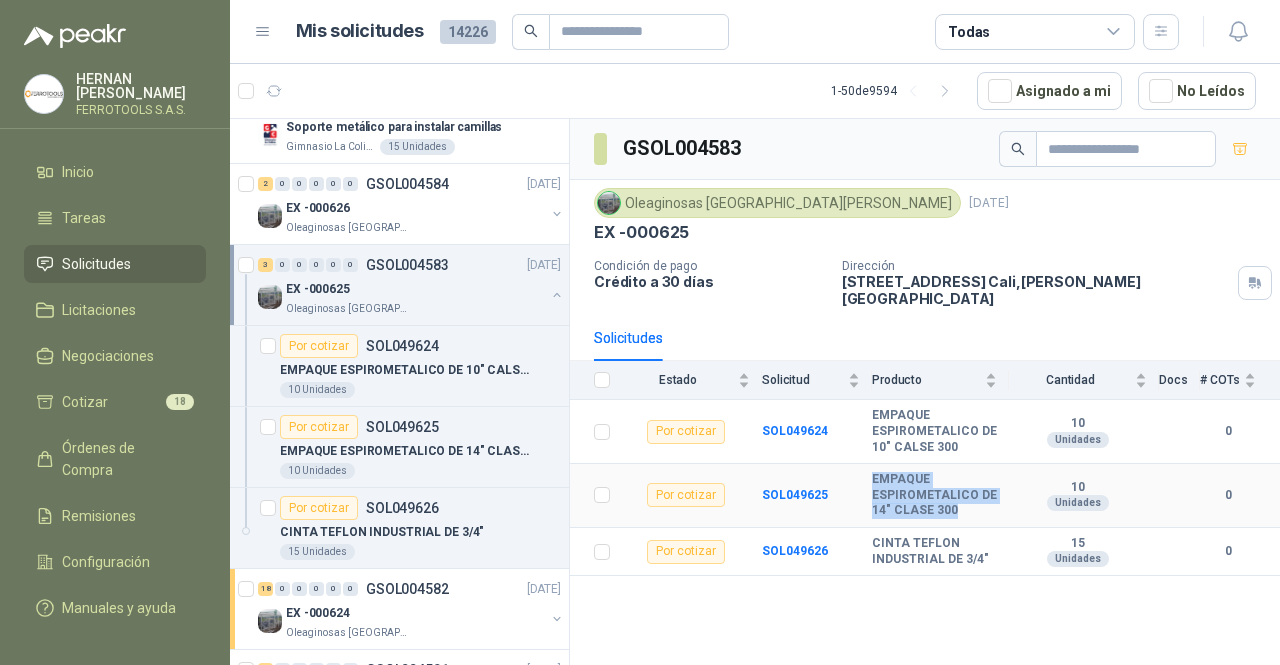 drag, startPoint x: 974, startPoint y: 500, endPoint x: 867, endPoint y: 469, distance: 111.40018 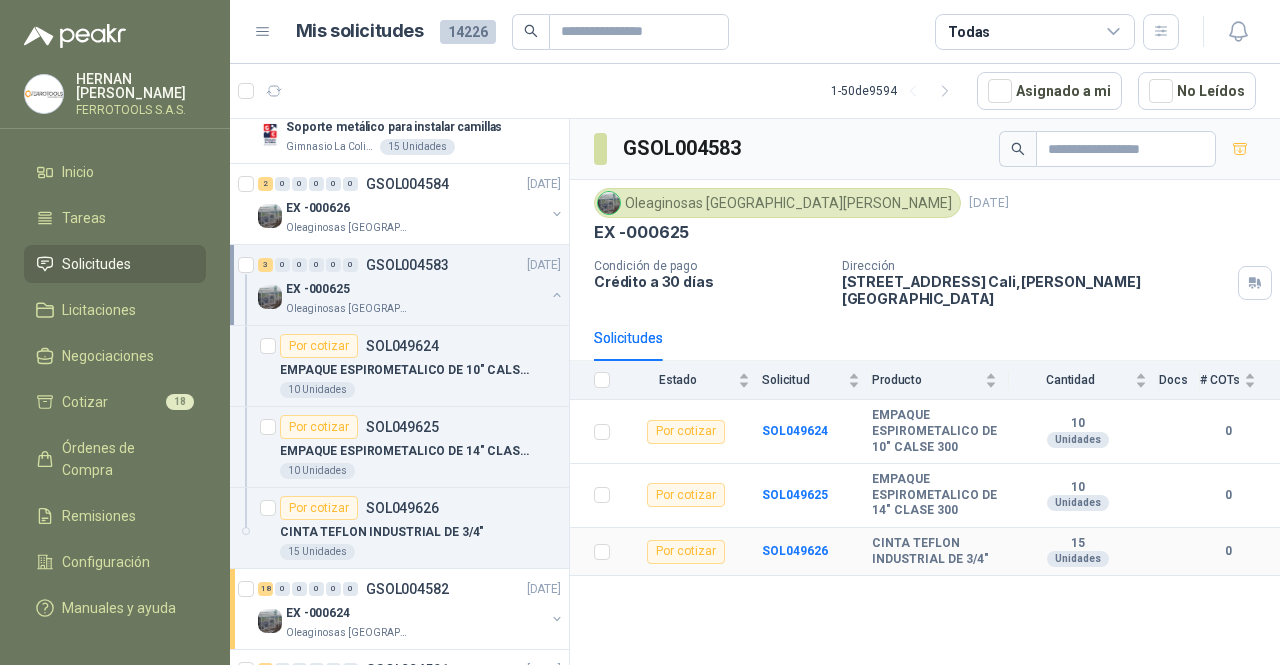 click on "CINTA TEFLON INDUSTRIAL DE 3/4"" at bounding box center (934, 551) 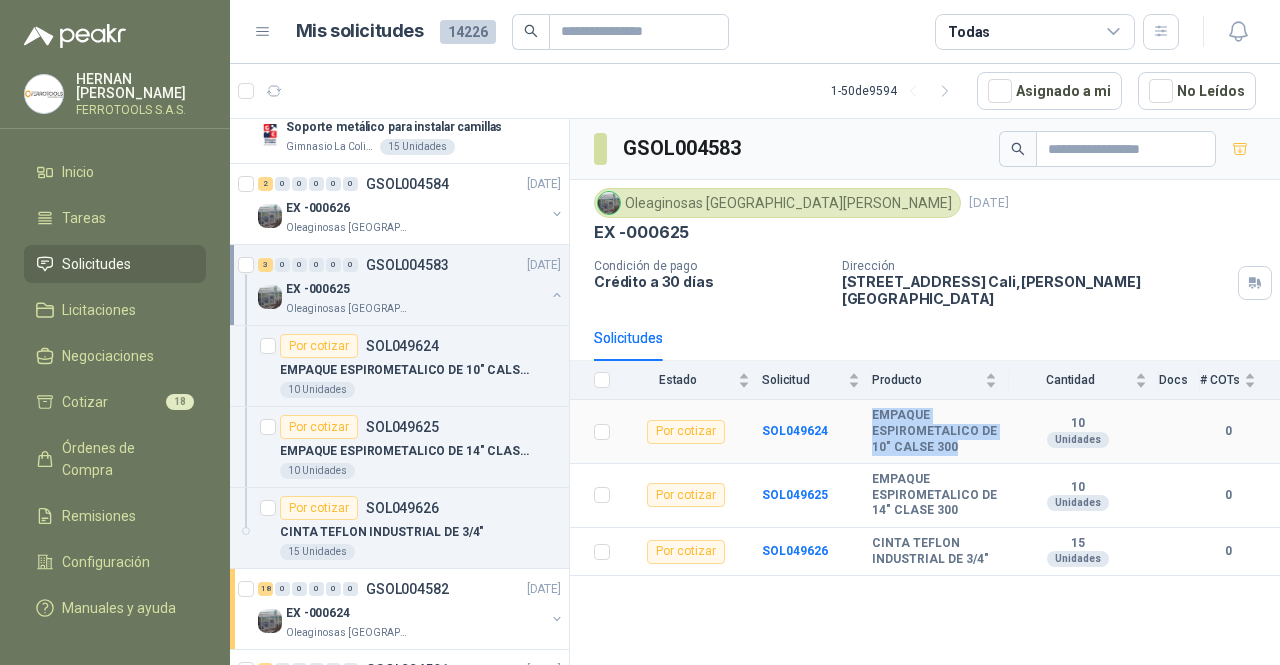 drag, startPoint x: 964, startPoint y: 433, endPoint x: 869, endPoint y: 407, distance: 98.49365 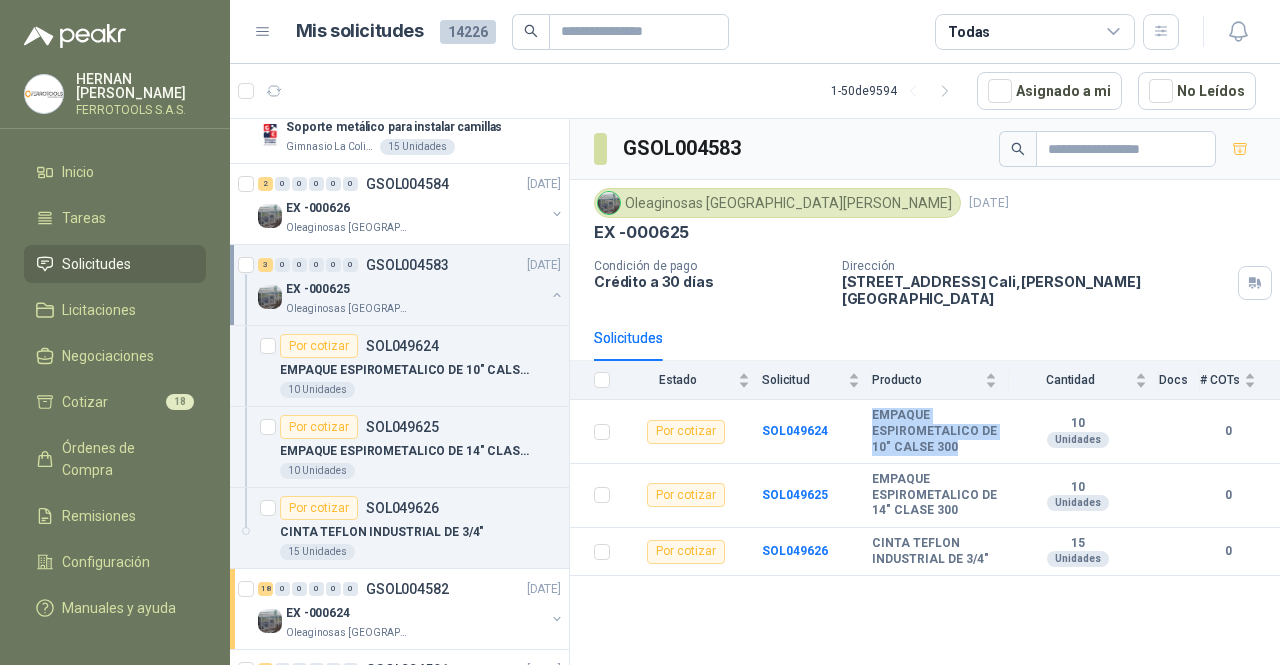 click on "EX -000625" at bounding box center [415, 289] 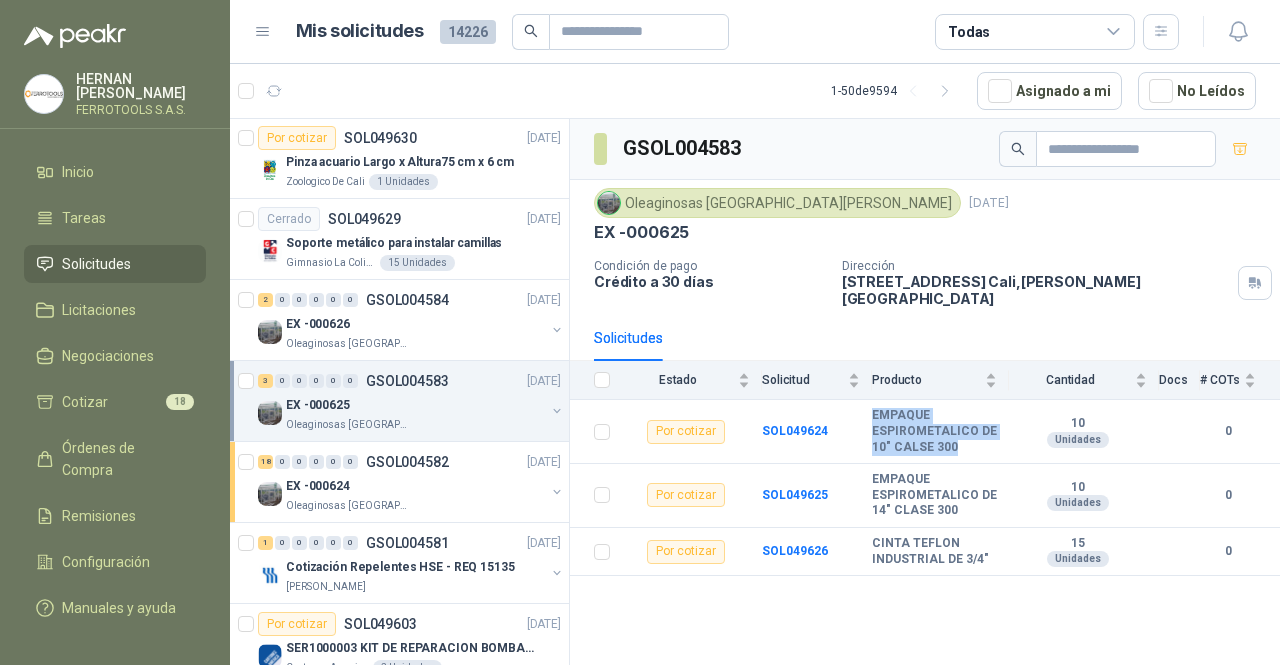 scroll, scrollTop: 2430, scrollLeft: 2, axis: both 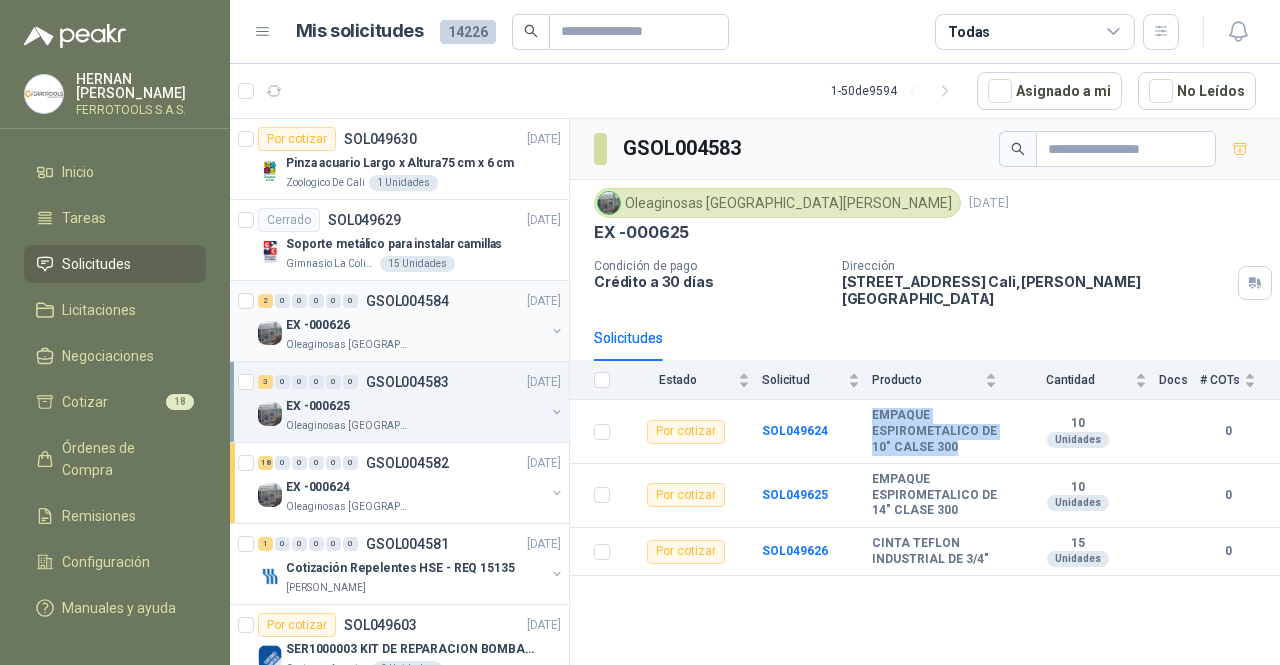 click on "EX -000626" at bounding box center (415, 325) 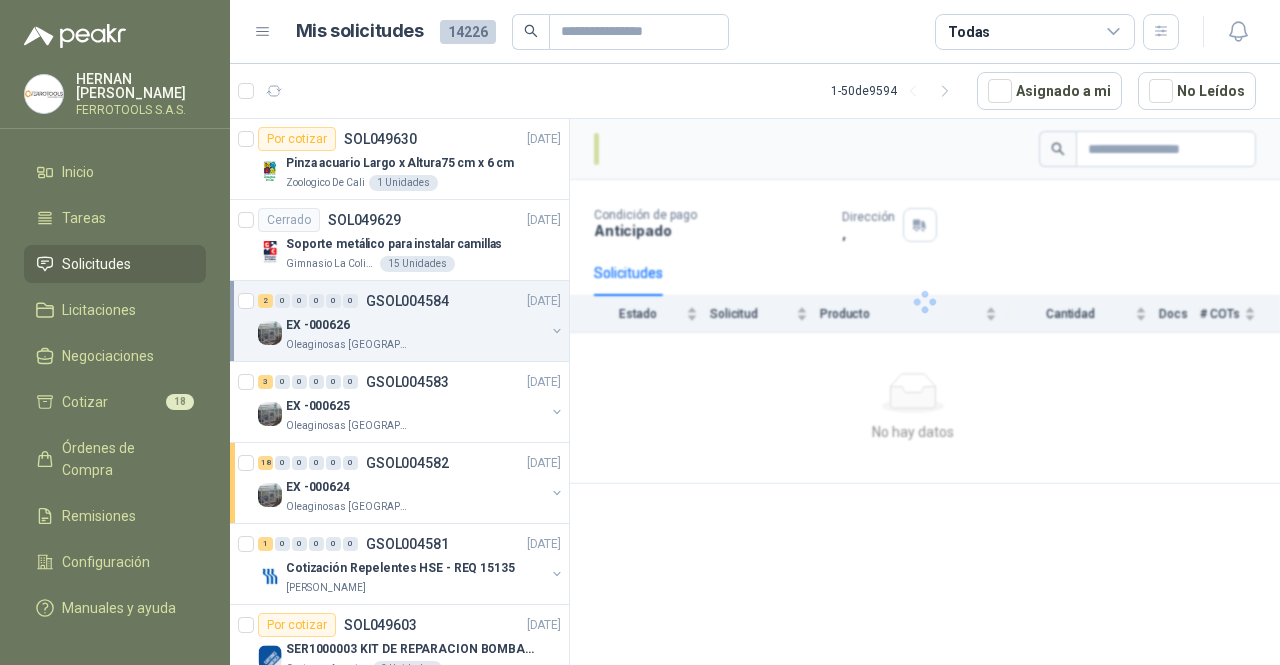click on "EX -000626" at bounding box center (415, 325) 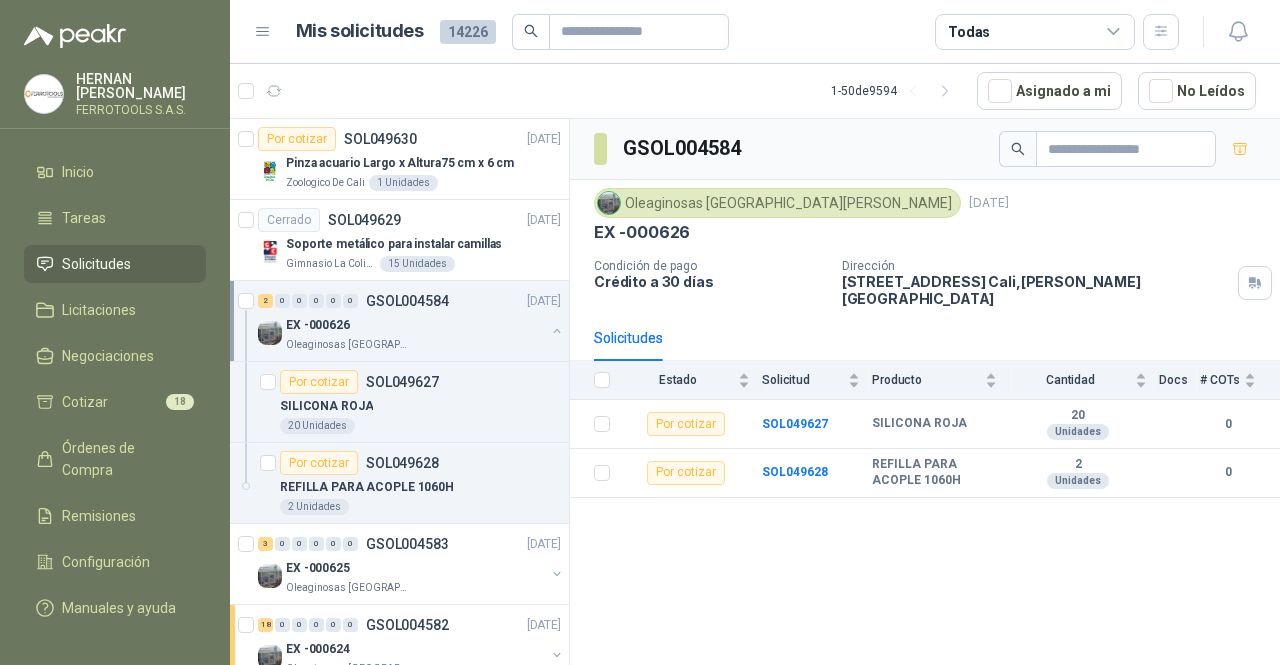 click on "EX -000626" at bounding box center (415, 325) 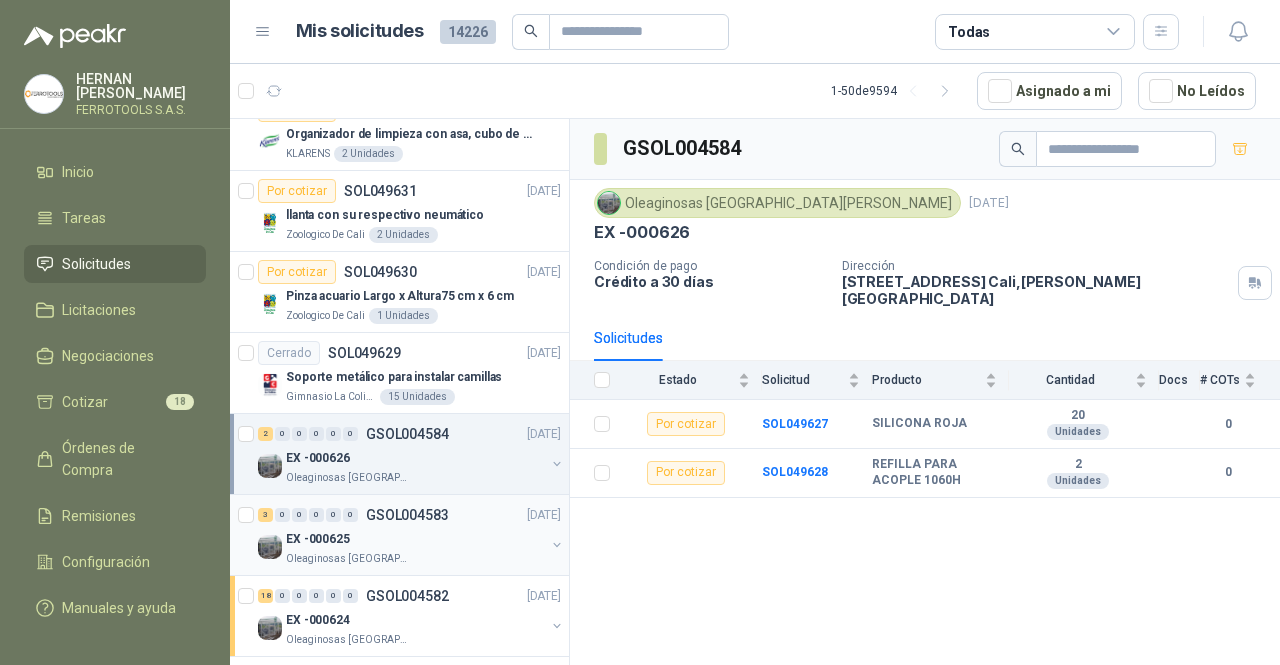 scroll, scrollTop: 2294, scrollLeft: 2, axis: both 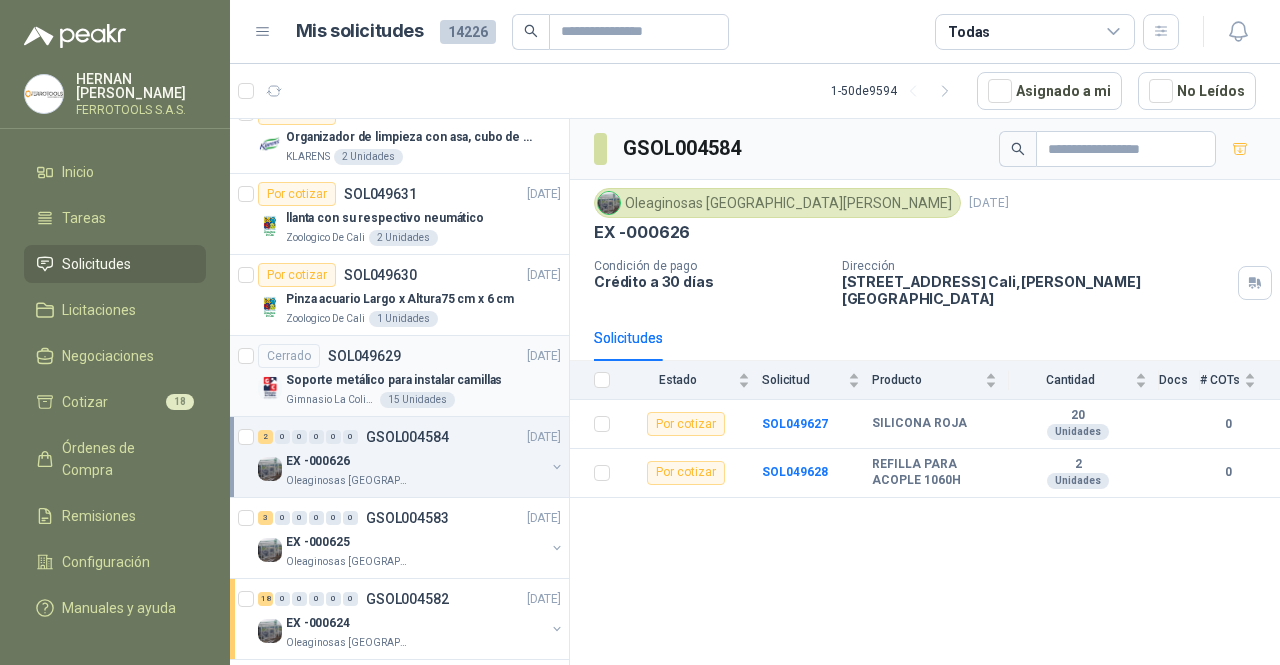 click on "Gimnasio La [MEDICAL_DATA] 15   Unidades" at bounding box center [423, 400] 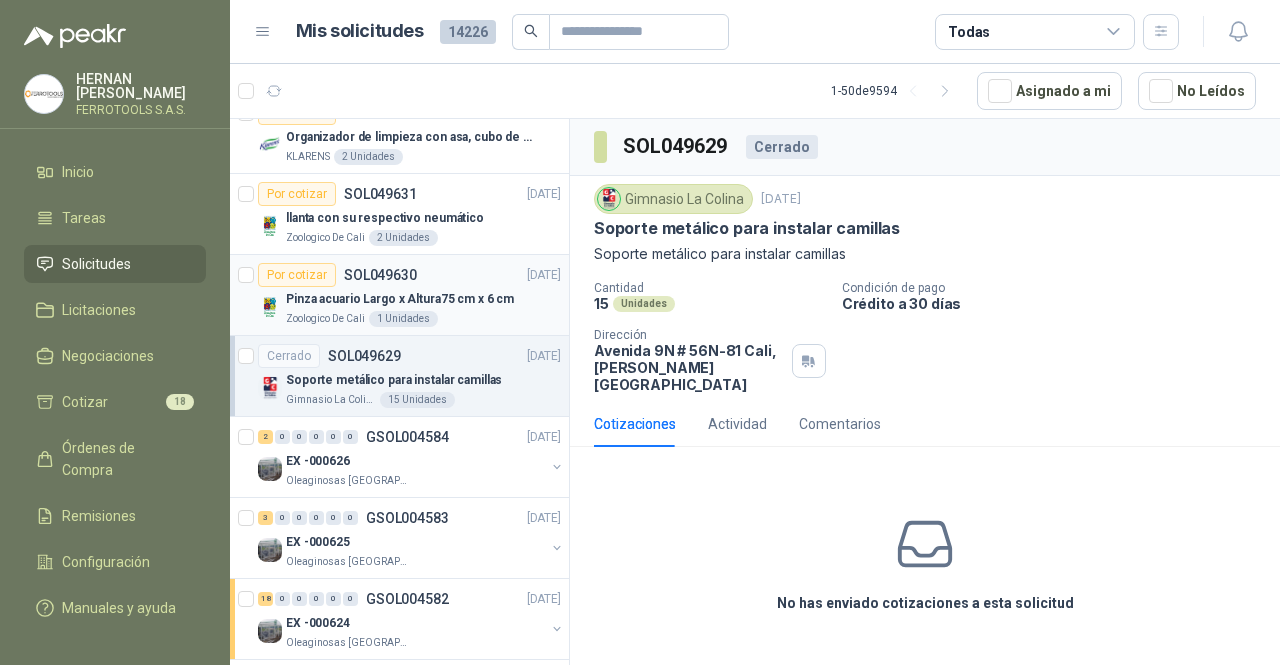click on "Pinza acuario Largo x Altura75 cm x 6 cm" at bounding box center [400, 299] 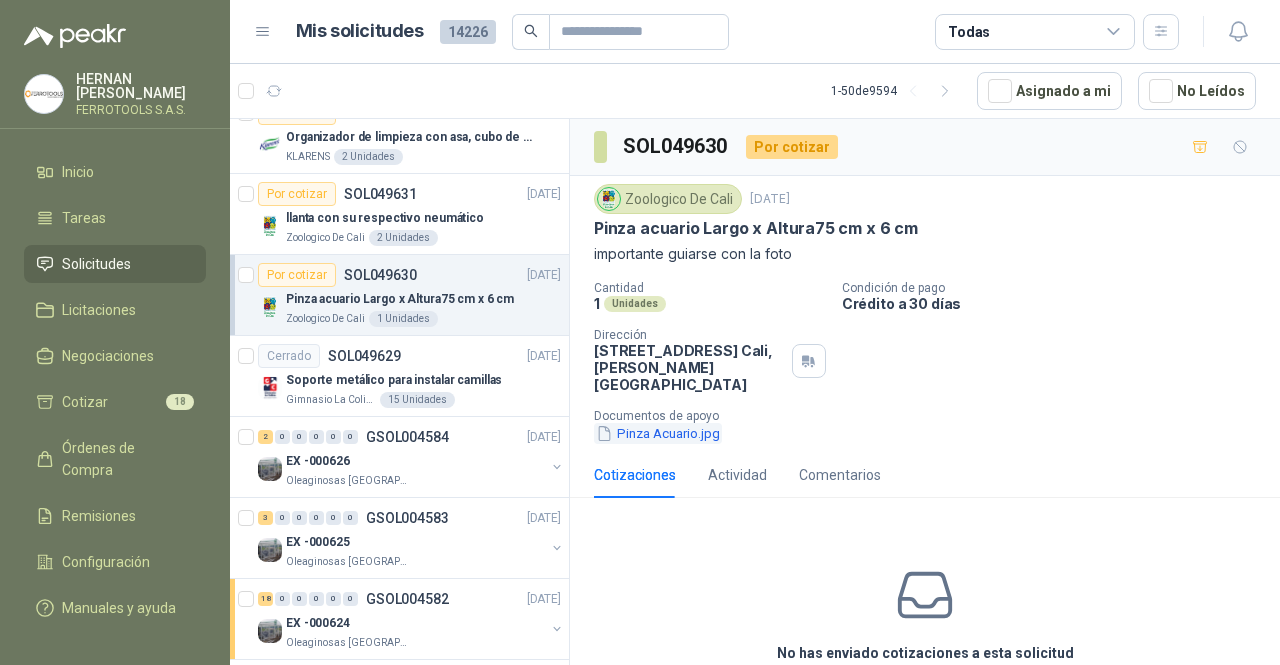 click on "Pinza Acuario.jpg" at bounding box center (658, 433) 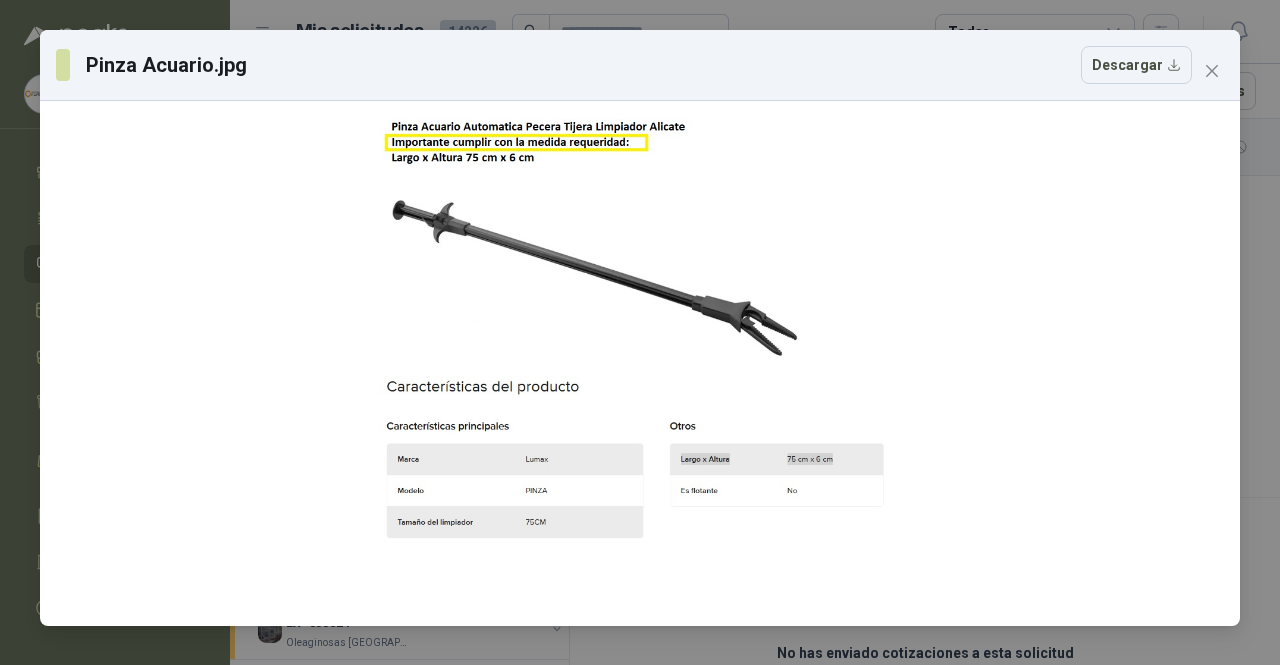 click on "Pinza Acuario.jpg   Descargar" at bounding box center (640, 65) 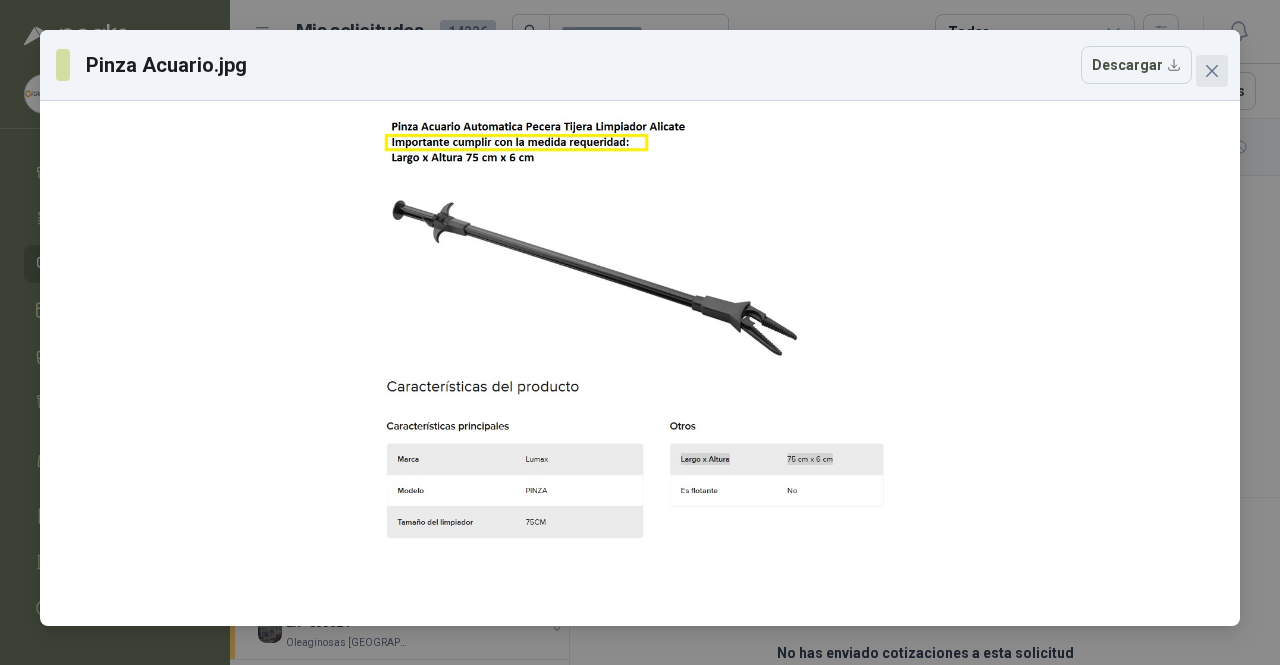 click 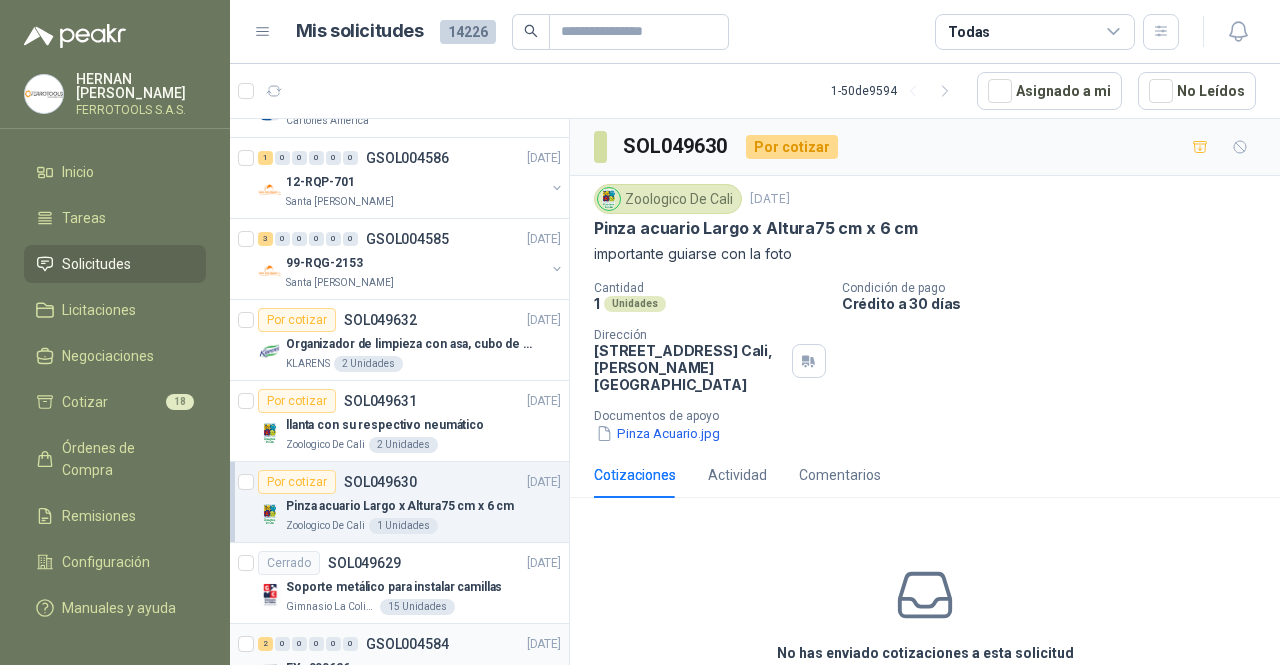 scroll, scrollTop: 2086, scrollLeft: 2, axis: both 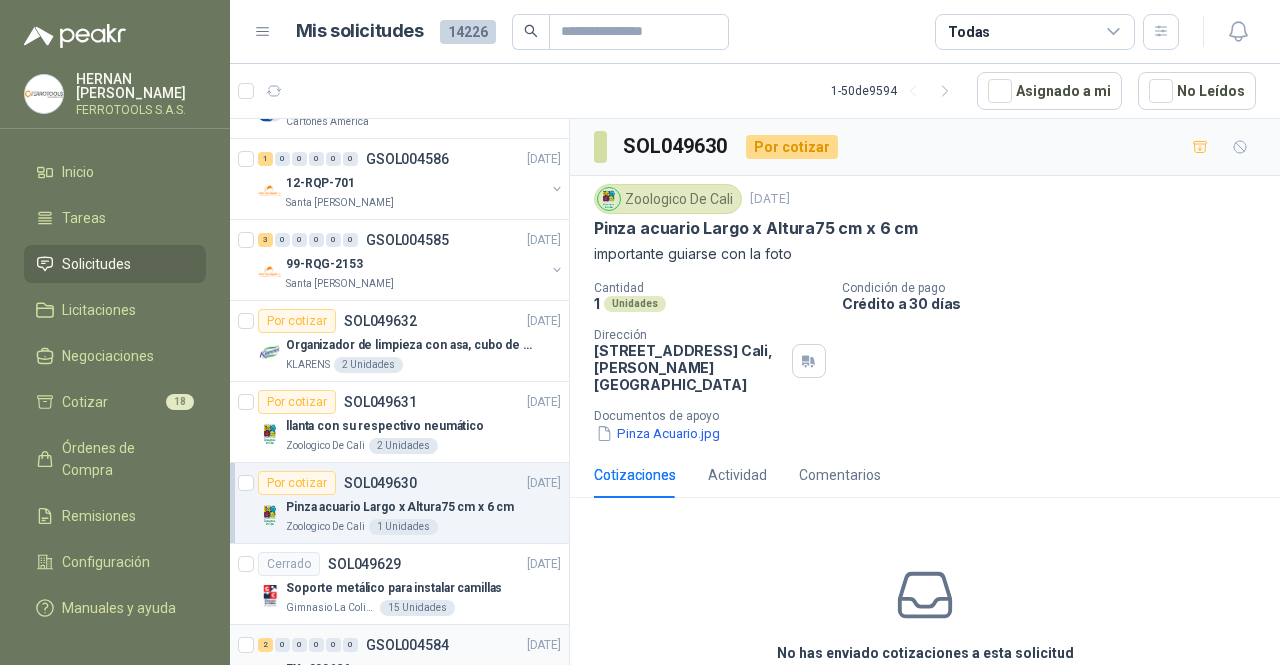 click on "llanta con su respectivo neumático" at bounding box center (385, 426) 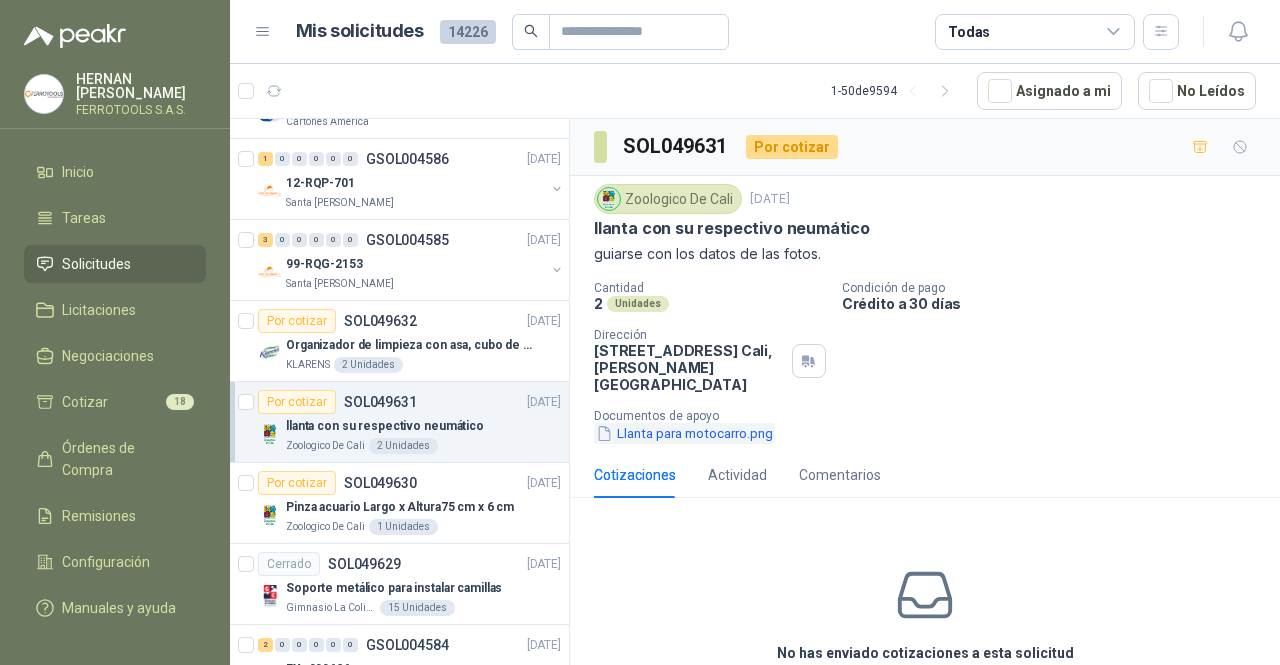 click on "Llanta para motocarro.png" at bounding box center (684, 433) 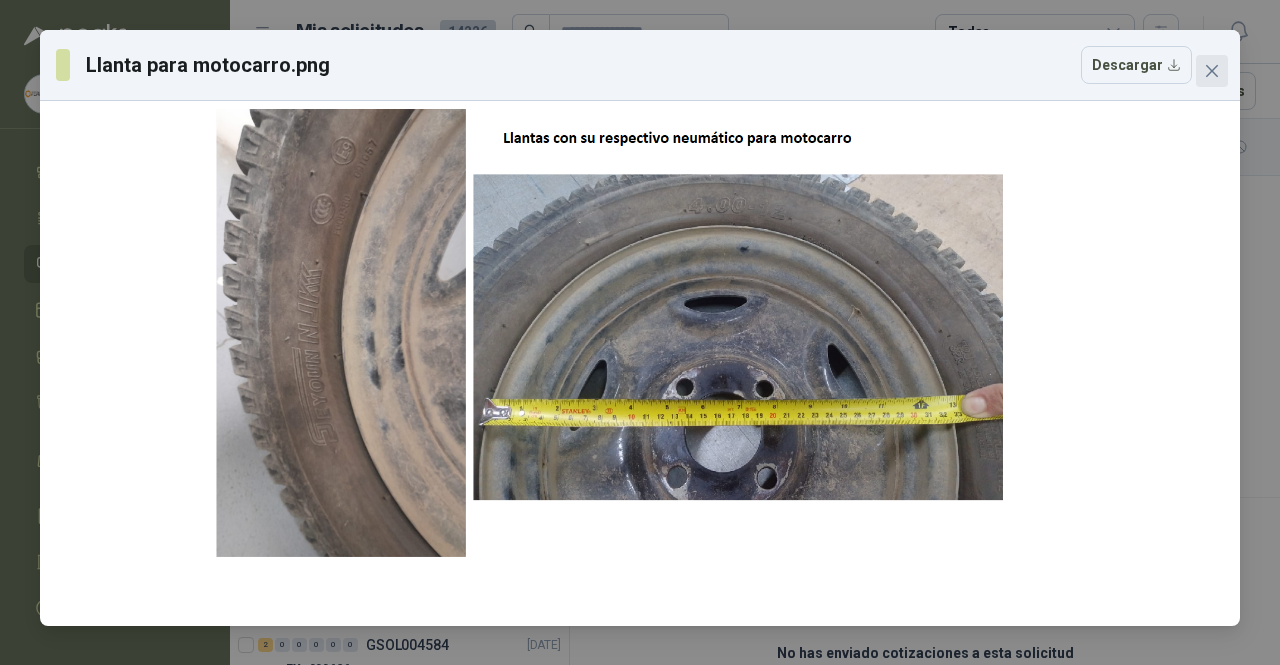 click at bounding box center [1212, 71] 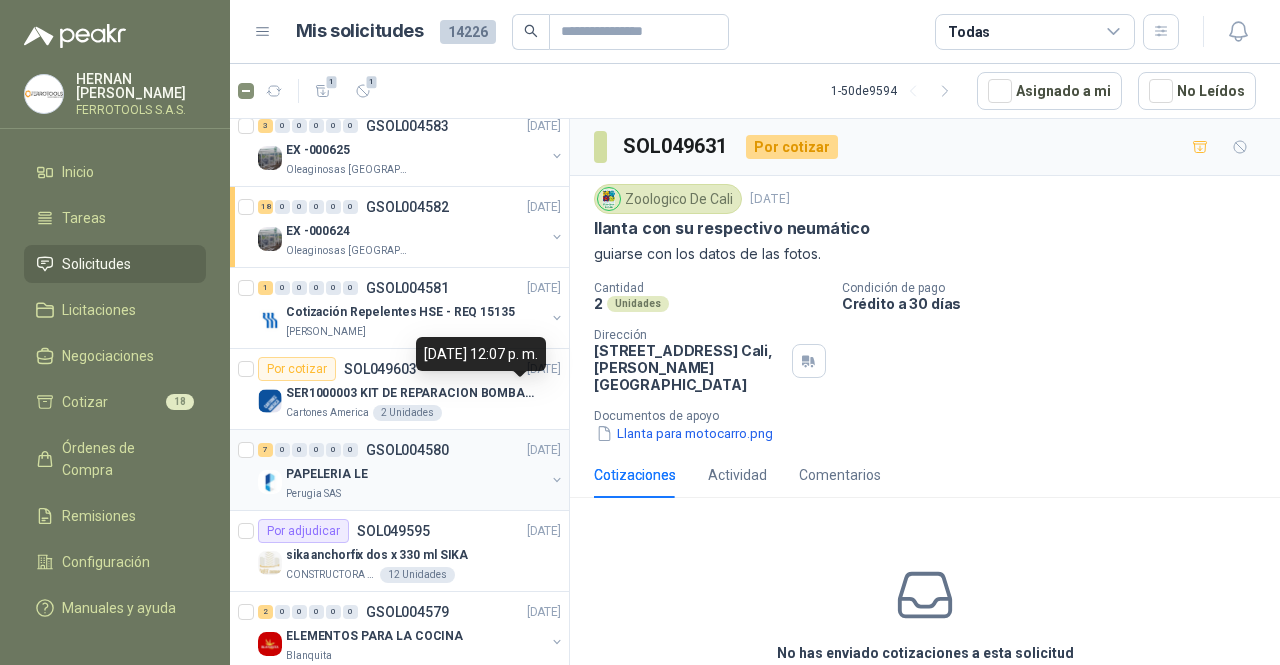 scroll, scrollTop: 2778, scrollLeft: 2, axis: both 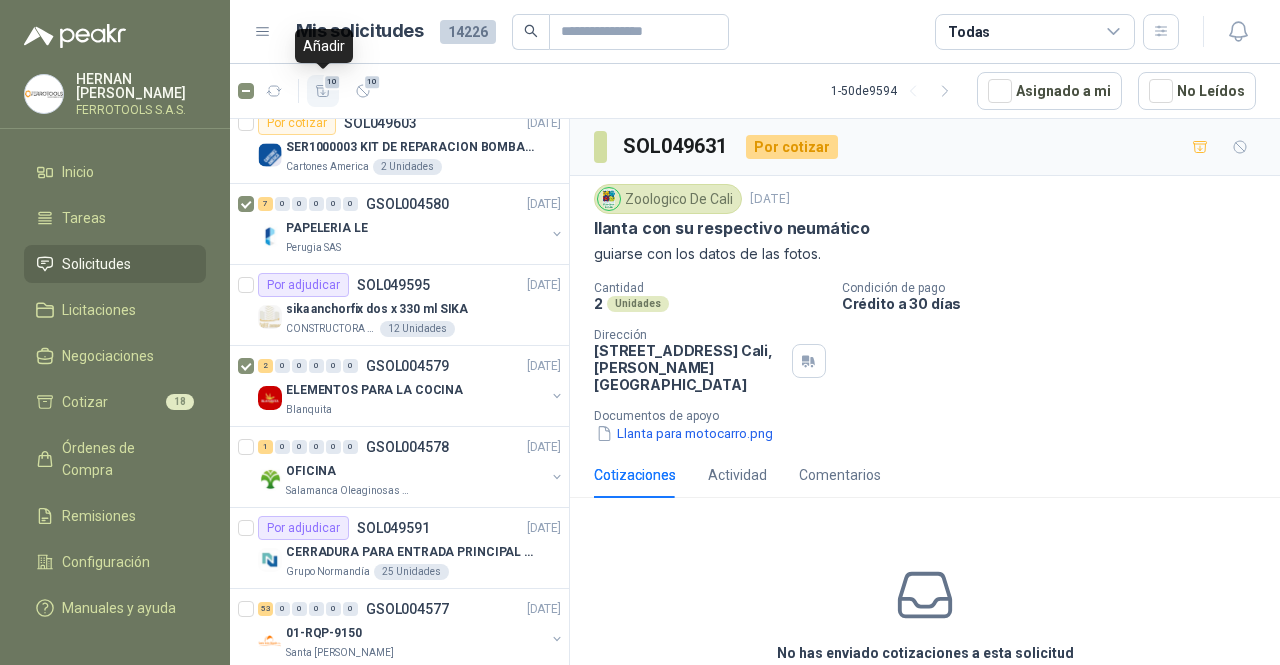 click on "10" at bounding box center (323, 91) 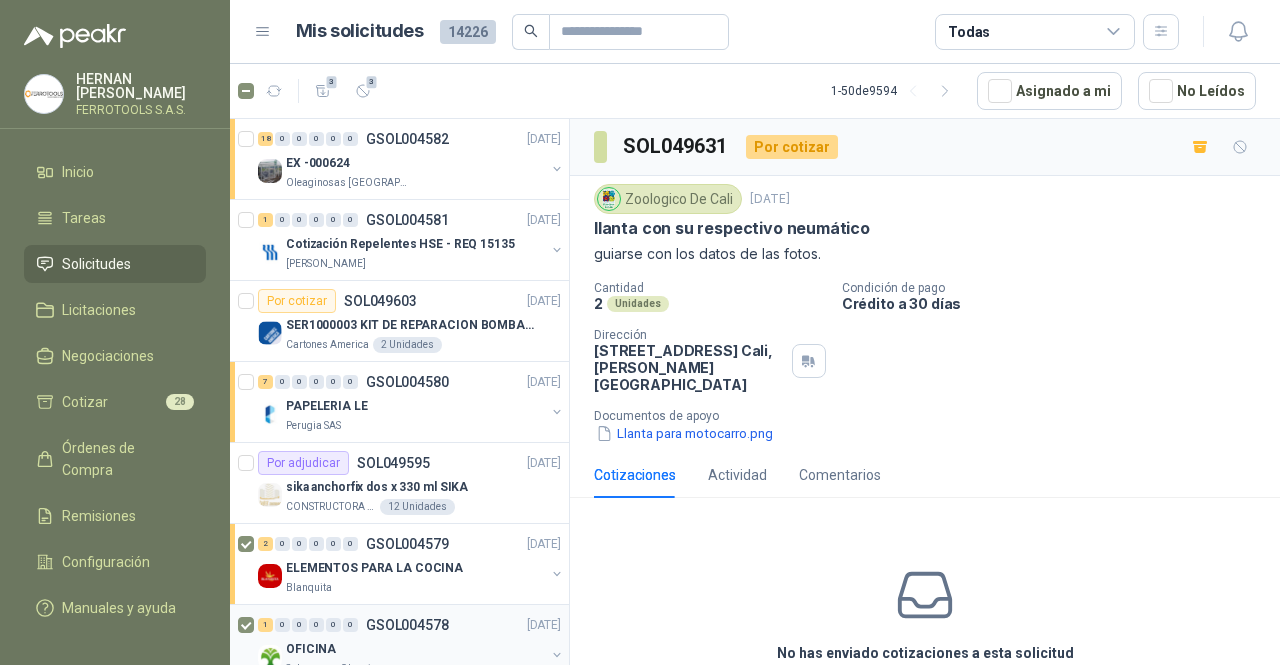 scroll, scrollTop: 2739, scrollLeft: 2, axis: both 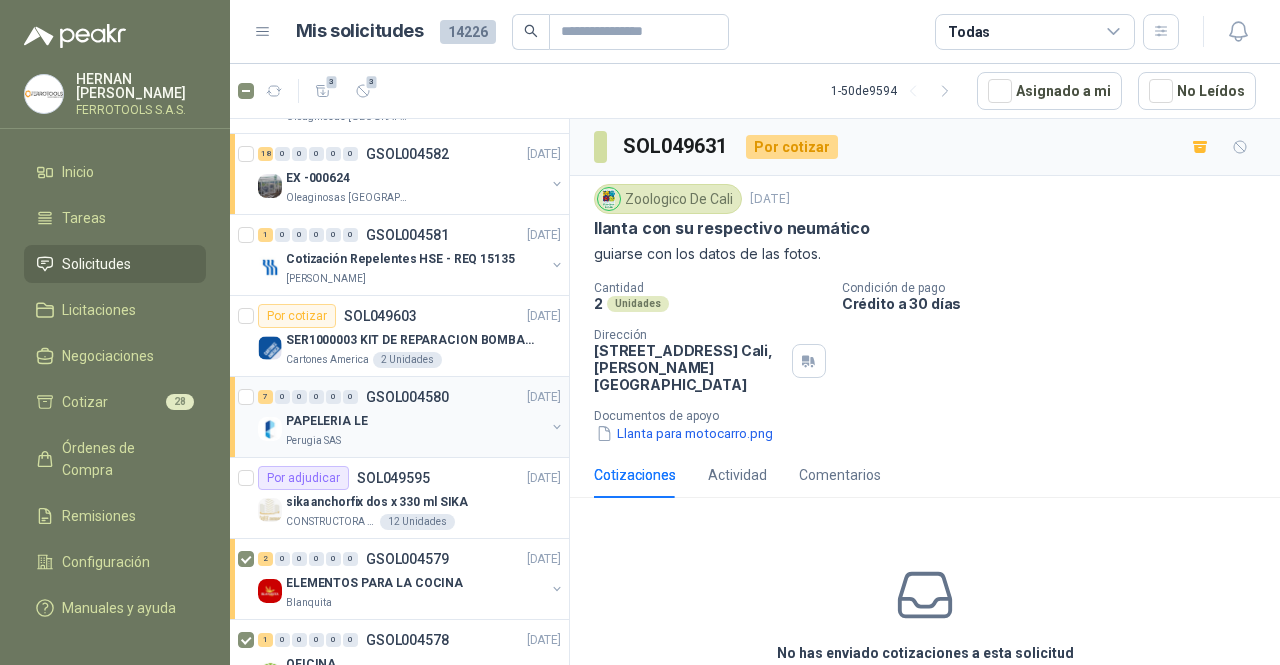 click at bounding box center [248, 417] 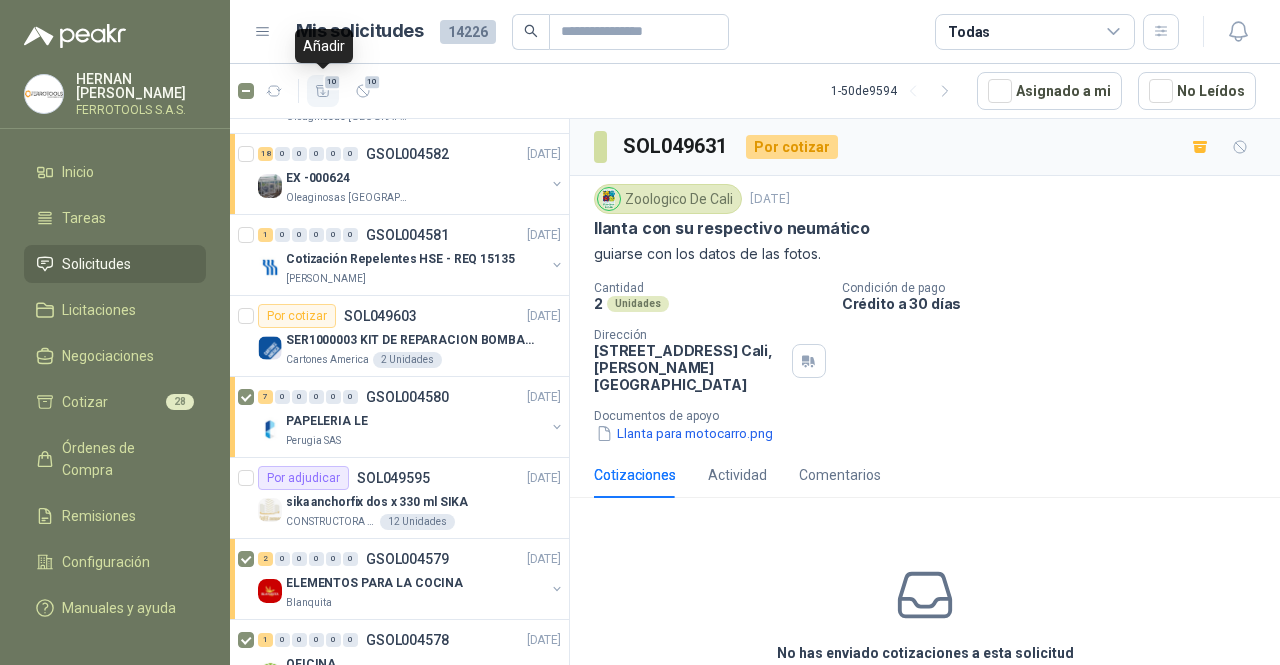 click on "10" at bounding box center (323, 91) 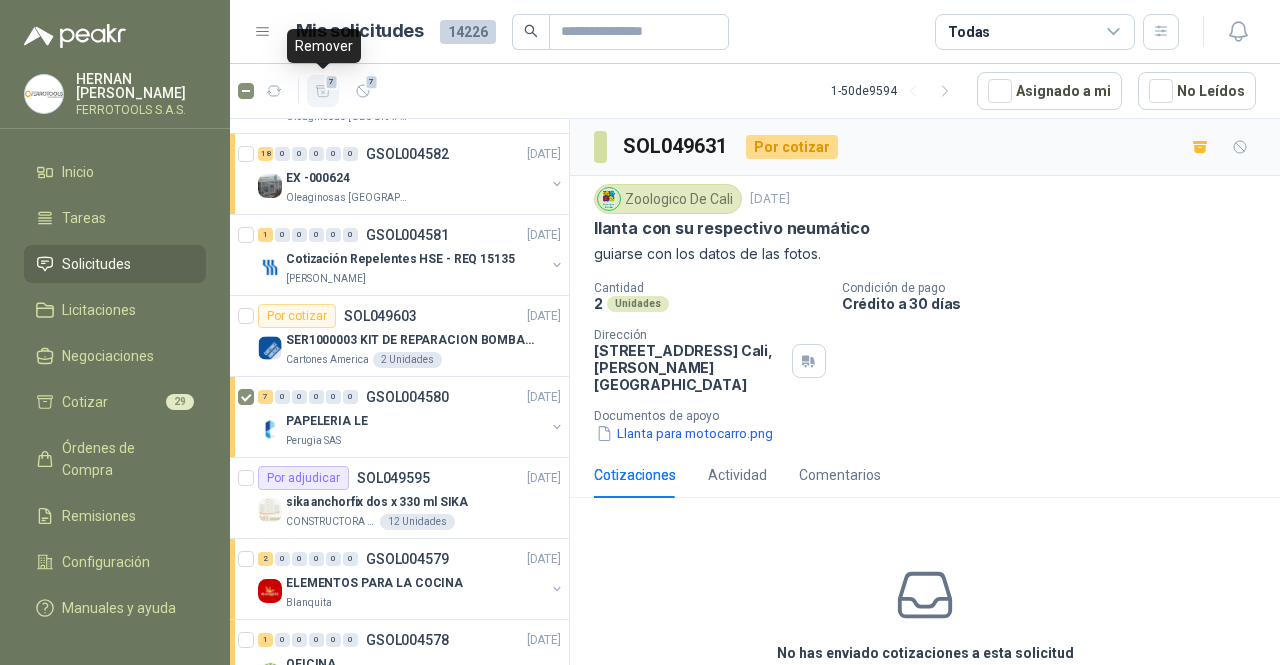 click 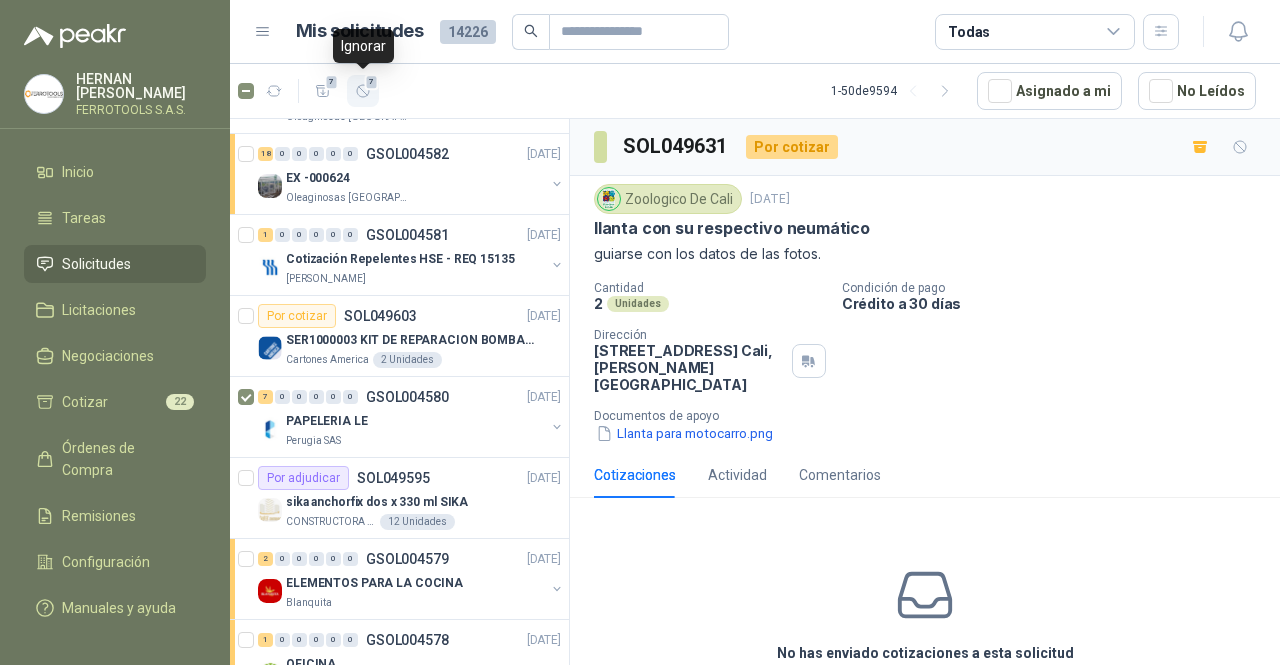 click on "7" at bounding box center (363, 91) 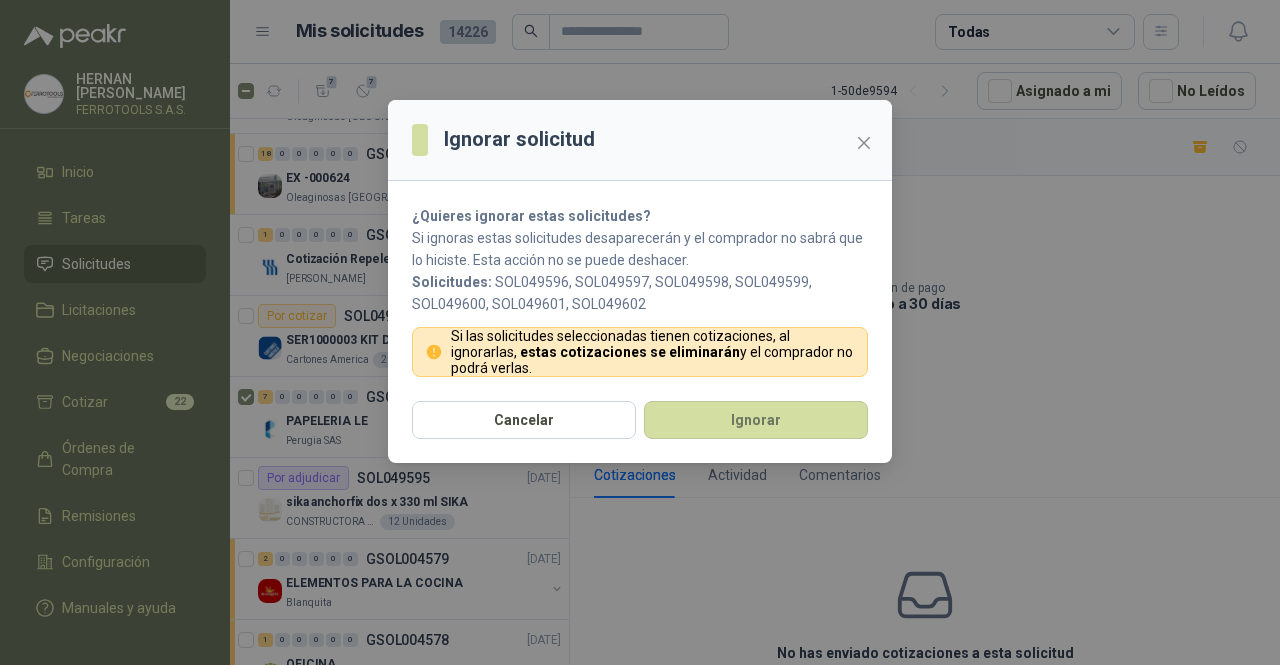 click on "¿Quieres ignorar estas solicitudes? Si ignoras estas solicitudes desaparecerán y el comprador no sabrá que lo hiciste. Esta acción no se puede deshacer. Solicitudes:   SOL049596, SOL049597, SOL049598, SOL049599, SOL049600, SOL049601, SOL049602 Si las solicitudes seleccionadas tienen cotizaciones, al ignorarlas,   estas cotizaciones se eliminarán  y el comprador no podrá verlas." at bounding box center (640, 291) 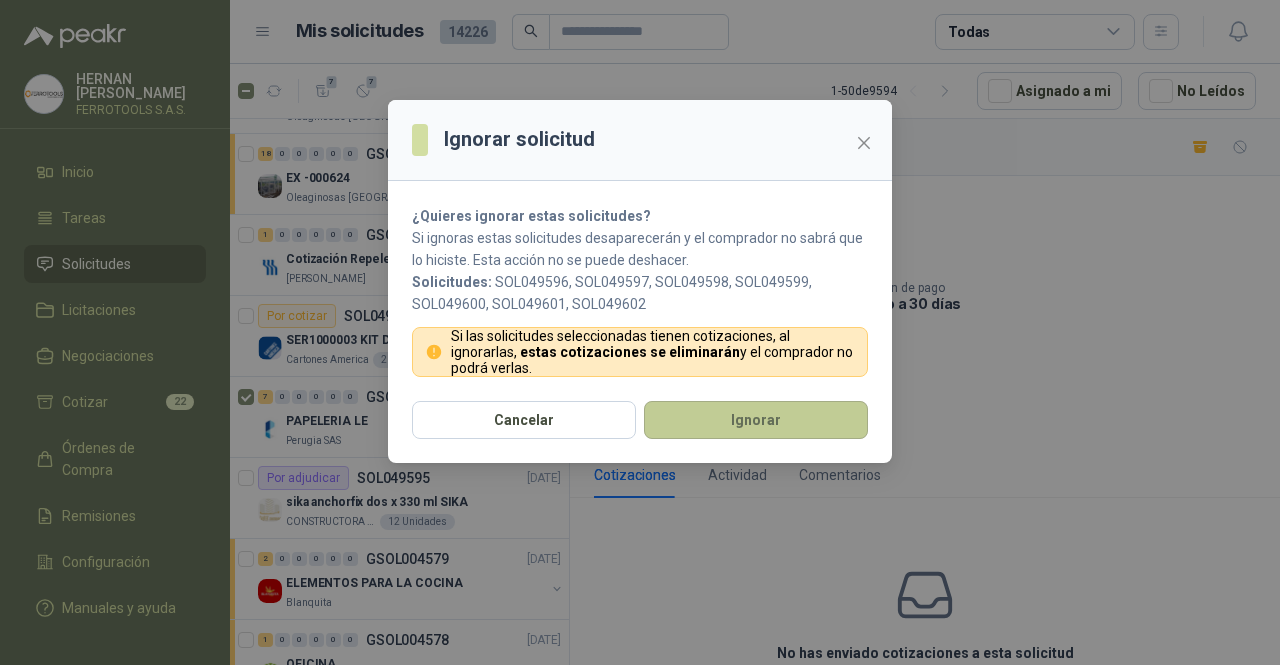 click on "Ignorar" at bounding box center [756, 420] 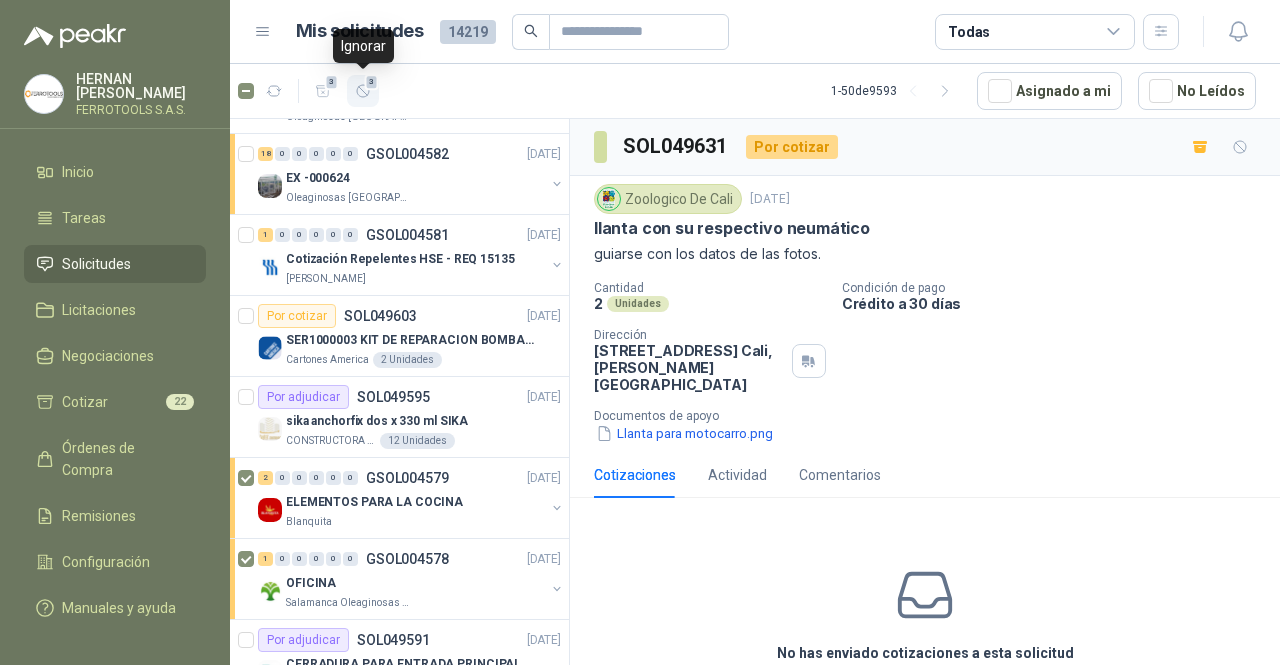 click on "3" at bounding box center [363, 91] 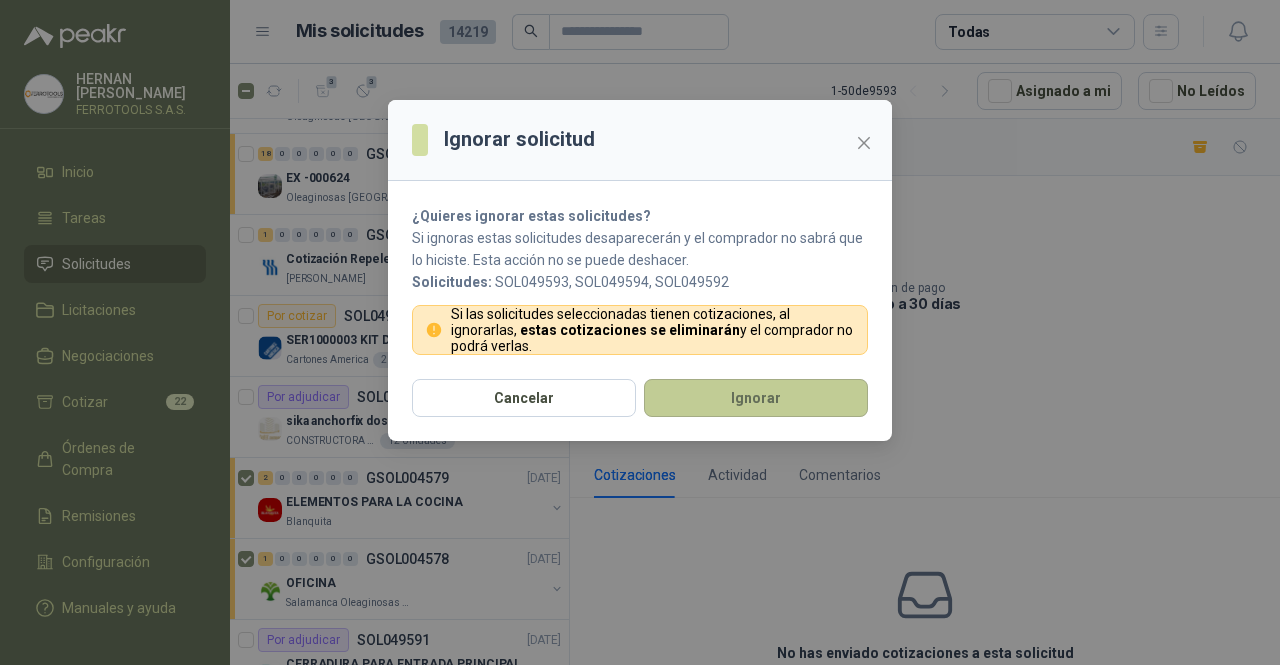 click on "Ignorar" at bounding box center [756, 398] 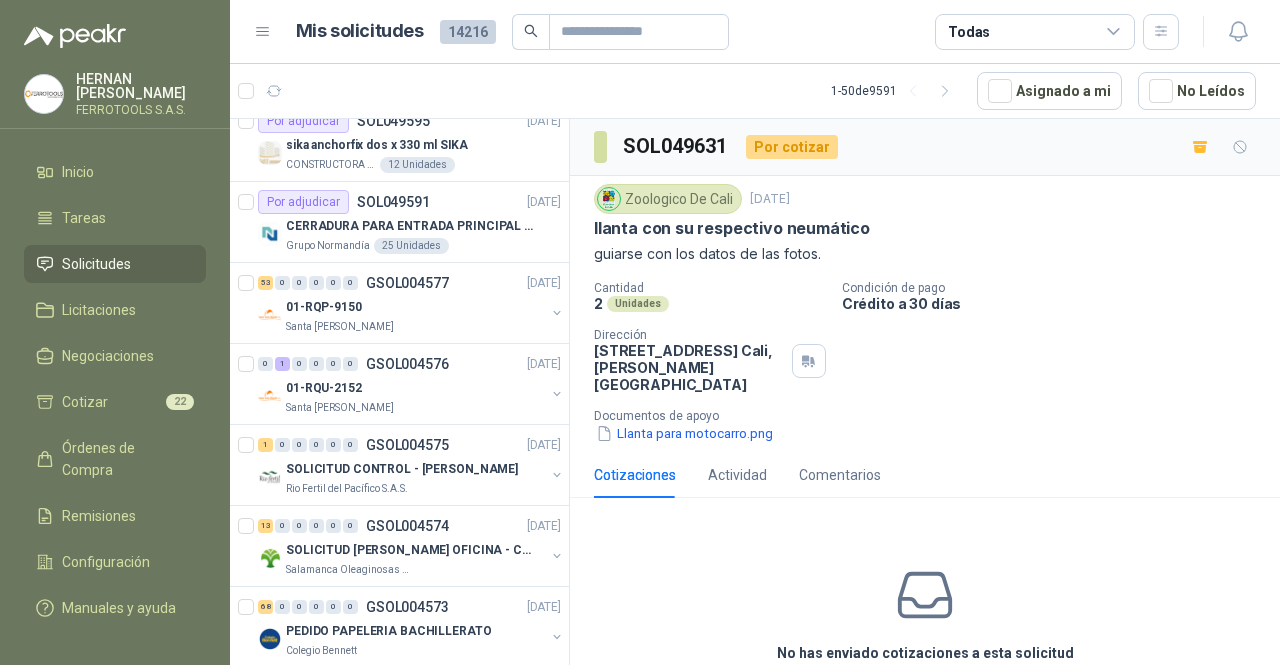 scroll, scrollTop: 3016, scrollLeft: 2, axis: both 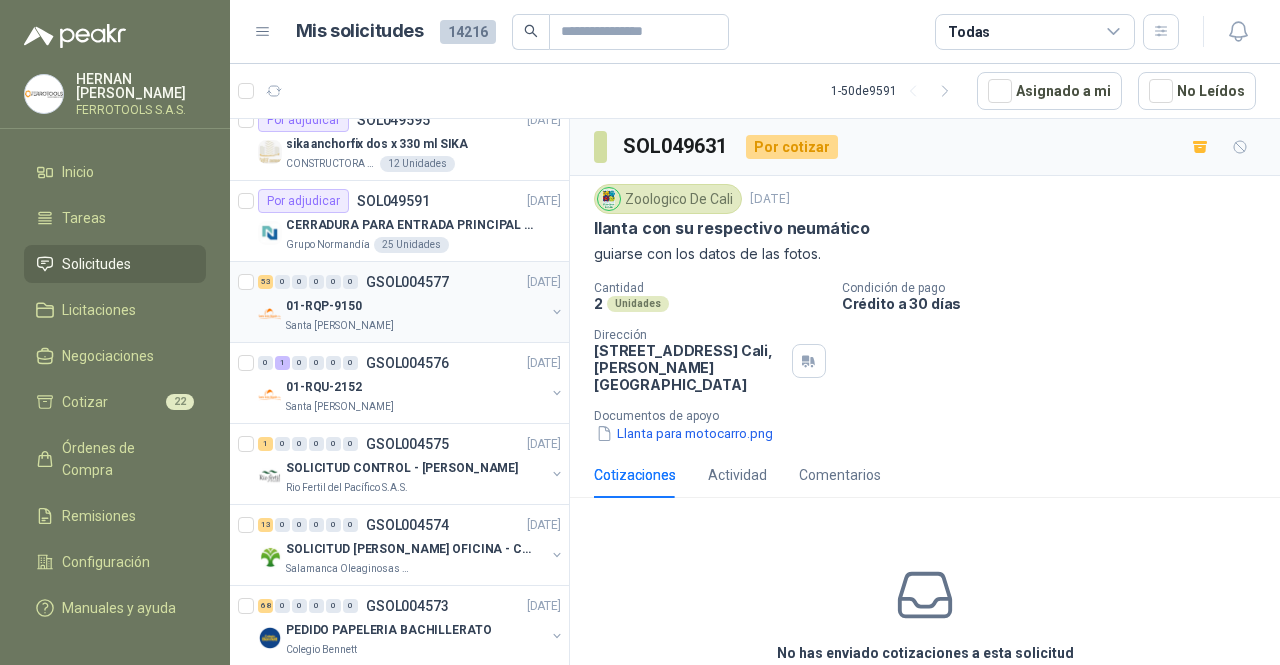 click on "Santa [PERSON_NAME]" at bounding box center [415, 326] 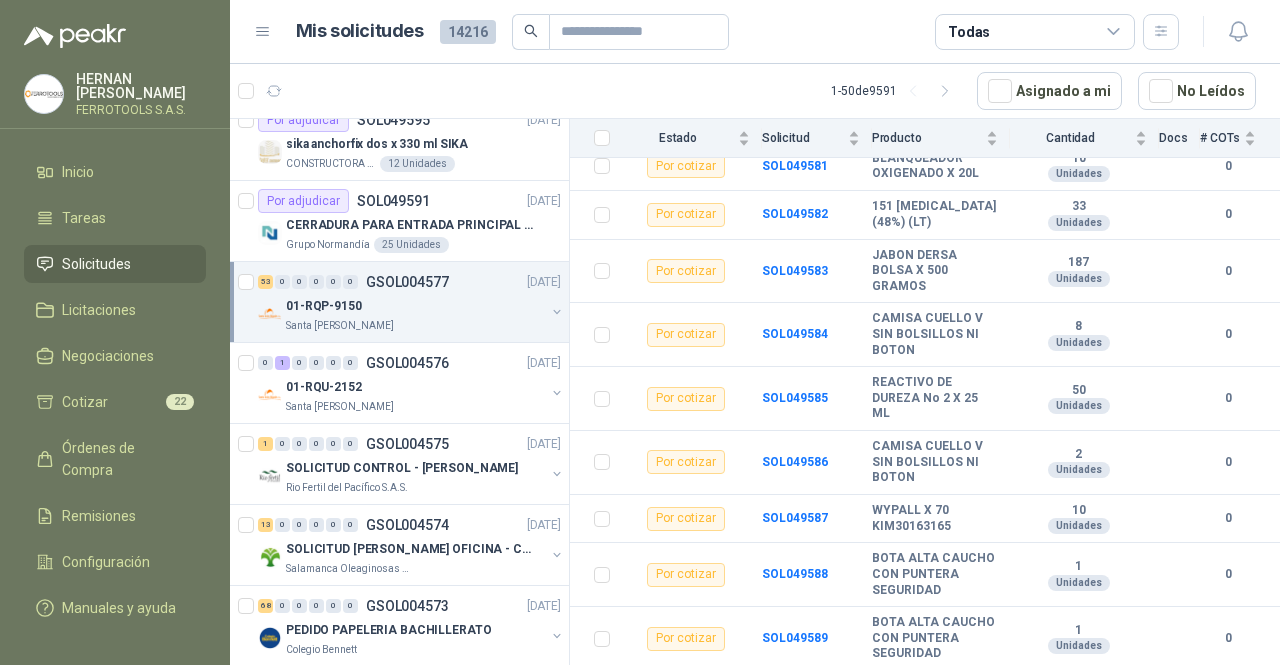 scroll, scrollTop: 2743, scrollLeft: 0, axis: vertical 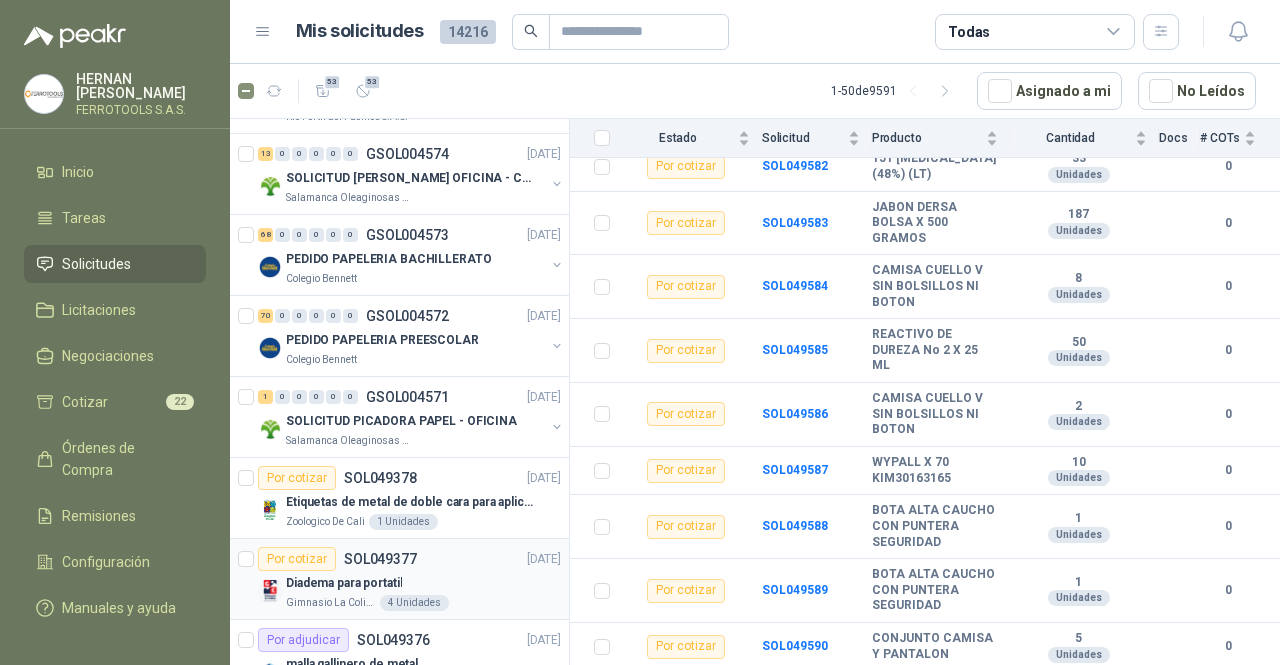 click on "Diadema para portatil" at bounding box center [423, 583] 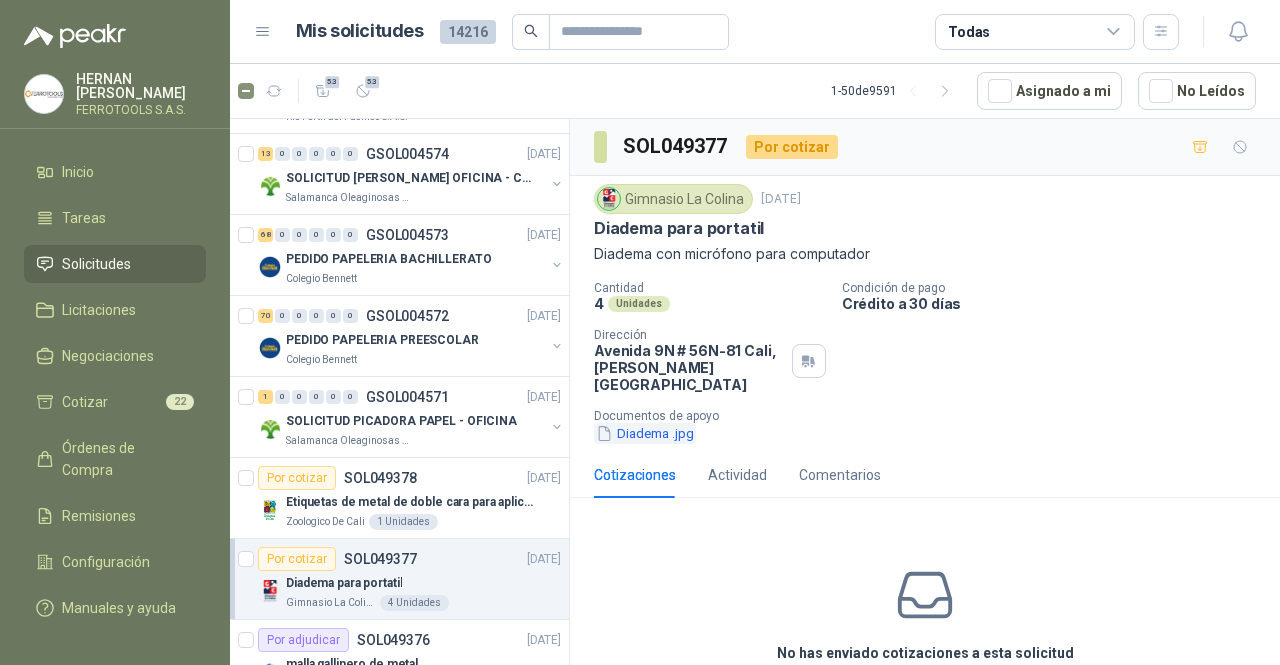 click on "Diadema .jpg" at bounding box center [645, 433] 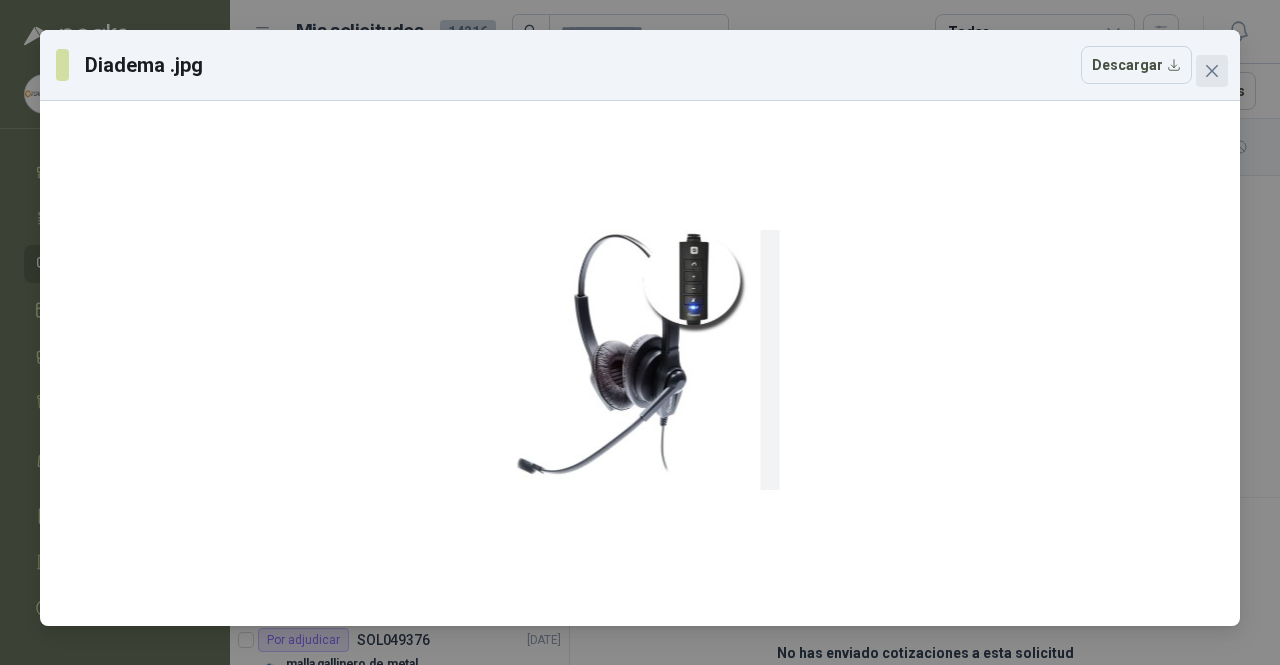 click 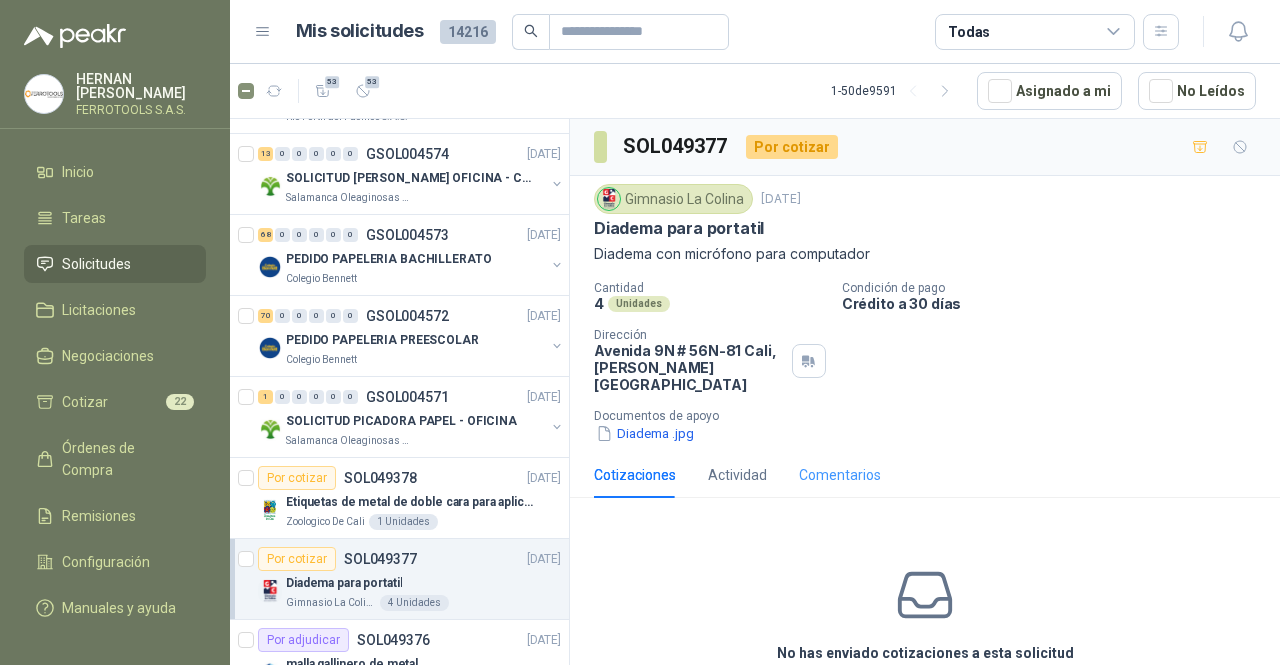 click on "Comentarios" at bounding box center [840, 475] 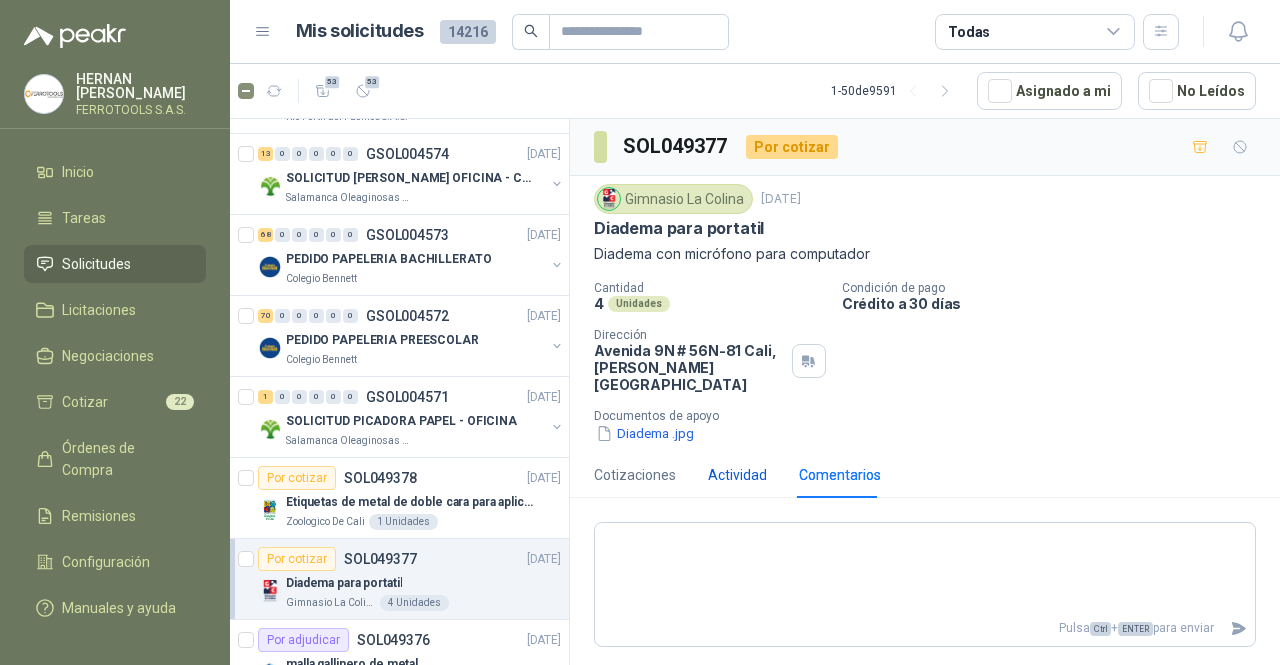 click on "Actividad" at bounding box center (737, 475) 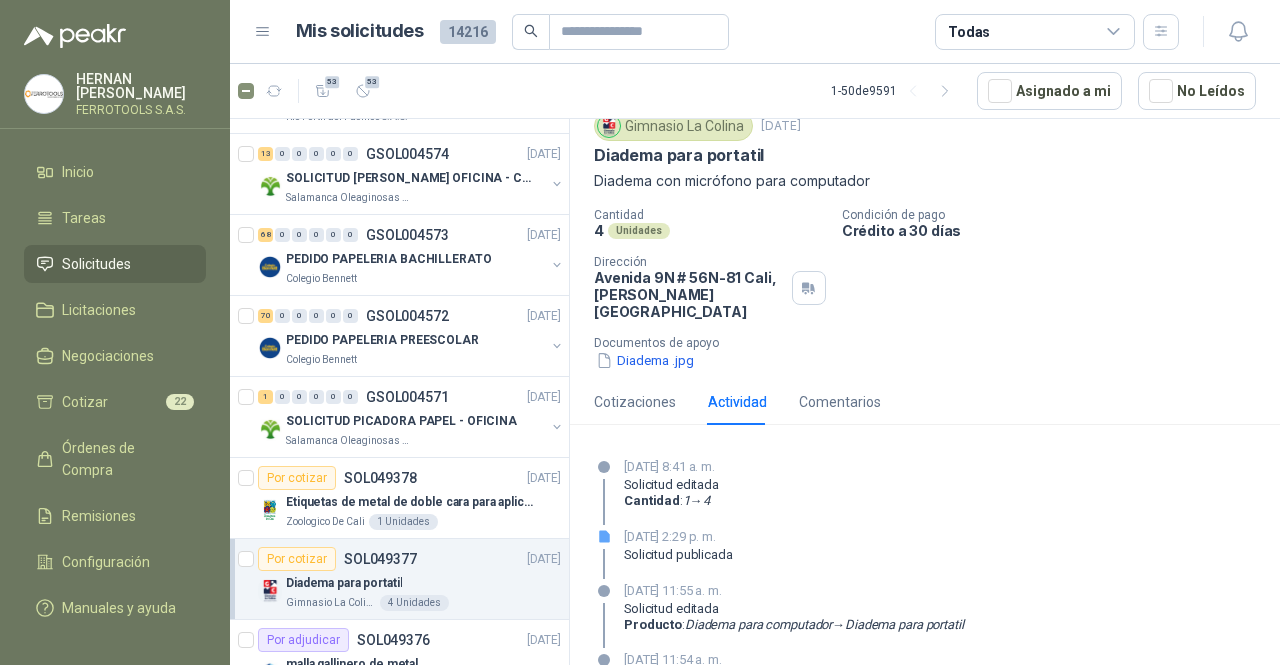 scroll, scrollTop: 105, scrollLeft: 0, axis: vertical 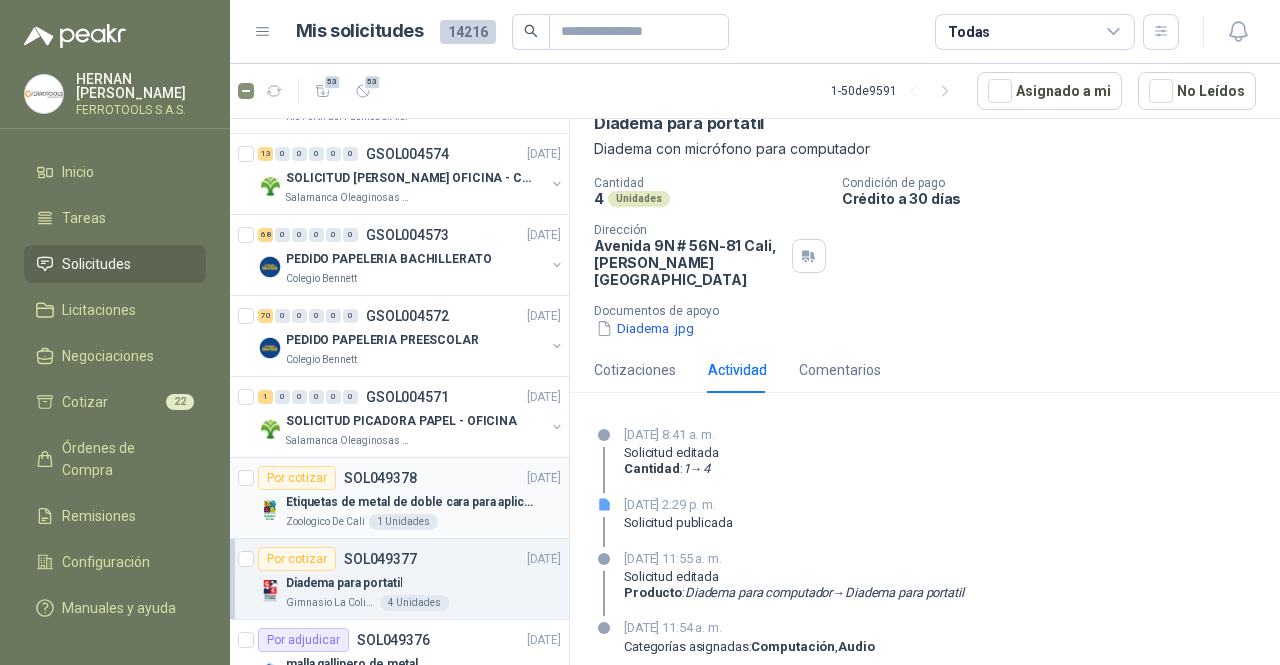 click on "Etiquetas de metal de doble cara para aplicaciones al aire libre, jardinería y alta durabilidad" at bounding box center (410, 502) 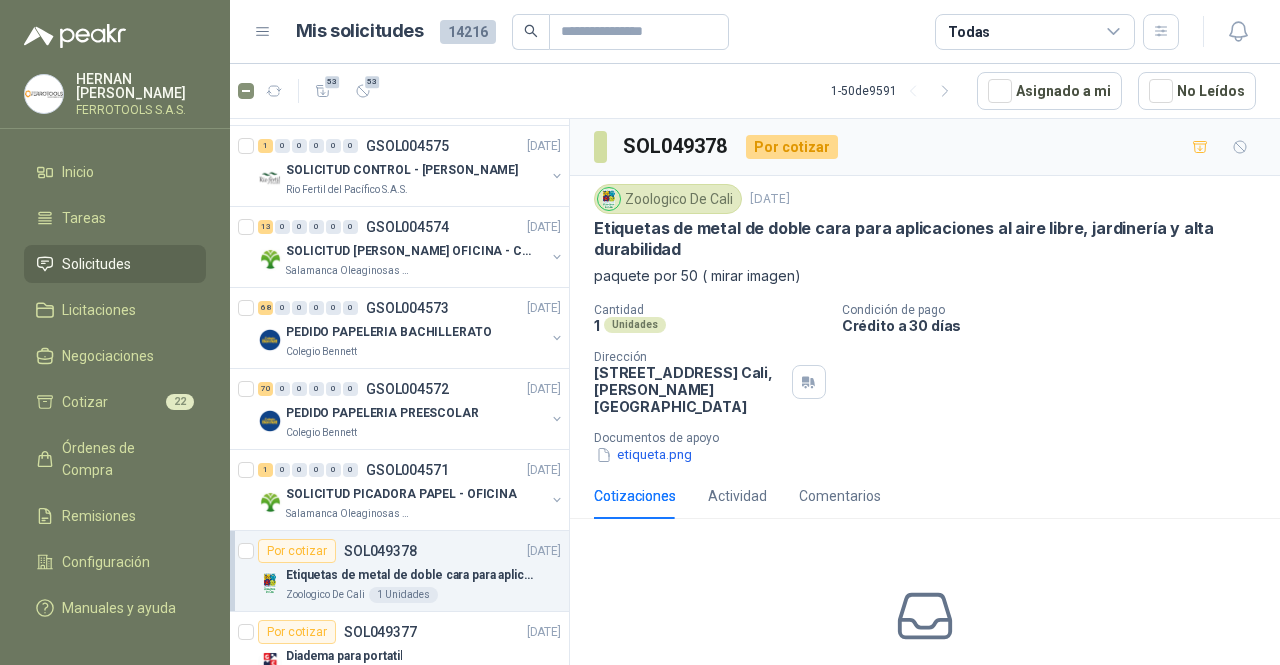 scroll, scrollTop: 3311, scrollLeft: 0, axis: vertical 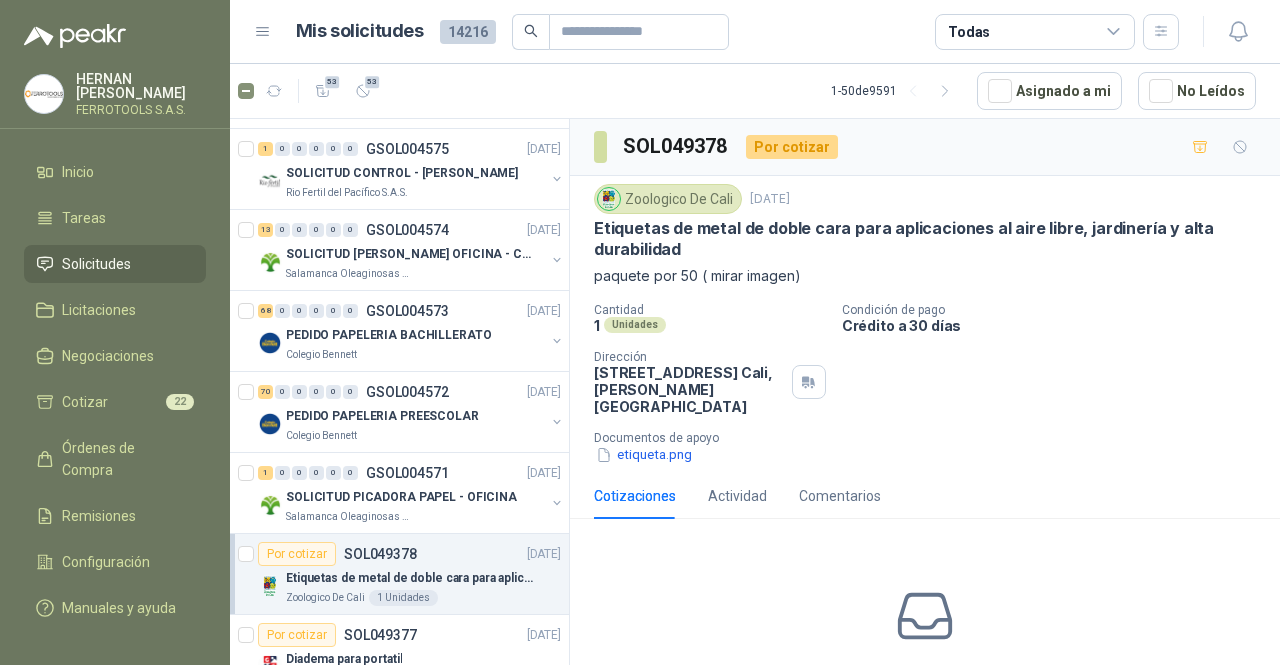 click on "SOLICITUD PICADORA PAPEL - OFICINA" at bounding box center [415, 497] 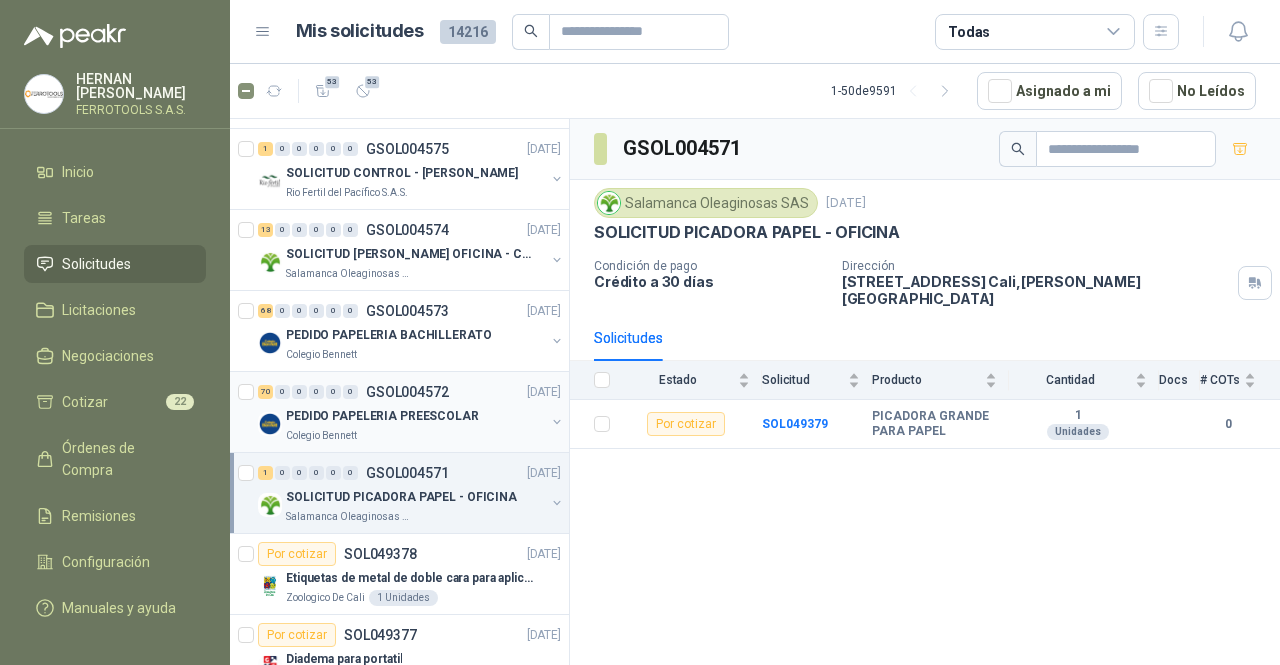 click on "Colegio Bennett" at bounding box center [415, 436] 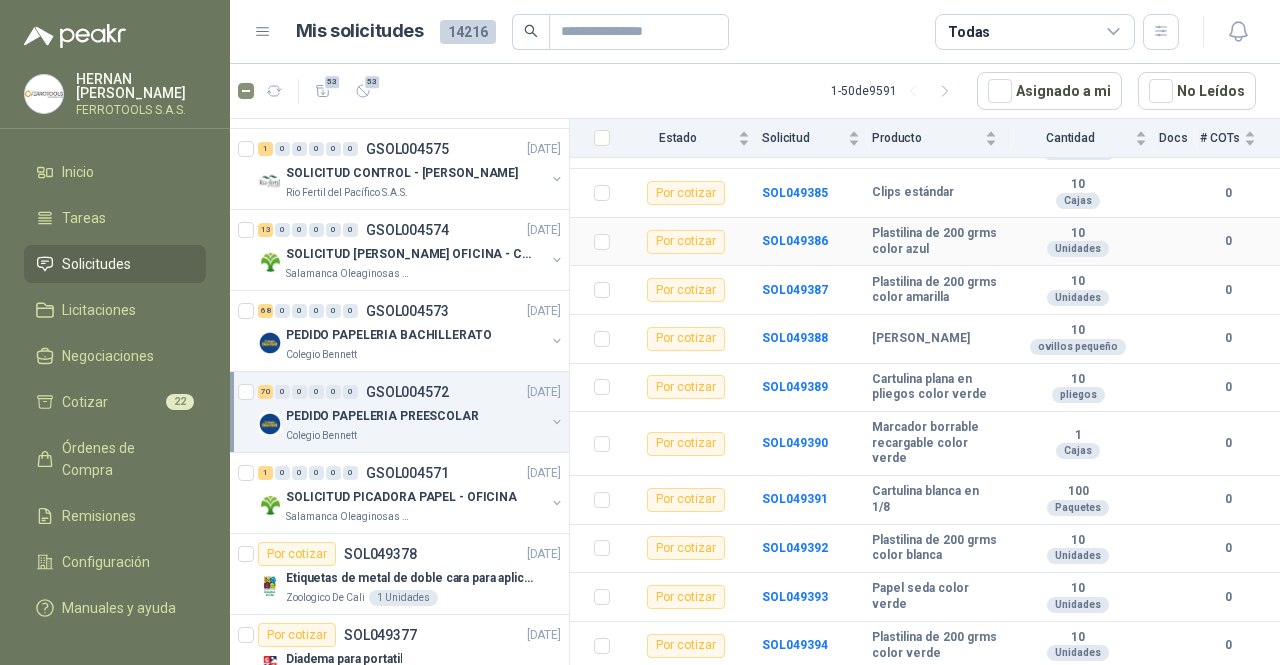 scroll, scrollTop: 485, scrollLeft: 0, axis: vertical 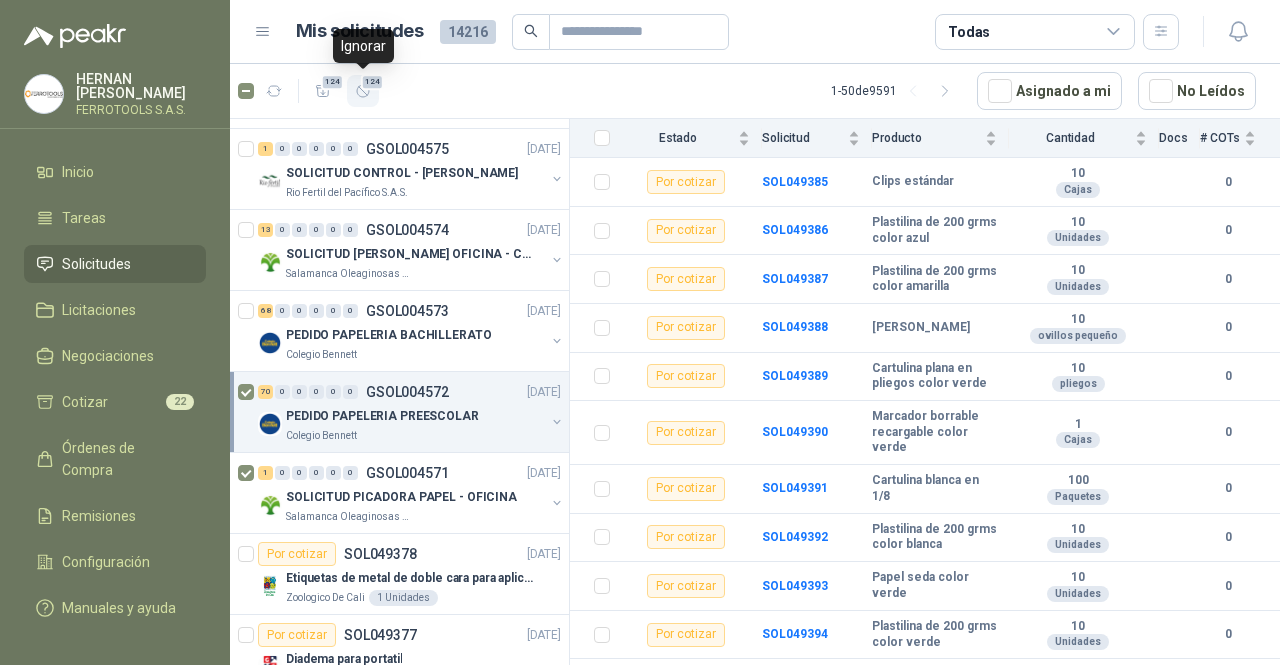 click 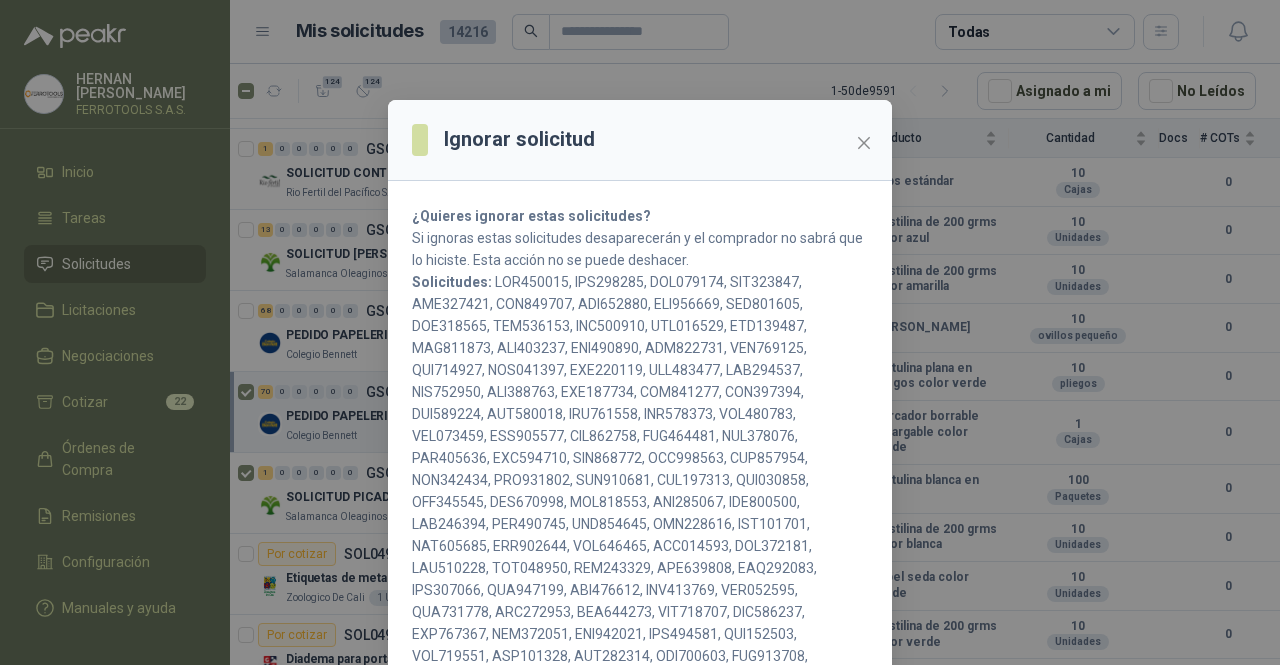scroll, scrollTop: 100, scrollLeft: 0, axis: vertical 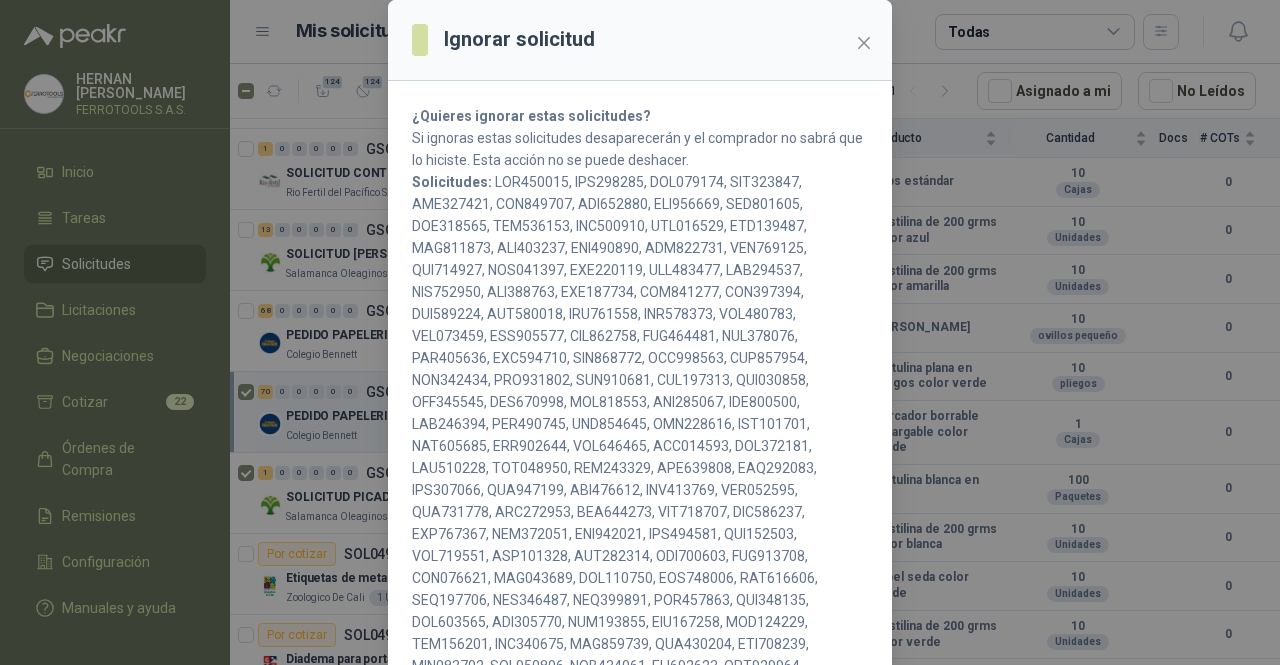 click on "Ignorar solicitud ¿Quieres ignorar estas solicitudes? Si ignoras estas solicitudes desaparecerán y el comprador no sabrá que lo hiciste. Esta acción no se puede deshacer. Solicitudes:   Si las solicitudes seleccionadas tienen cotizaciones, al ignorarlas,   estas cotizaciones se eliminarán  y el comprador no podrá verlas. Cancelar Ignorar" at bounding box center (640, 332) 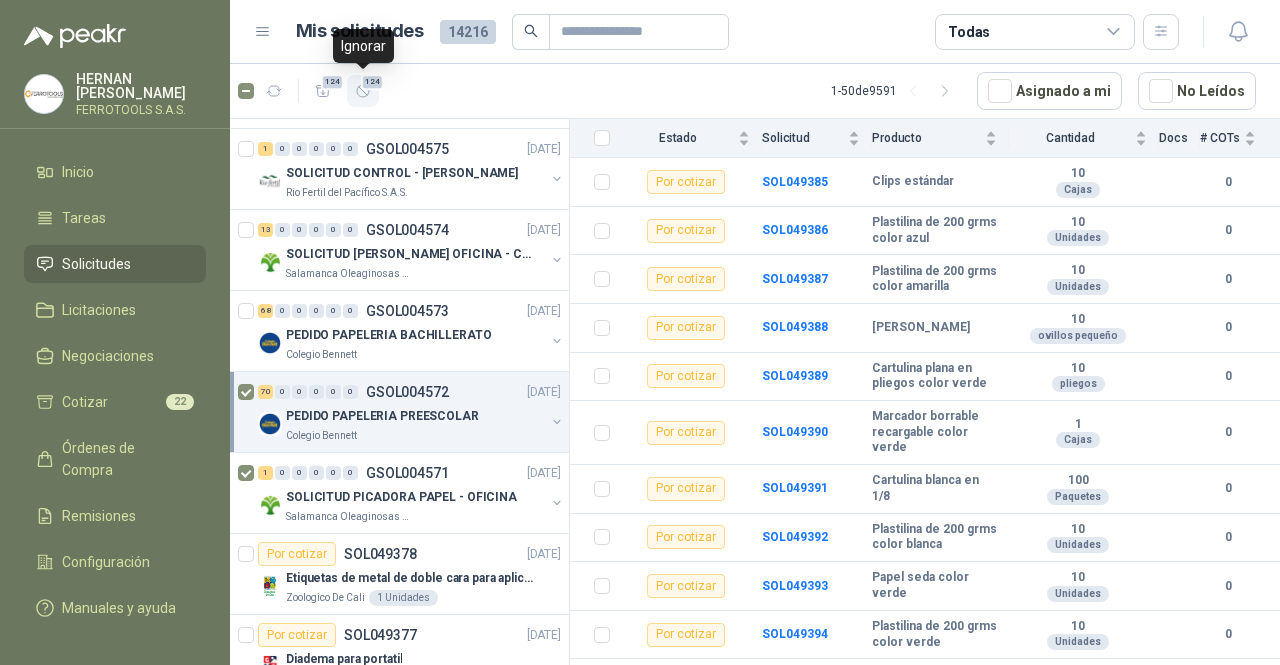 click on "124" at bounding box center [363, 91] 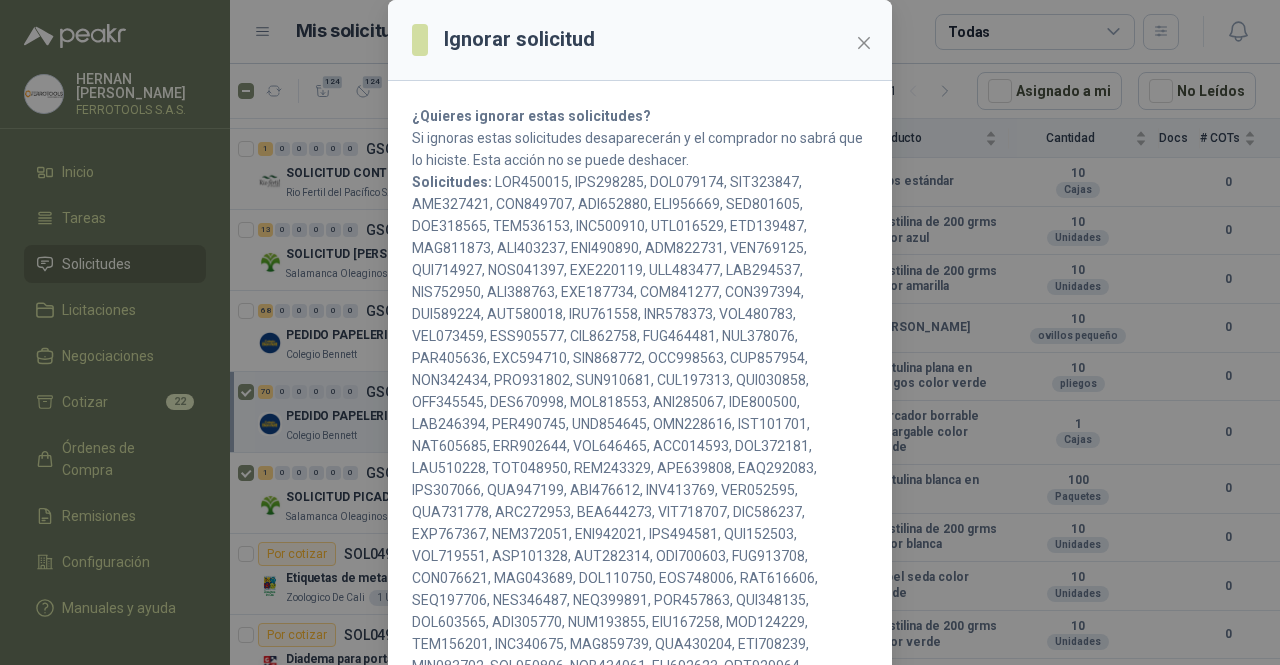 scroll, scrollTop: 329, scrollLeft: 0, axis: vertical 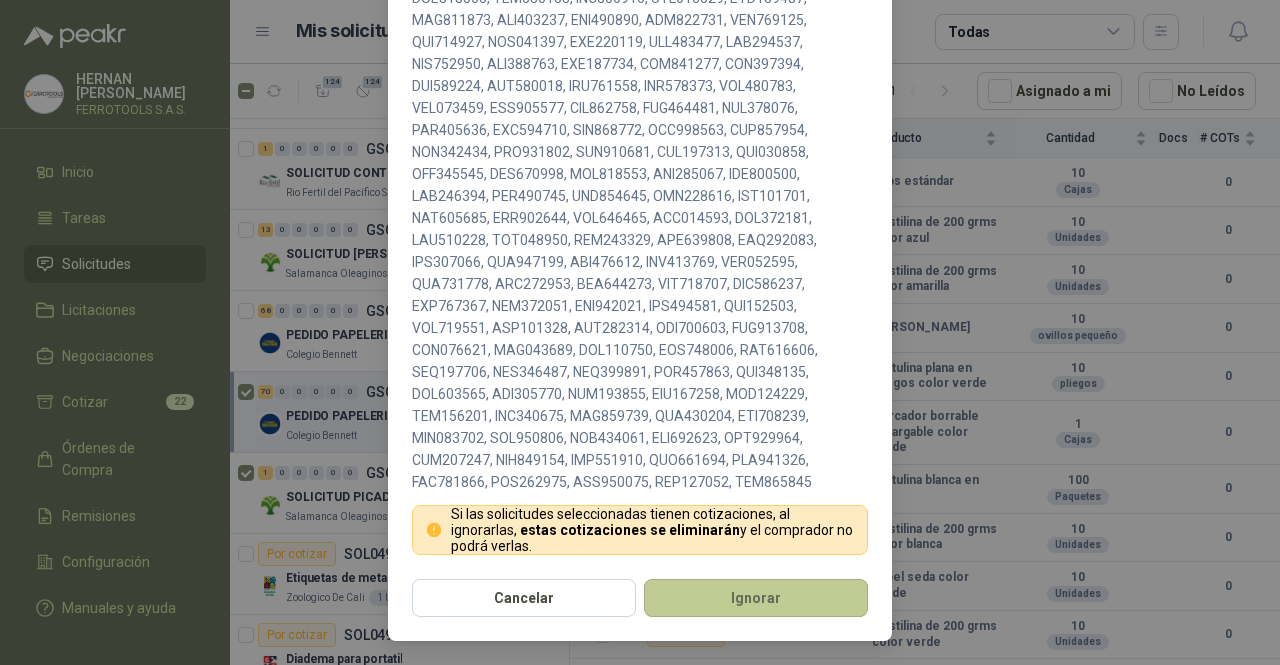 click on "Ignorar" at bounding box center (756, 598) 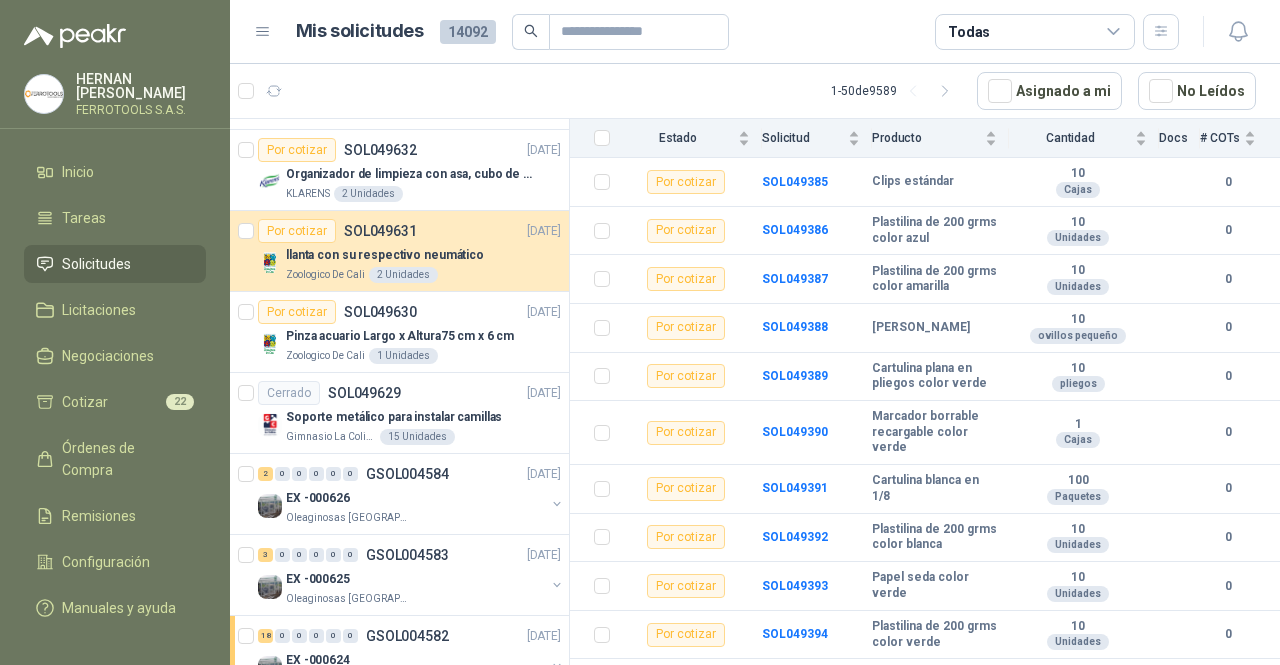 scroll, scrollTop: 2153, scrollLeft: 0, axis: vertical 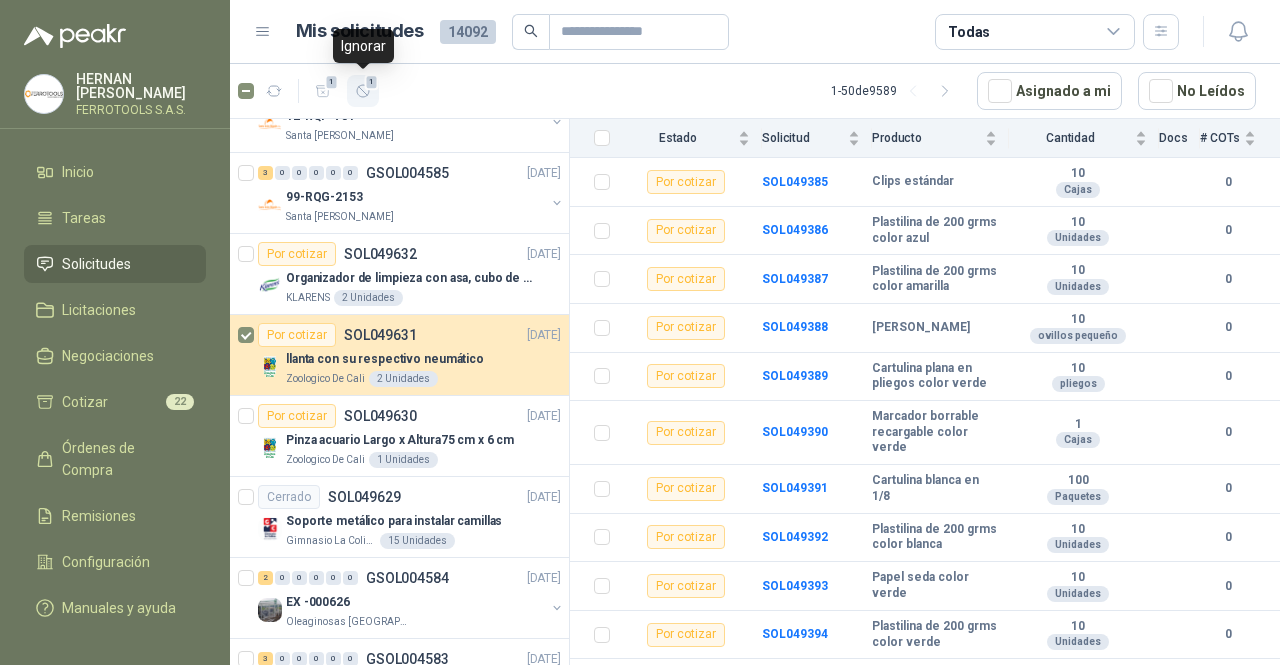 click on "1" at bounding box center [363, 91] 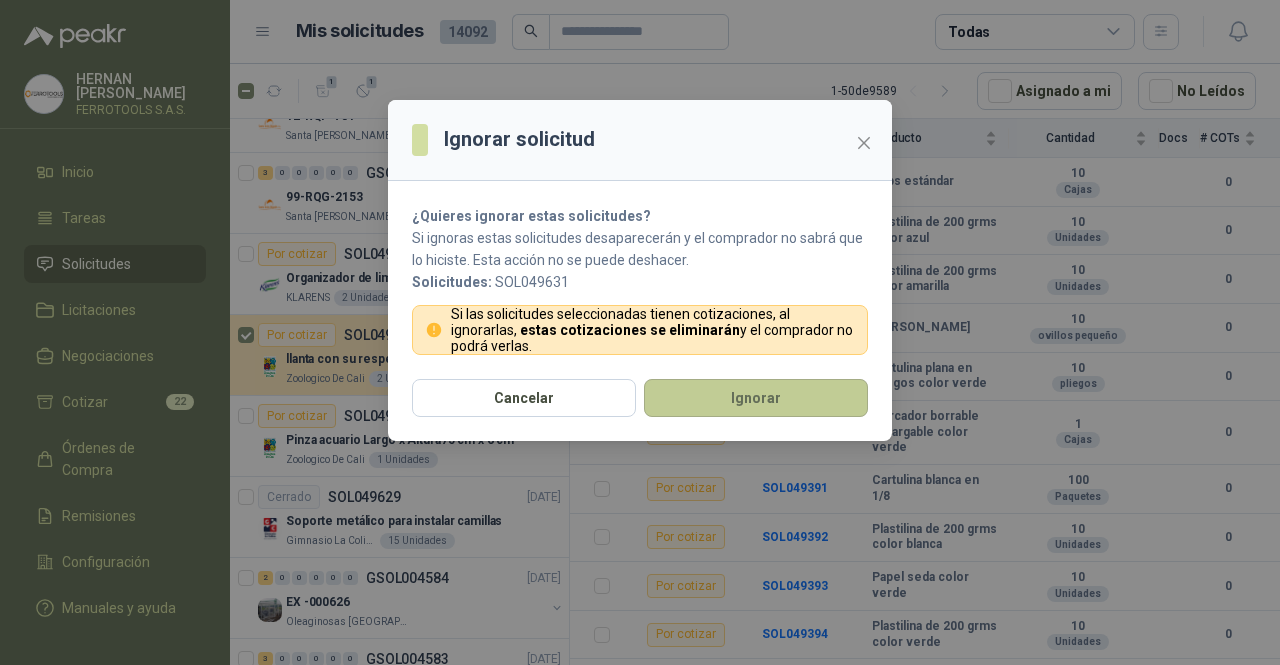 click on "Ignorar" at bounding box center (756, 398) 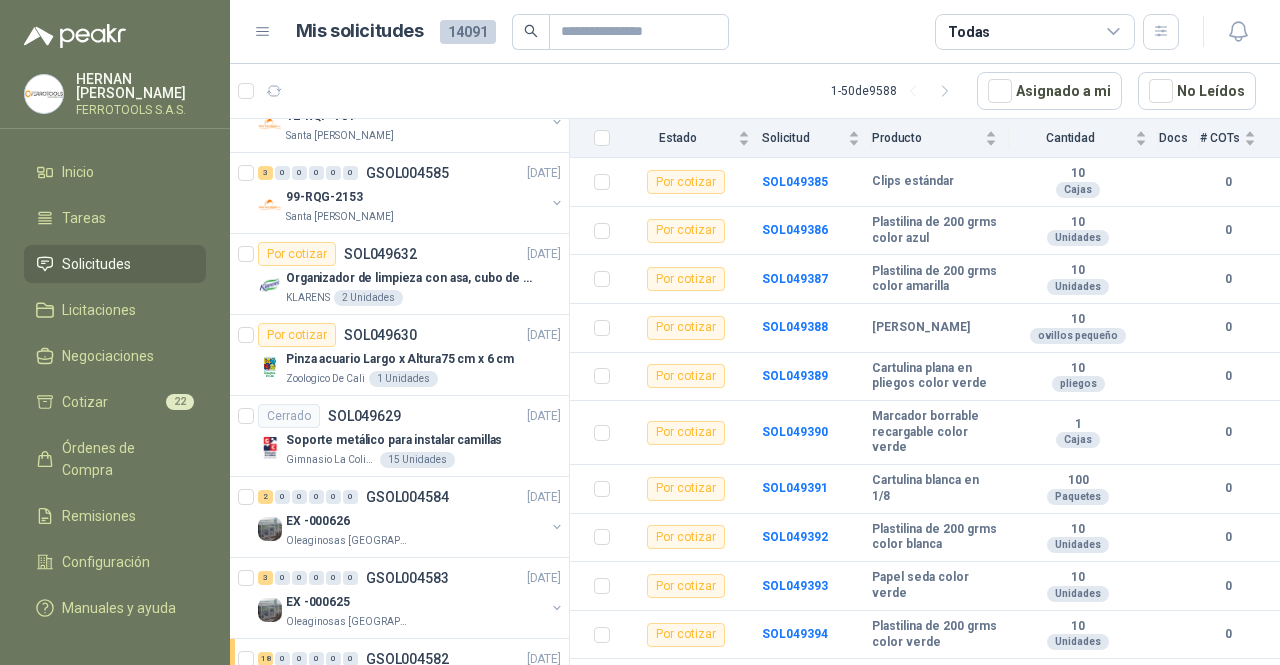 click on "Organizador de limpieza con asa, cubo de plástico blanco para productos de suministros de limpieza" at bounding box center [410, 278] 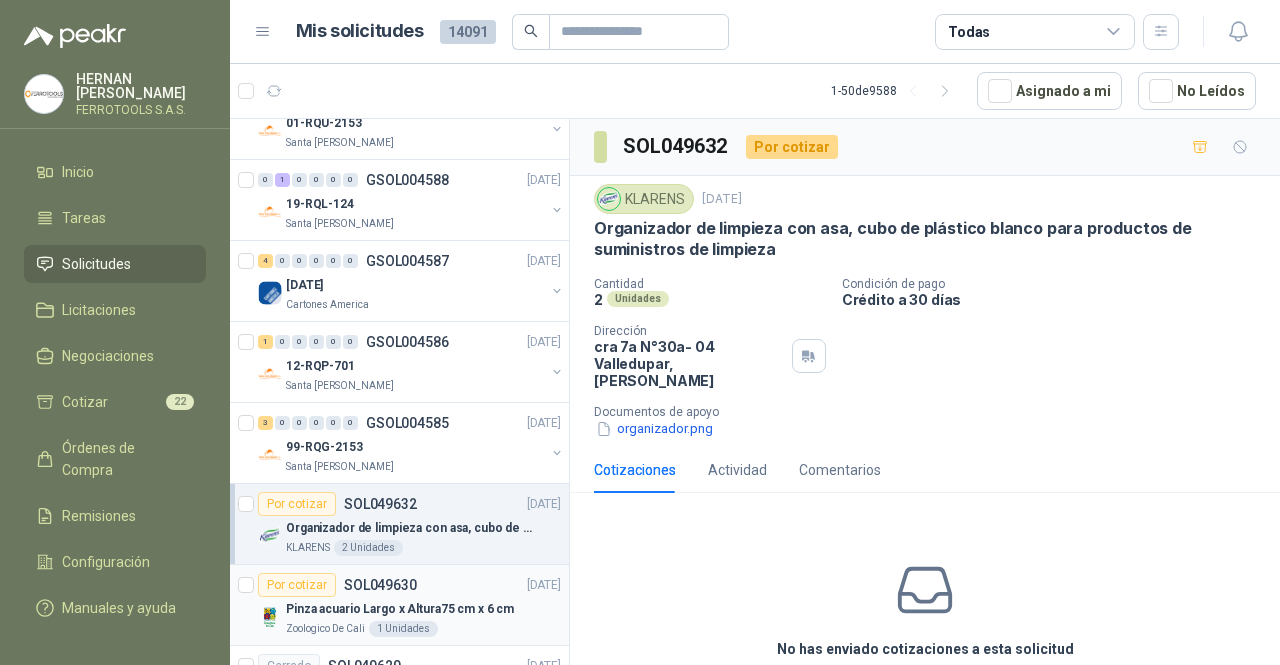 scroll, scrollTop: 1902, scrollLeft: 0, axis: vertical 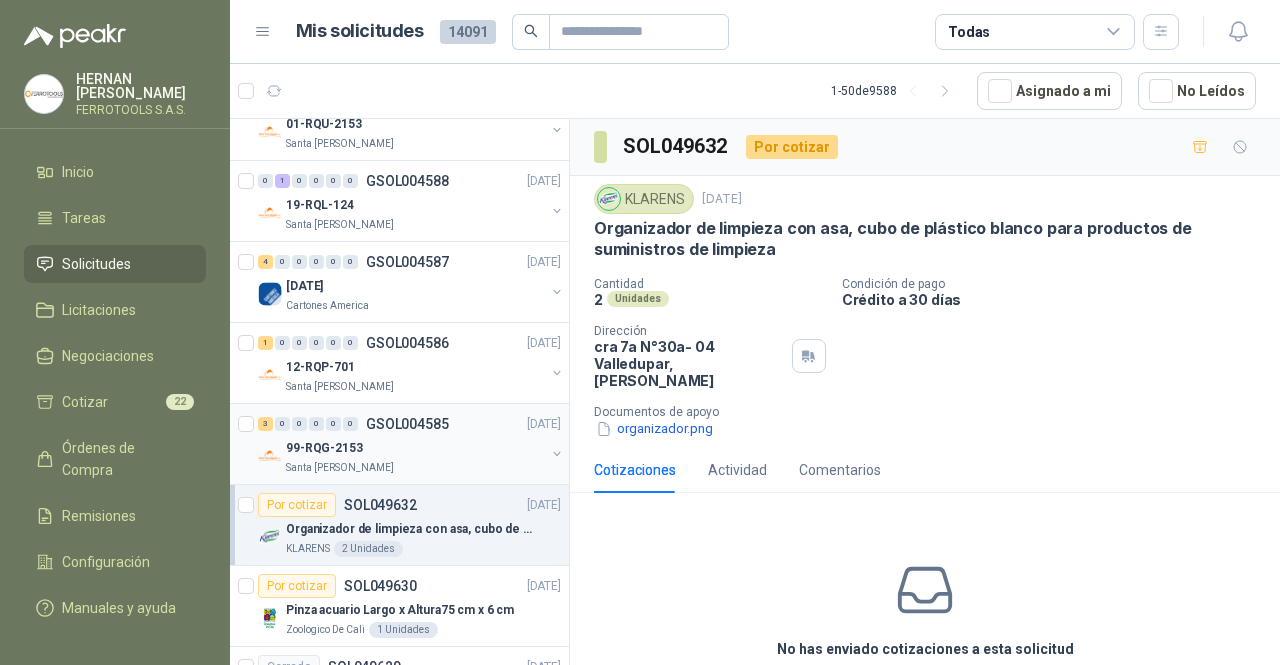 click on "99-RQG-2153" at bounding box center [415, 448] 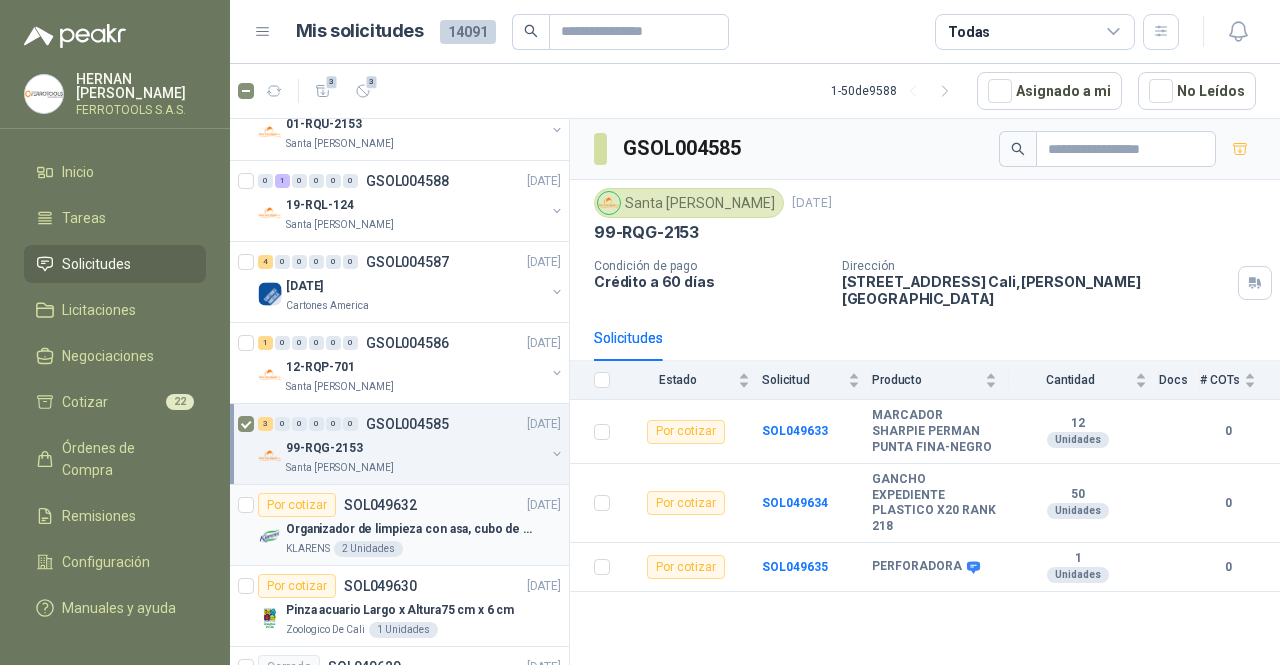 click at bounding box center (246, 525) 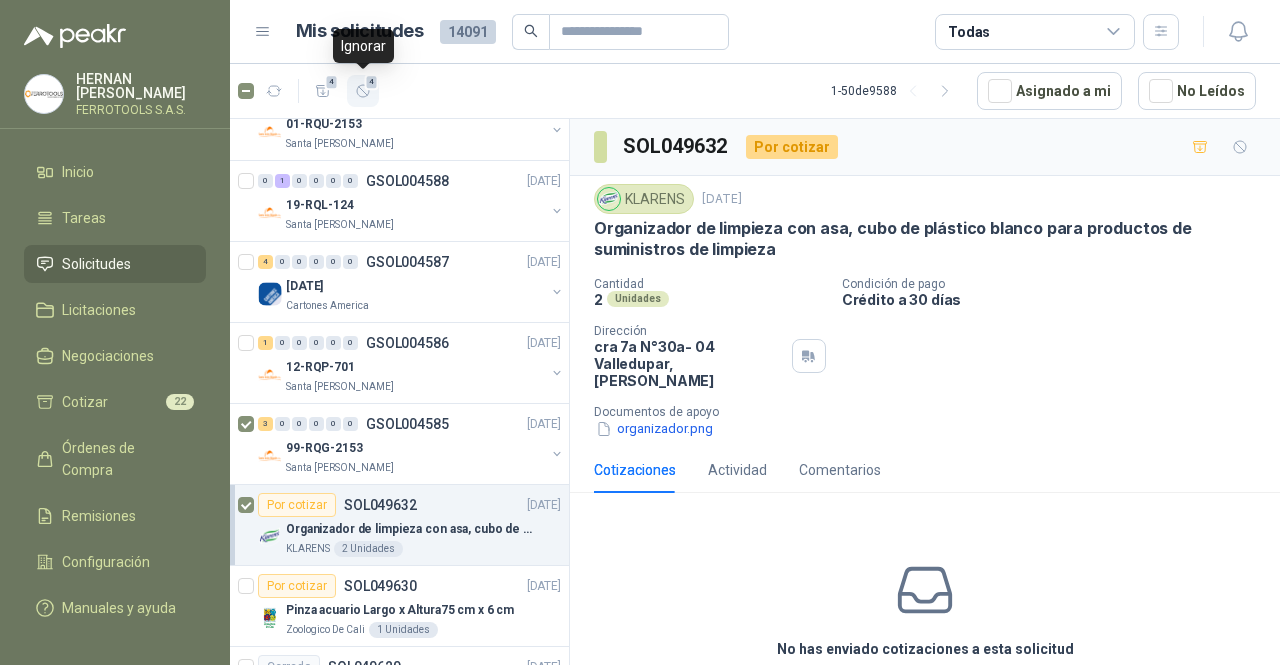 click on "4" at bounding box center [372, 82] 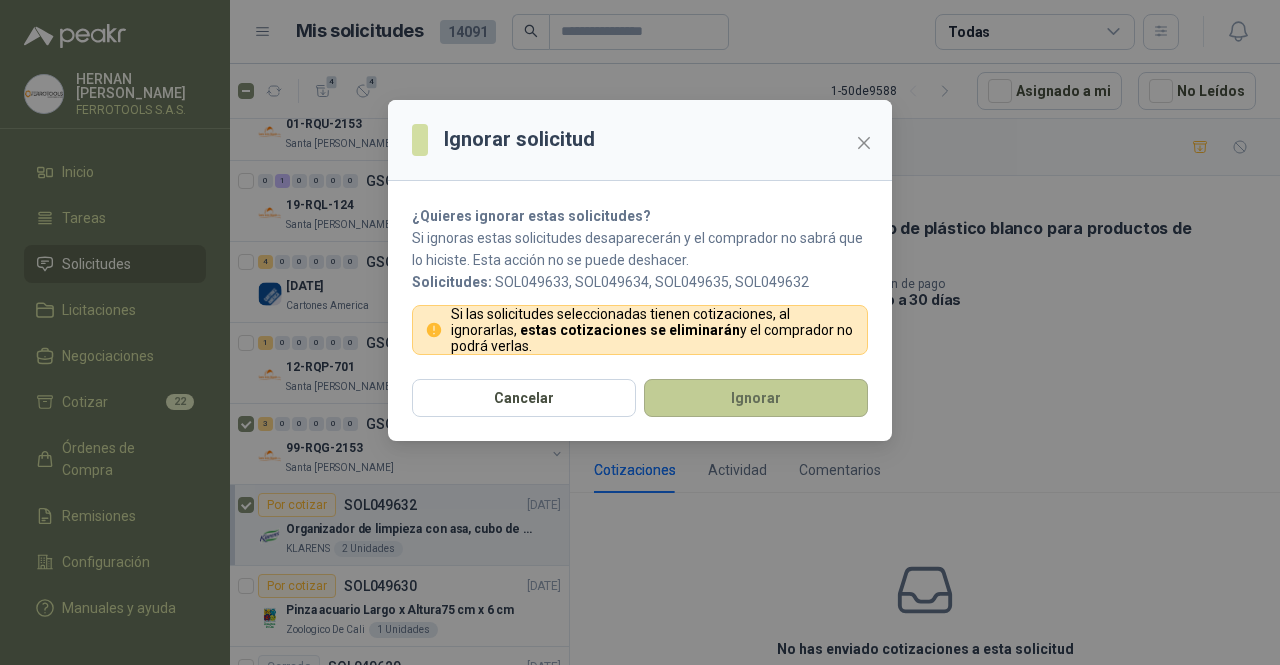 click on "Ignorar" at bounding box center [756, 398] 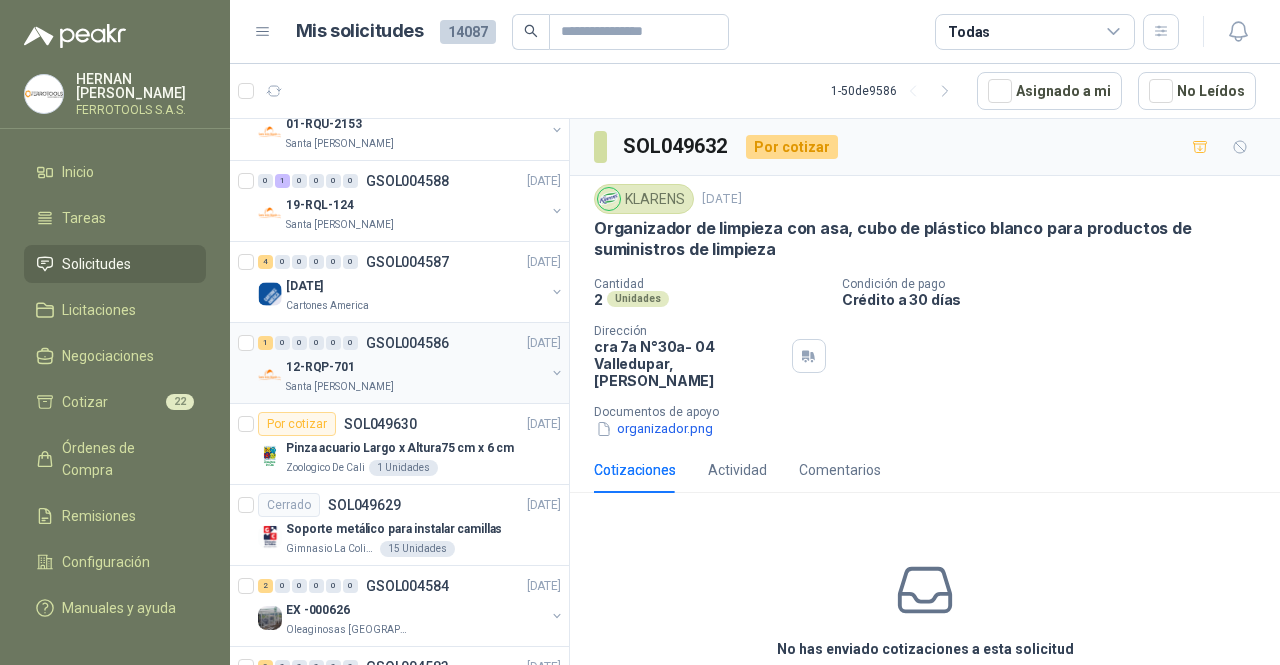 click on "1   0   0   0   0   0   GSOL004586 [DATE]" at bounding box center [411, 343] 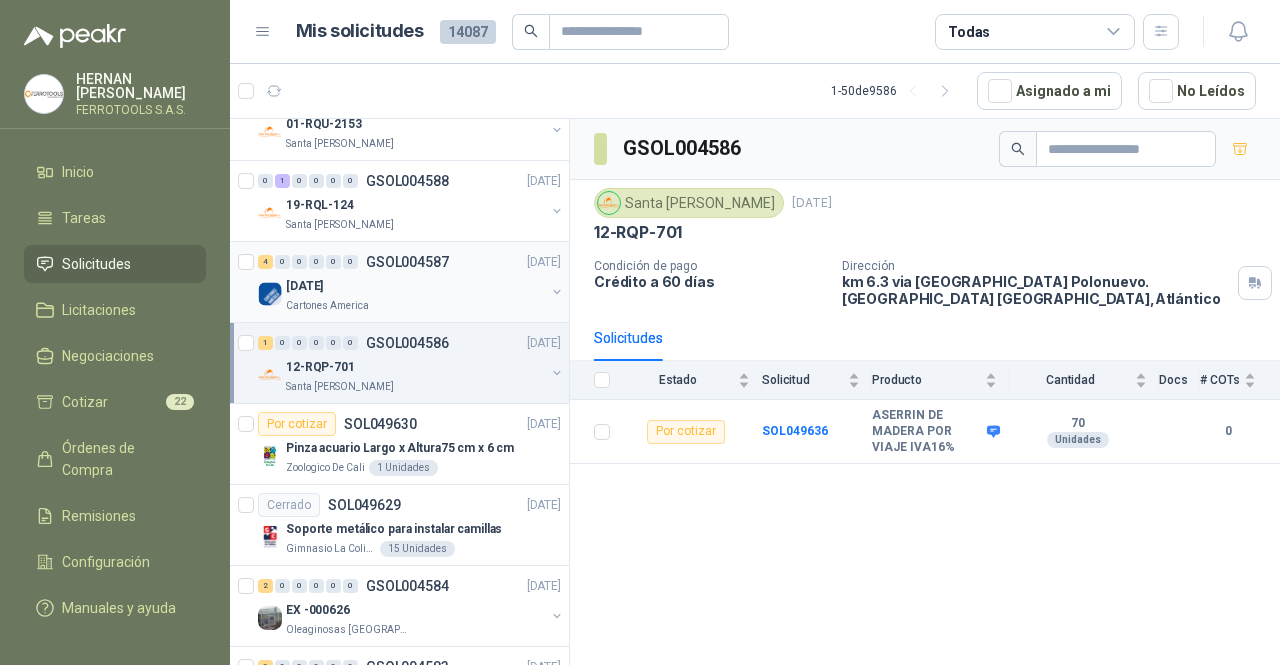 click on "Cartones America" at bounding box center [415, 306] 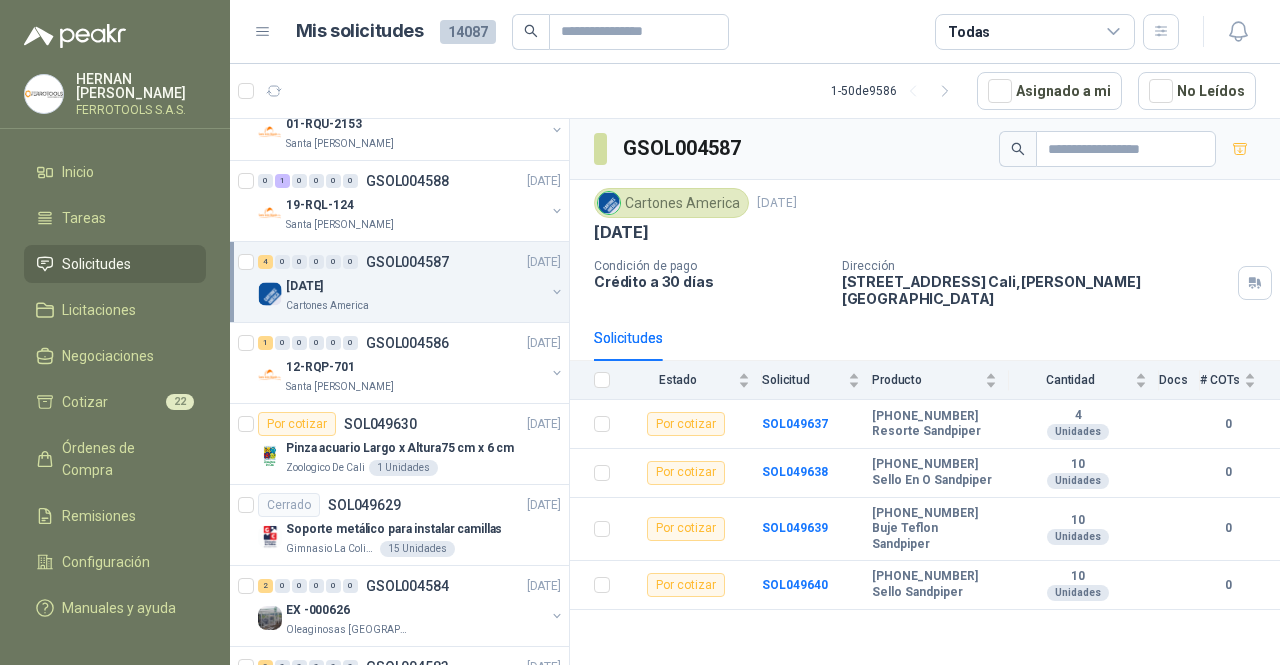 click on "Cartones America" at bounding box center (415, 306) 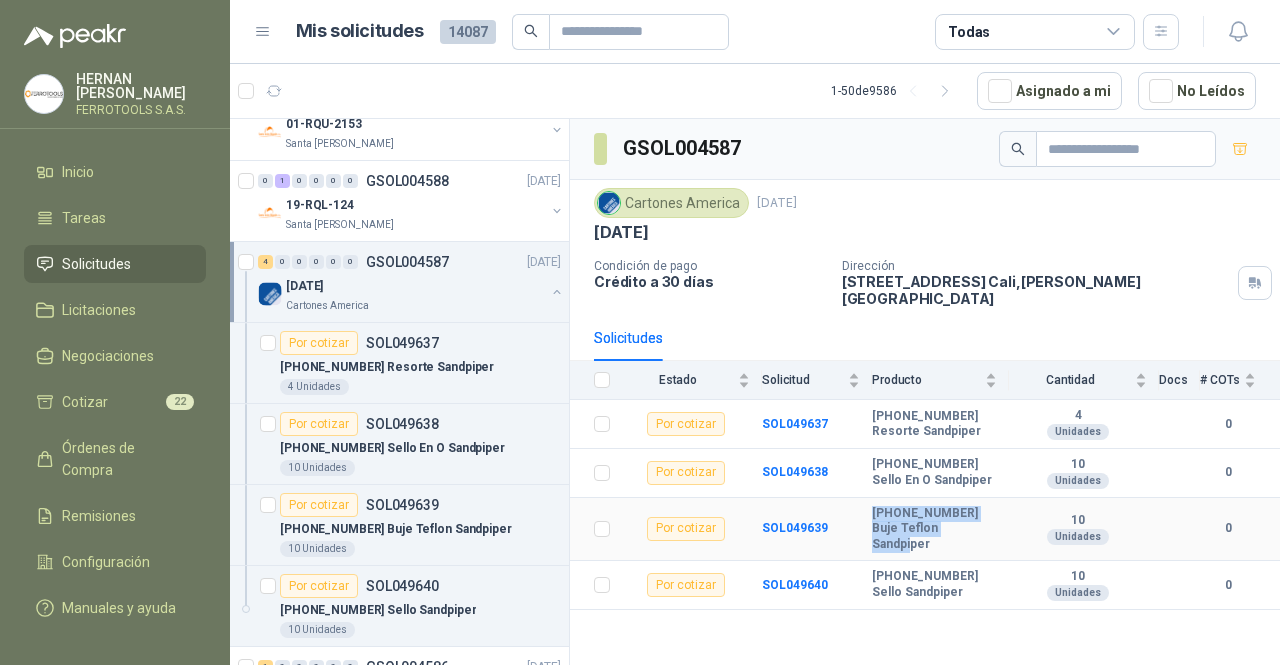 drag, startPoint x: 966, startPoint y: 513, endPoint x: 867, endPoint y: 490, distance: 101.636604 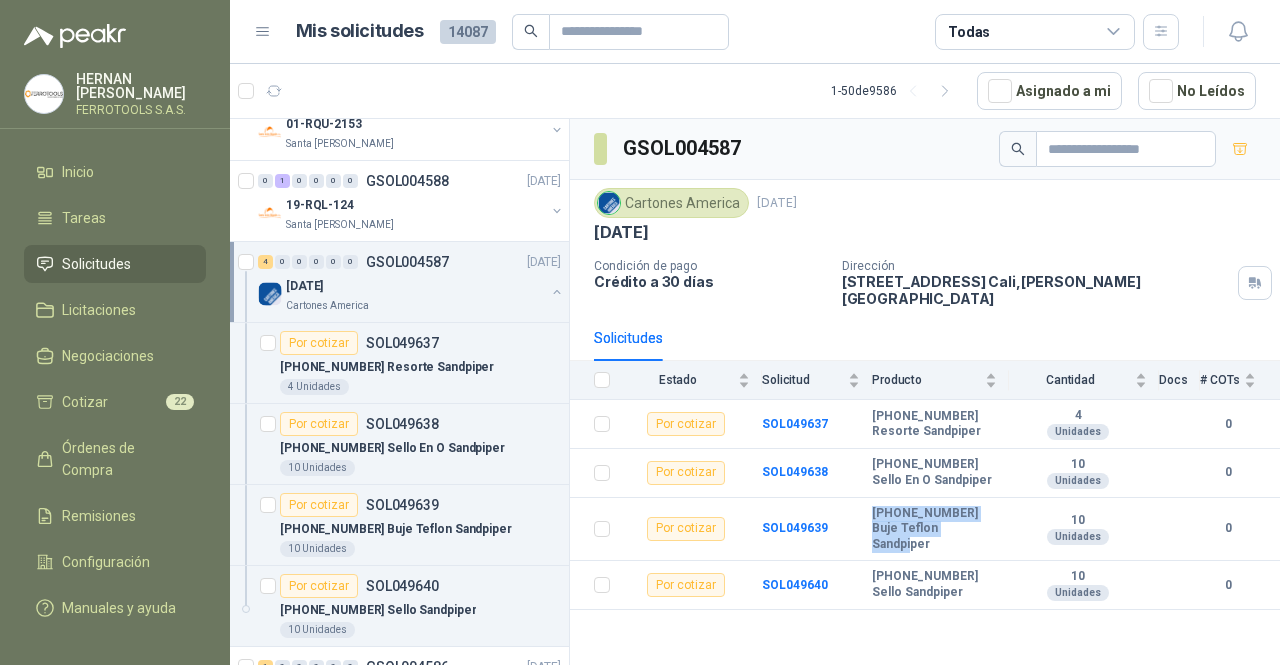 click on "[DATE]" at bounding box center [415, 286] 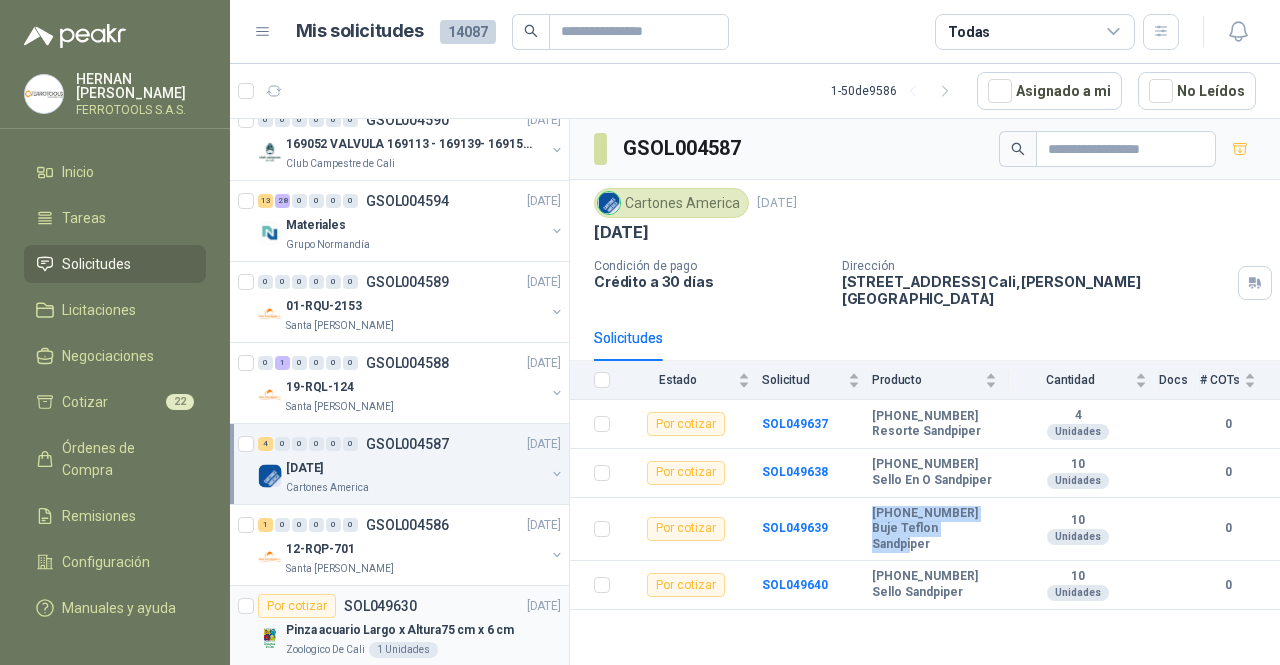 scroll, scrollTop: 1719, scrollLeft: 0, axis: vertical 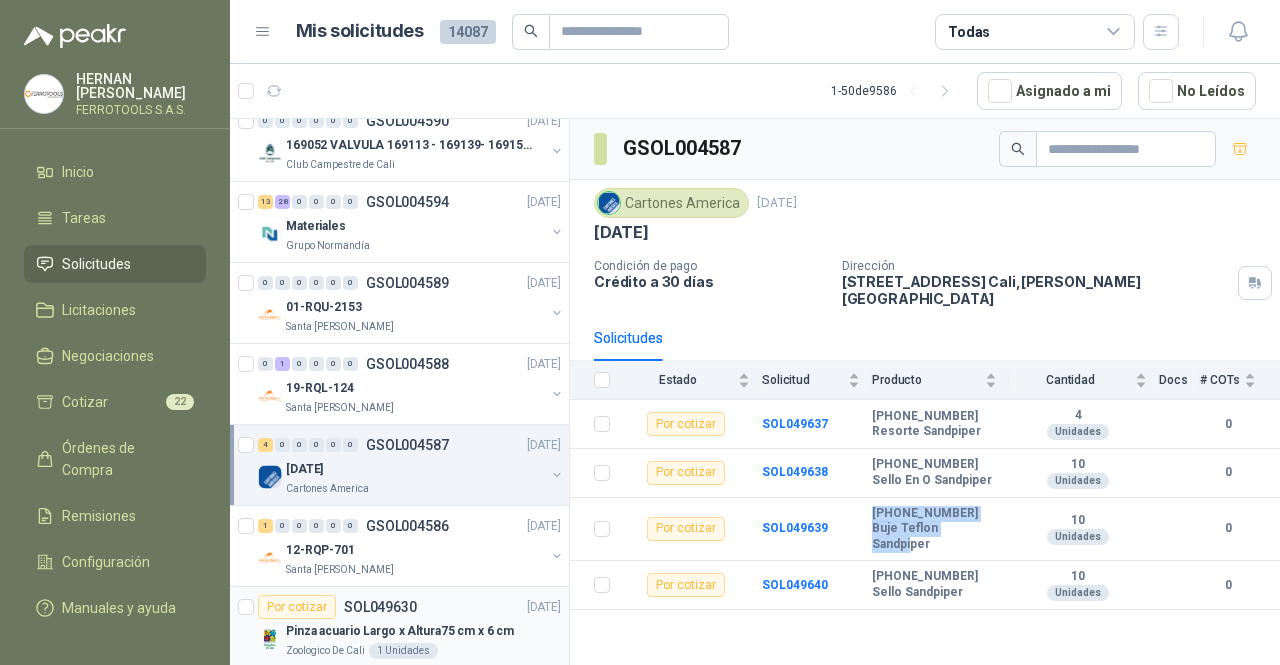 click on "Santa [PERSON_NAME]" at bounding box center (415, 408) 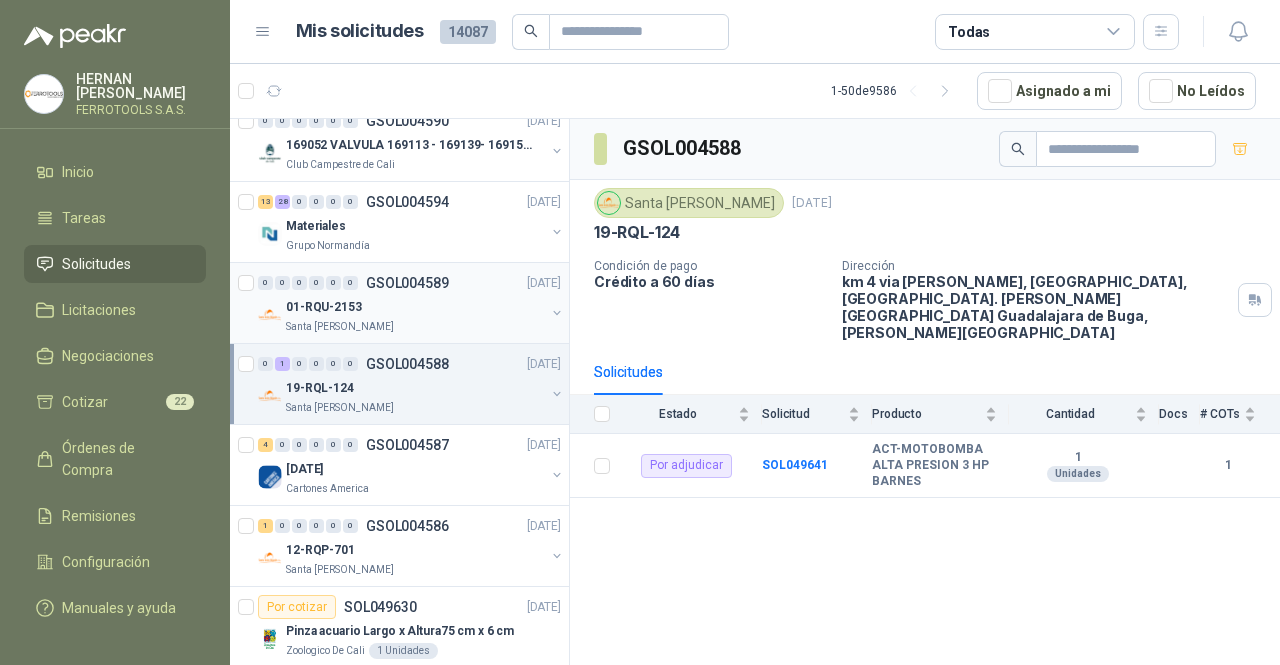 click on "Santa [PERSON_NAME]" at bounding box center [415, 327] 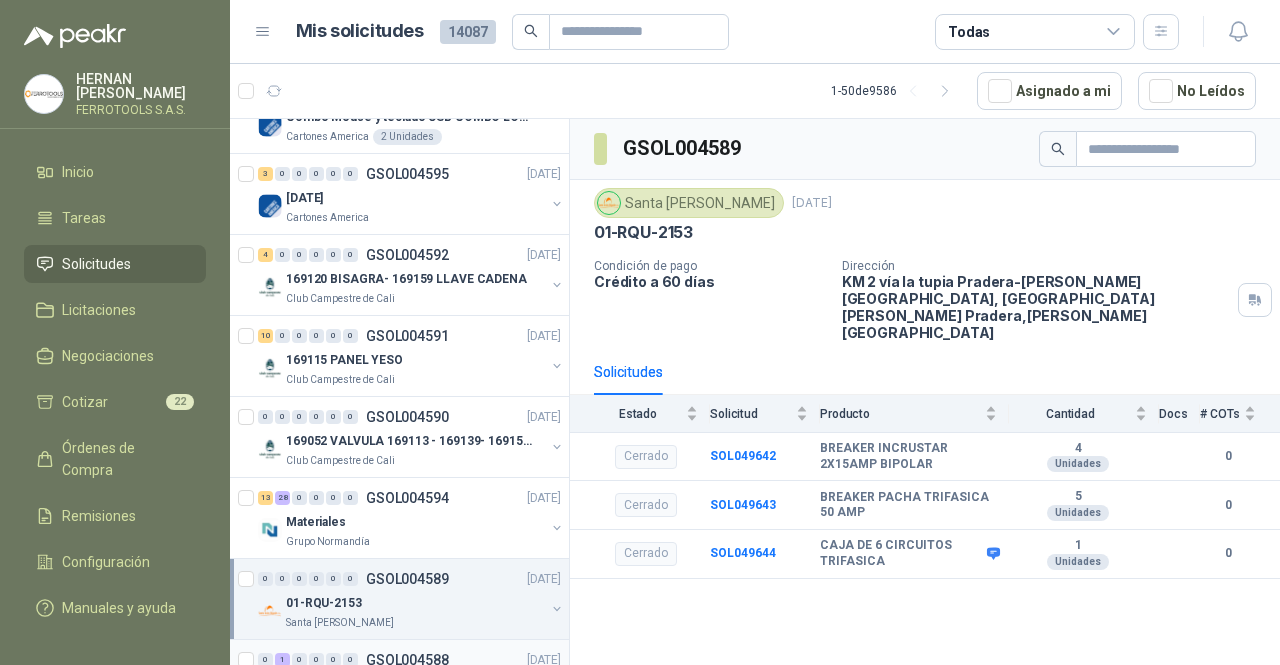 scroll, scrollTop: 1422, scrollLeft: 0, axis: vertical 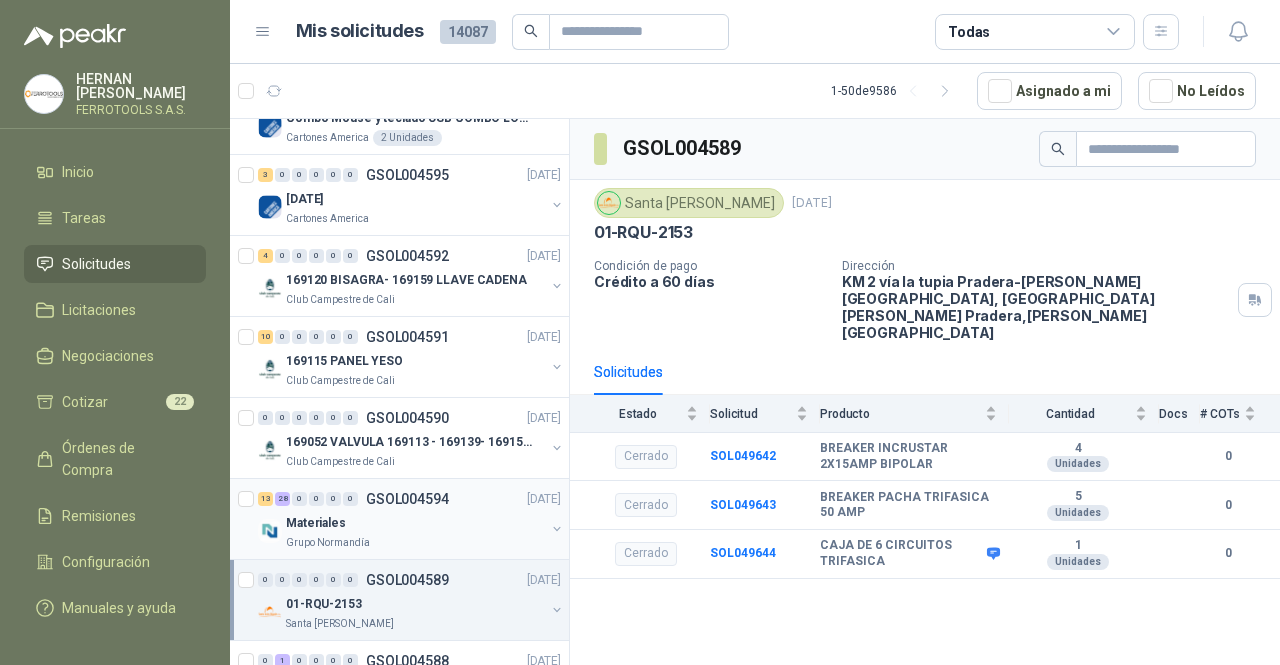 click on "Materiales" at bounding box center [415, 523] 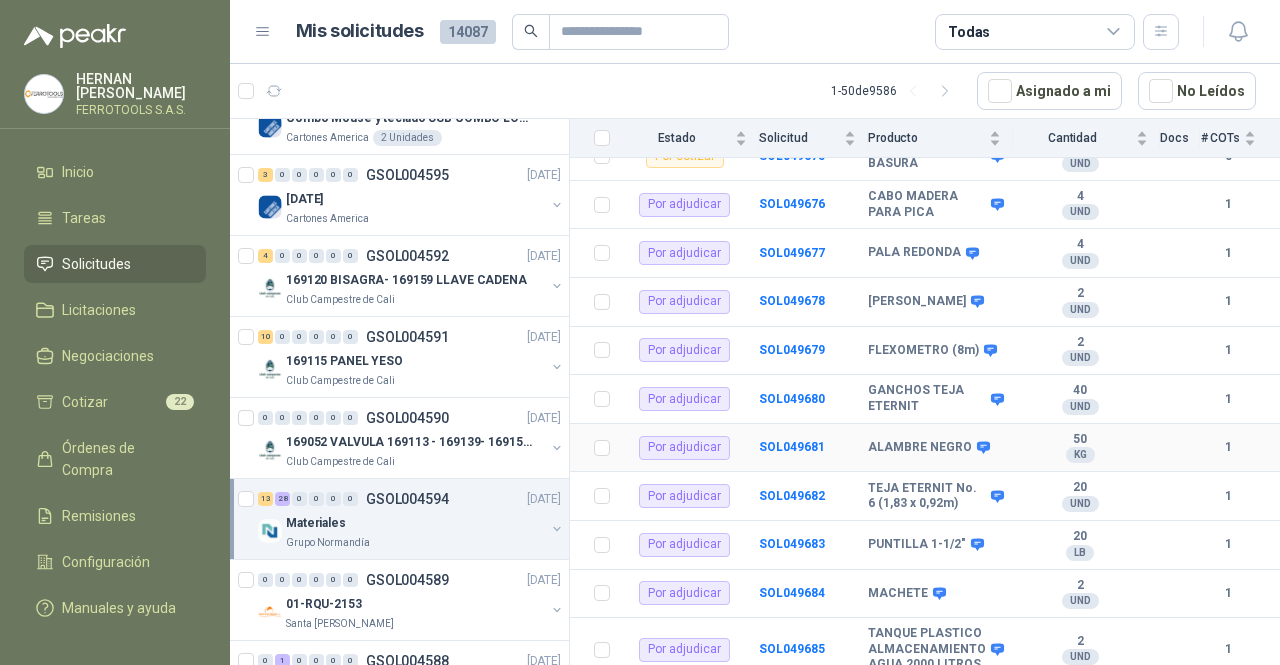 scroll, scrollTop: 1846, scrollLeft: 0, axis: vertical 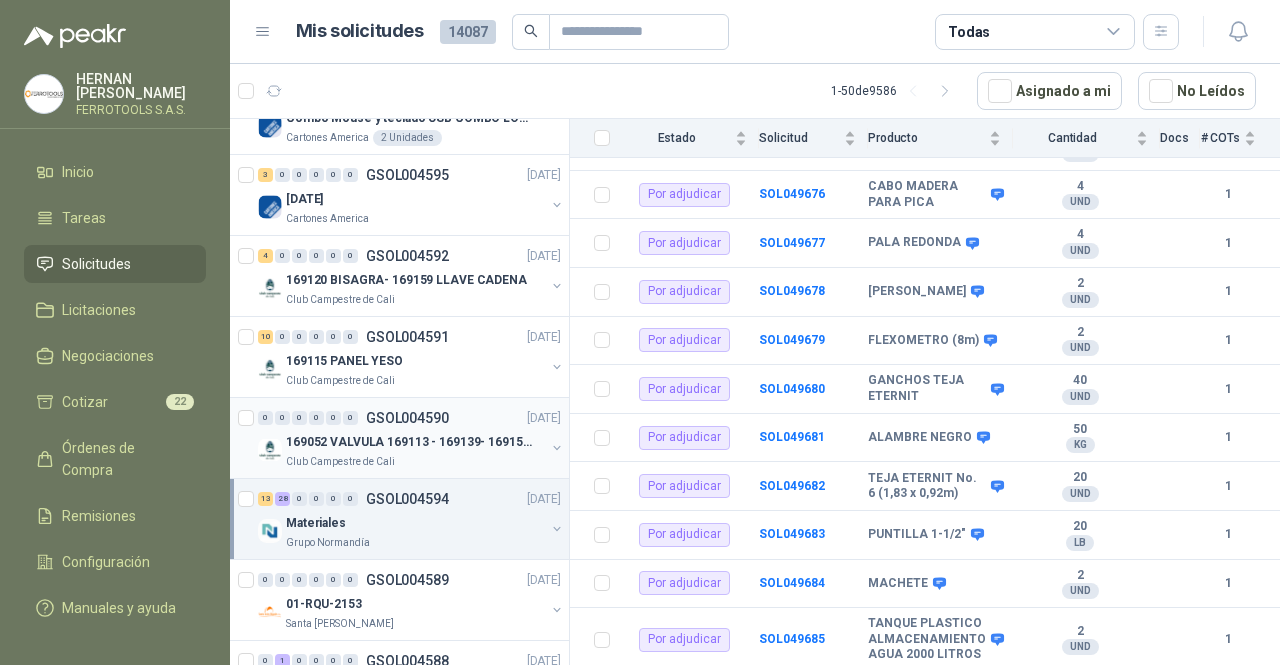 click on "169052 VALVULA 169113 - 169139- 169158 PVC" at bounding box center [415, 442] 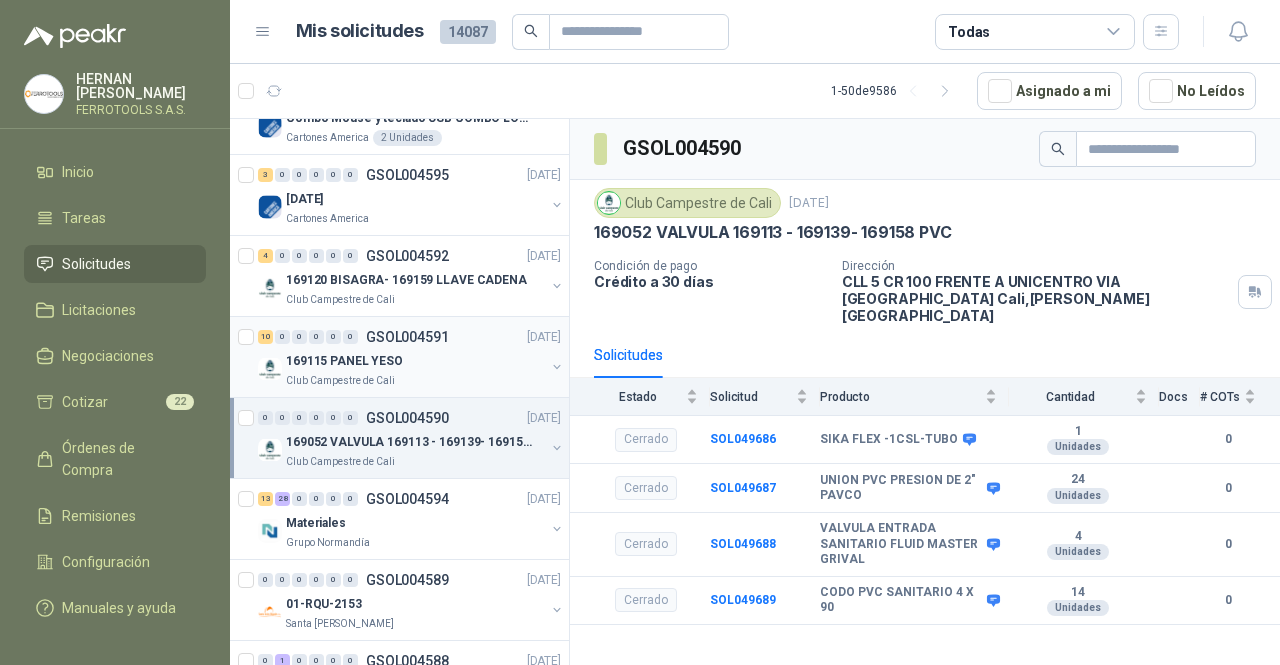 click on "169115  PANEL YESO" at bounding box center (415, 361) 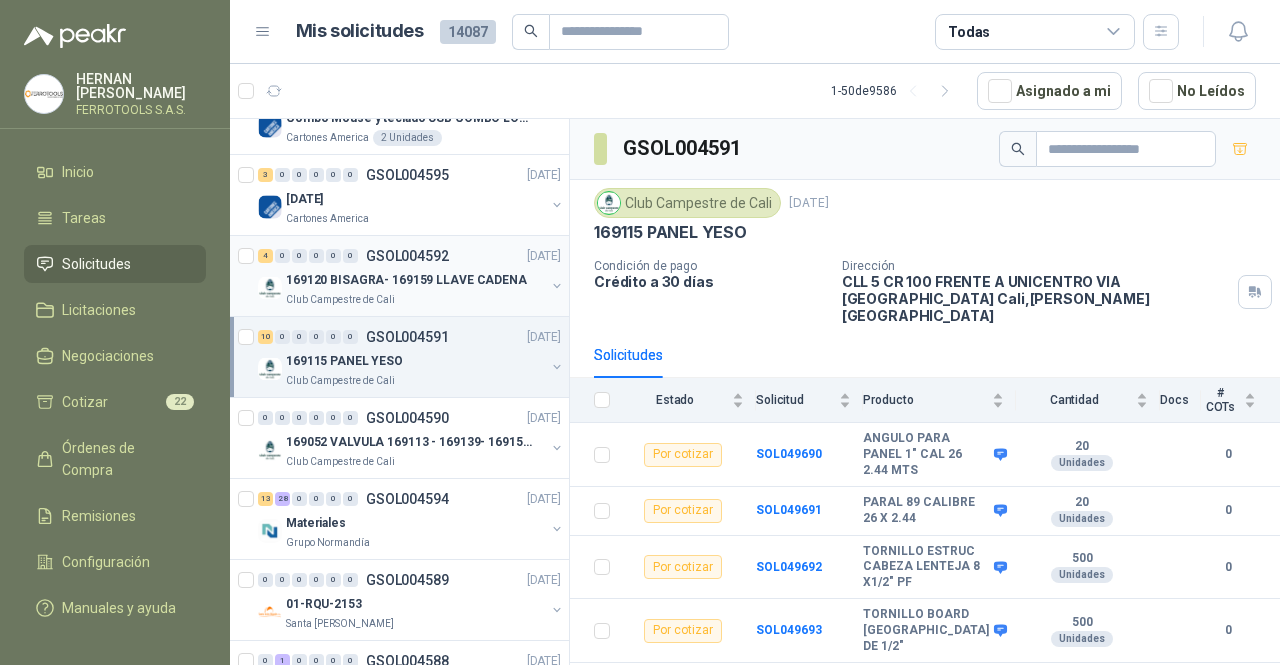 click on "4   0   0   0   0   0   GSOL004592 [DATE]   169120 BISAGRA- 169159 LLAVE CADENA Club Campestre de Cali" at bounding box center (399, 276) 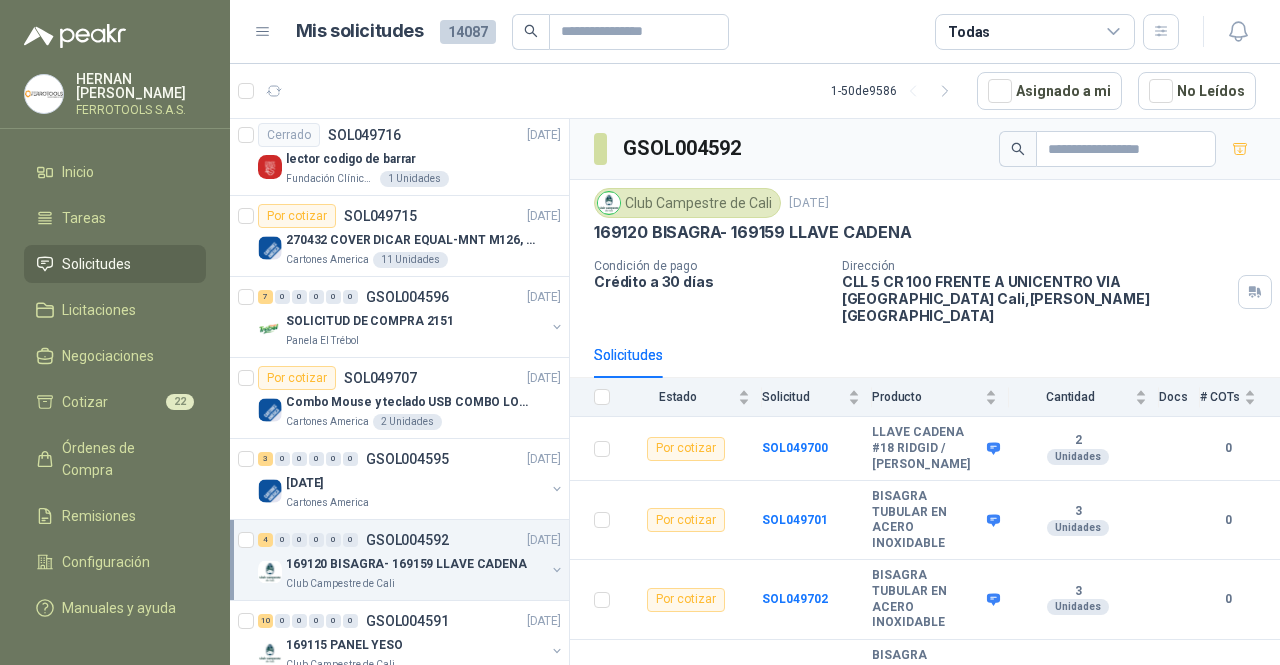 scroll, scrollTop: 1137, scrollLeft: 0, axis: vertical 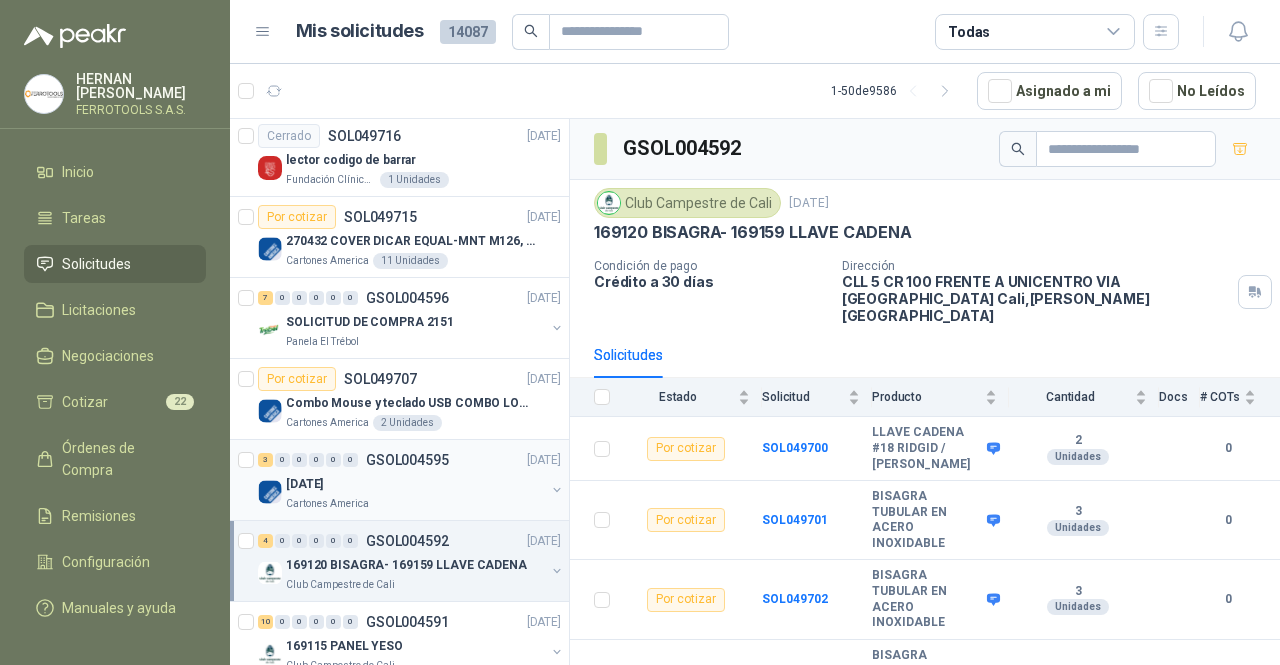 click on "[DATE]" at bounding box center [415, 484] 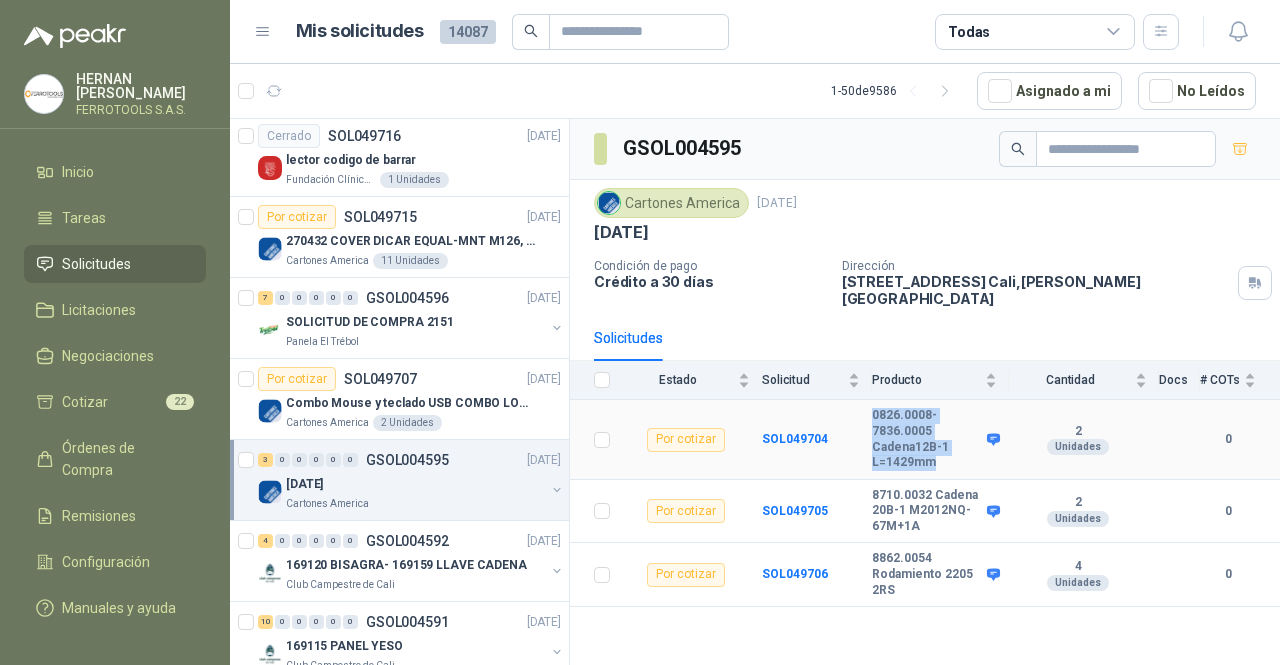 drag, startPoint x: 938, startPoint y: 452, endPoint x: 868, endPoint y: 401, distance: 86.608315 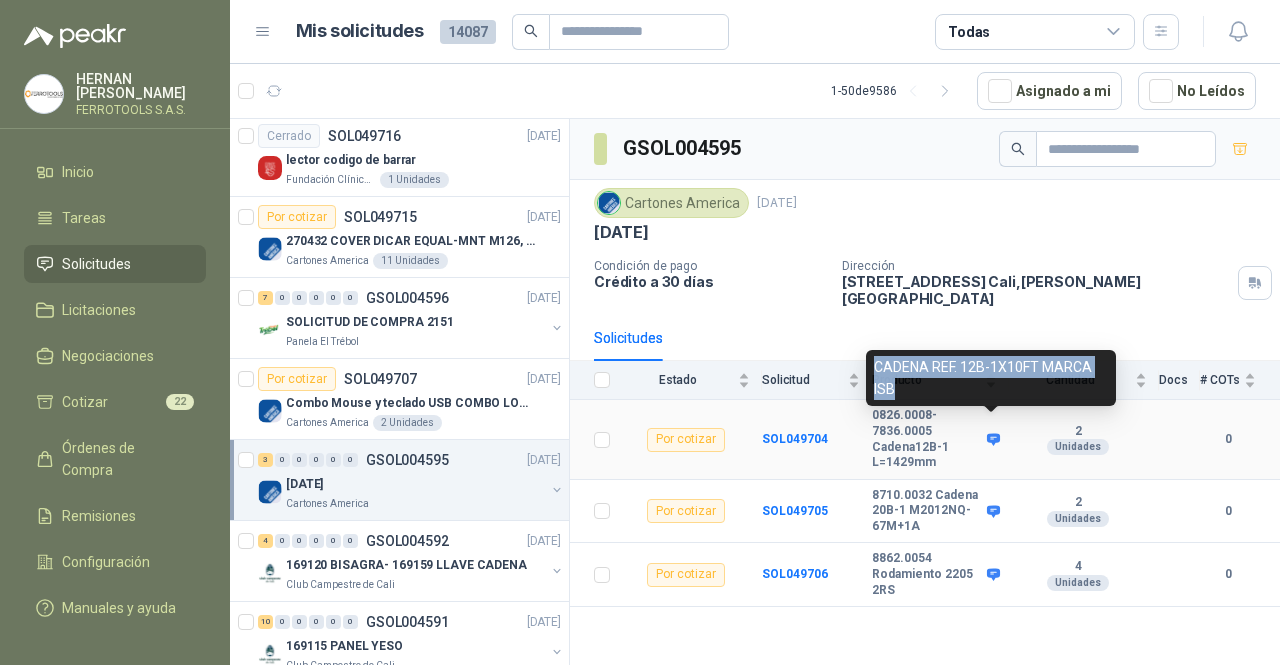 drag, startPoint x: 927, startPoint y: 390, endPoint x: 867, endPoint y: 367, distance: 64.25729 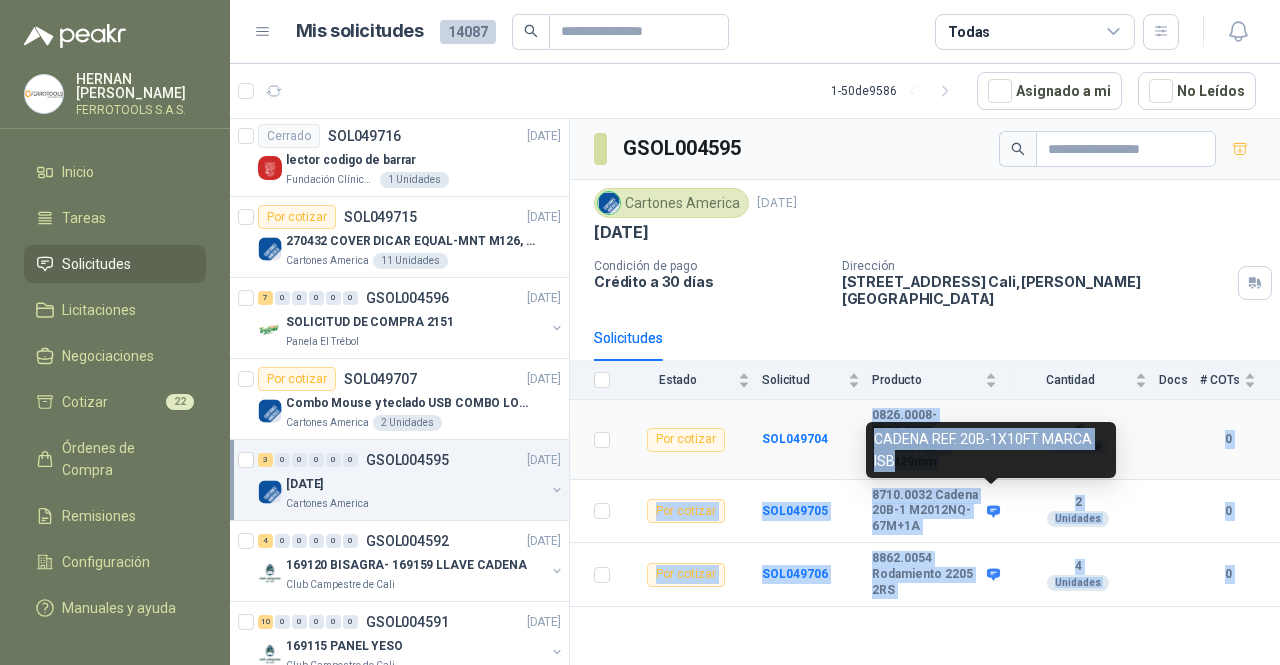 drag, startPoint x: 955, startPoint y: 461, endPoint x: 865, endPoint y: 435, distance: 93.680305 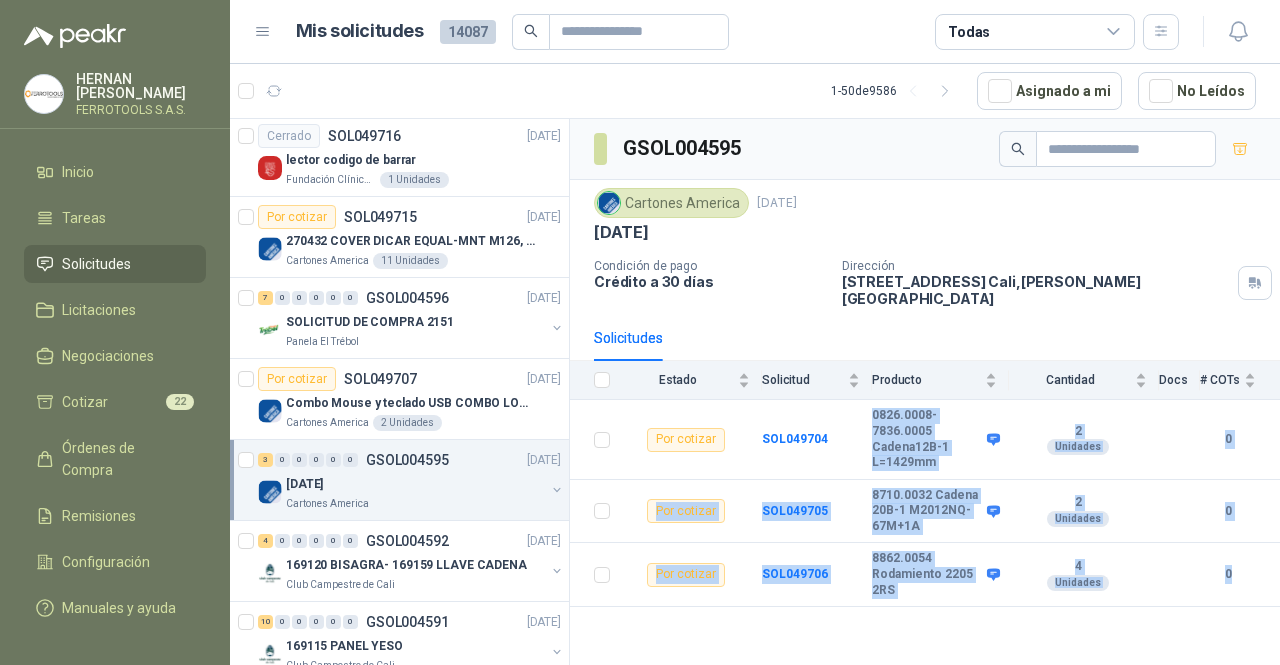 click on "GSOL004595   Cartones America  [DATE]   18.07.2025 Condición de pago Crédito a 30 días Dirección [STREET_ADDRESS][PERSON_NAME] Solicitudes Estado Solicitud Producto Cantidad Docs # COTs Por cotizar SOL049704 0826.0008-7836.0005 Cadena12B-1 L=1429mm 2 Unidades 0 Por cotizar SOL049705 8710.0032 Cadena 20B-1 M2012NQ-67M+1A 2 Unidades 0 Por cotizar SOL049706 8862.0054 Rodamiento 2205 2RS 4 Unidades 0" at bounding box center (925, 395) 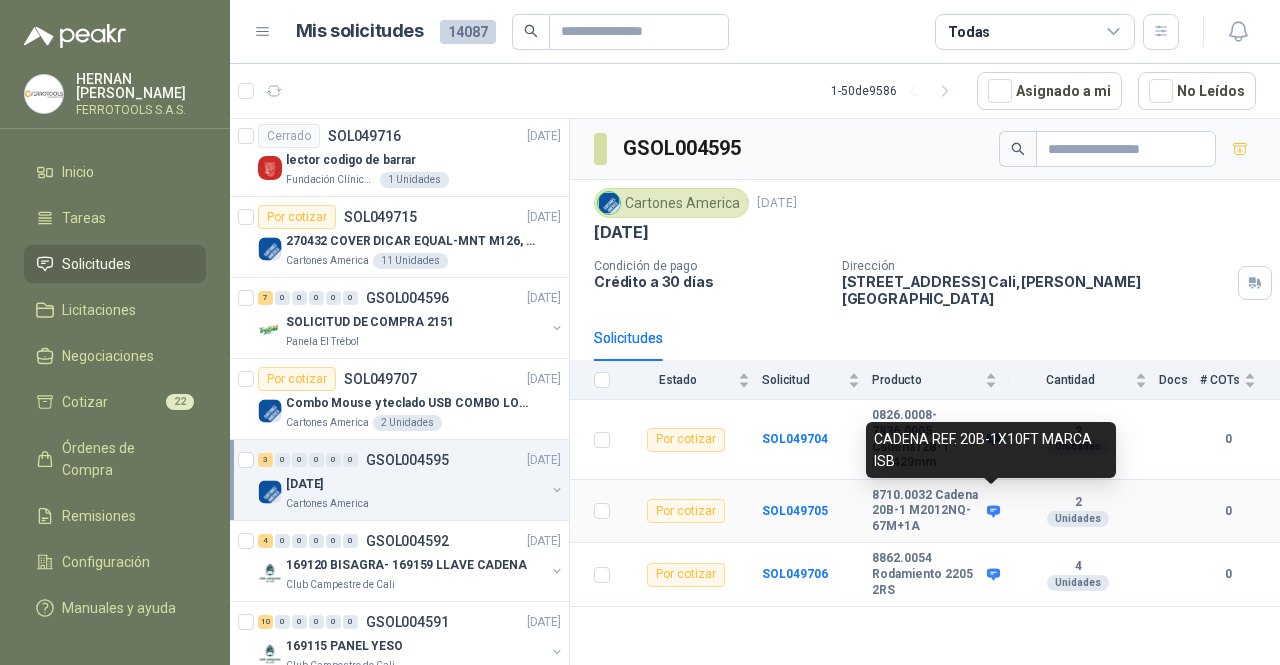 click 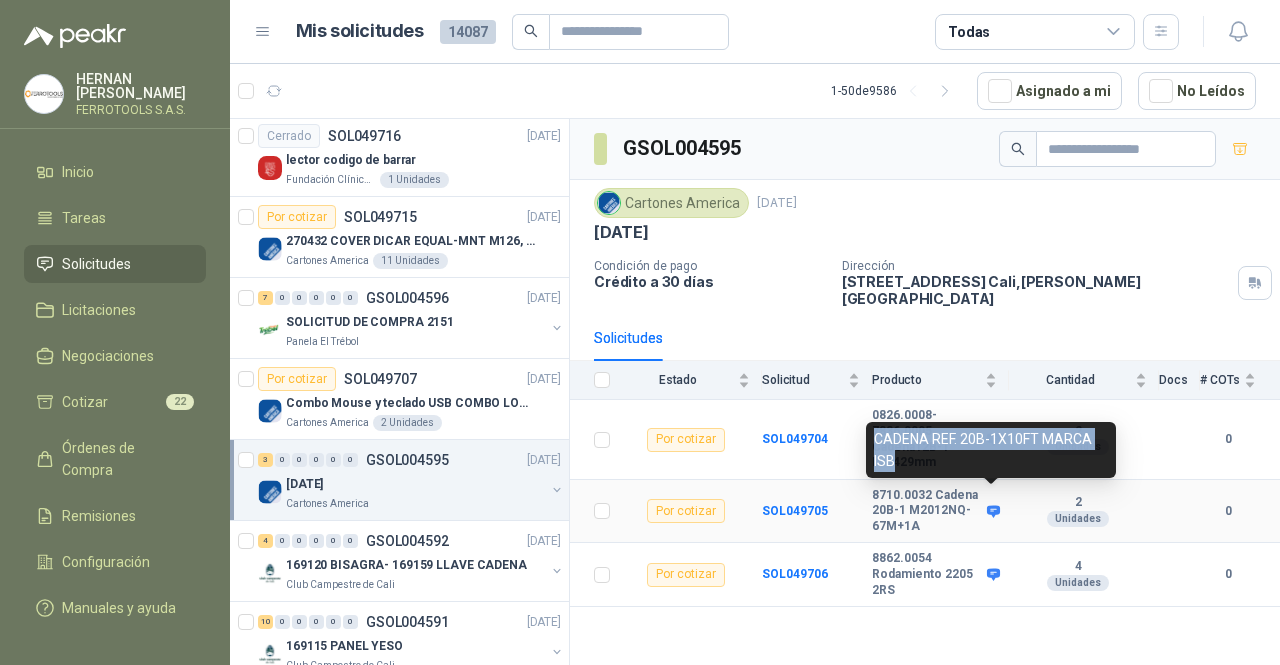 drag, startPoint x: 927, startPoint y: 460, endPoint x: 870, endPoint y: 440, distance: 60.40695 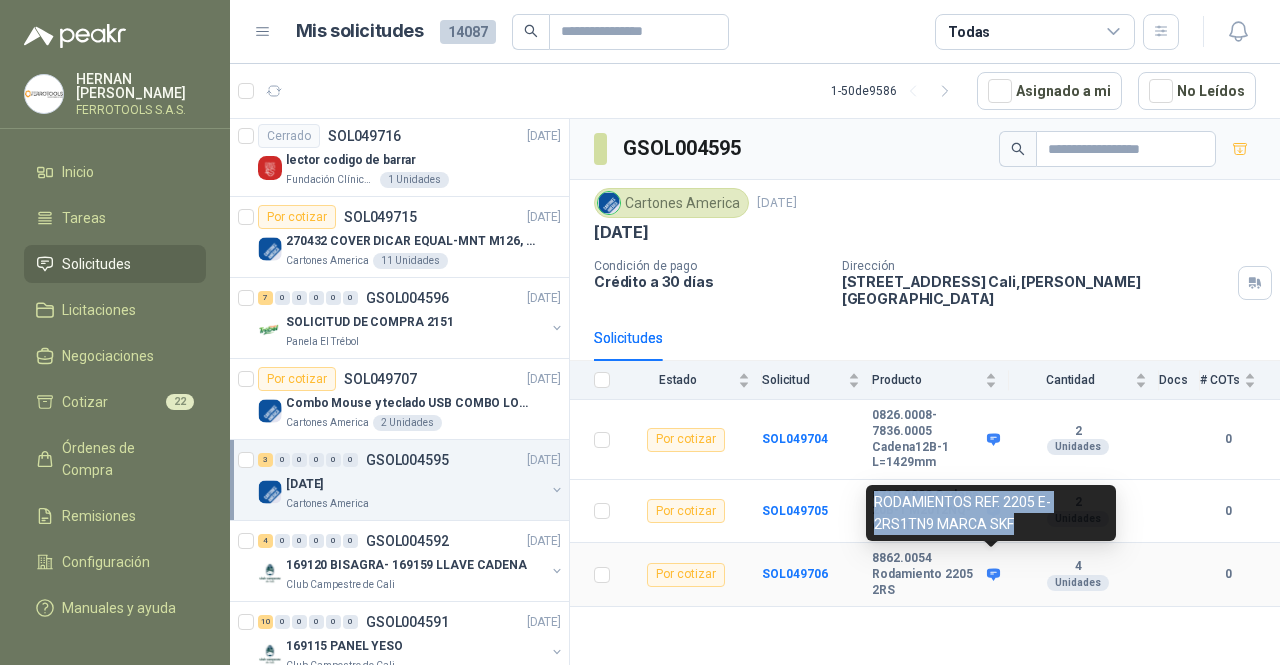 drag, startPoint x: 1022, startPoint y: 524, endPoint x: 872, endPoint y: 506, distance: 151.07614 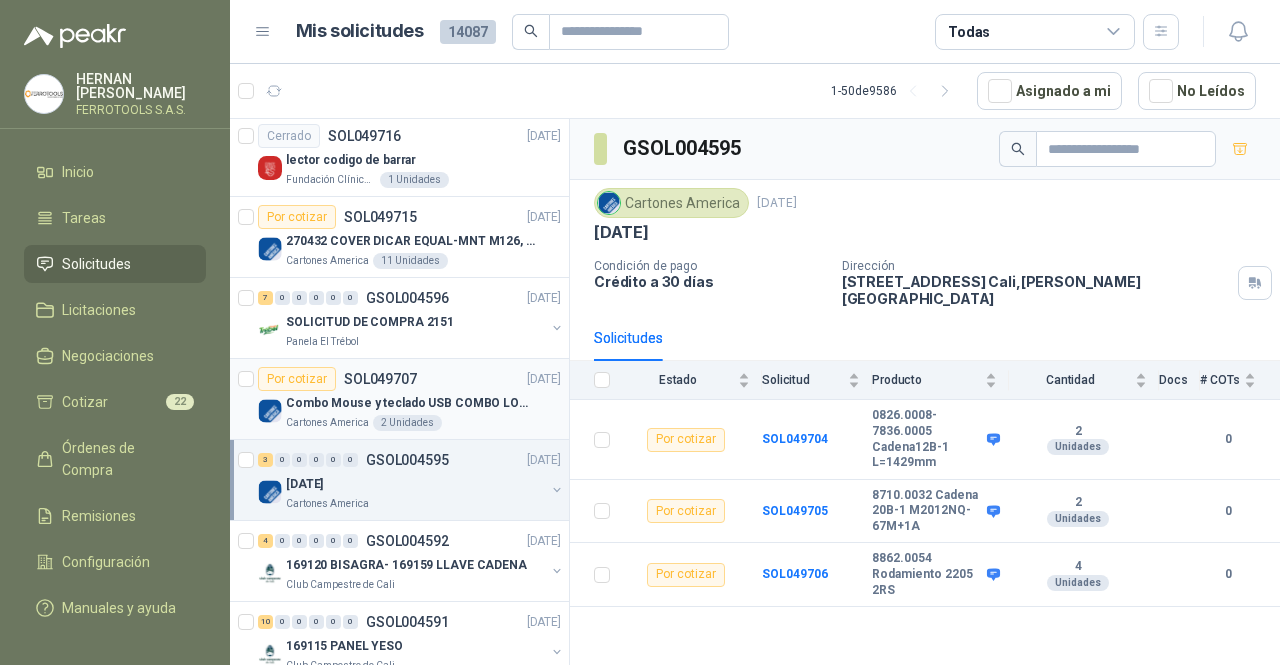 click on "Combo Mouse y teclado USB COMBO LOGITECH MK120 TECLADO Y MOUSE ALAMBRICO PLUG-AND-PLAY USB GARANTIA" at bounding box center (410, 403) 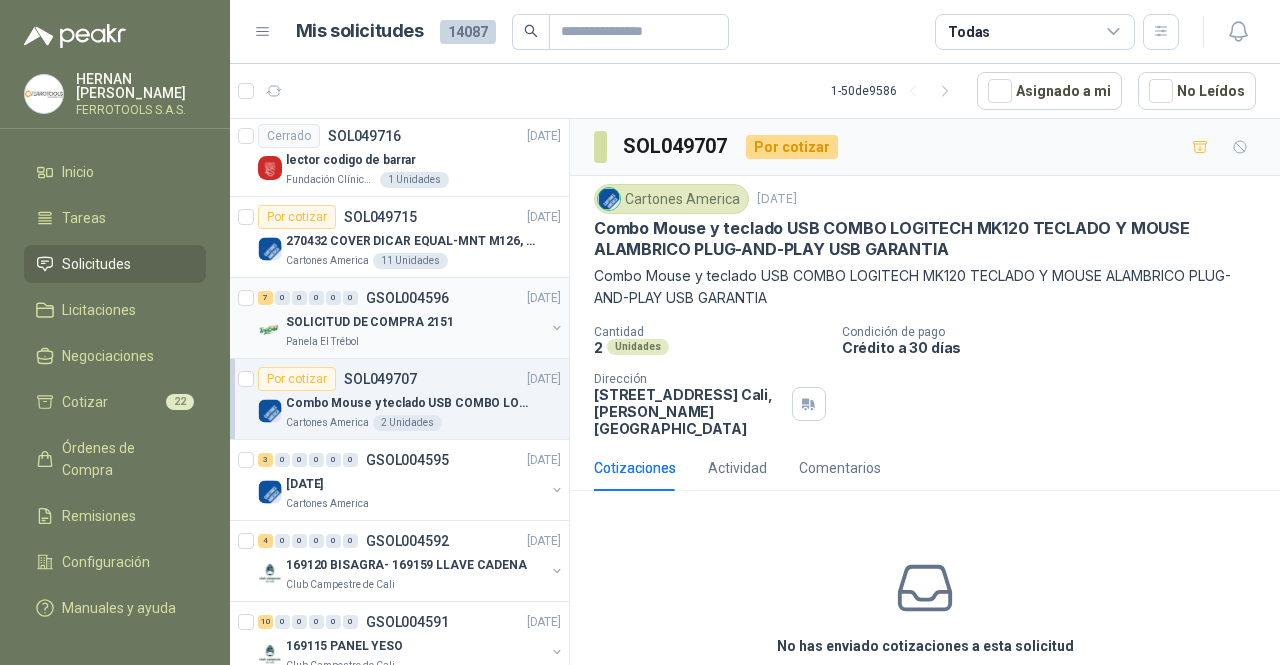 click on "Panela El Trébol" at bounding box center (415, 342) 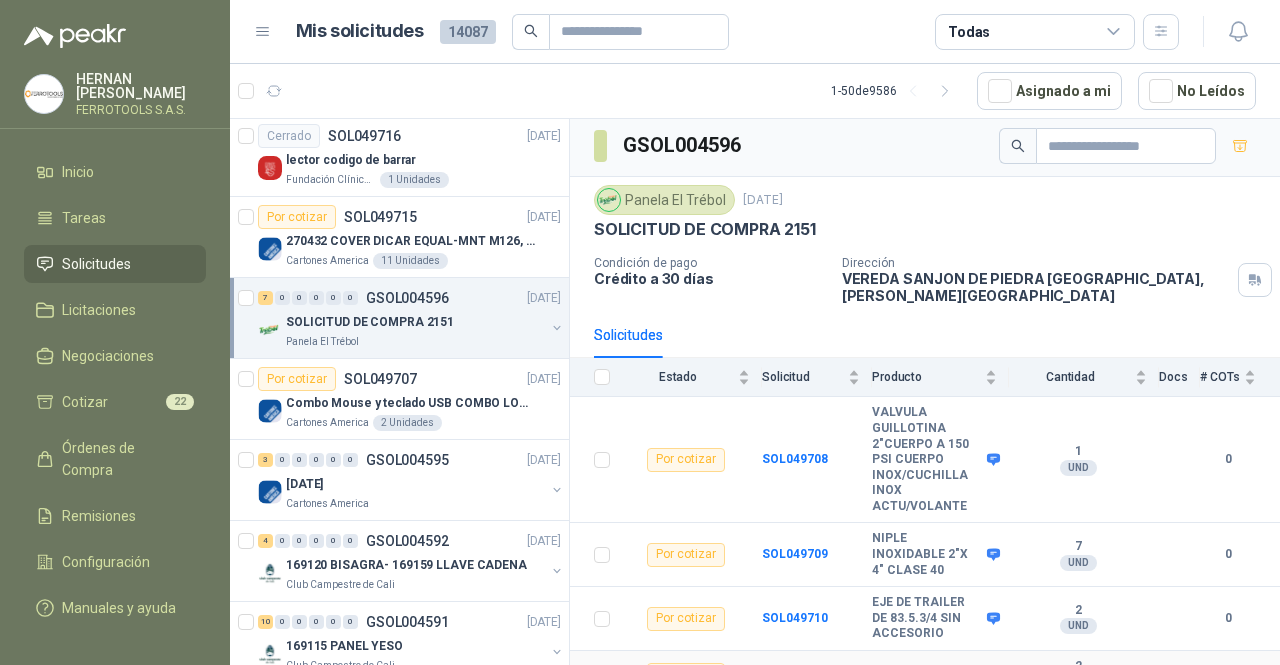 scroll, scrollTop: 0, scrollLeft: 0, axis: both 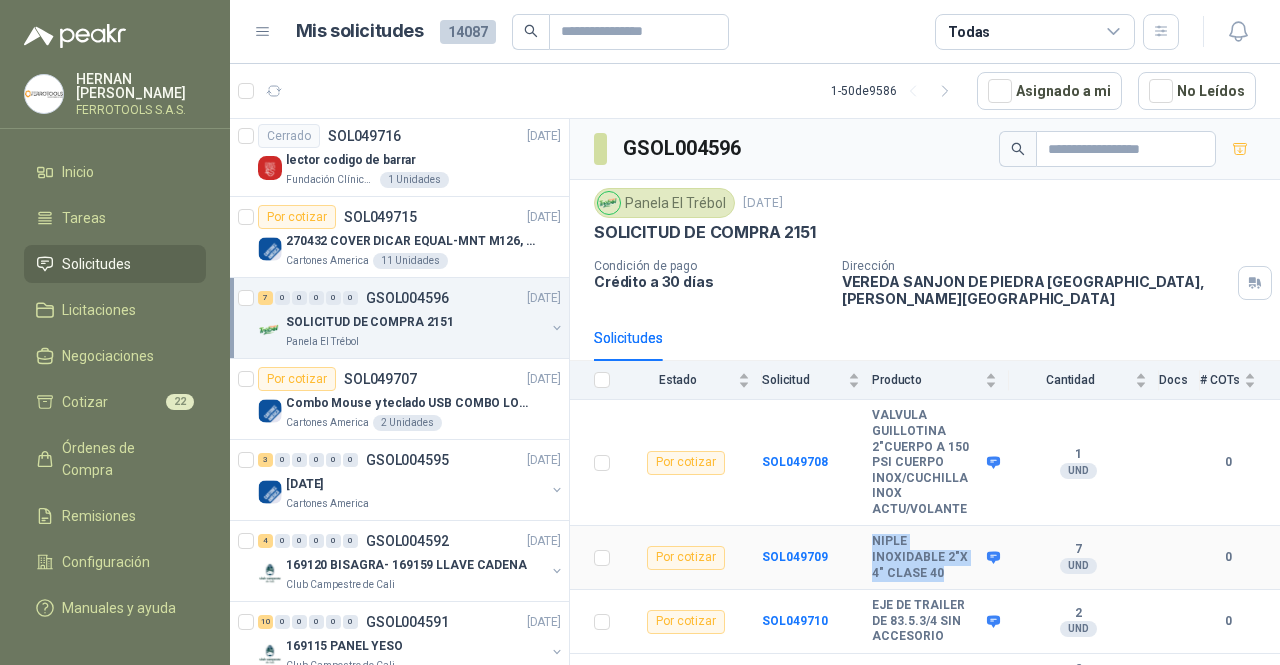 drag, startPoint x: 950, startPoint y: 563, endPoint x: 875, endPoint y: 534, distance: 80.411446 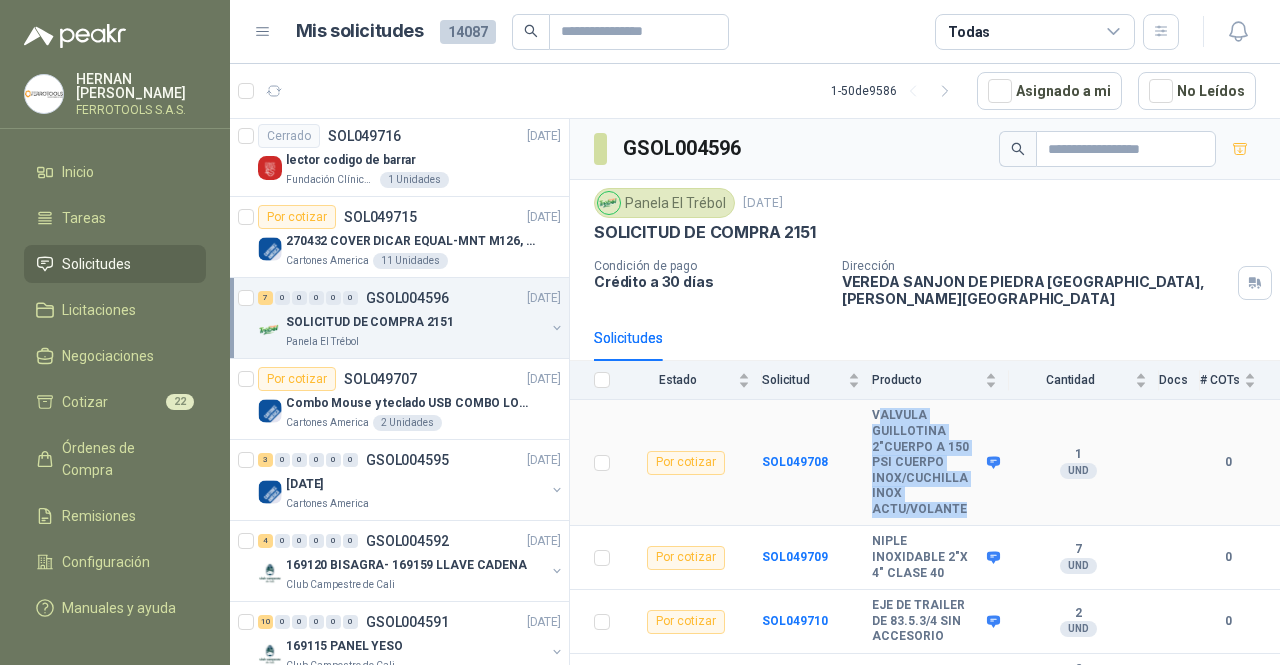drag, startPoint x: 972, startPoint y: 498, endPoint x: 878, endPoint y: 407, distance: 130.83195 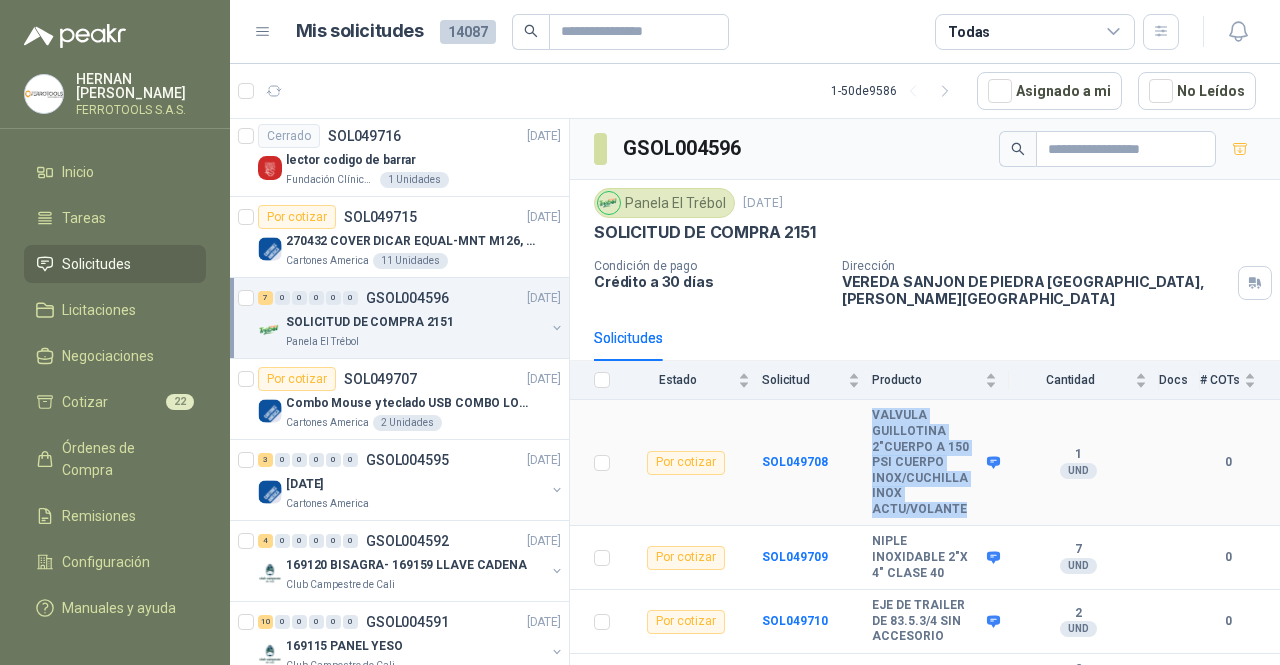 drag, startPoint x: 969, startPoint y: 499, endPoint x: 866, endPoint y: 414, distance: 133.544 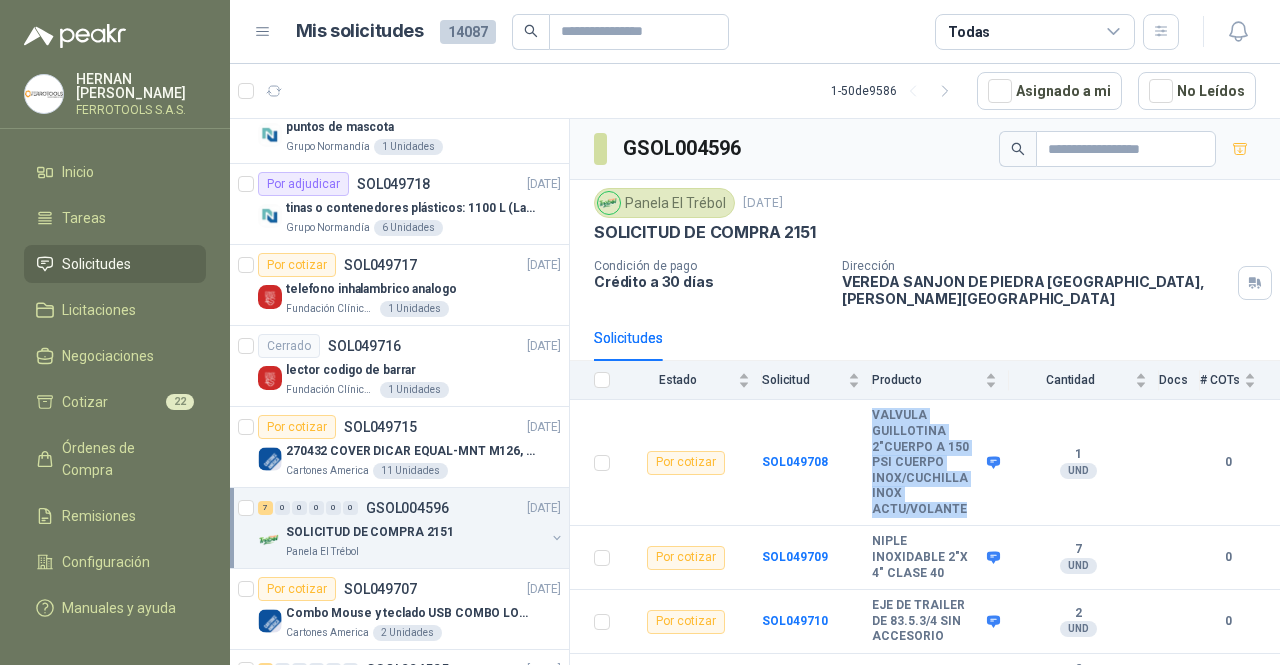 scroll, scrollTop: 926, scrollLeft: 0, axis: vertical 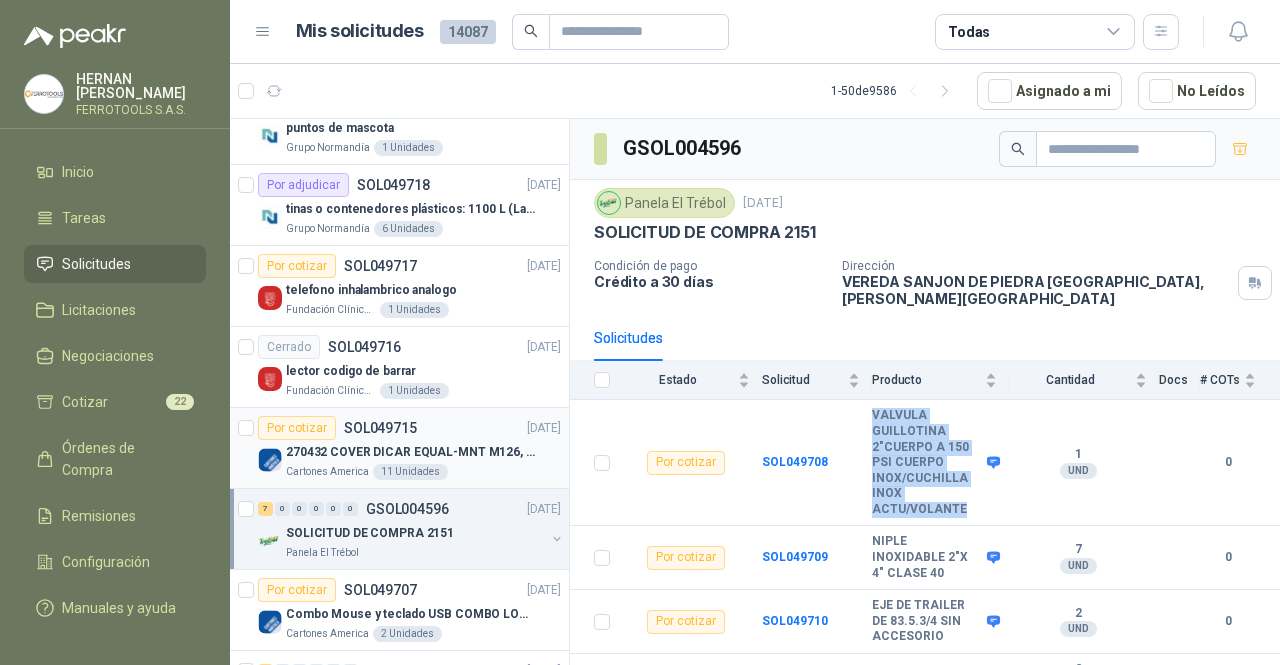 click on "Por cotizar SOL049715 [DATE]" at bounding box center [409, 428] 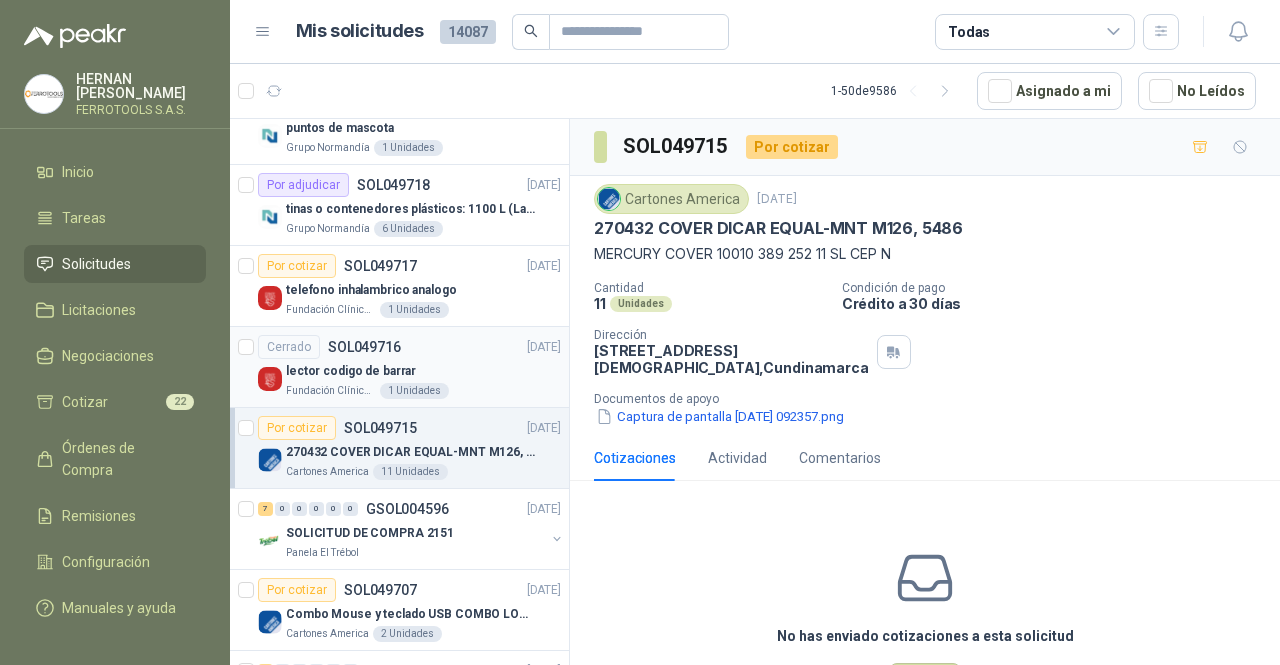 click on "Cerrado SOL049716 [DATE]" at bounding box center (409, 347) 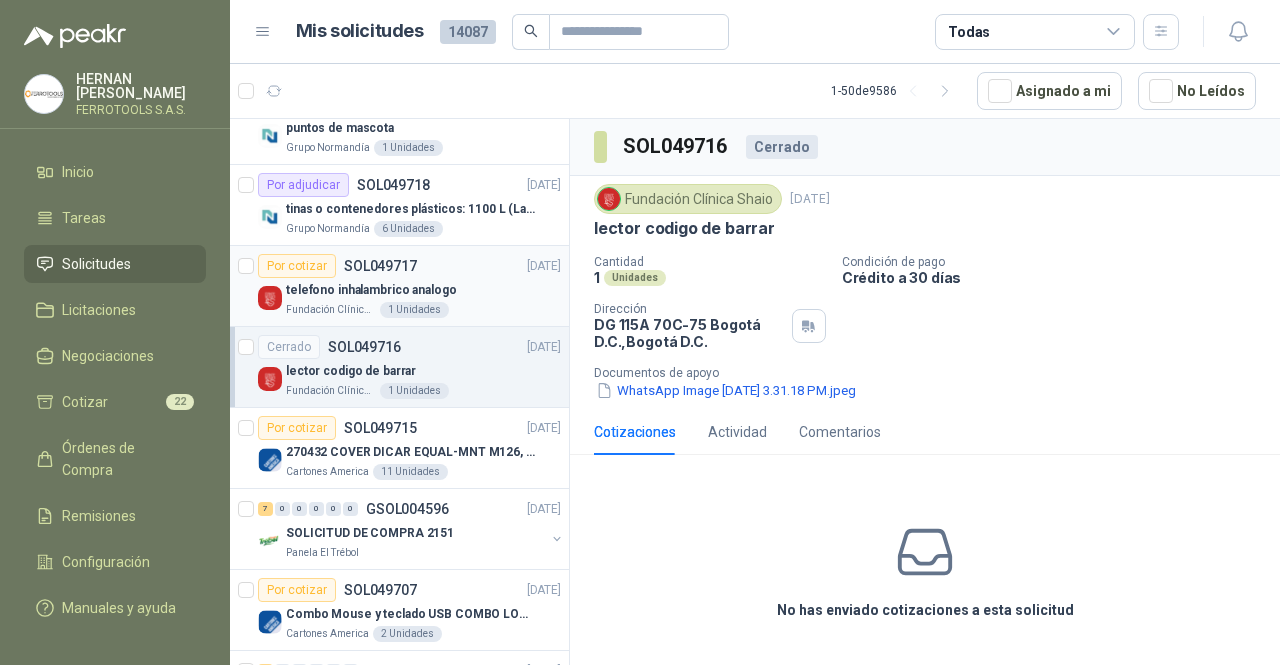 click on "telefono inhalambrico analogo" at bounding box center [371, 290] 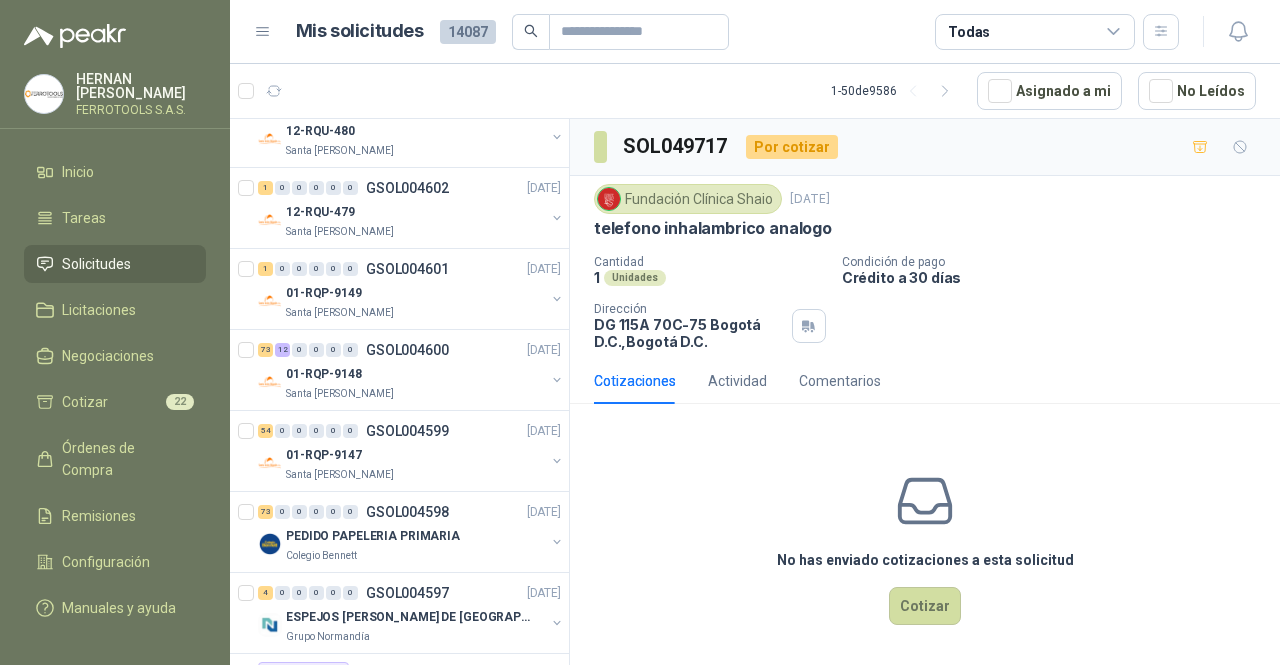 scroll, scrollTop: 269, scrollLeft: 0, axis: vertical 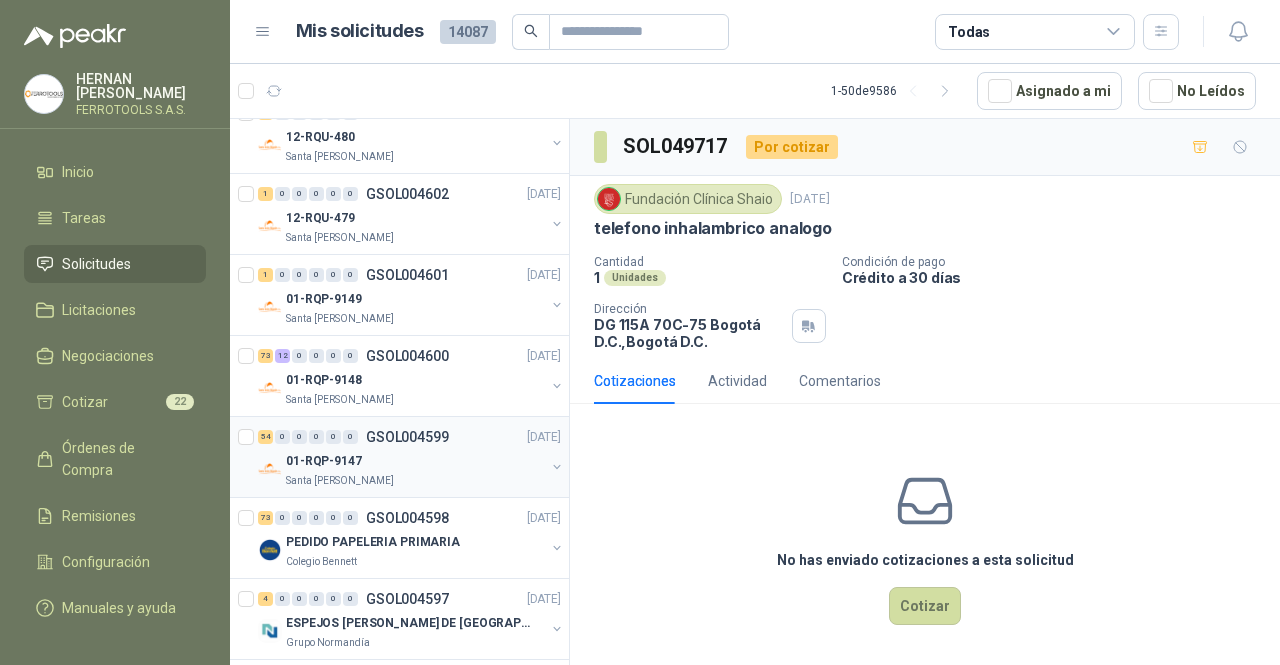 click on "01-RQP-9147" at bounding box center (415, 461) 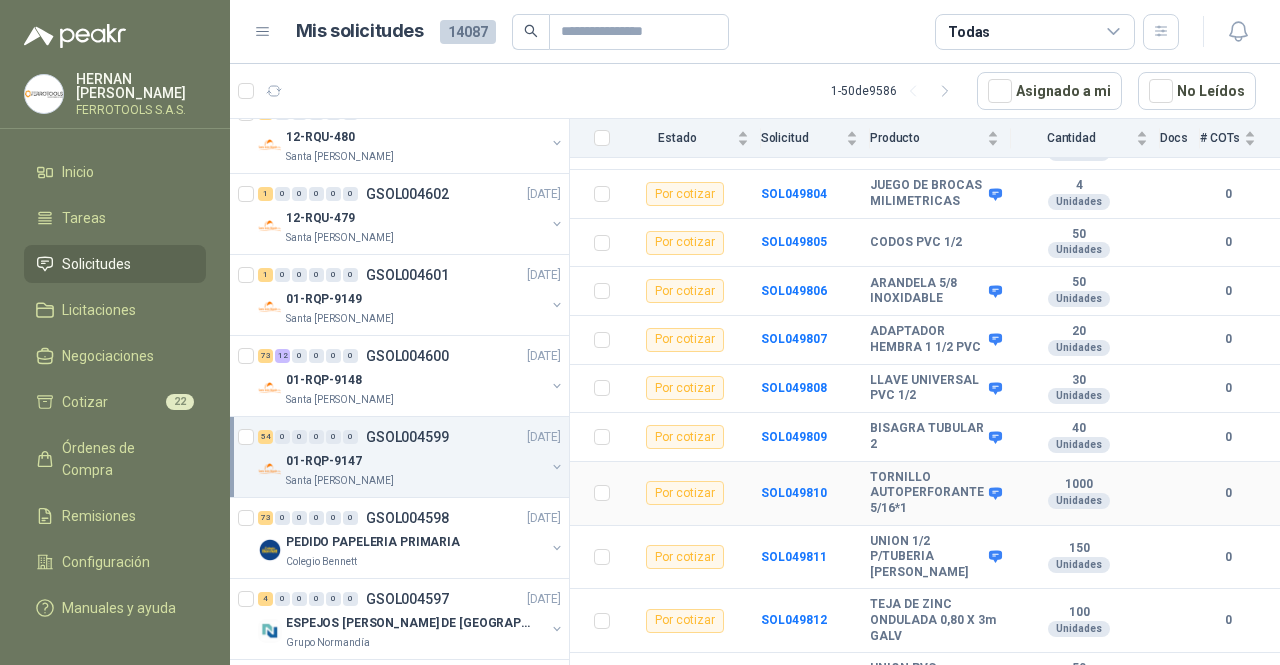 scroll, scrollTop: 615, scrollLeft: 0, axis: vertical 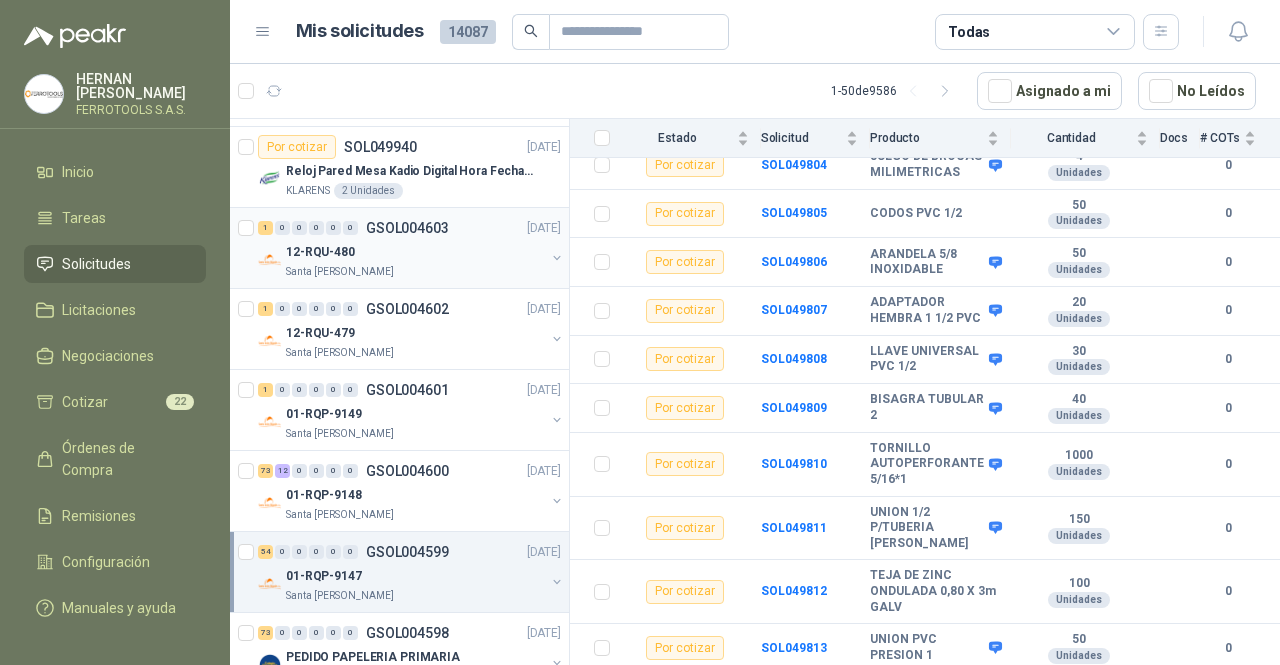 click on "GSOL004603" at bounding box center (407, 228) 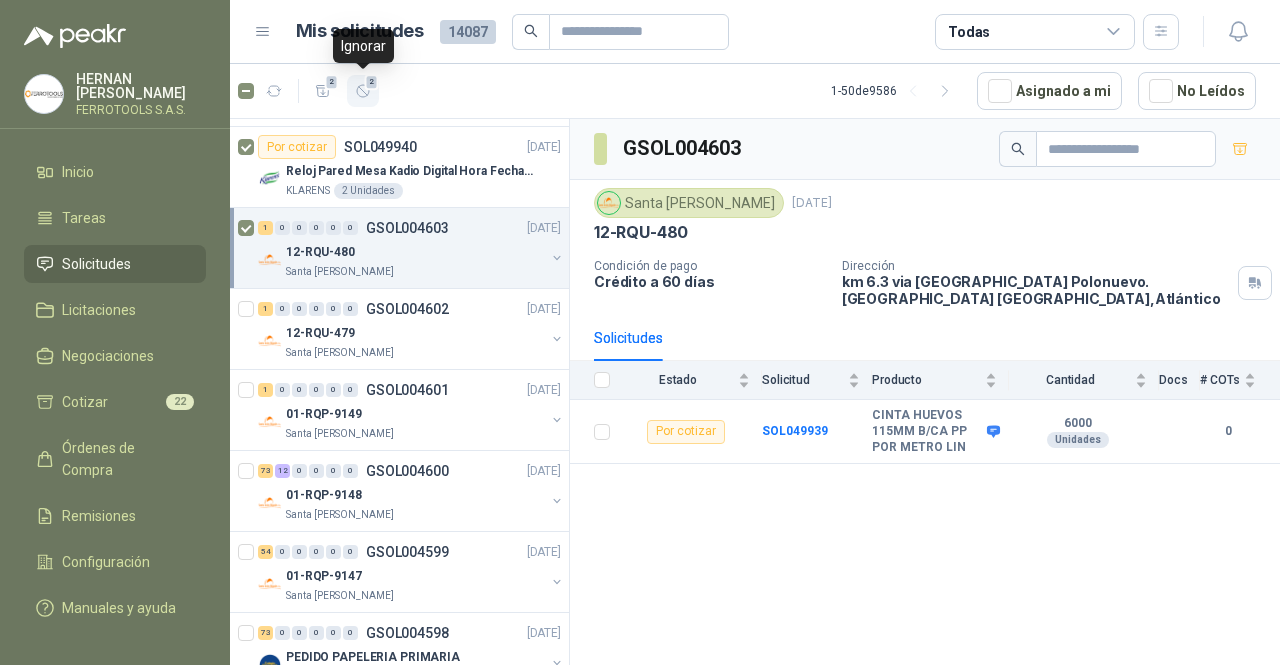 click 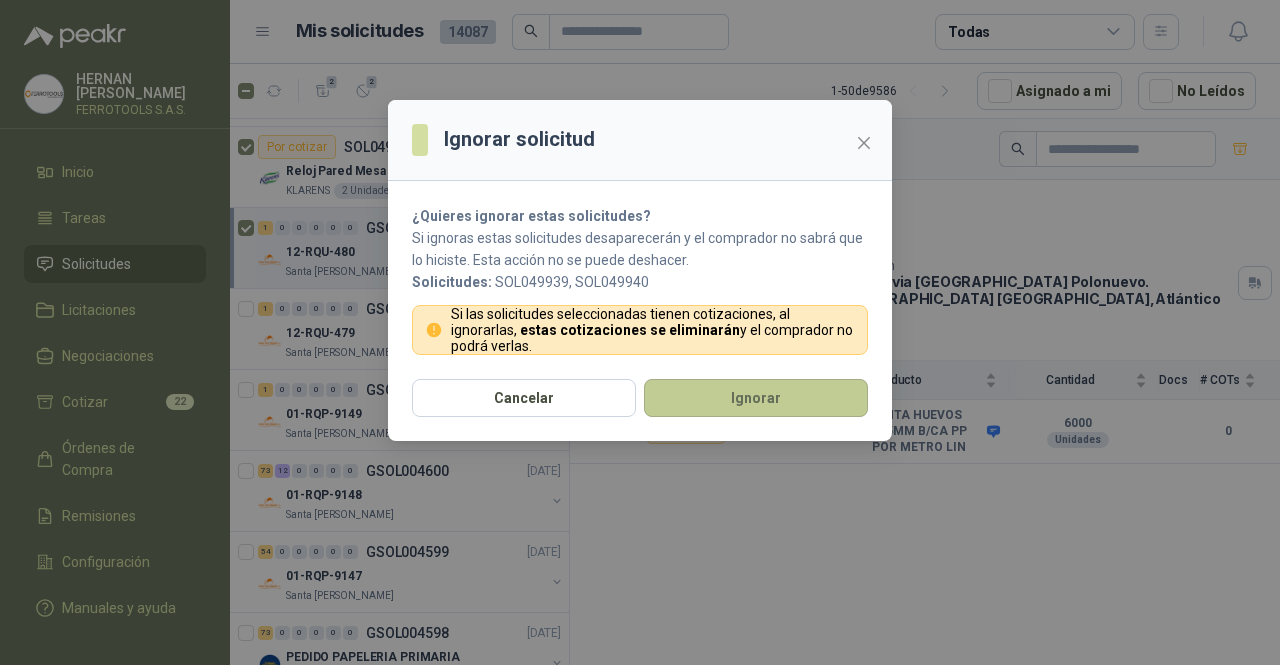 click on "Ignorar" at bounding box center (756, 398) 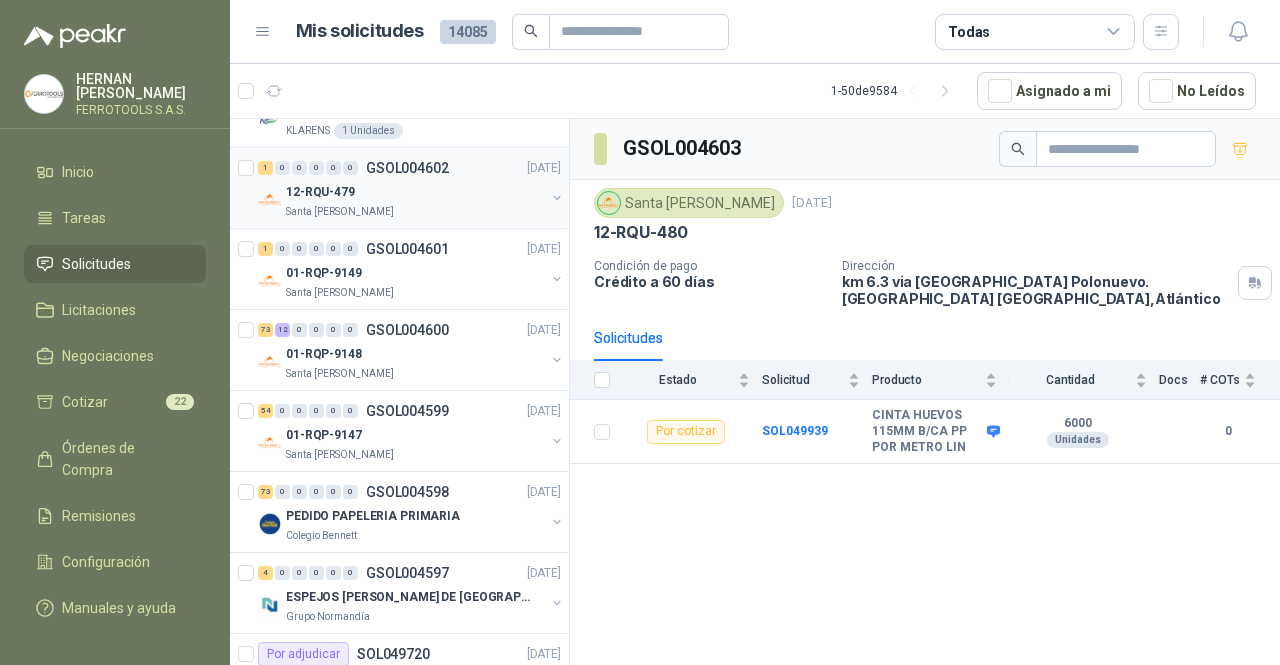 scroll, scrollTop: 134, scrollLeft: 0, axis: vertical 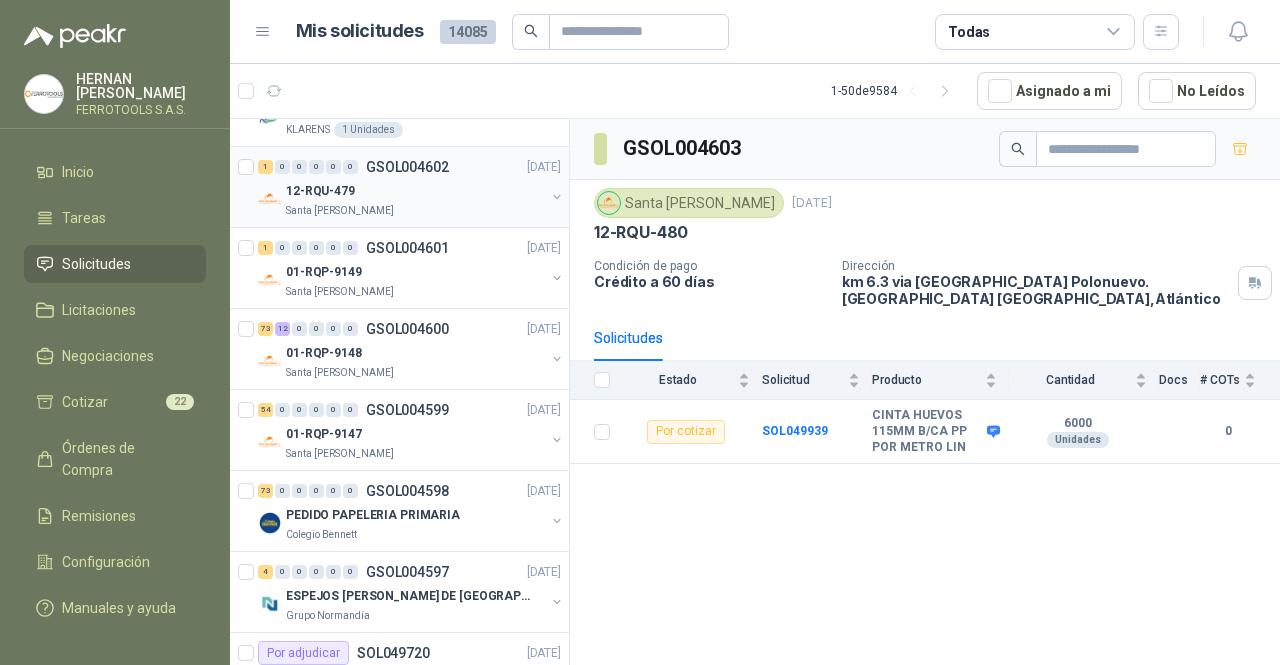 click on "Santa [PERSON_NAME]" at bounding box center [415, 211] 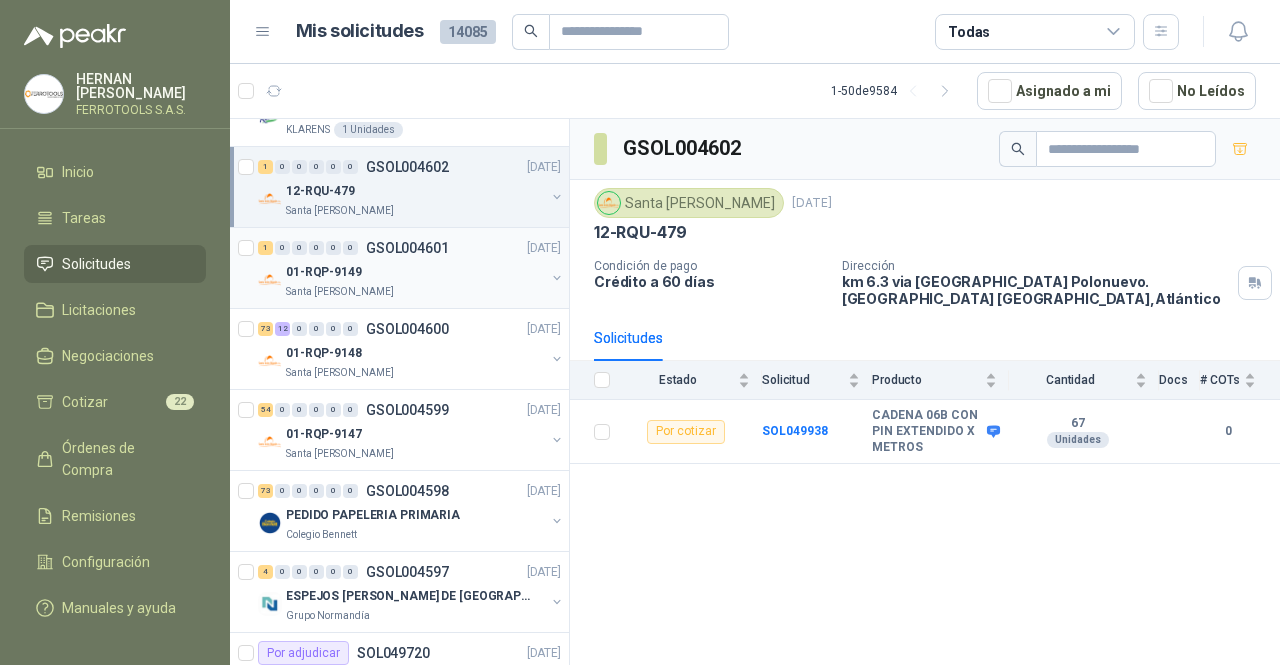 click on "01-RQP-9149" at bounding box center [415, 272] 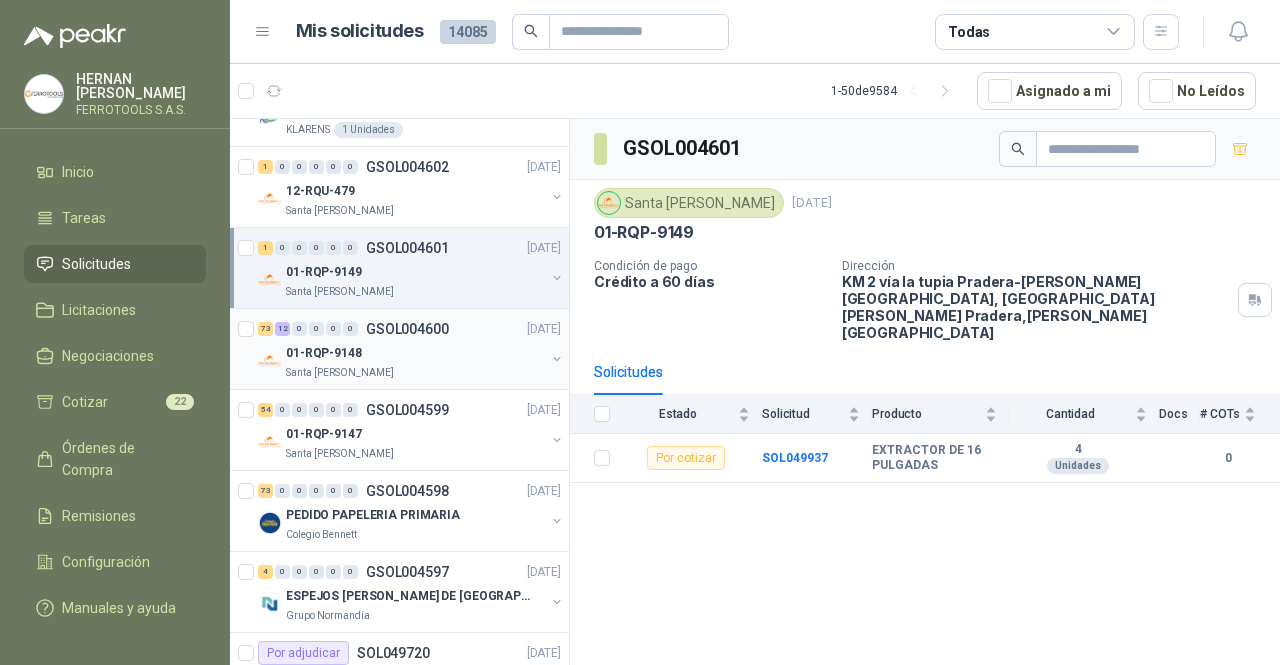 click on "Santa [PERSON_NAME]" at bounding box center (415, 373) 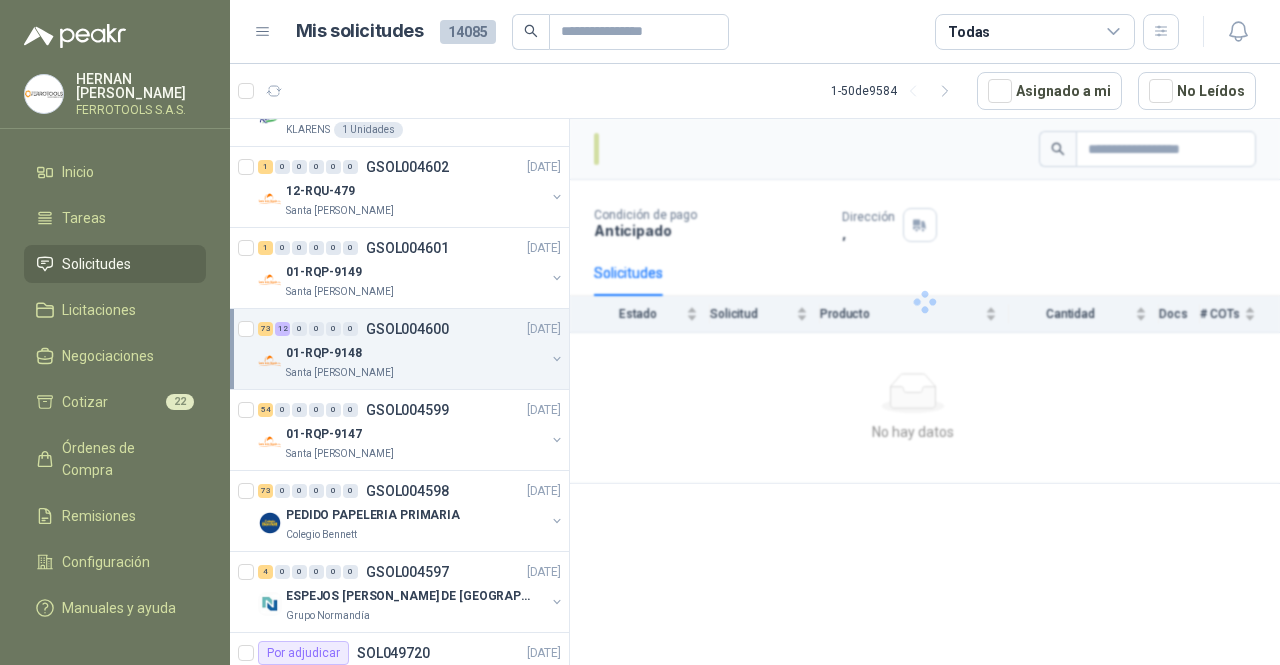 click on "Santa [PERSON_NAME]" at bounding box center (415, 373) 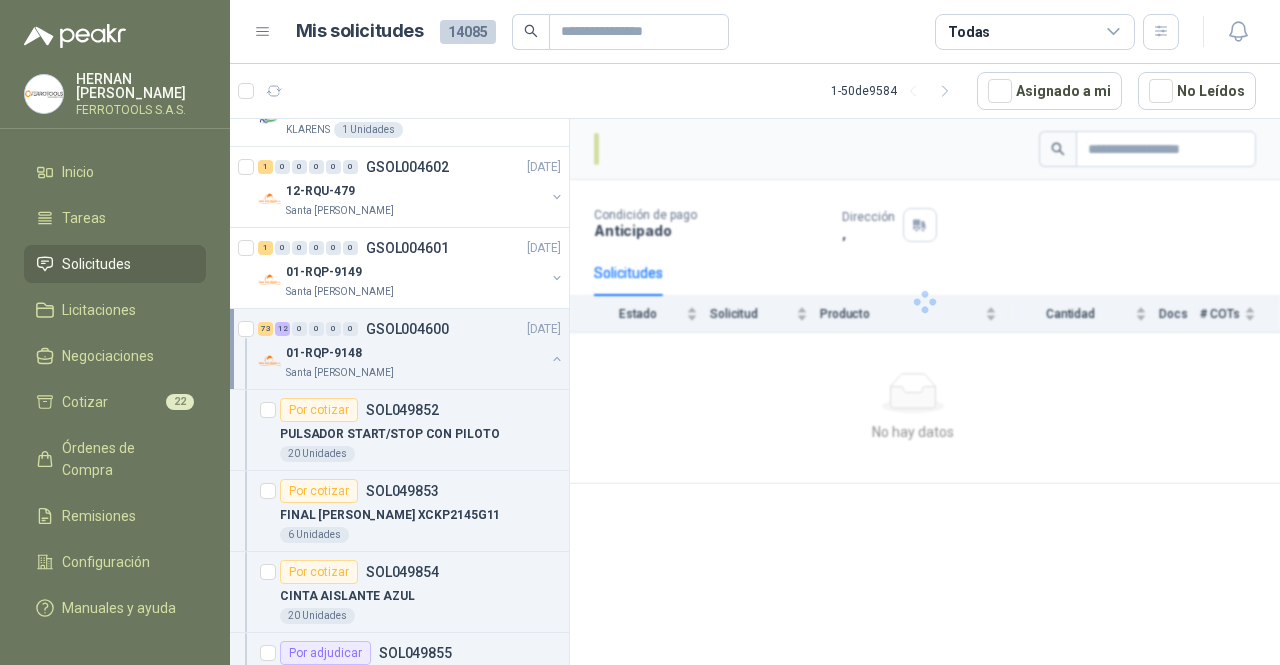 click on "Santa [PERSON_NAME]" at bounding box center (415, 373) 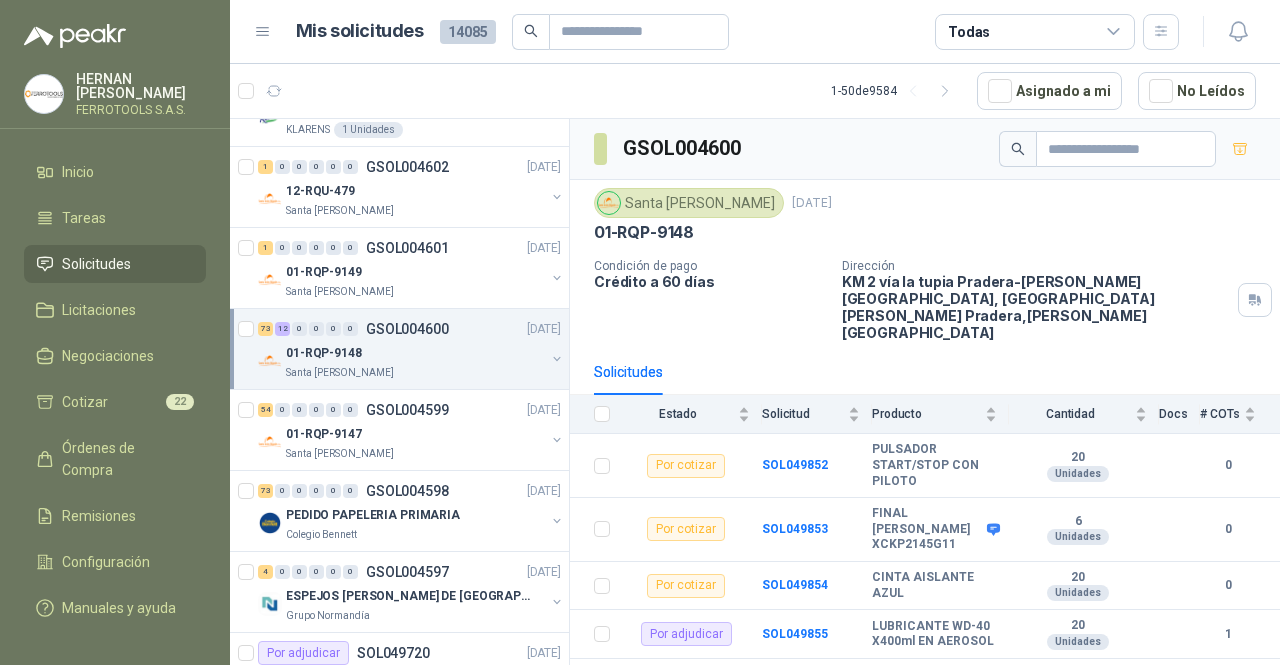 scroll, scrollTop: 7, scrollLeft: 0, axis: vertical 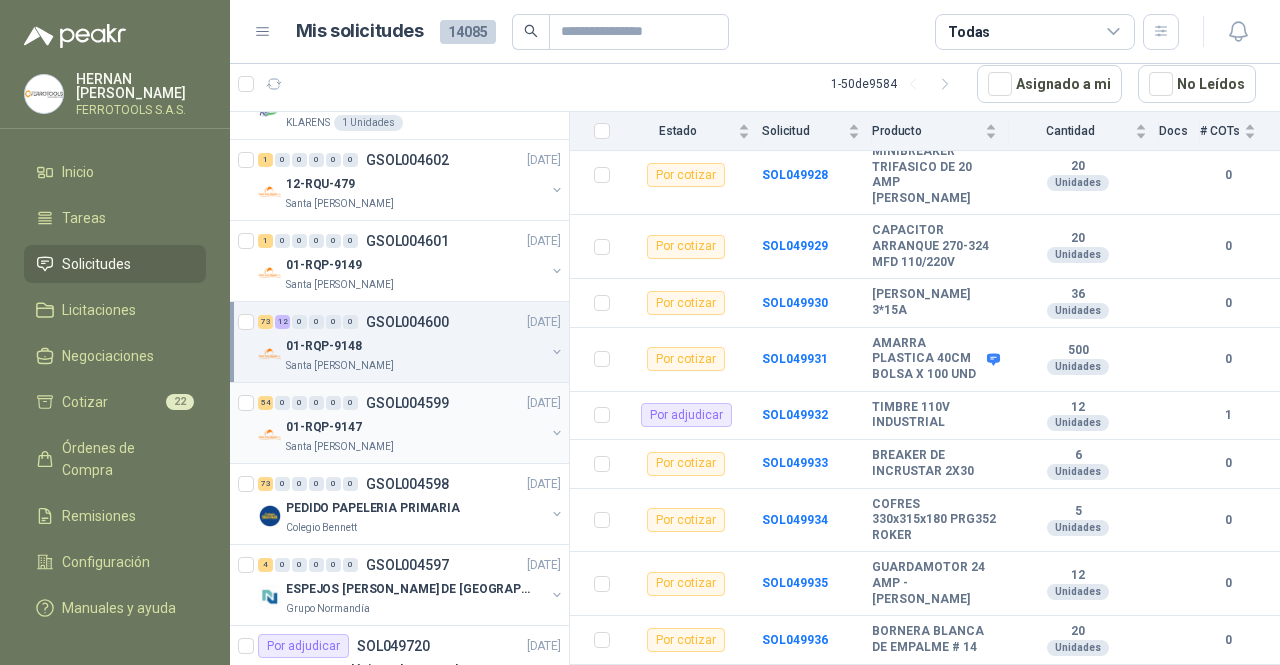 click on "01-RQP-9147" at bounding box center [415, 427] 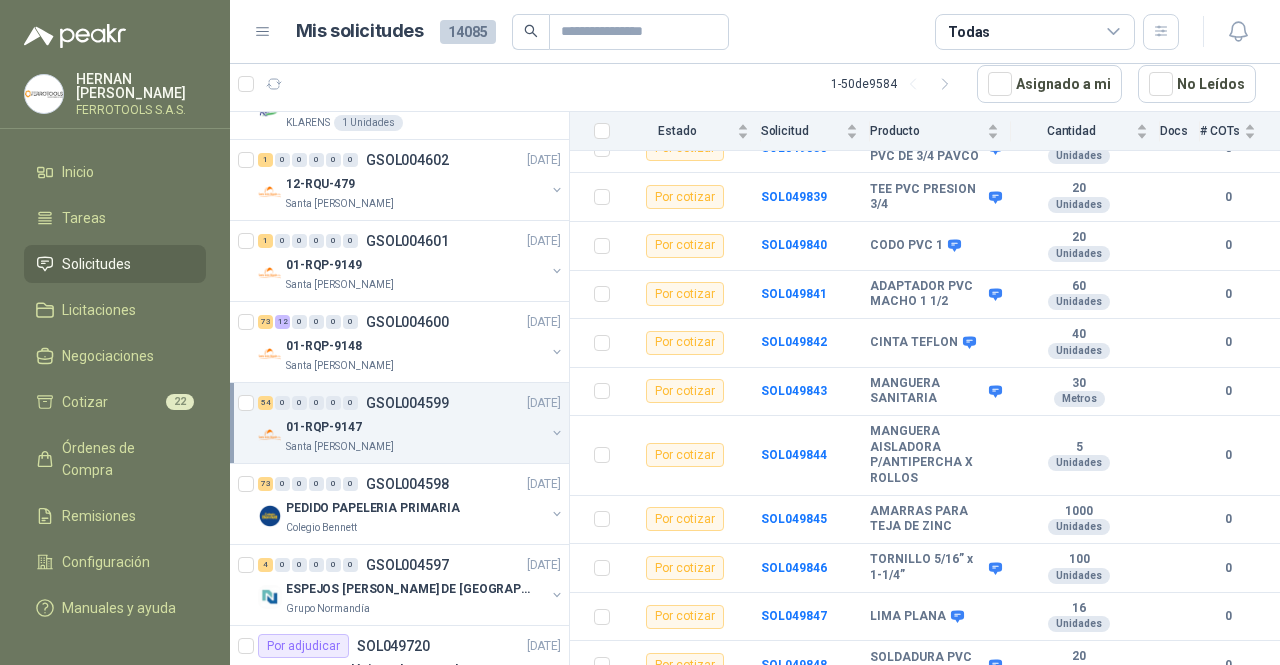 scroll, scrollTop: 2527, scrollLeft: 0, axis: vertical 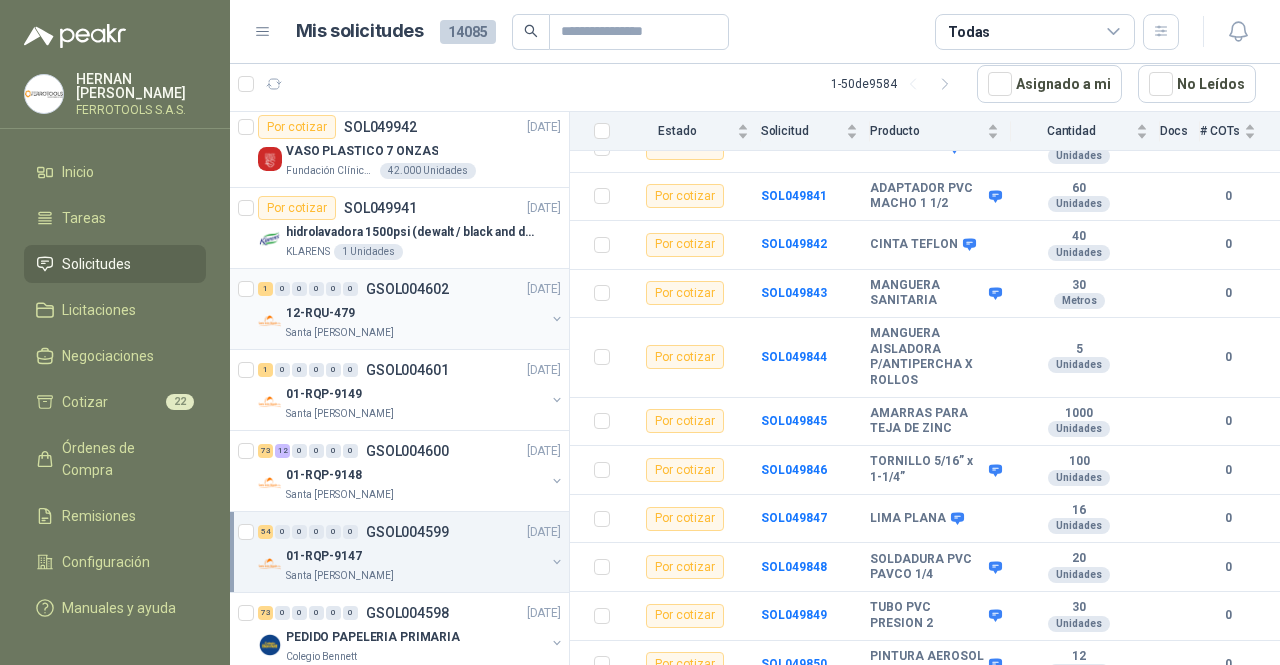 click on "12-RQU-479" at bounding box center [415, 313] 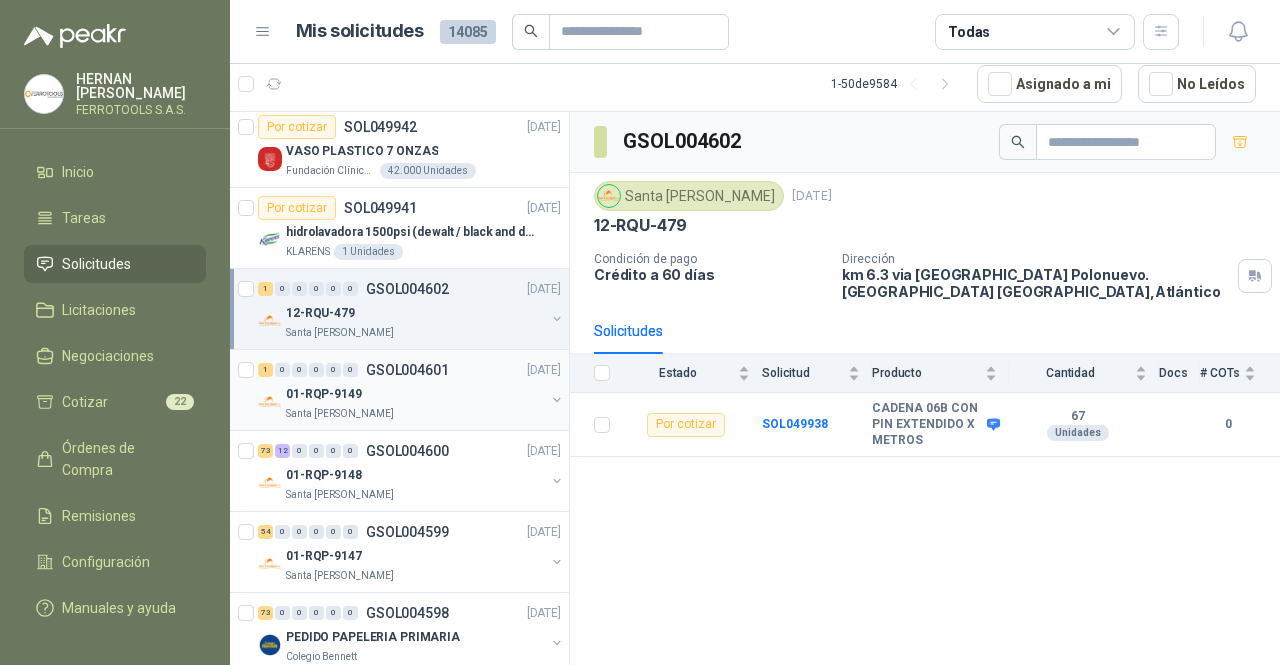 click on "01-RQP-9149" at bounding box center [415, 394] 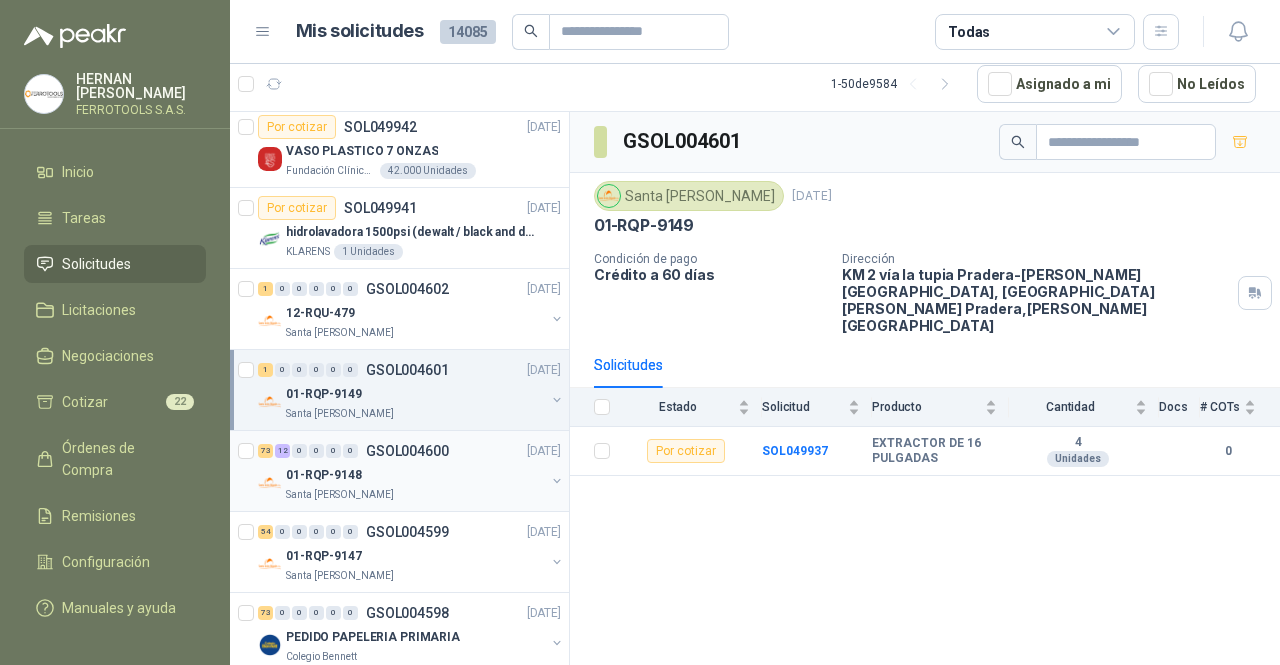 click on "73   12   0   0   0   0   GSOL004600 [DATE]" at bounding box center (411, 451) 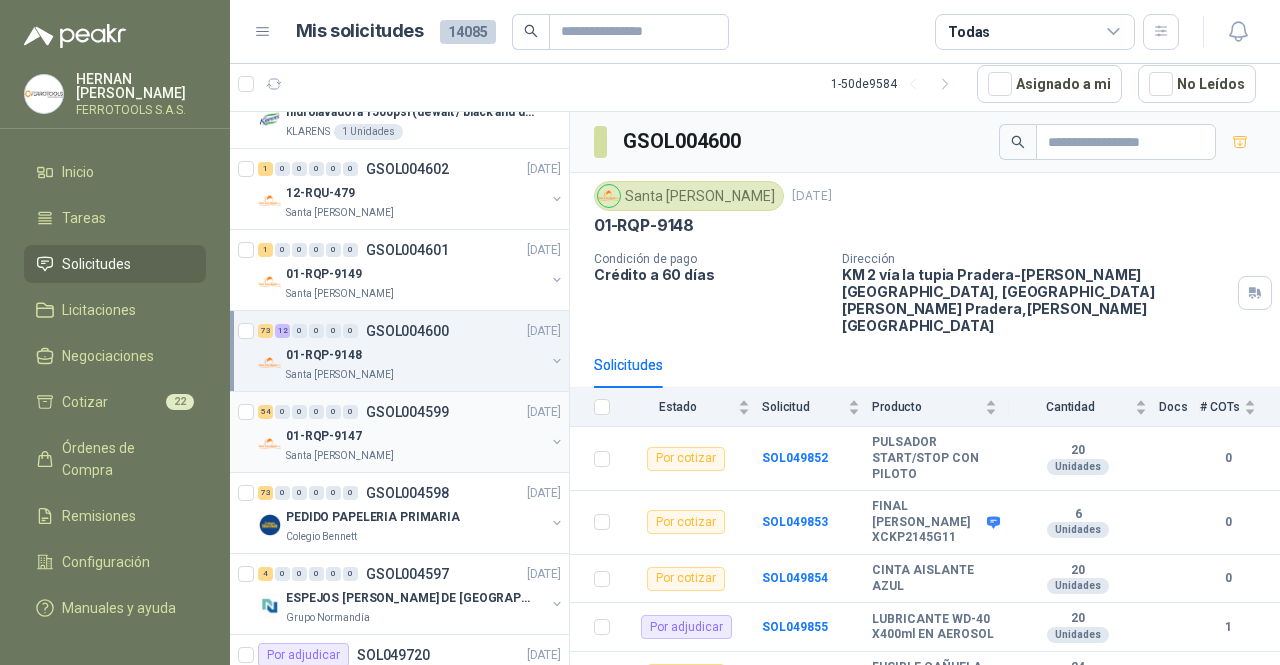 scroll, scrollTop: 126, scrollLeft: 0, axis: vertical 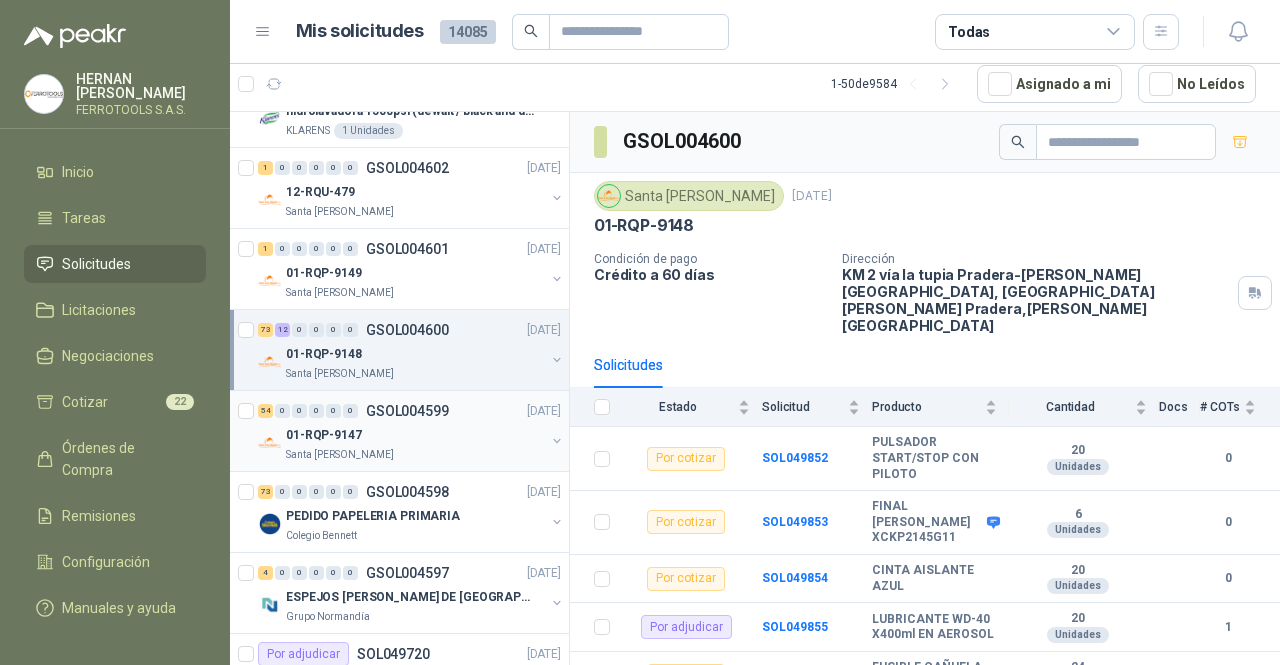 click on "Santa [PERSON_NAME]" at bounding box center [415, 455] 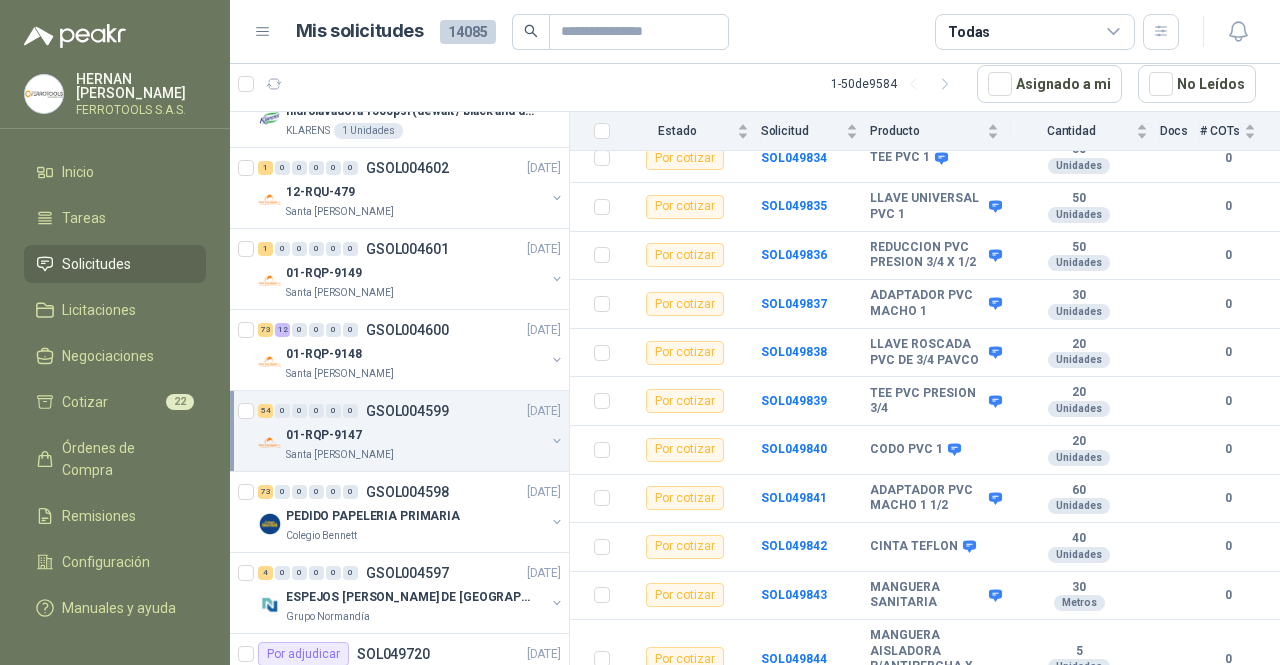 scroll, scrollTop: 2527, scrollLeft: 0, axis: vertical 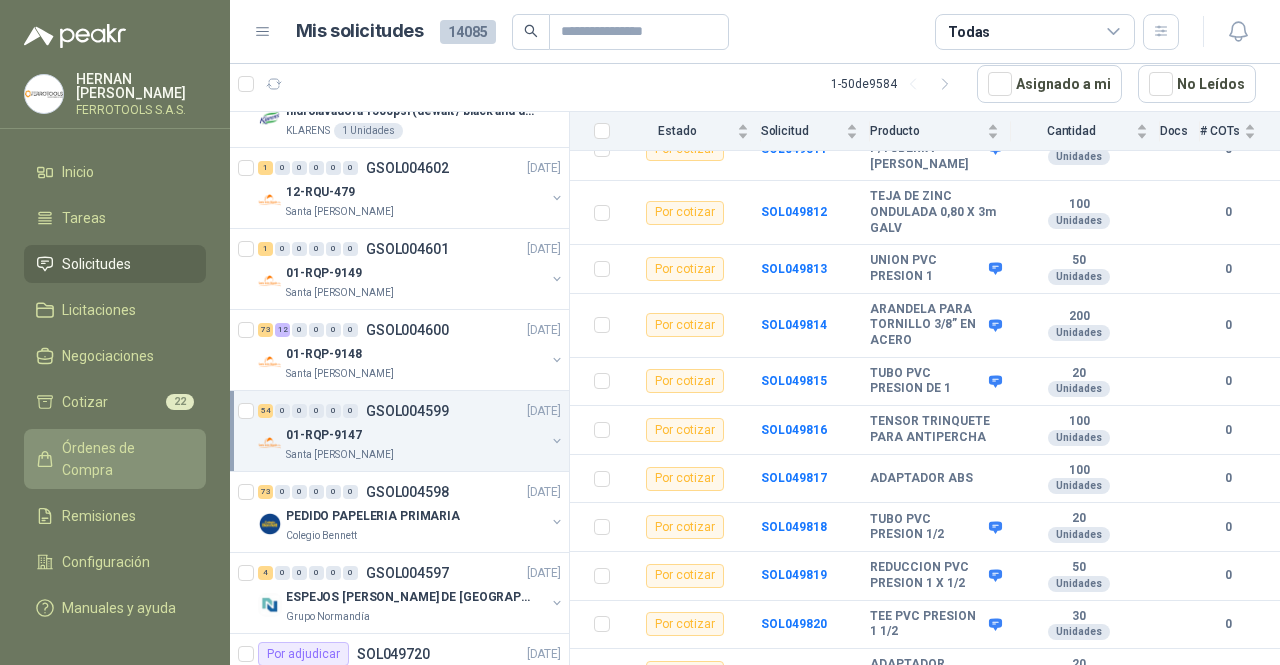 click on "Órdenes de Compra" at bounding box center [115, 459] 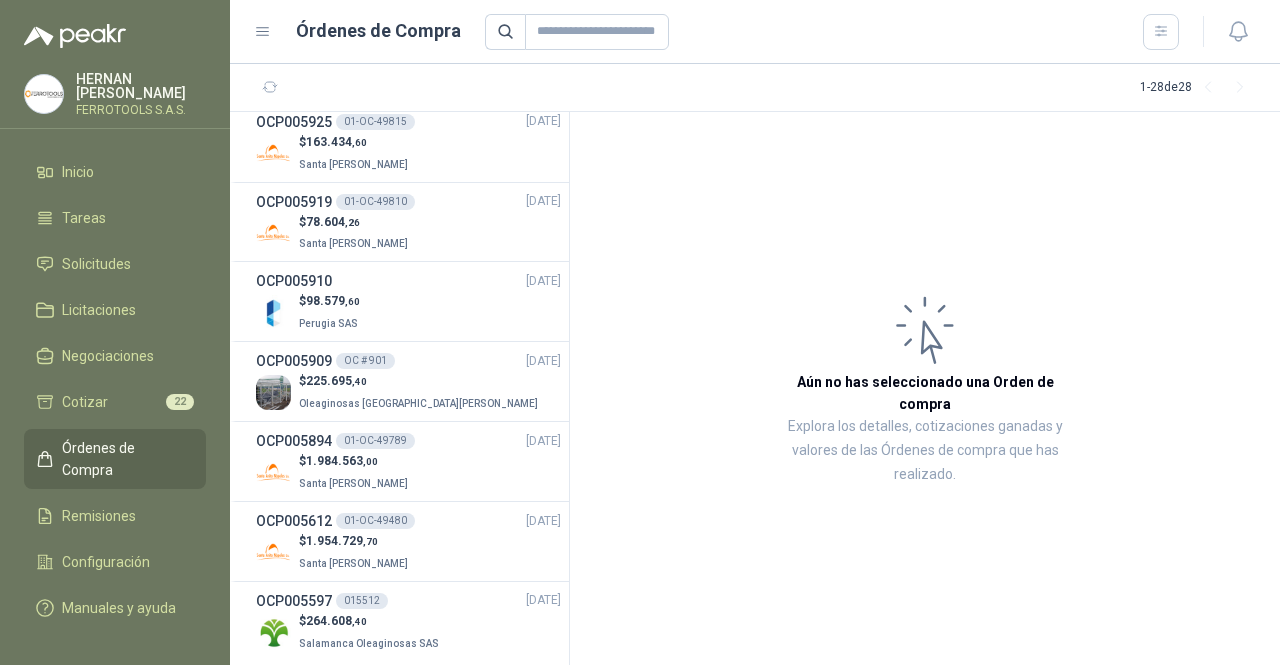 scroll, scrollTop: 1710, scrollLeft: 0, axis: vertical 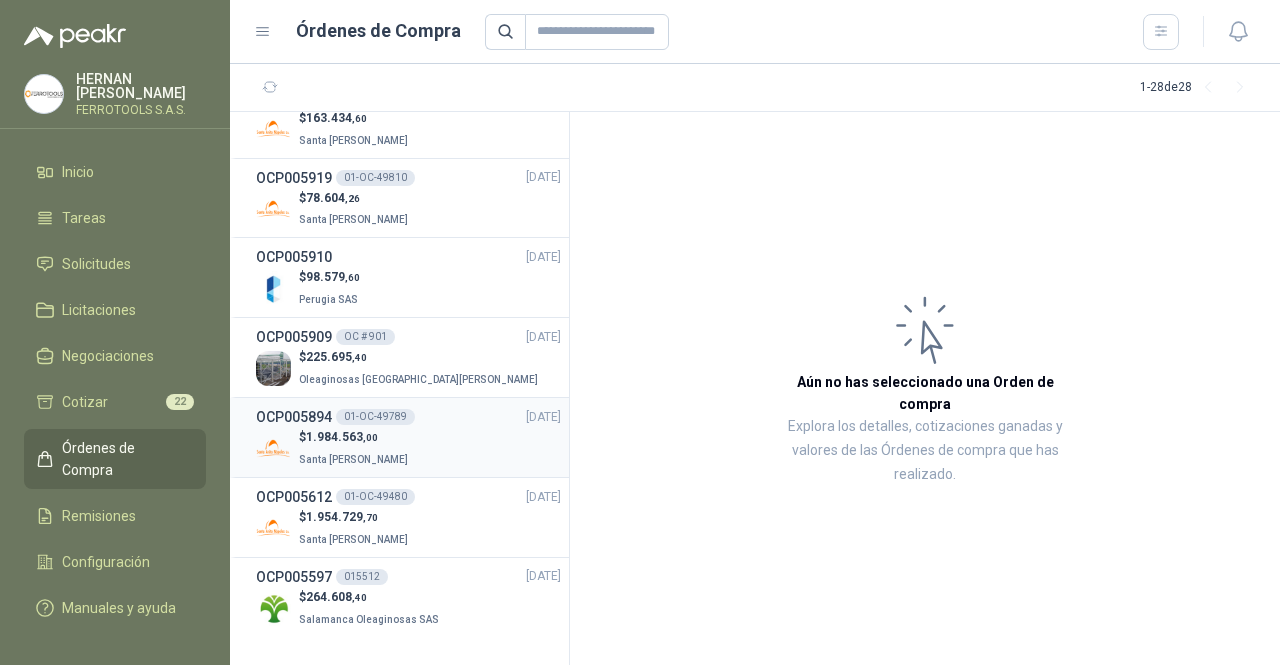 click on "$  1.984.563 ,00 Santa [PERSON_NAME]" at bounding box center [408, 448] 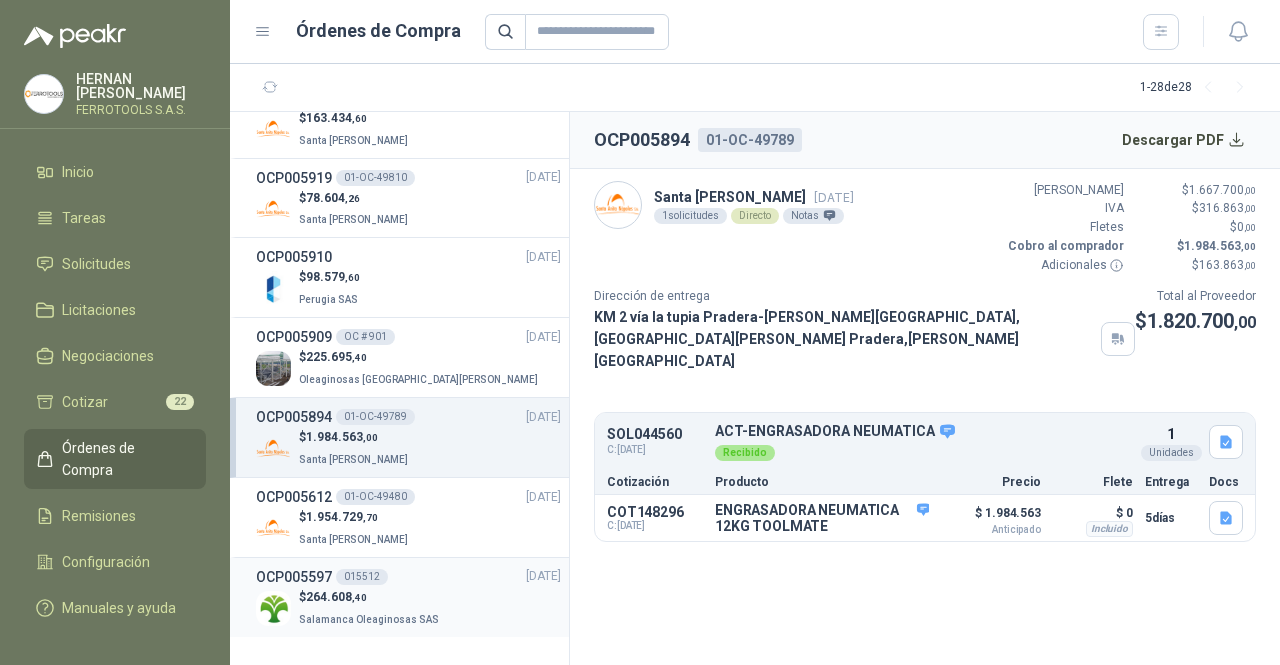 click on "OCP005597 015512 [DATE]" at bounding box center [408, 577] 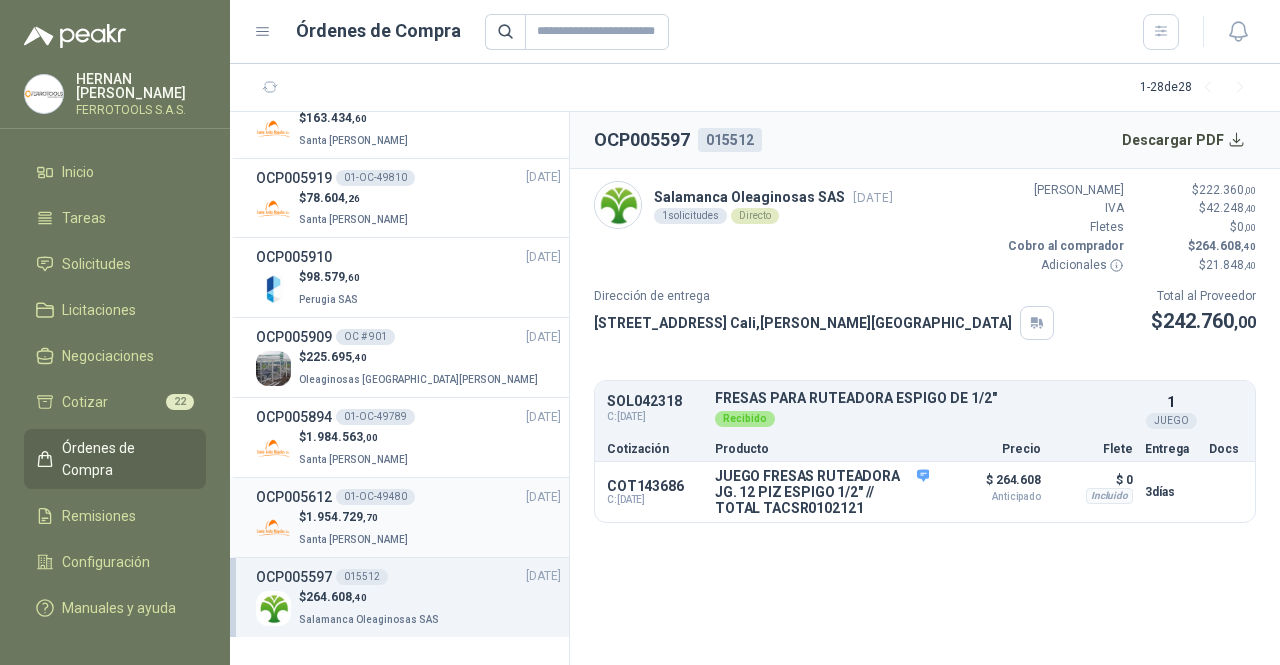 click on "$  1.954.729 ,70 Santa [PERSON_NAME]" at bounding box center [408, 528] 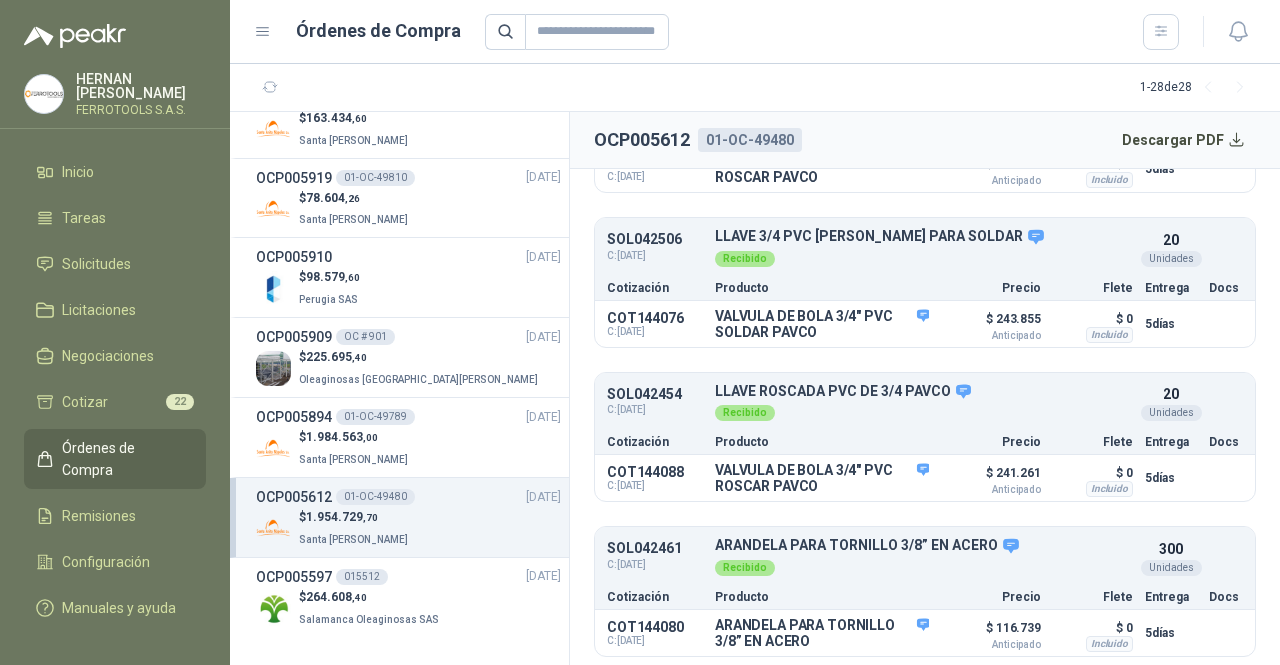 scroll, scrollTop: 1276, scrollLeft: 0, axis: vertical 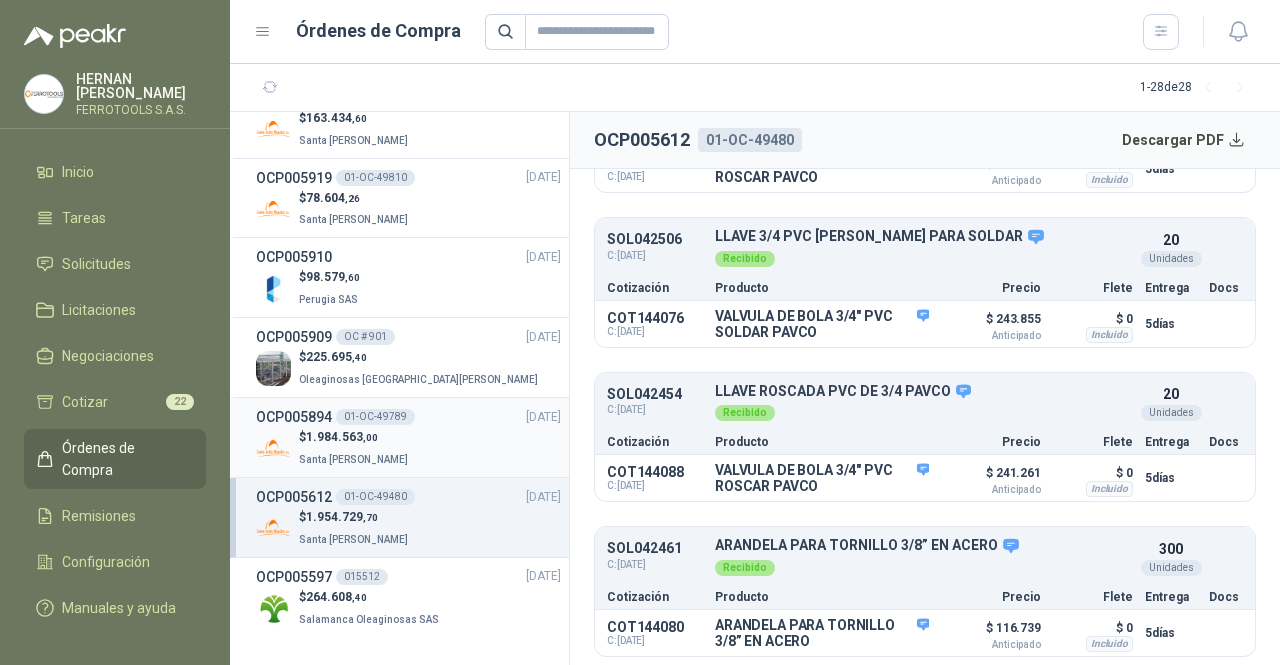 click on "$  1.984.563 ,00 Santa [PERSON_NAME]" at bounding box center [408, 448] 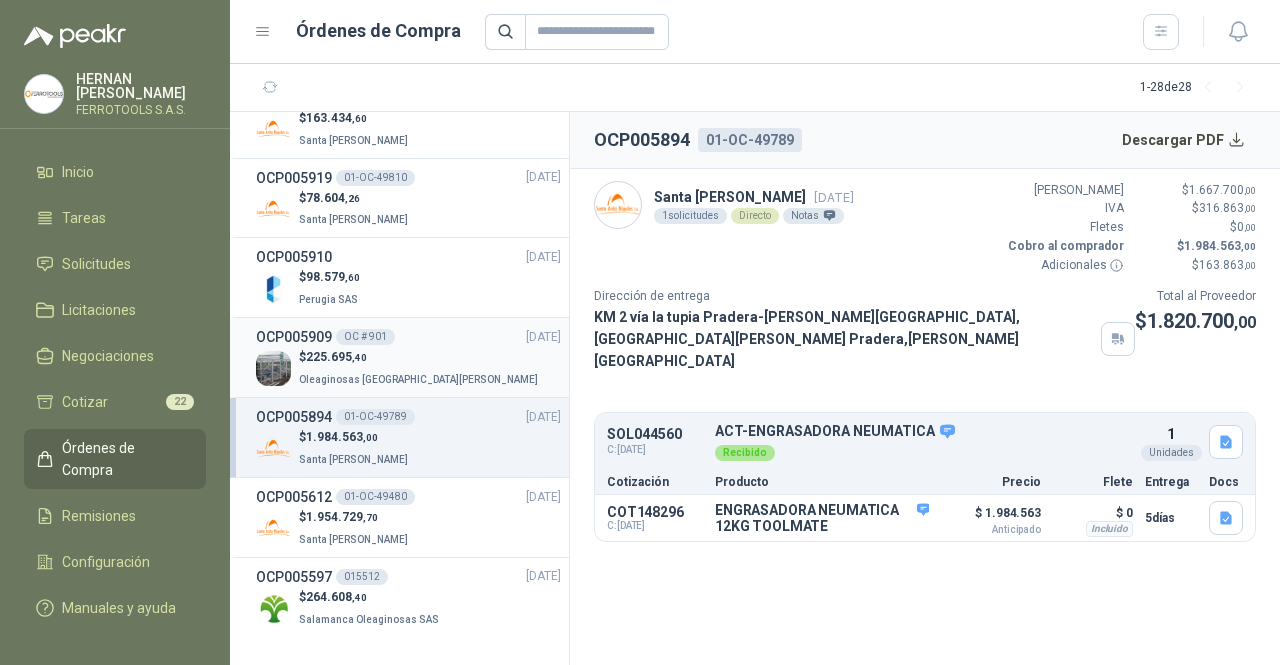 click on "Oleaginosas [GEOGRAPHIC_DATA][PERSON_NAME]" at bounding box center [418, 379] 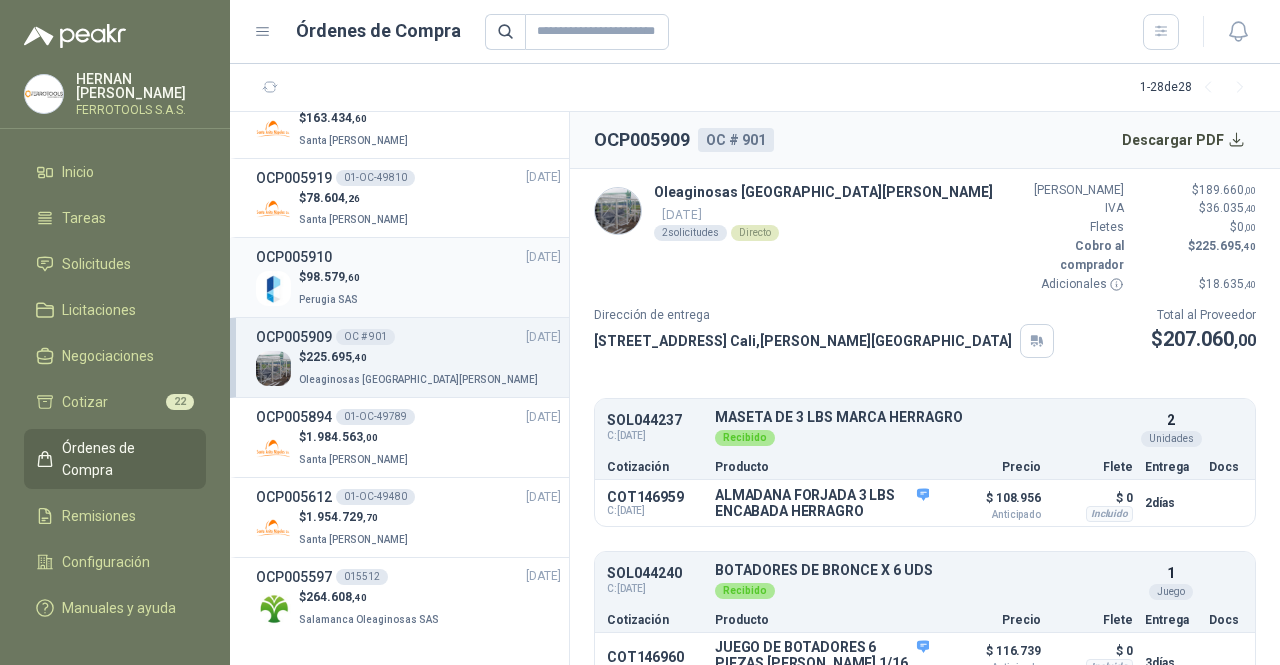 click on "$  98.579 ,60 Perugia SAS" at bounding box center (408, 288) 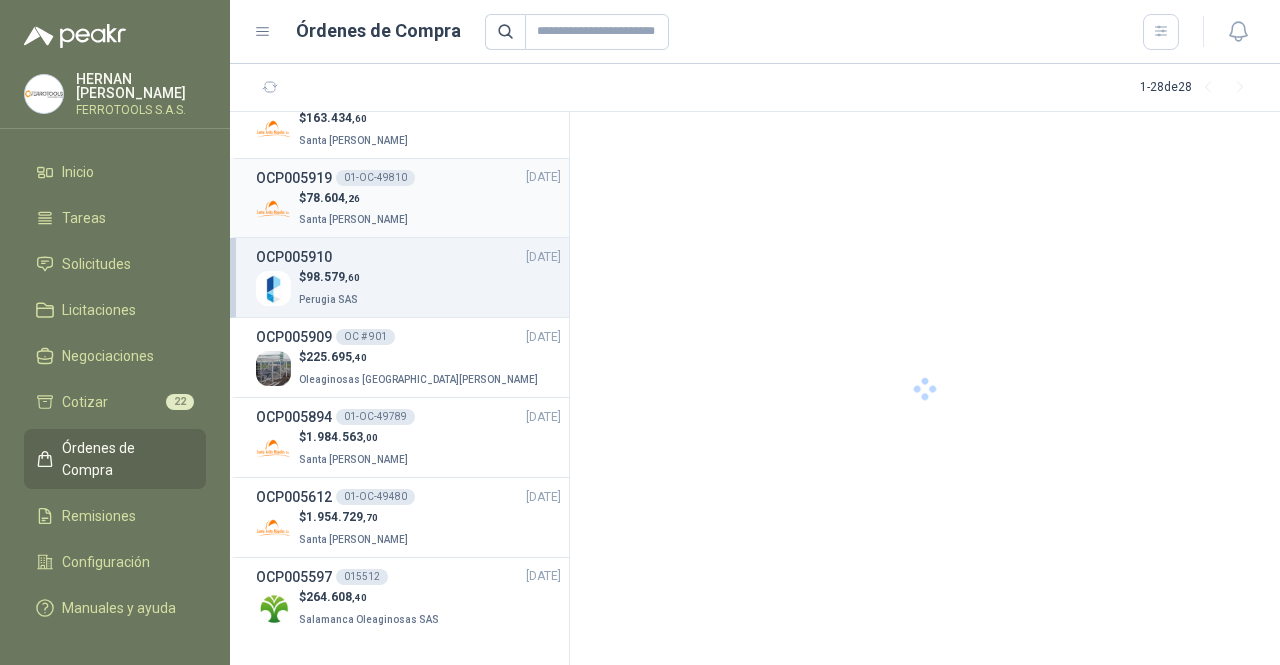 click on "Santa [PERSON_NAME]" at bounding box center [355, 218] 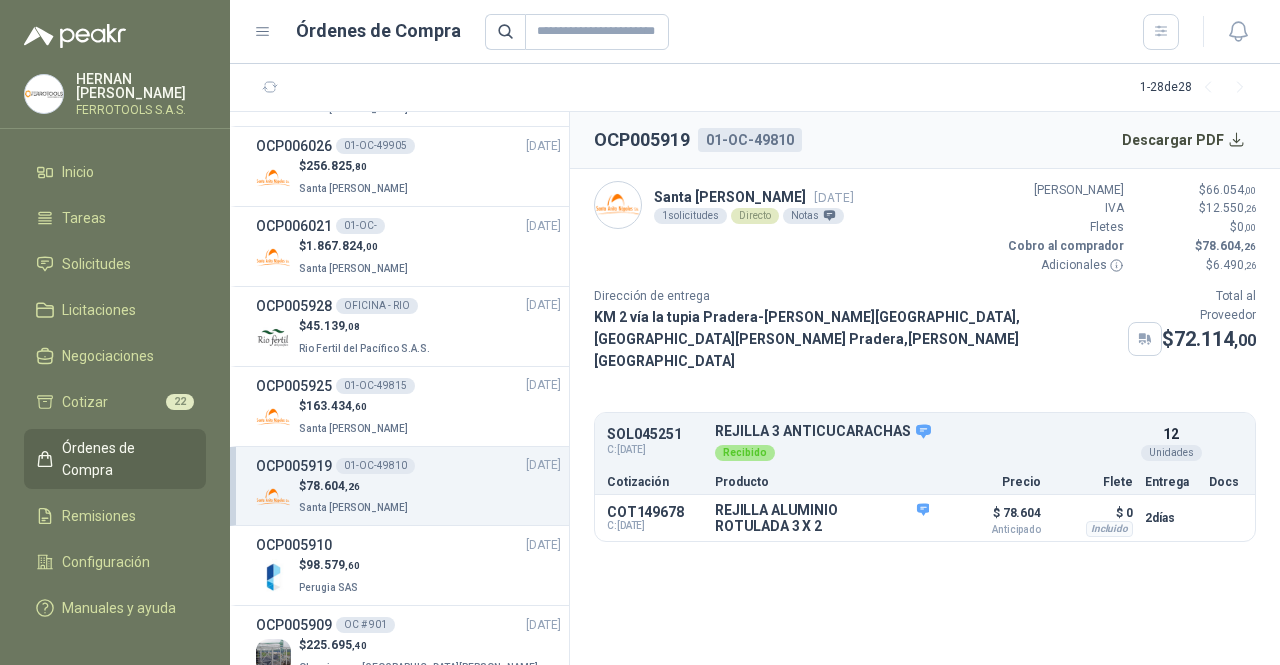 scroll, scrollTop: 1312, scrollLeft: 0, axis: vertical 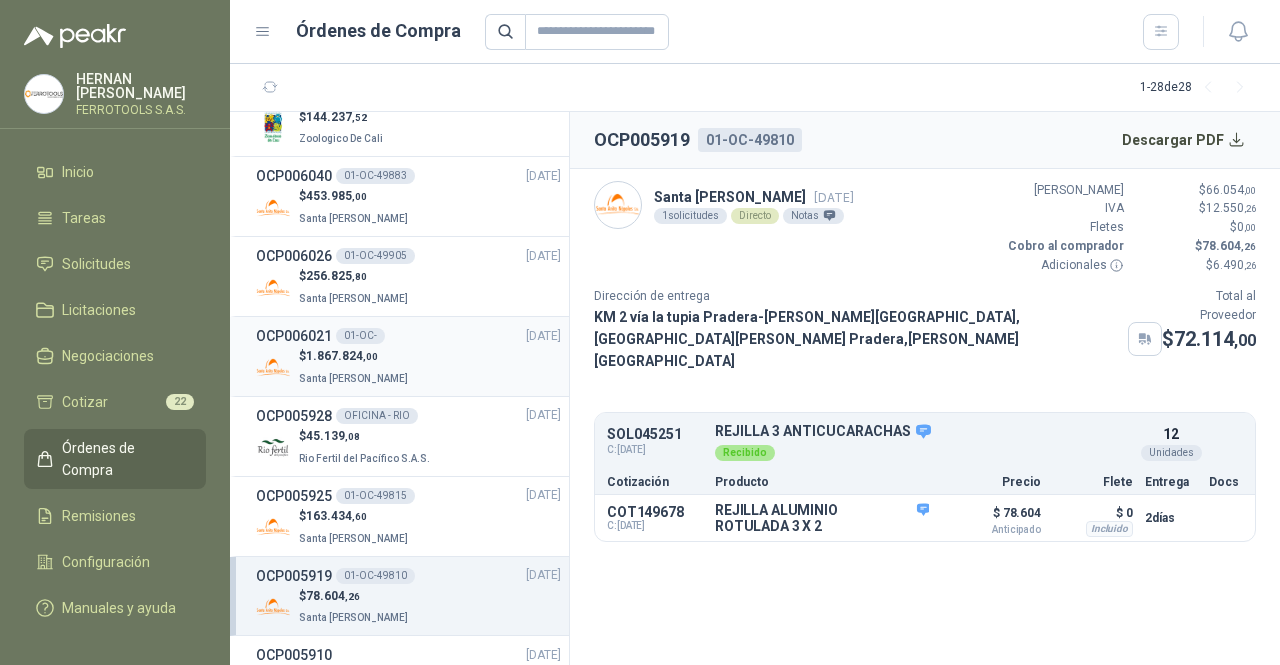 click on "$  1.867.824 ,00 Santa [PERSON_NAME]" at bounding box center (408, 367) 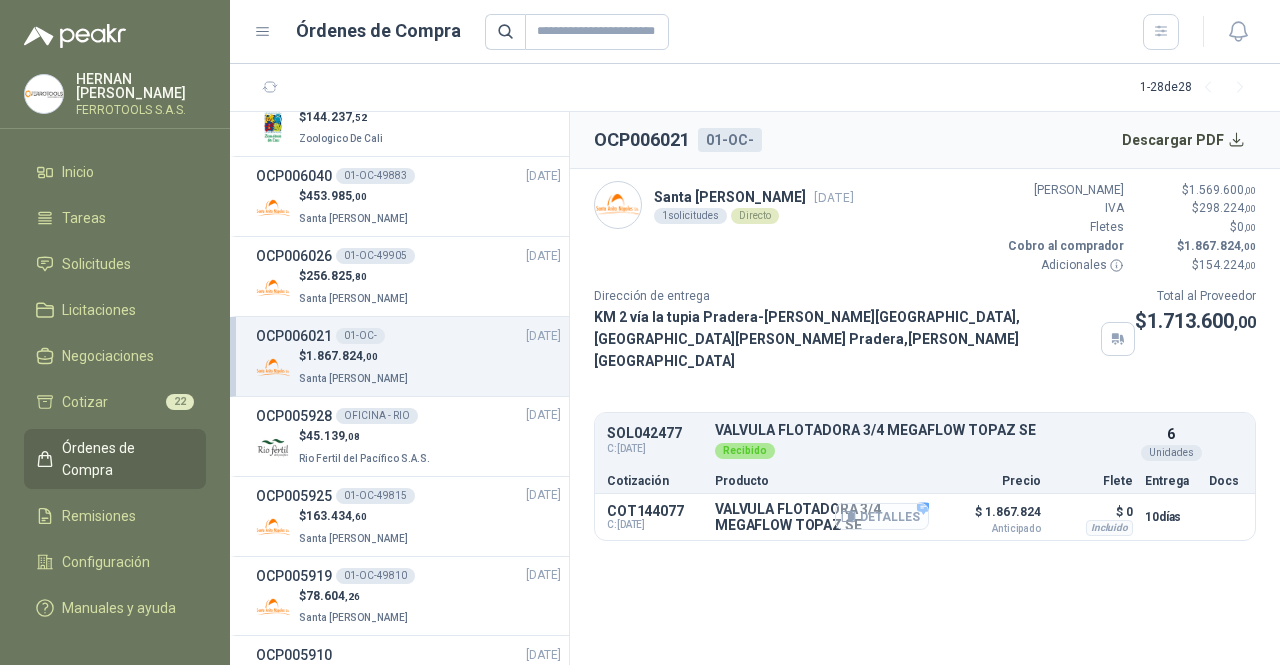click on "Detalles" at bounding box center [882, 516] 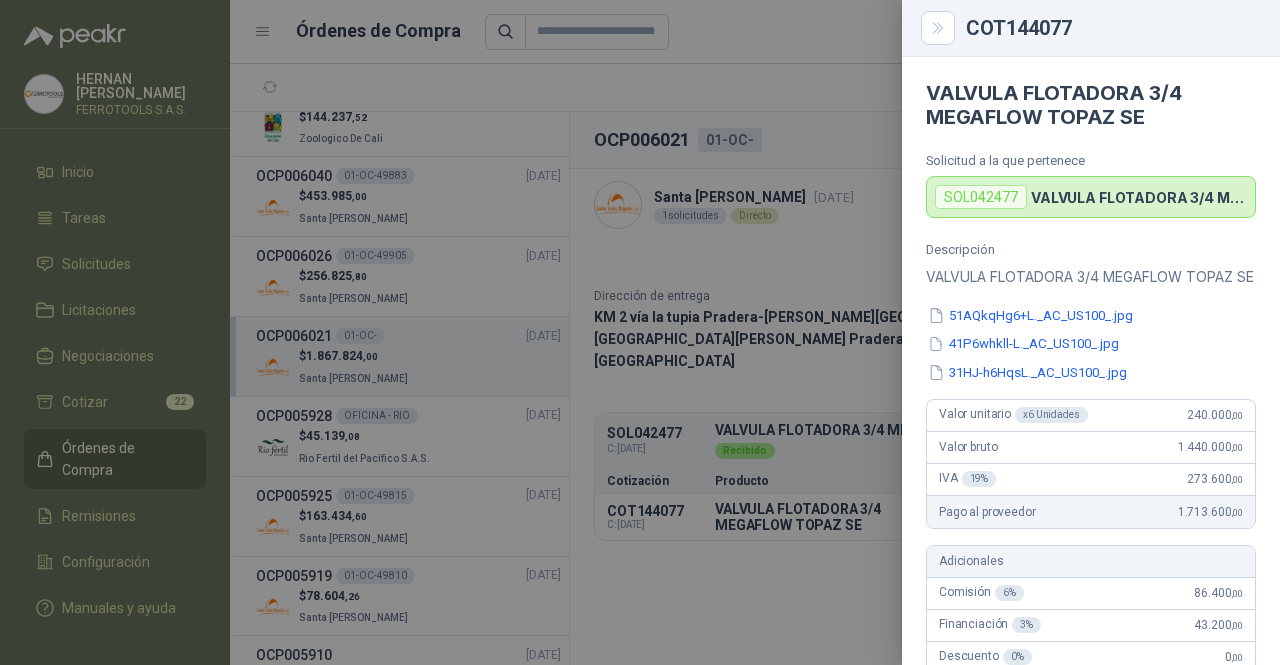 click at bounding box center [640, 332] 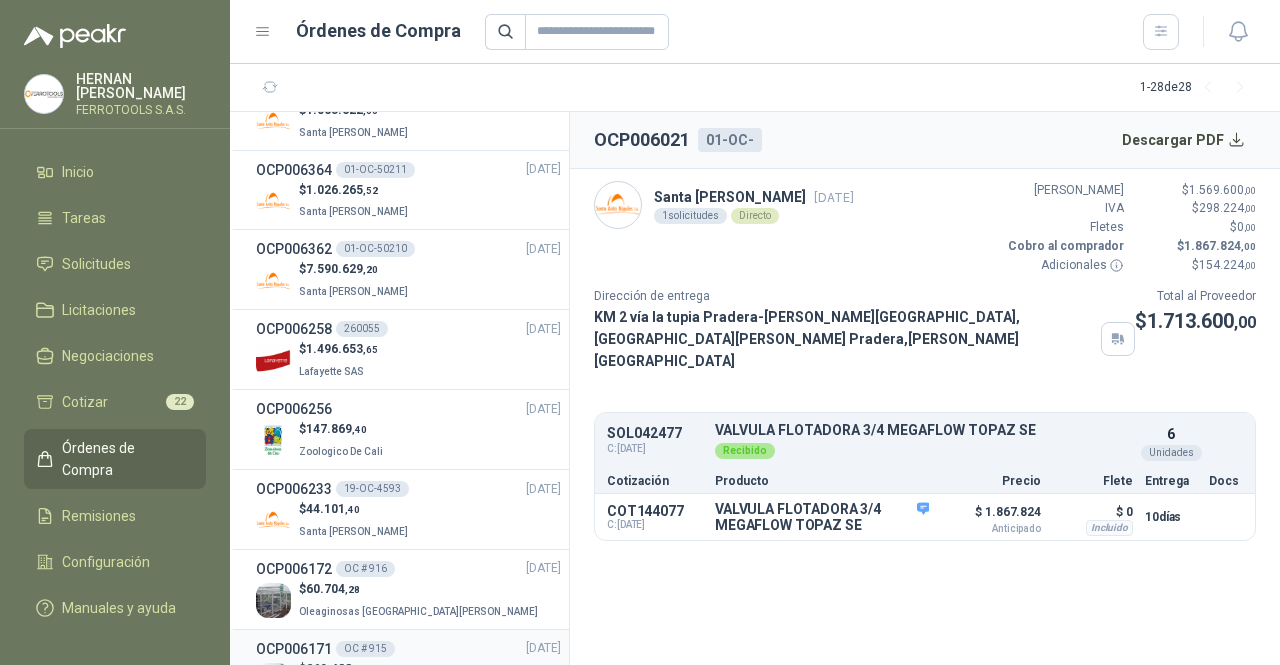 scroll, scrollTop: 625, scrollLeft: 0, axis: vertical 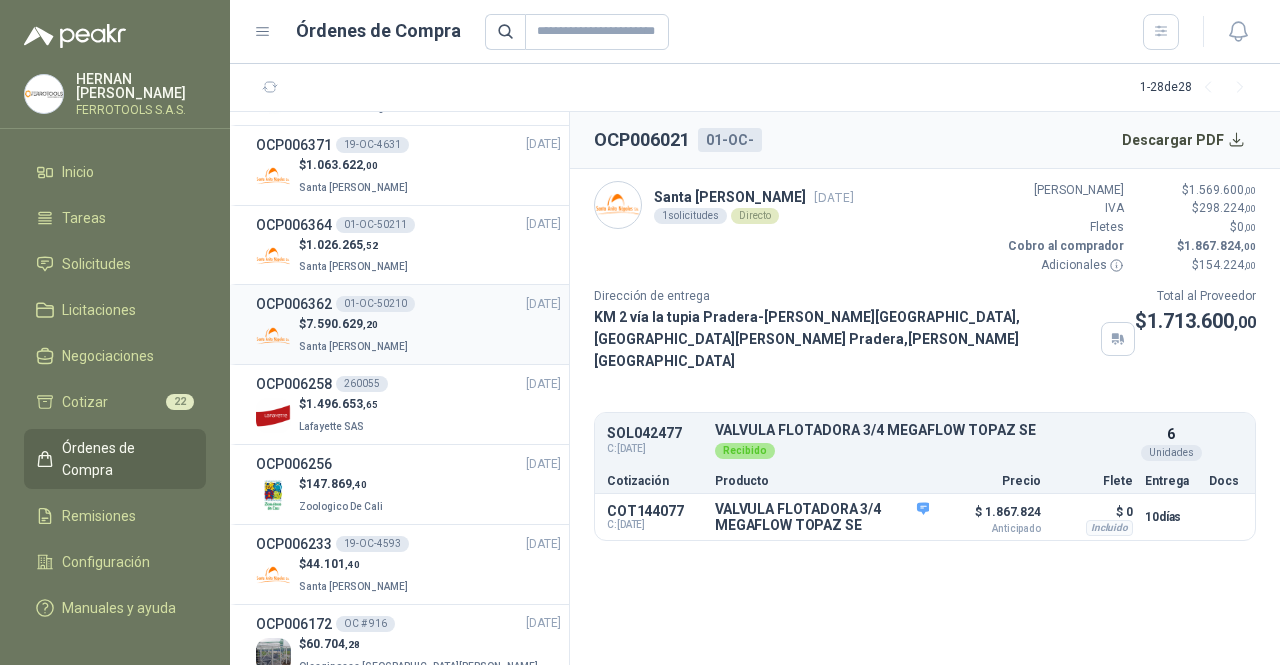 click on "$  7.590.629 ,20 Santa [PERSON_NAME]" at bounding box center (408, 335) 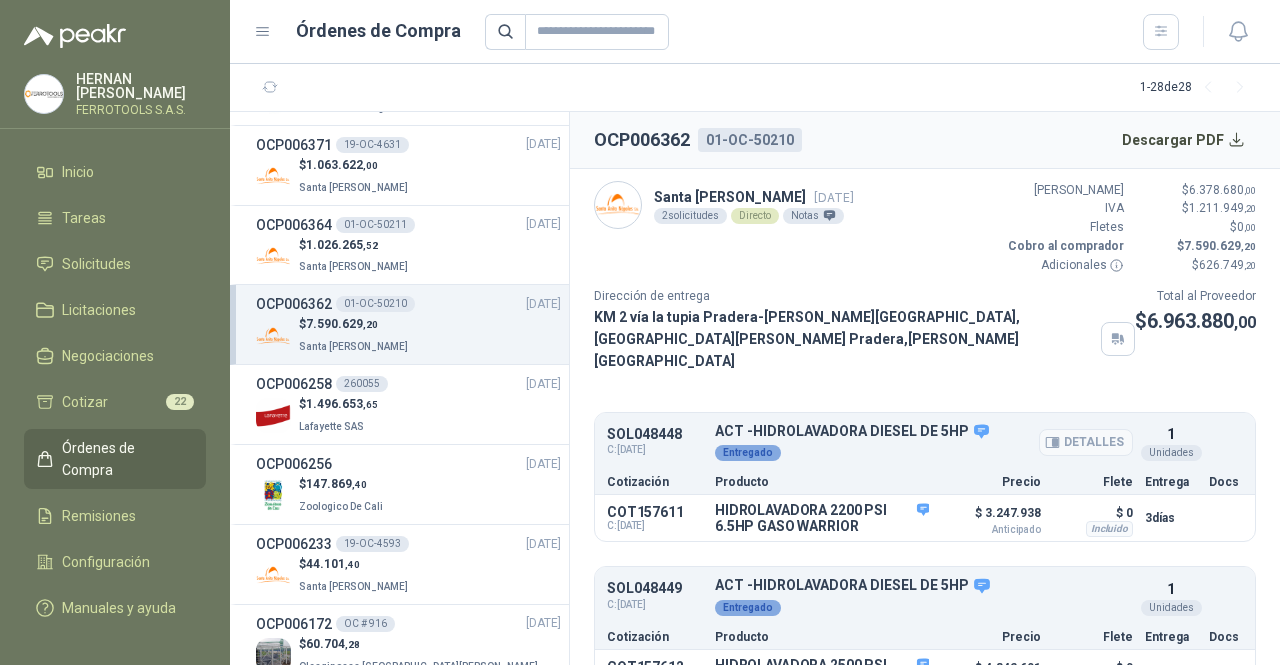 scroll, scrollTop: 40, scrollLeft: 0, axis: vertical 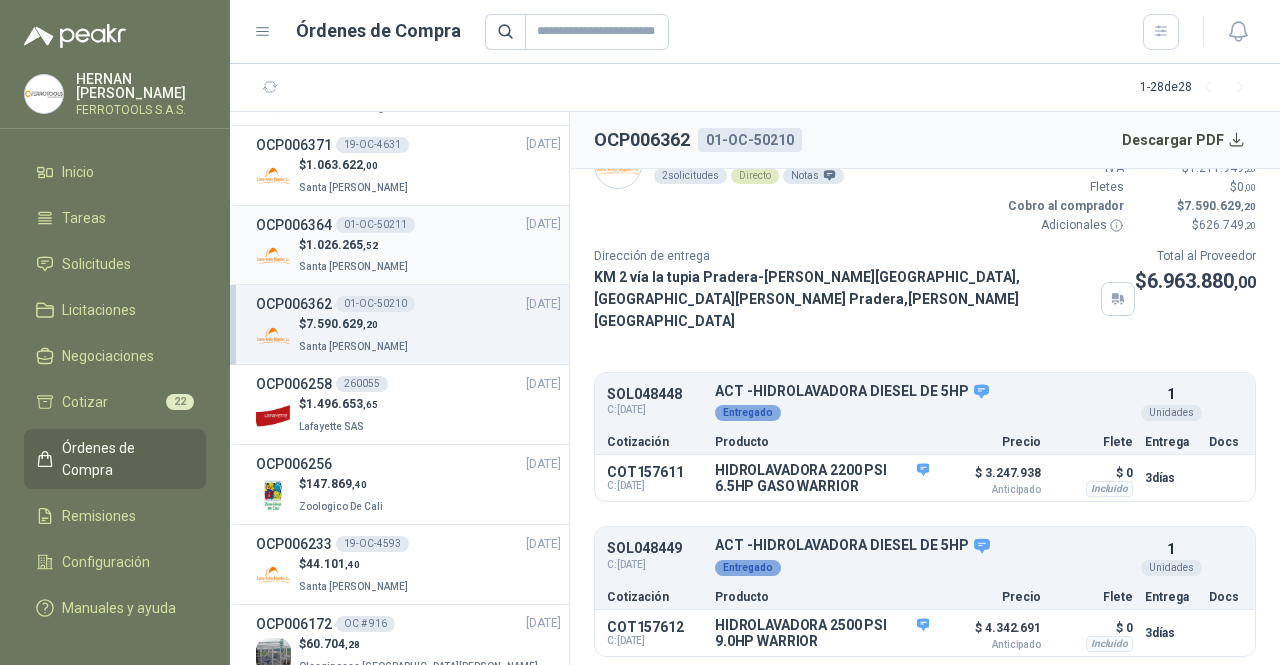 click on "$  1.026.265 ,52 Santa [PERSON_NAME]" at bounding box center (408, 256) 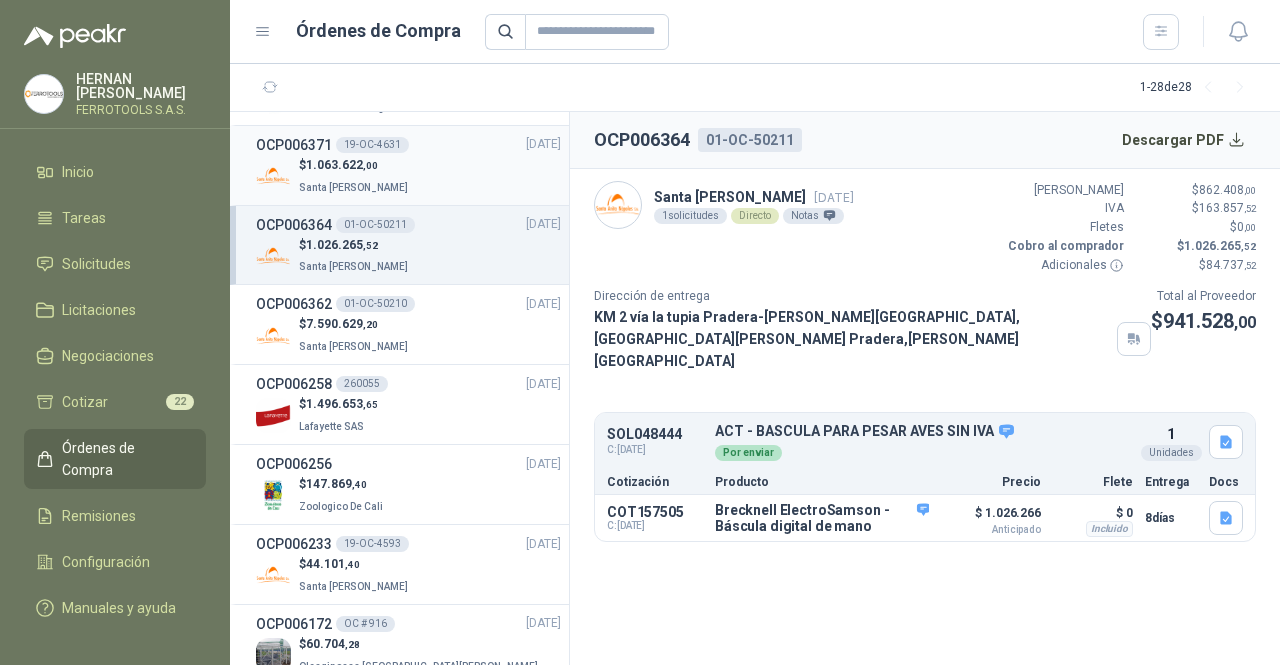 click on "$  1.063.622 ,00 [GEOGRAPHIC_DATA][PERSON_NAME]" at bounding box center [408, 176] 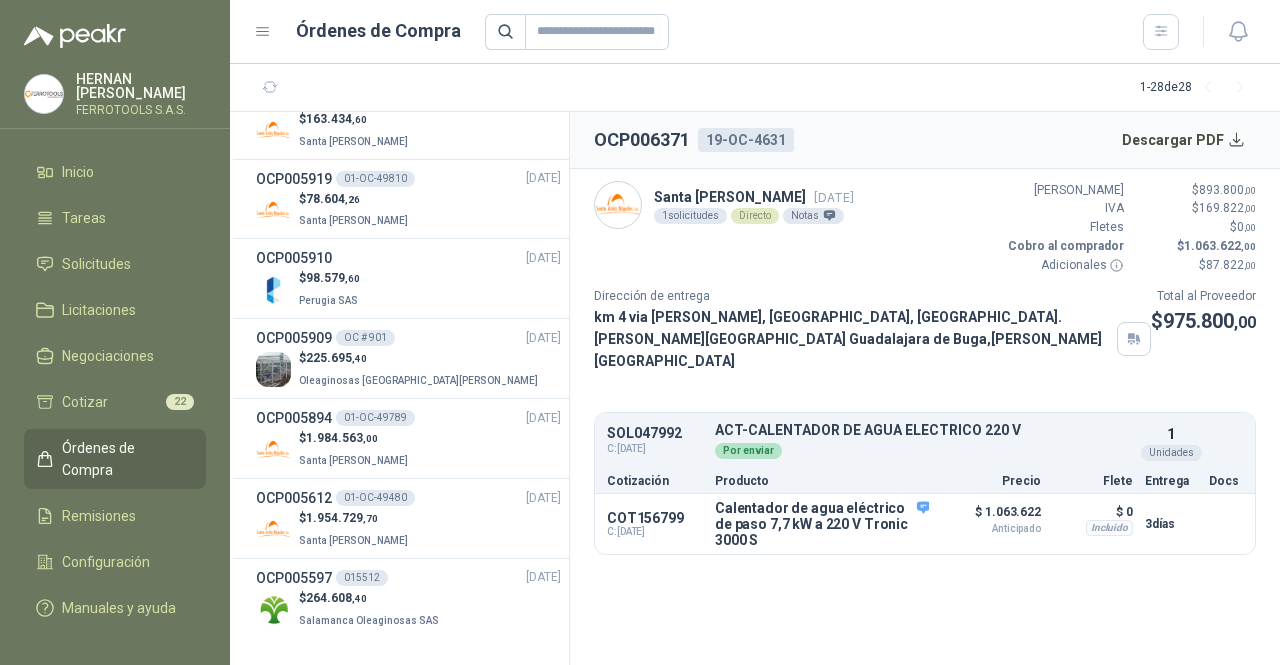 scroll, scrollTop: 1710, scrollLeft: 0, axis: vertical 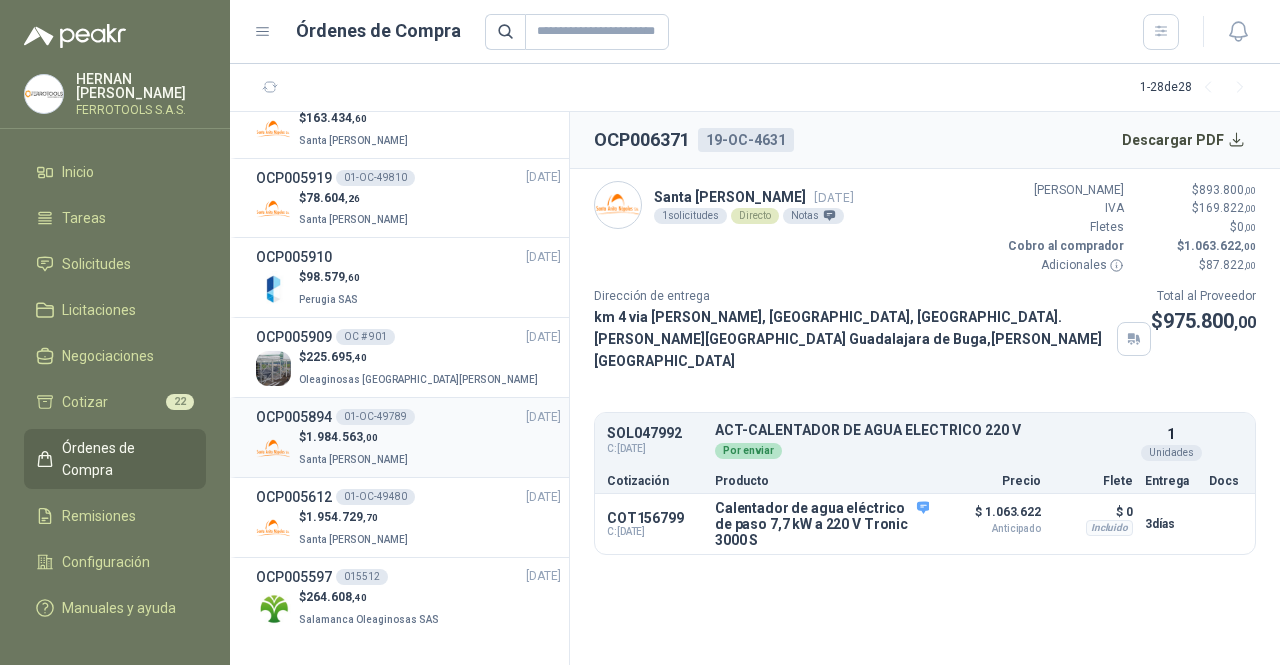 click on "$  1.984.563 ,00 Santa [PERSON_NAME]" at bounding box center (408, 448) 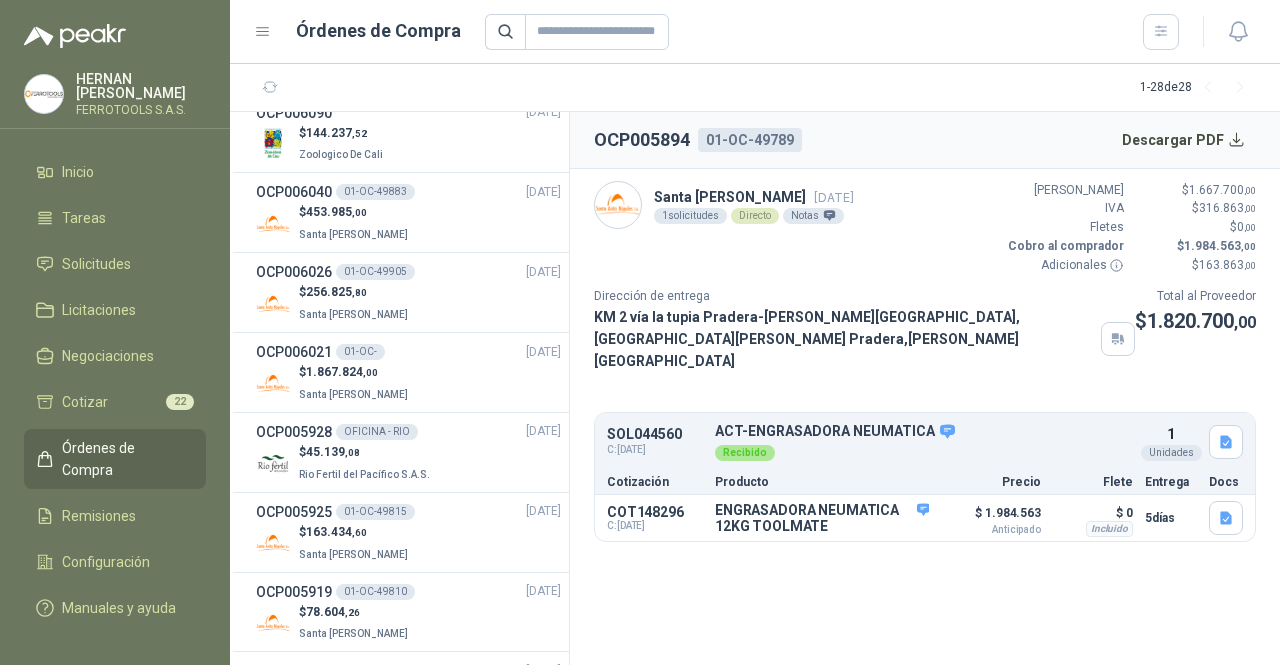 scroll, scrollTop: 1295, scrollLeft: 0, axis: vertical 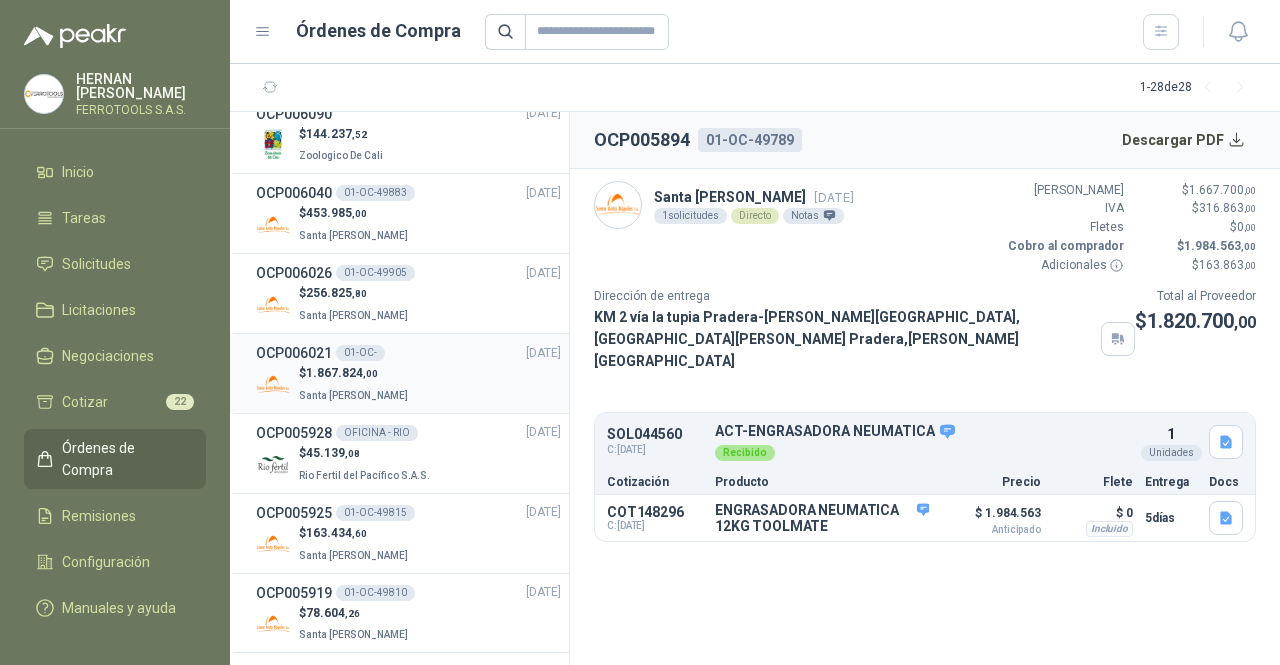 click on "OCP006021 01-OC- [DATE]" at bounding box center [408, 353] 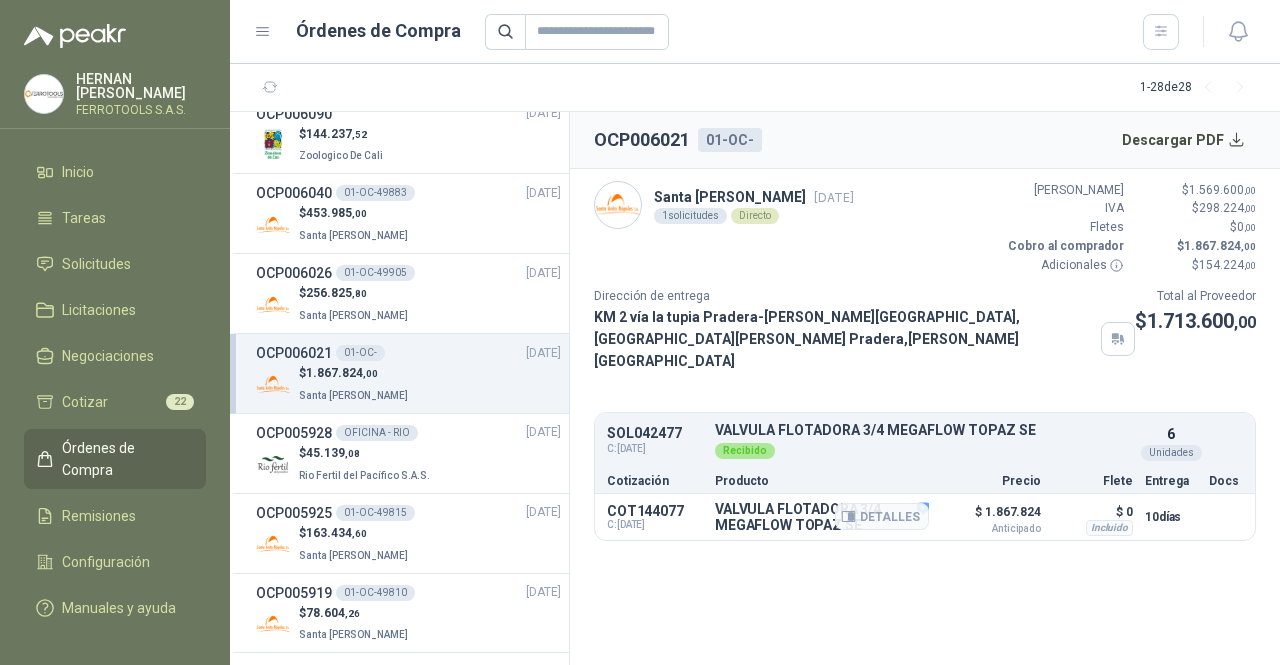 click on "VALVULA FLOTADORA 3/4 MEGAFLOW TOPAZ  SE" at bounding box center (822, 517) 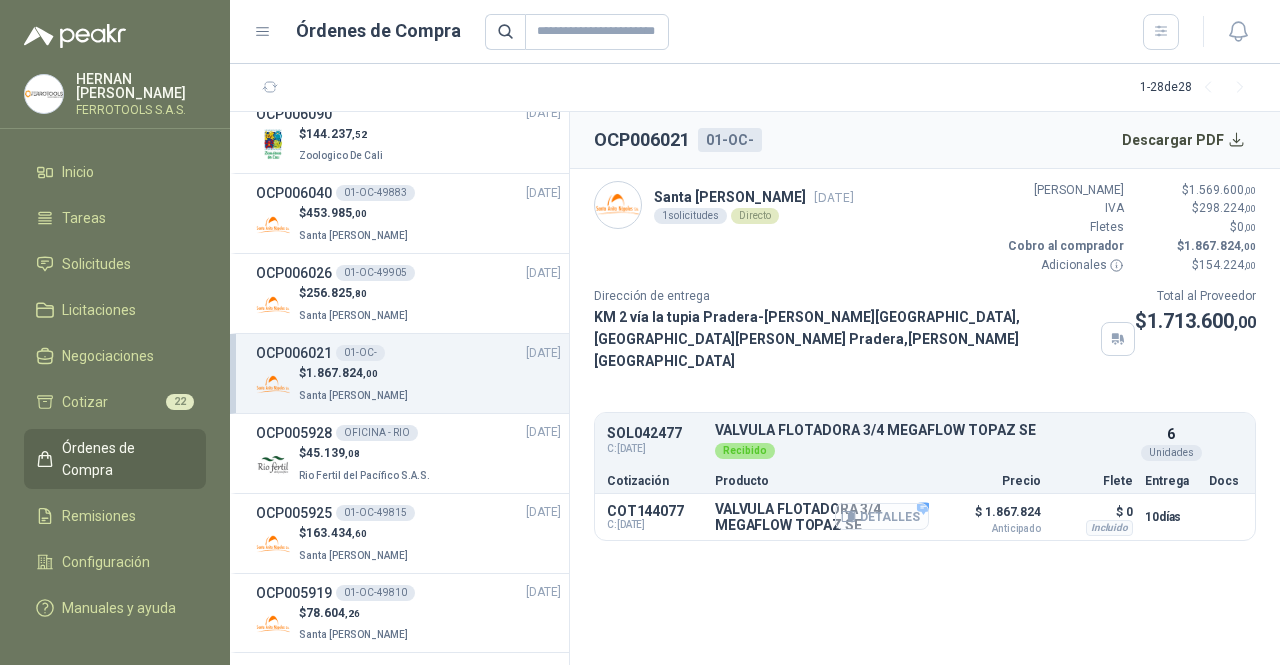 click on "Detalles" at bounding box center (882, 516) 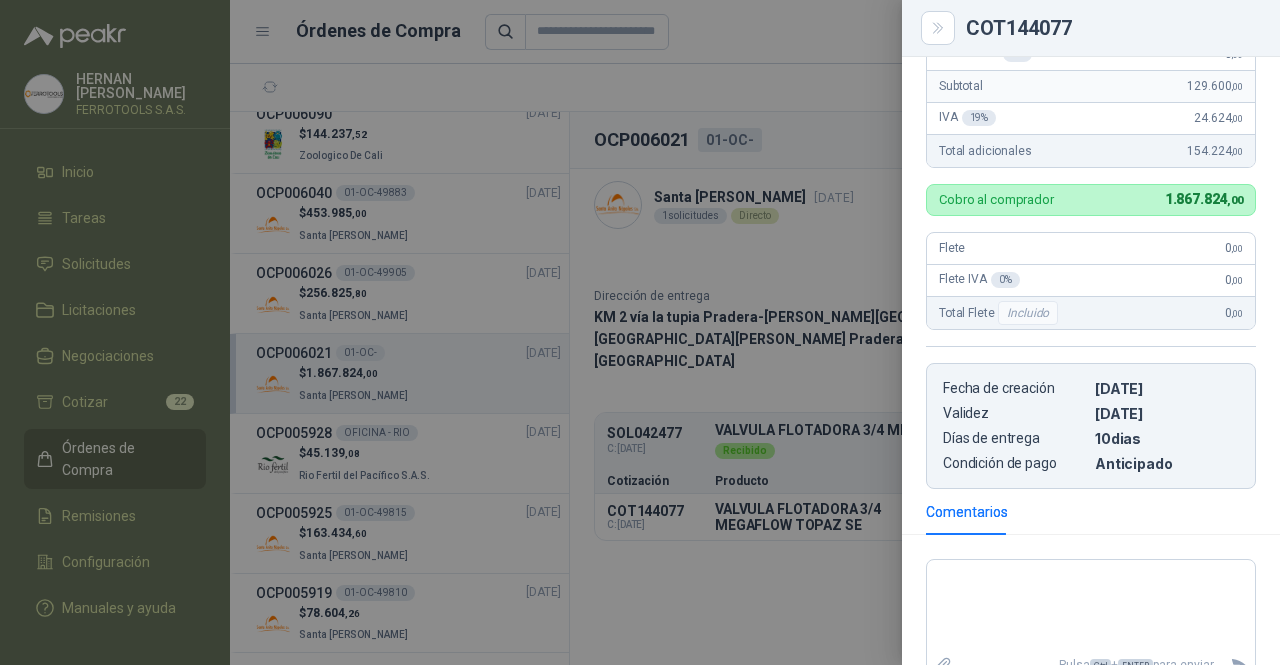scroll, scrollTop: 604, scrollLeft: 0, axis: vertical 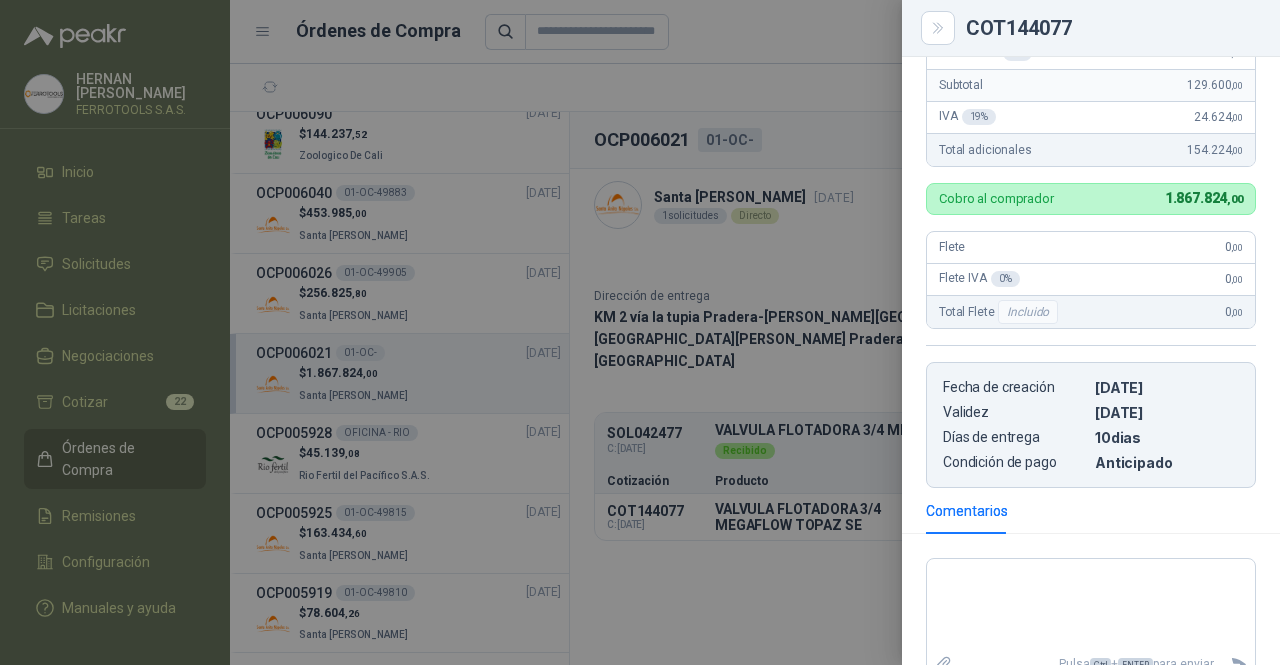 click at bounding box center (640, 332) 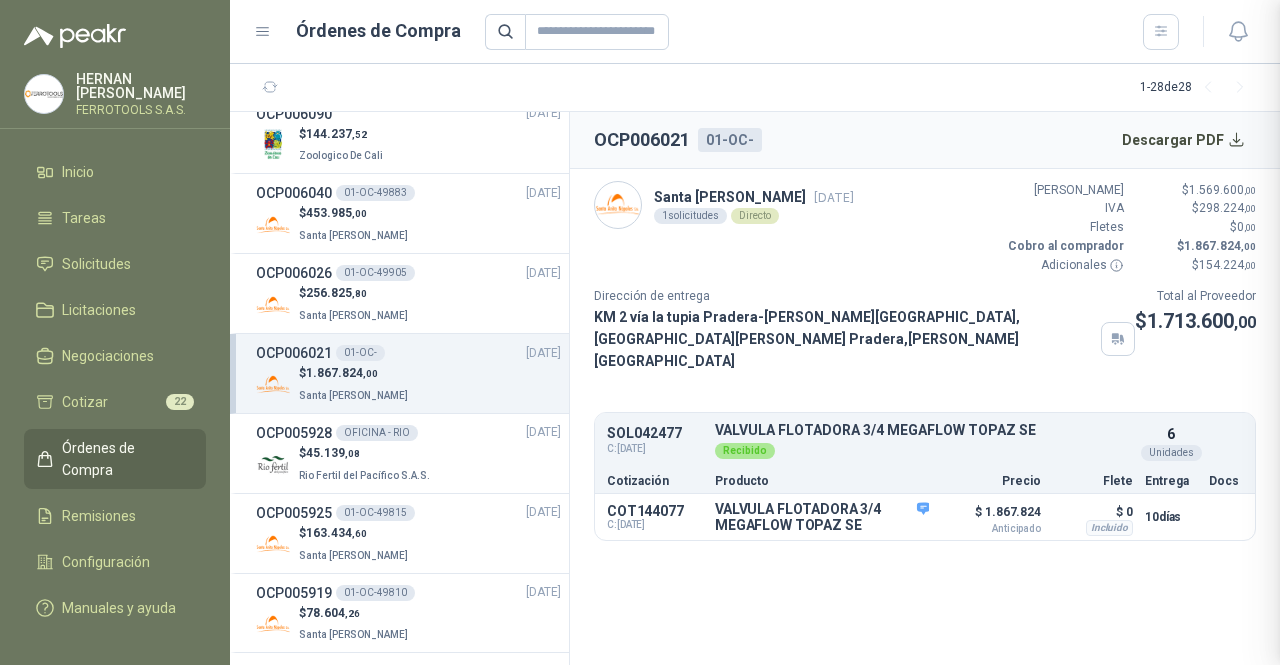 type 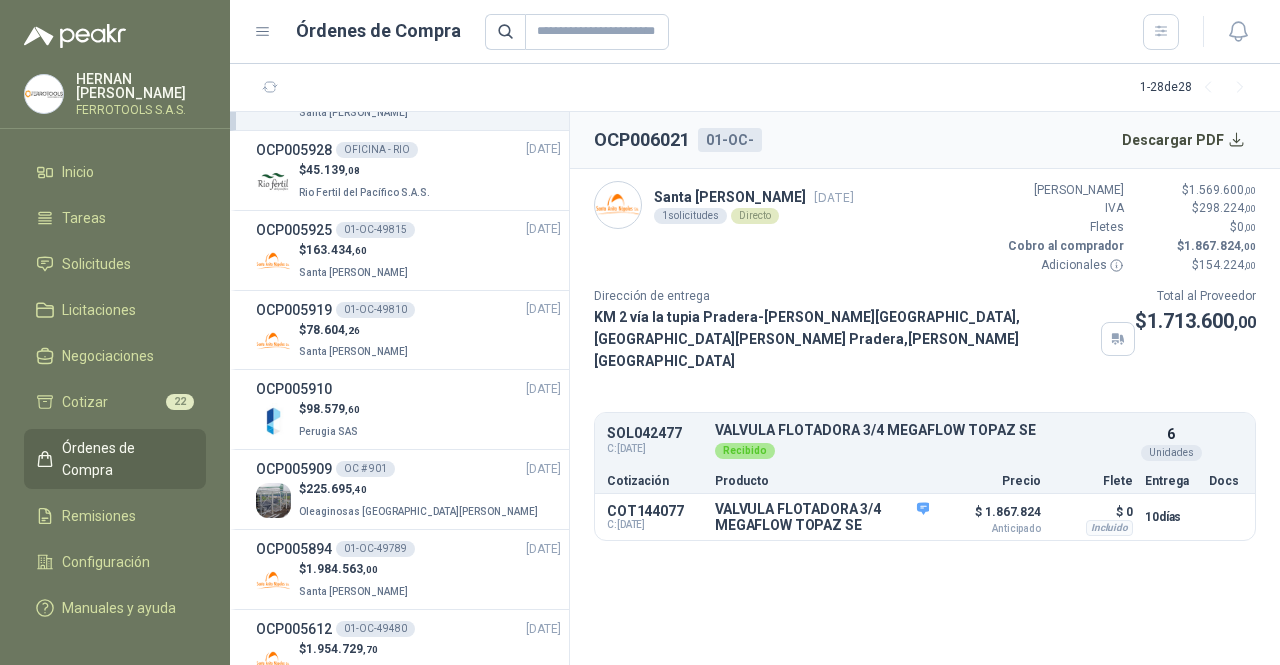 scroll, scrollTop: 1710, scrollLeft: 0, axis: vertical 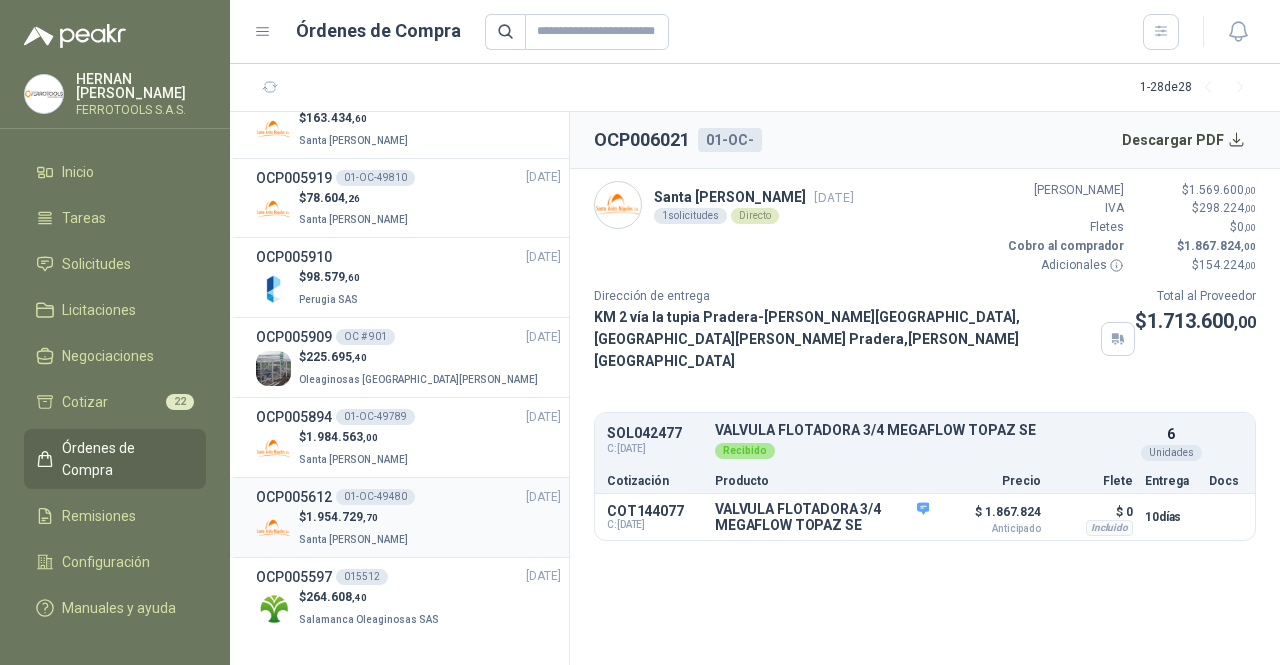 click on "$  1.954.729 ,70 Santa [PERSON_NAME]" at bounding box center [408, 528] 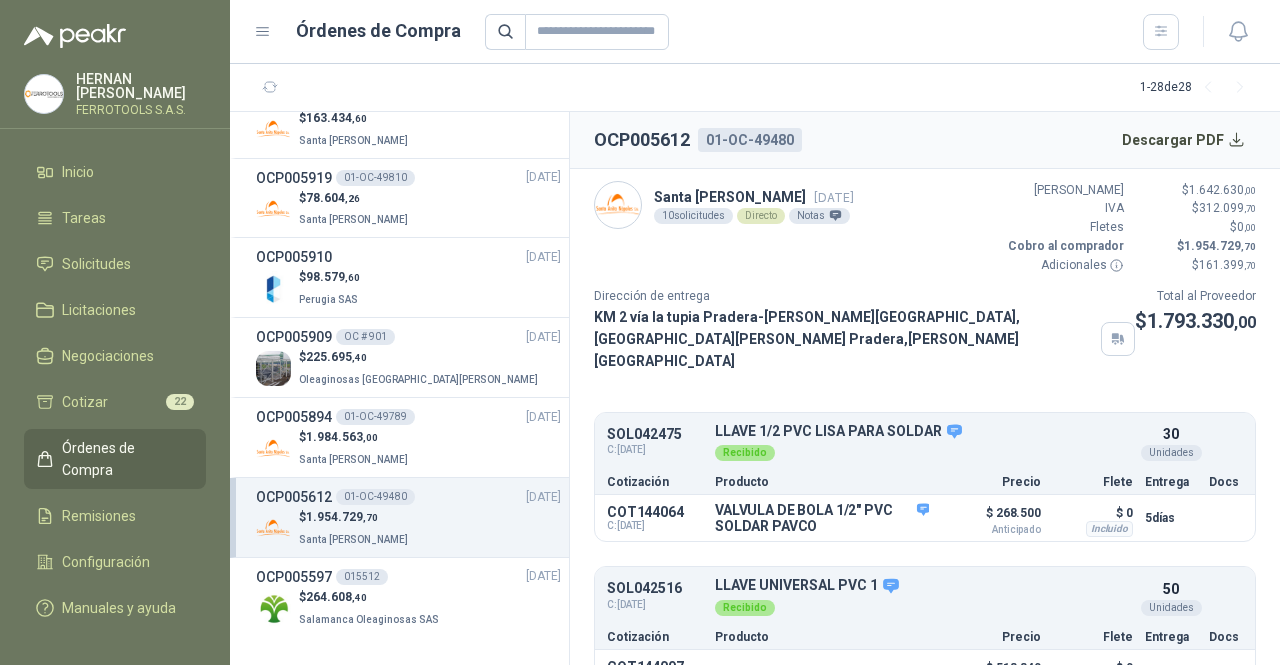 scroll, scrollTop: 0, scrollLeft: 0, axis: both 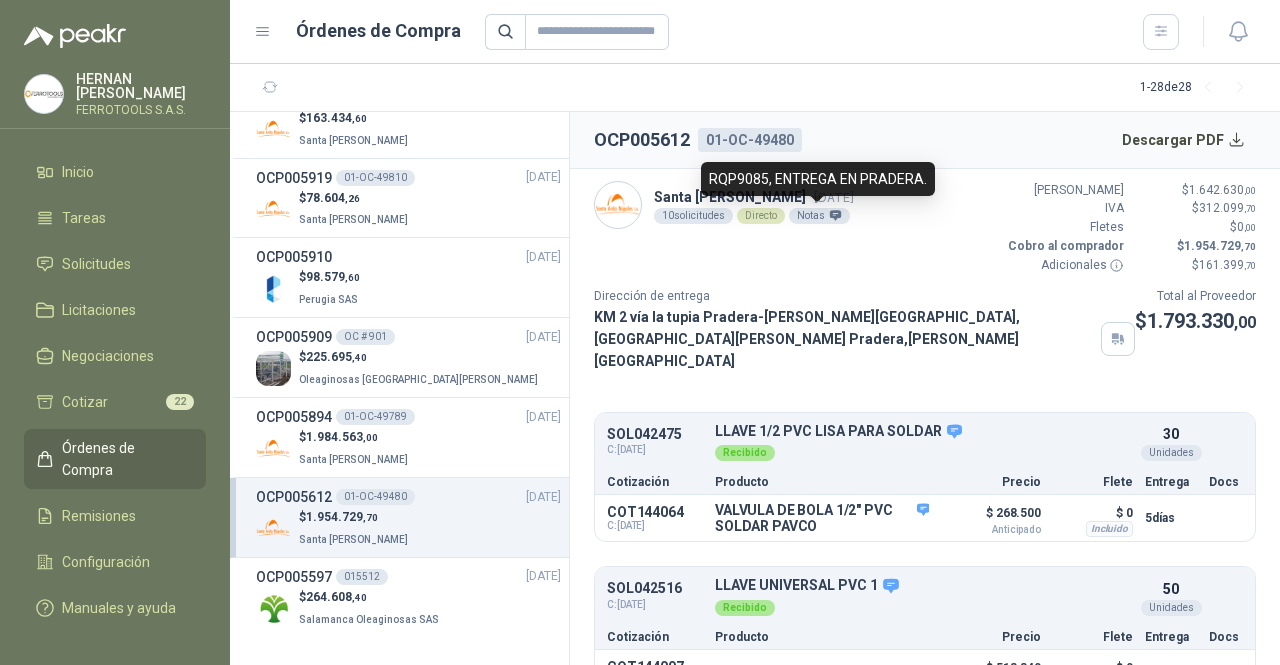 click on "Notas" at bounding box center [819, 216] 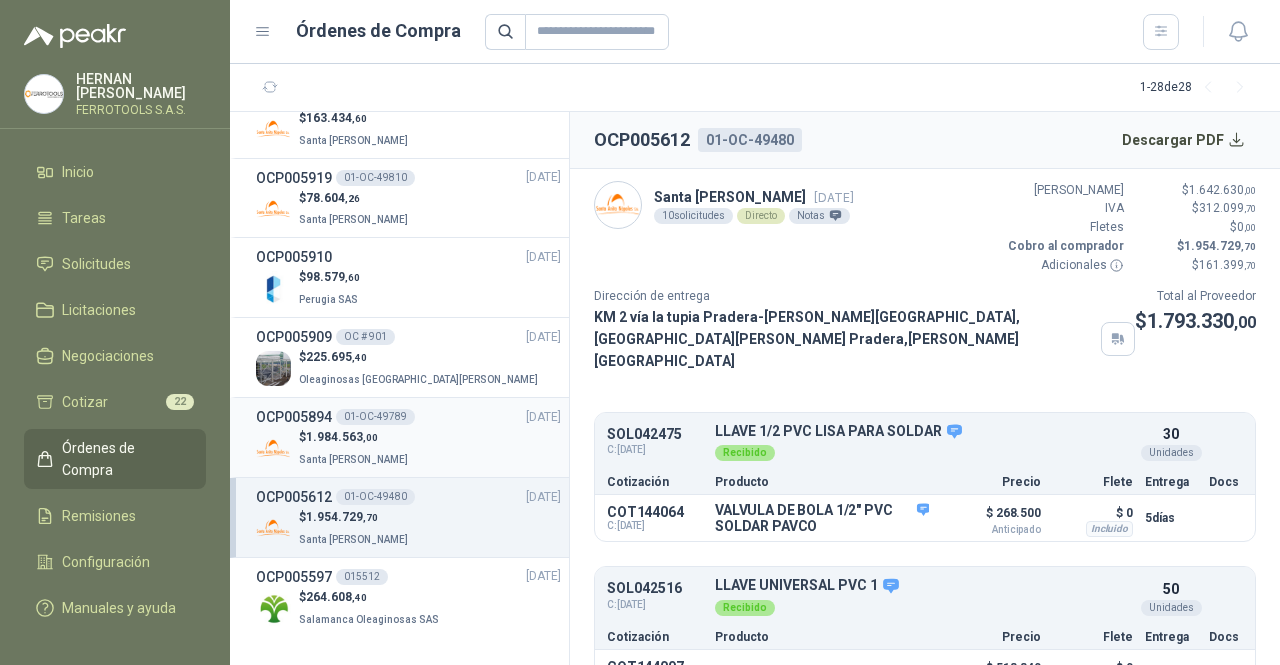 click on "$  1.984.563 ,00 Santa [PERSON_NAME]" at bounding box center (408, 448) 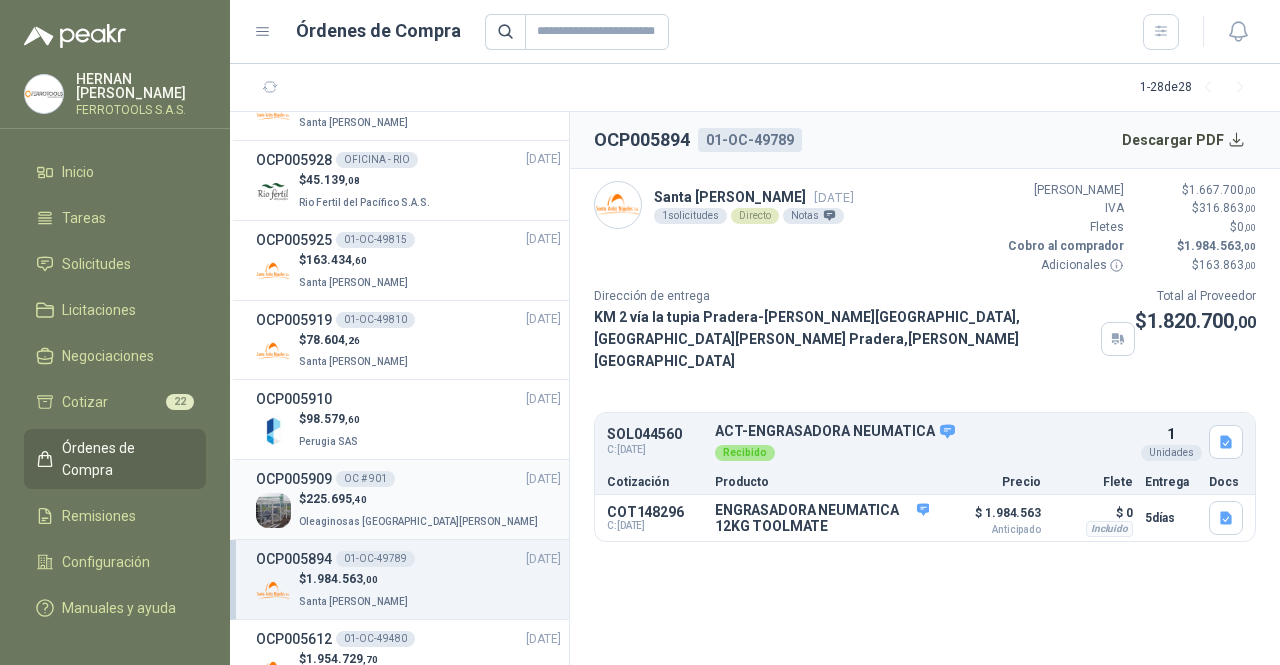 scroll, scrollTop: 1567, scrollLeft: 0, axis: vertical 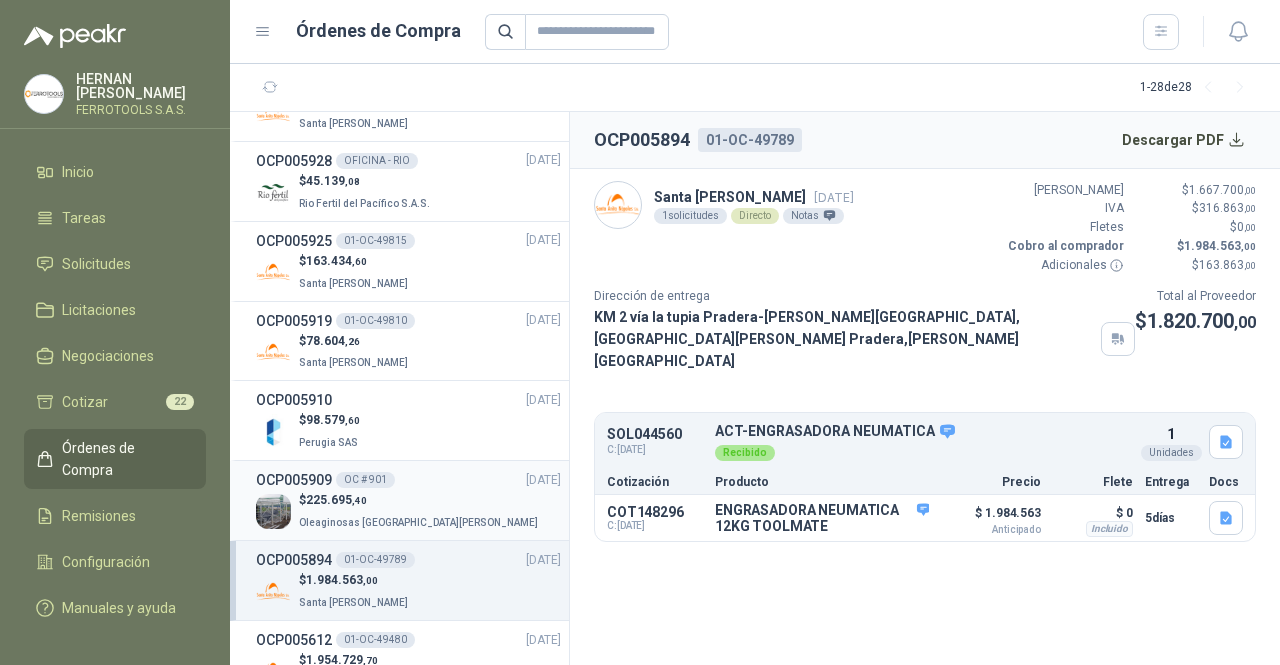 click on "OCP005919 01-OC-49810 [DATE]   $  78.604 ,26 Santa [PERSON_NAME]" at bounding box center (399, 342) 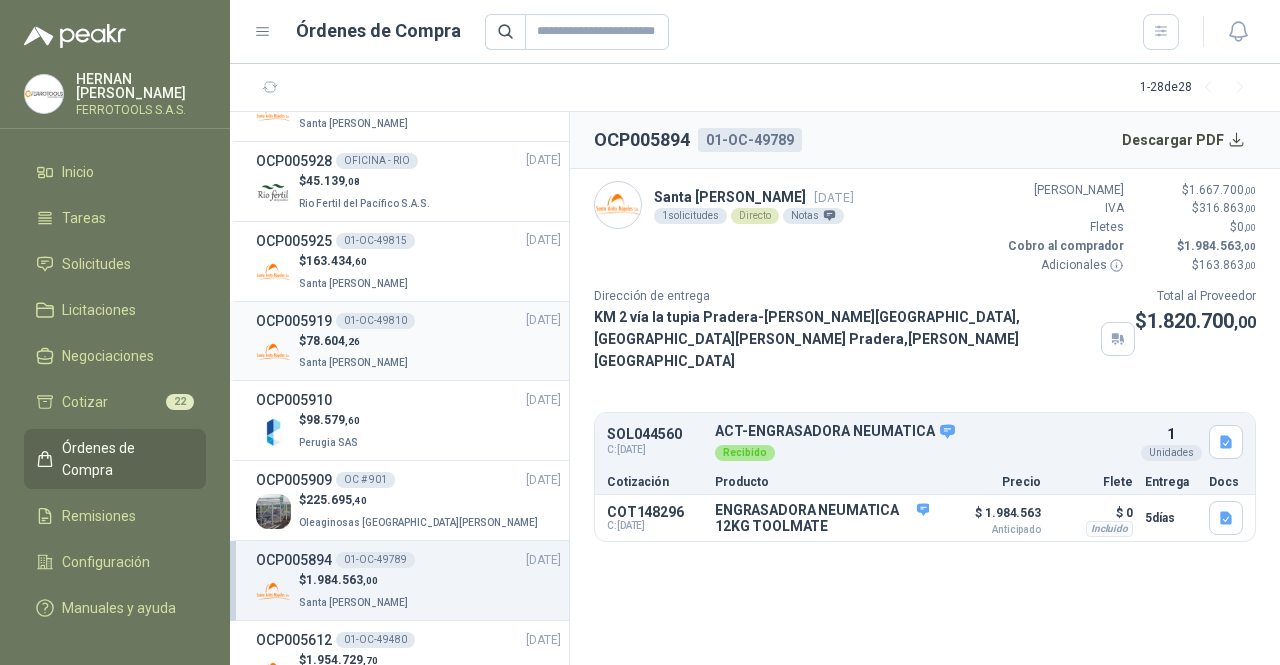 click on "$  78.604 ,26 Santa [PERSON_NAME]" at bounding box center [408, 352] 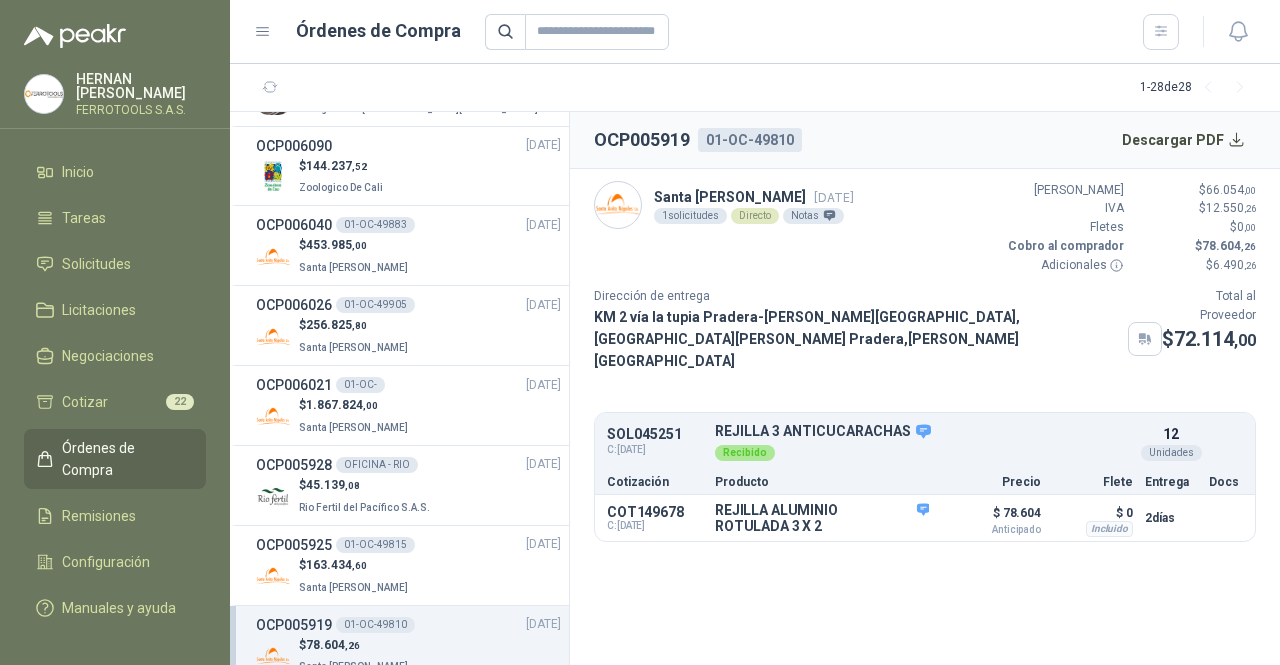 scroll, scrollTop: 1262, scrollLeft: 0, axis: vertical 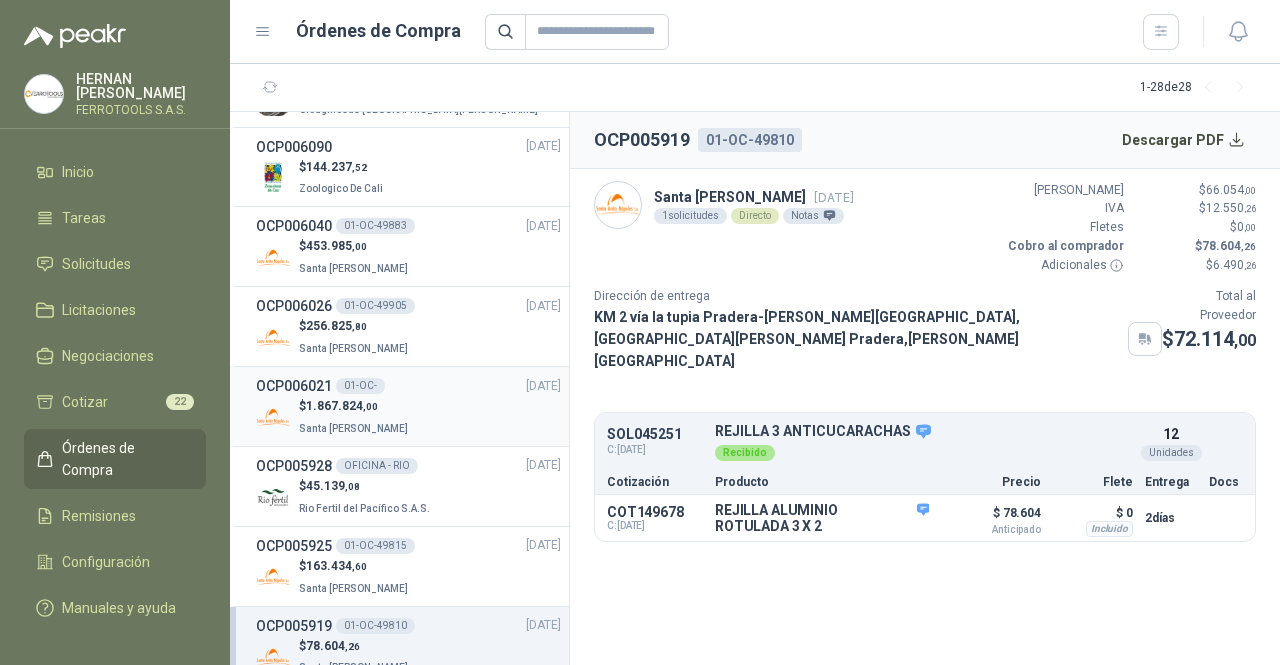 click on "$  1.867.824 ,00 Santa [PERSON_NAME]" at bounding box center (408, 417) 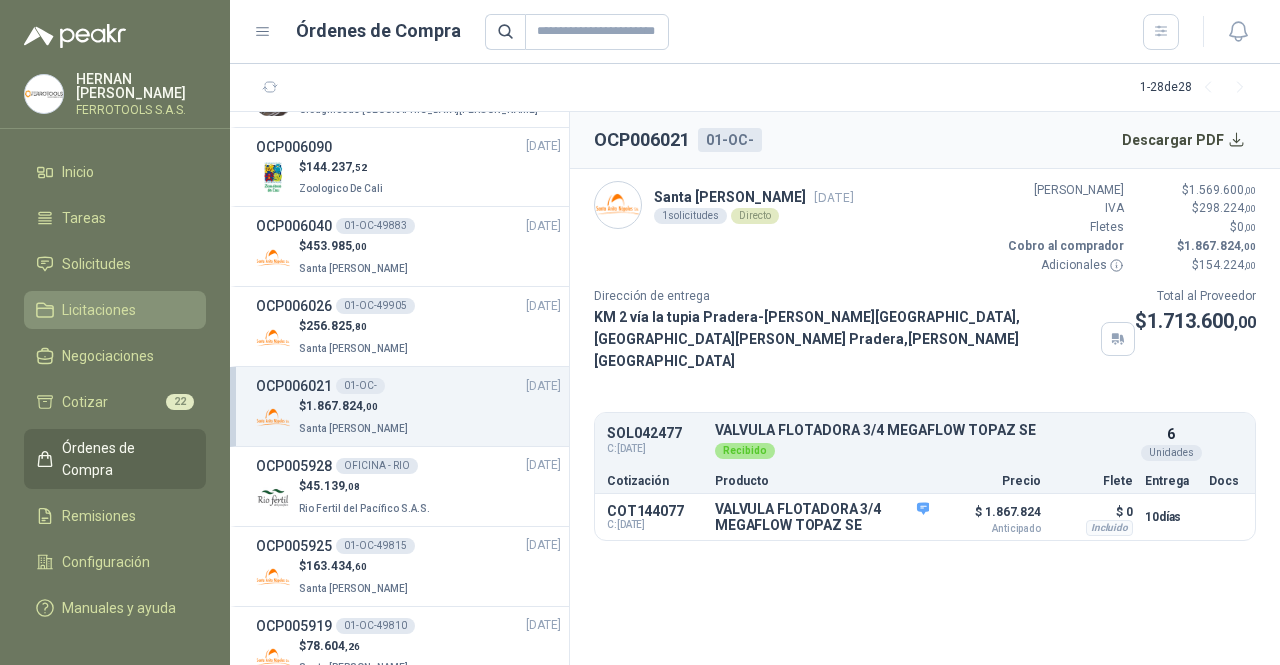 click on "Licitaciones" at bounding box center (115, 310) 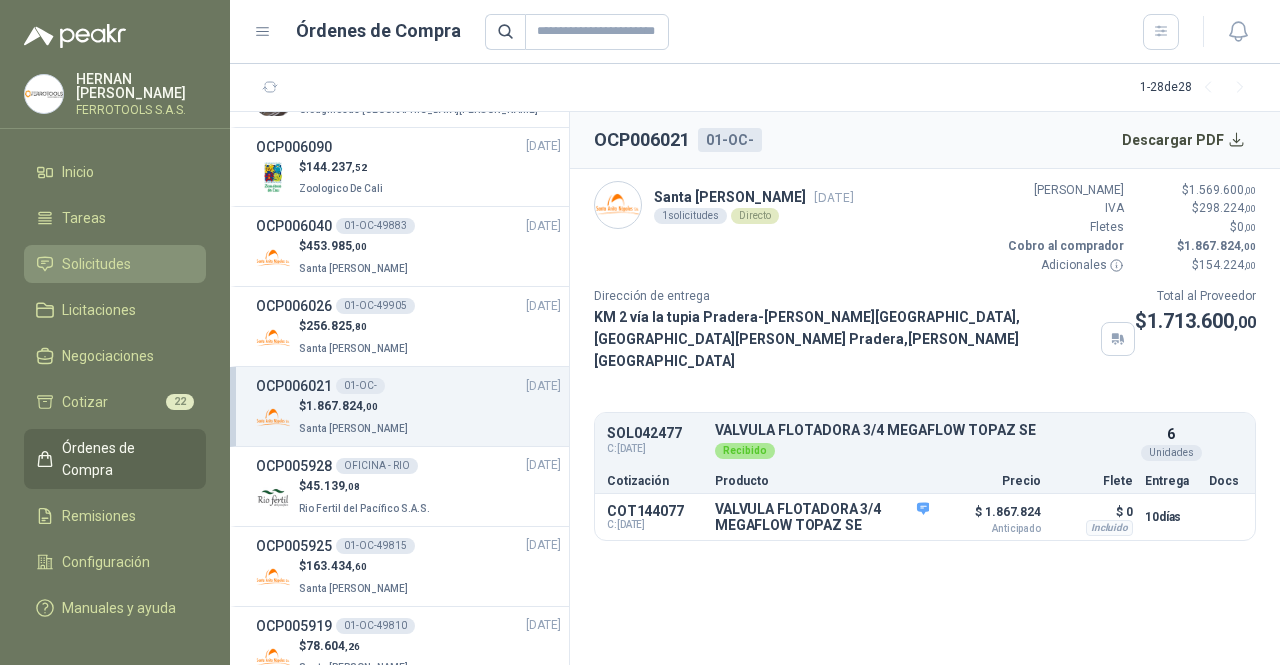 click on "Solicitudes" at bounding box center (115, 264) 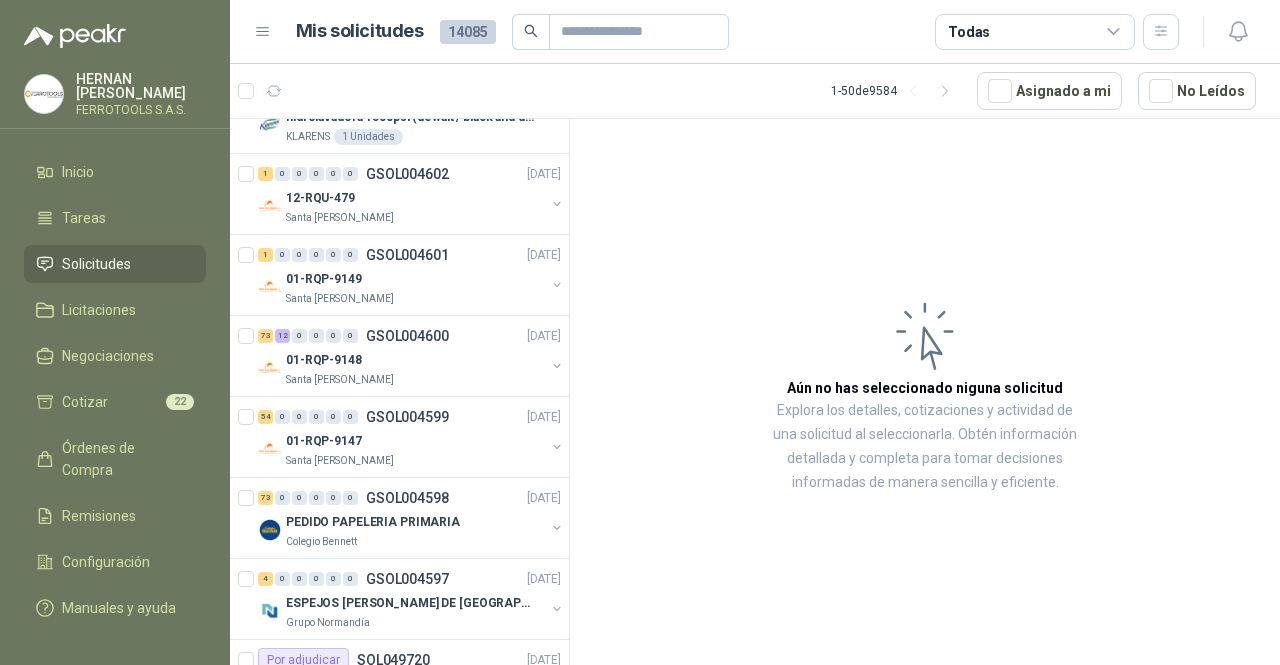 scroll, scrollTop: 128, scrollLeft: 0, axis: vertical 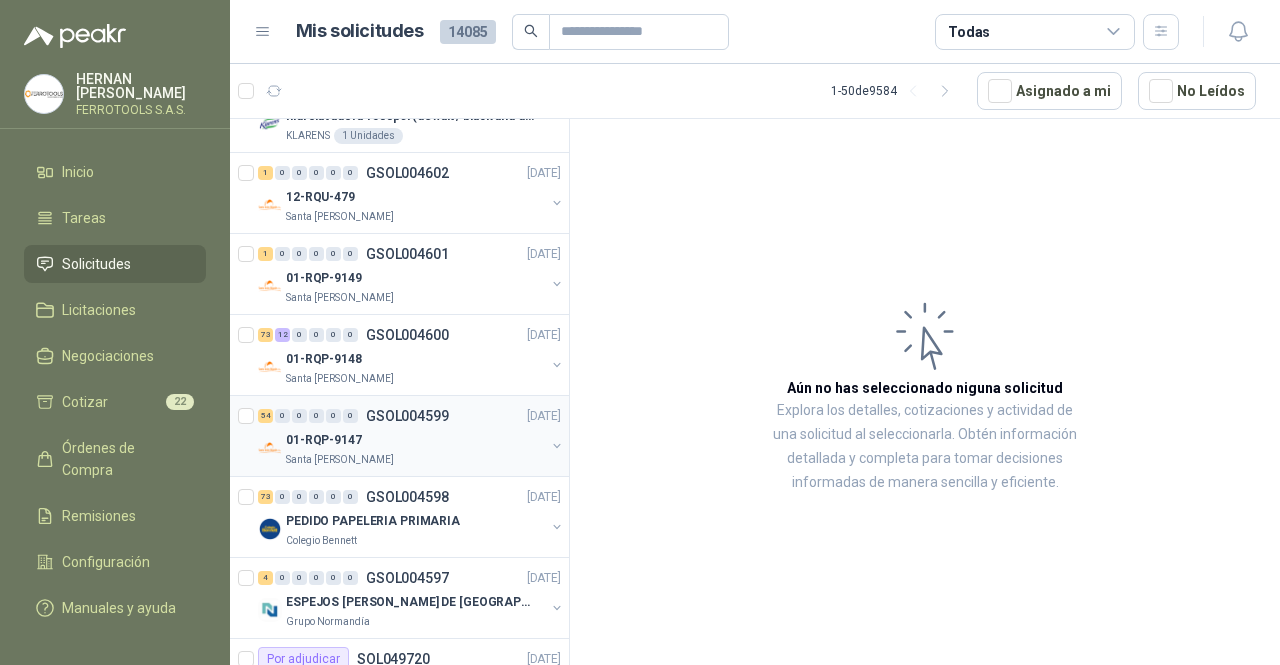 click on "01-RQP-9147" at bounding box center (415, 440) 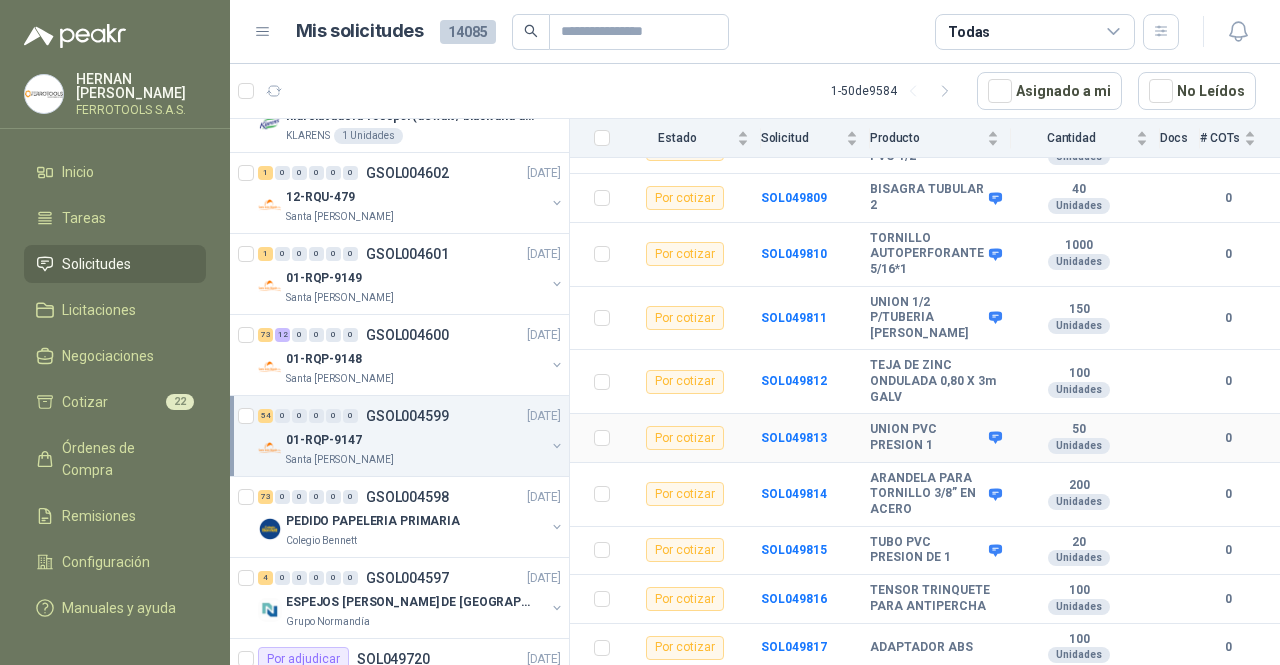 scroll, scrollTop: 826, scrollLeft: 0, axis: vertical 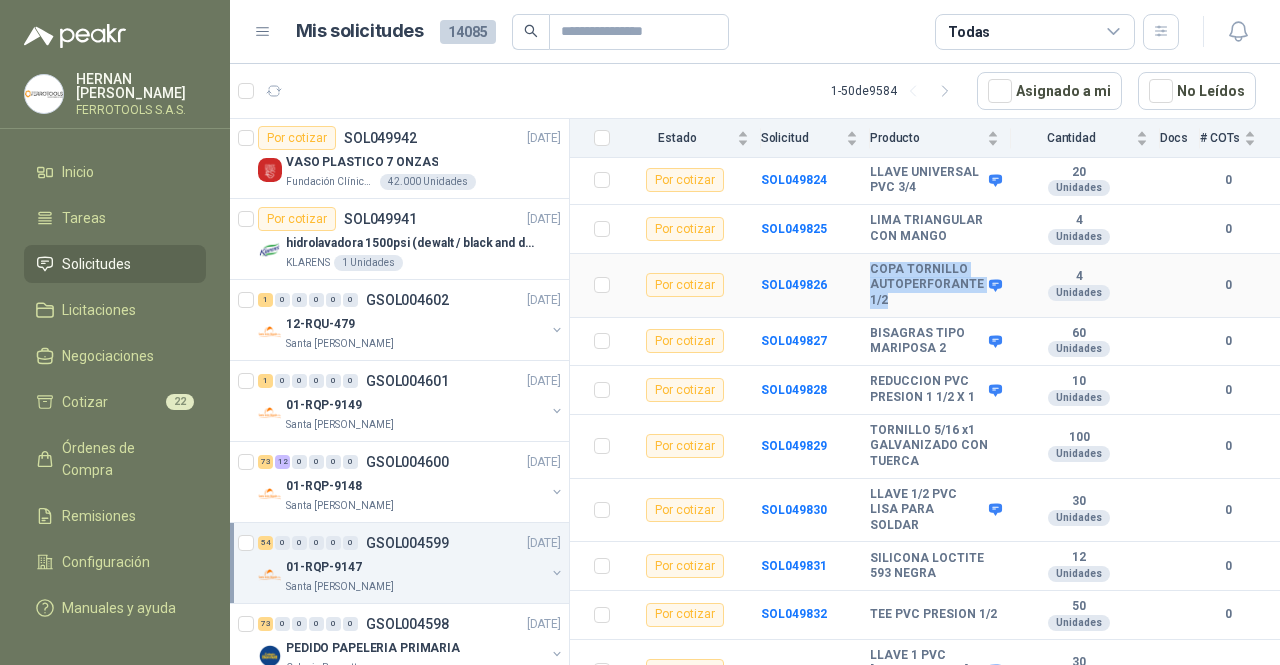 drag, startPoint x: 895, startPoint y: 238, endPoint x: 865, endPoint y: 205, distance: 44.598206 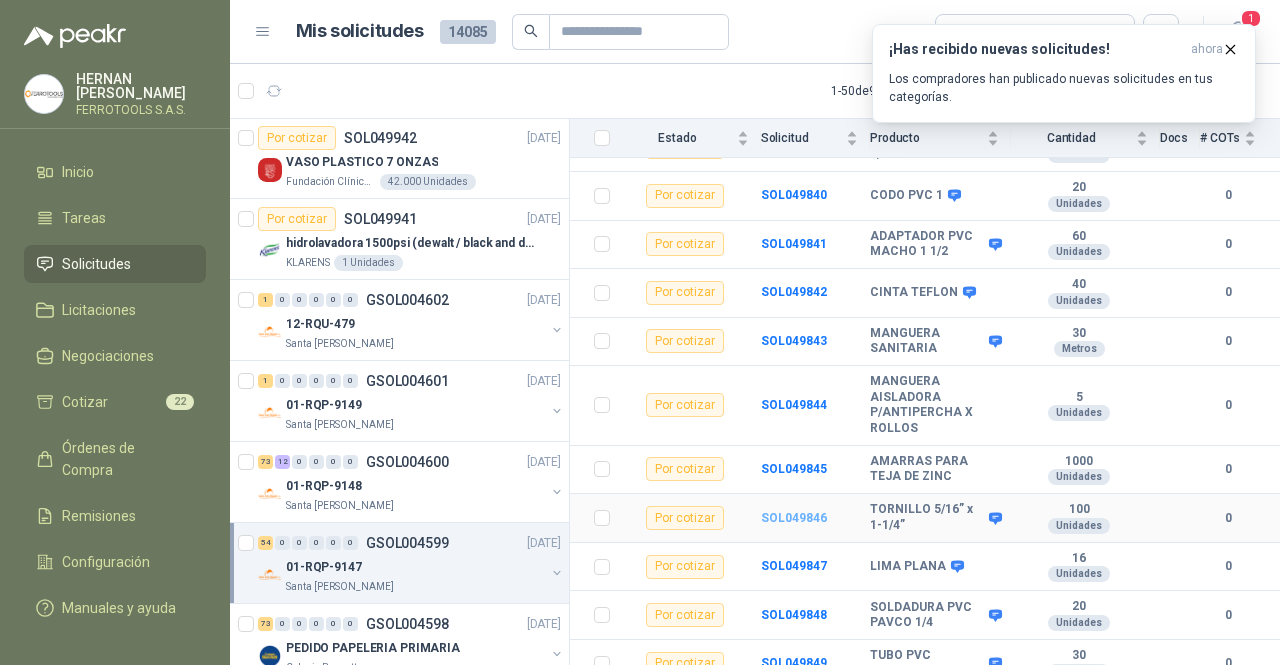 scroll, scrollTop: 2527, scrollLeft: 0, axis: vertical 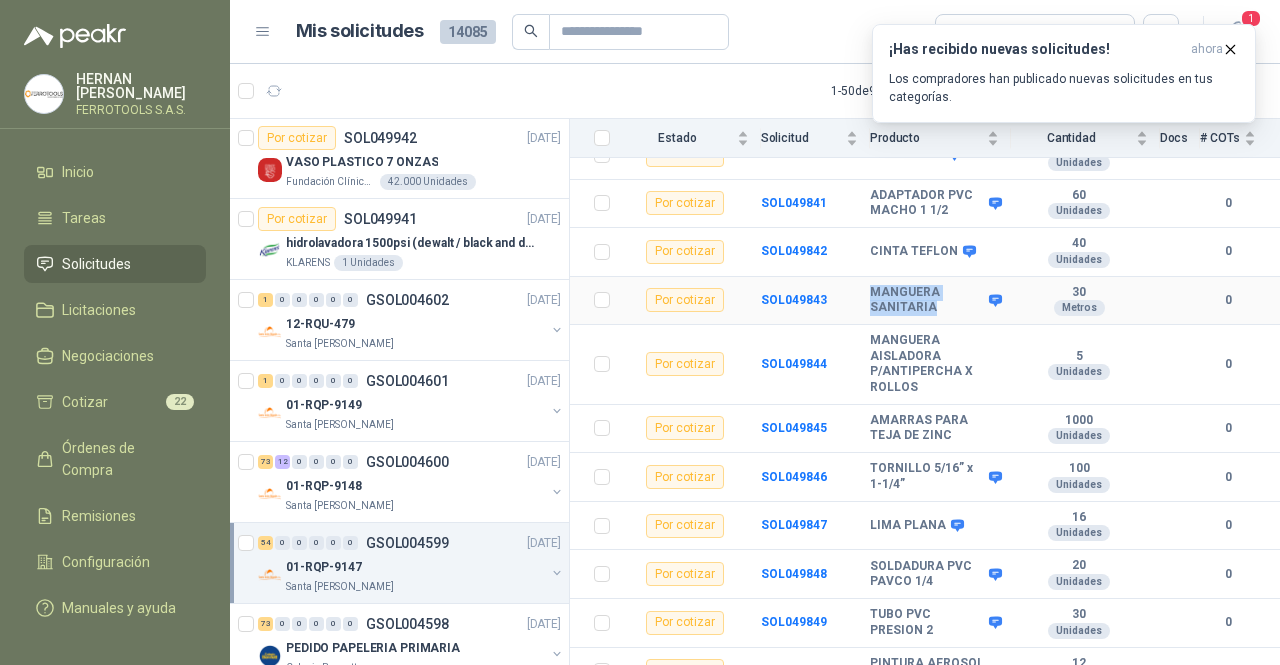 drag, startPoint x: 934, startPoint y: 233, endPoint x: 859, endPoint y: 213, distance: 77.62087 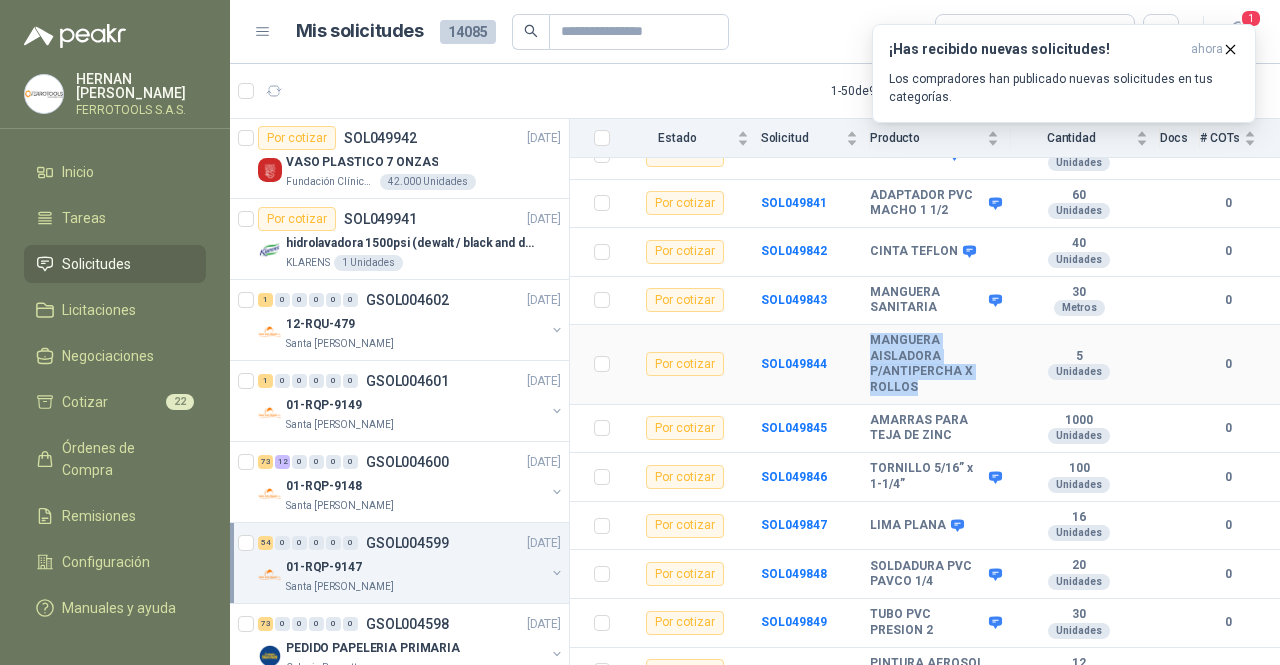 drag, startPoint x: 933, startPoint y: 314, endPoint x: 866, endPoint y: 267, distance: 81.84131 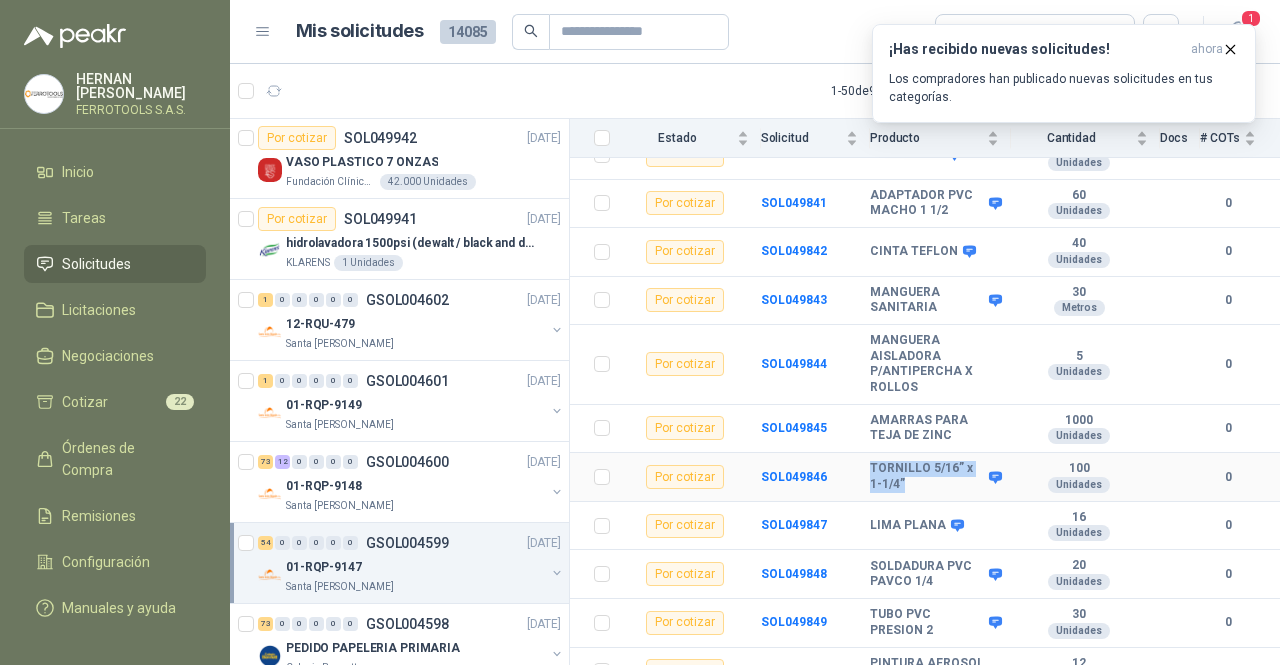 drag, startPoint x: 915, startPoint y: 407, endPoint x: 862, endPoint y: 394, distance: 54.571056 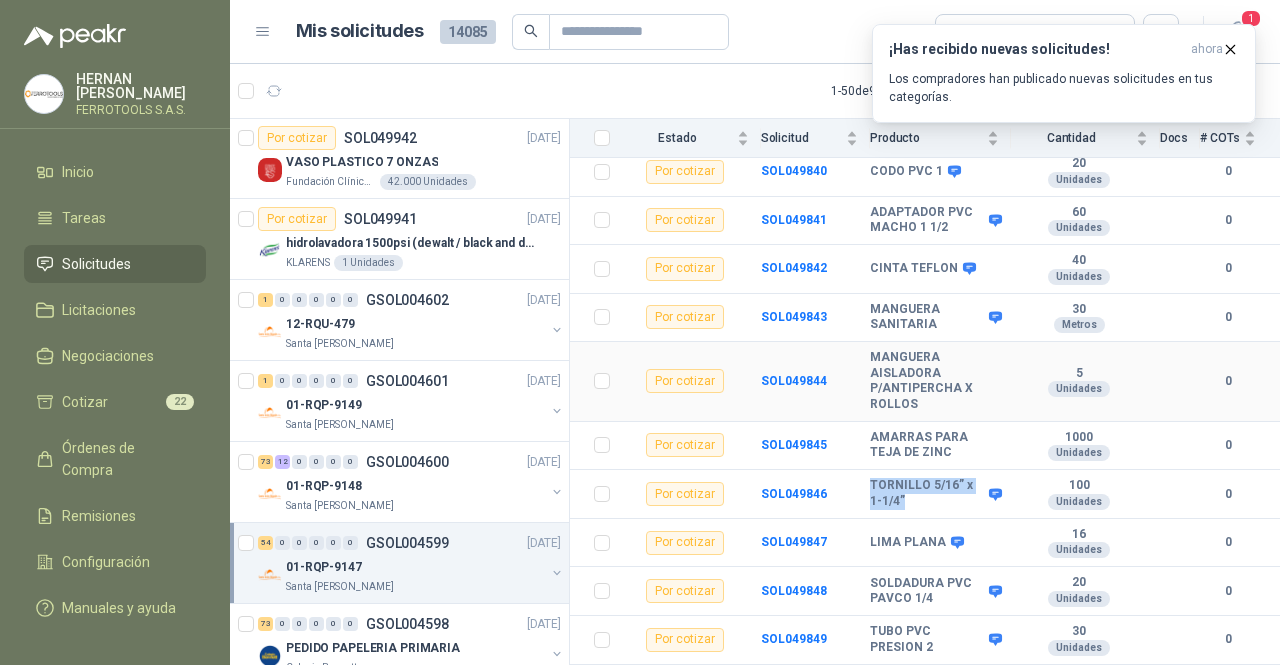 scroll, scrollTop: 2527, scrollLeft: 0, axis: vertical 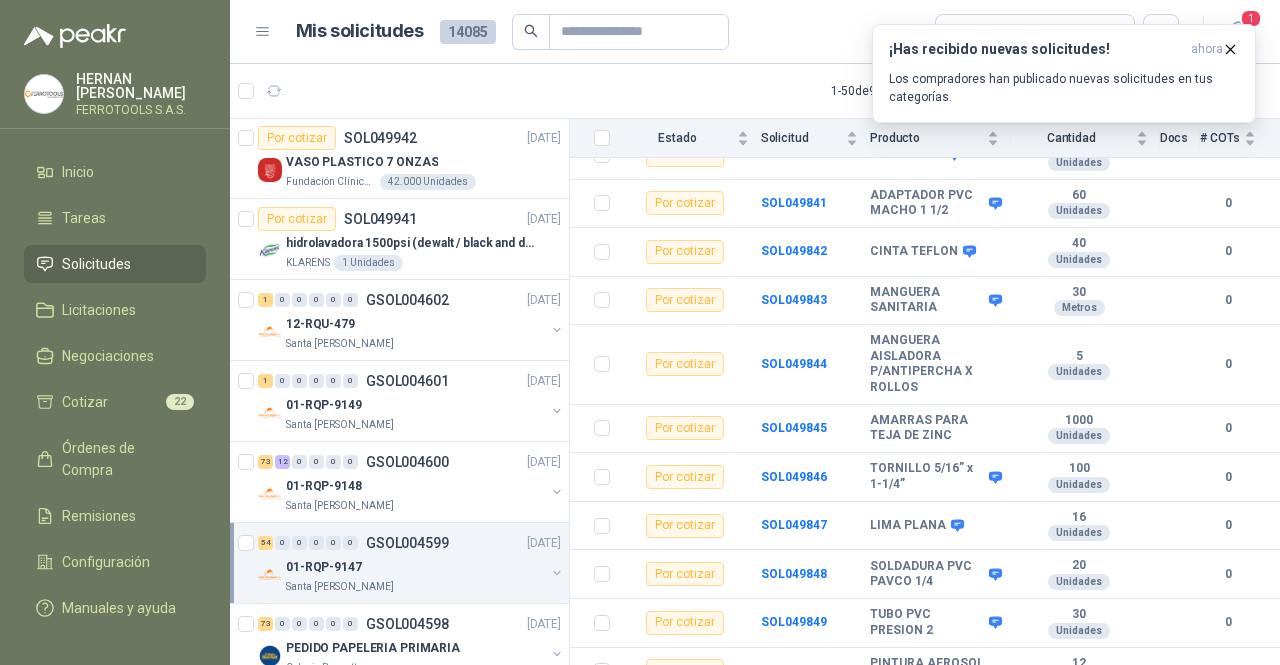 drag, startPoint x: 944, startPoint y: 654, endPoint x: 861, endPoint y: 638, distance: 84.5281 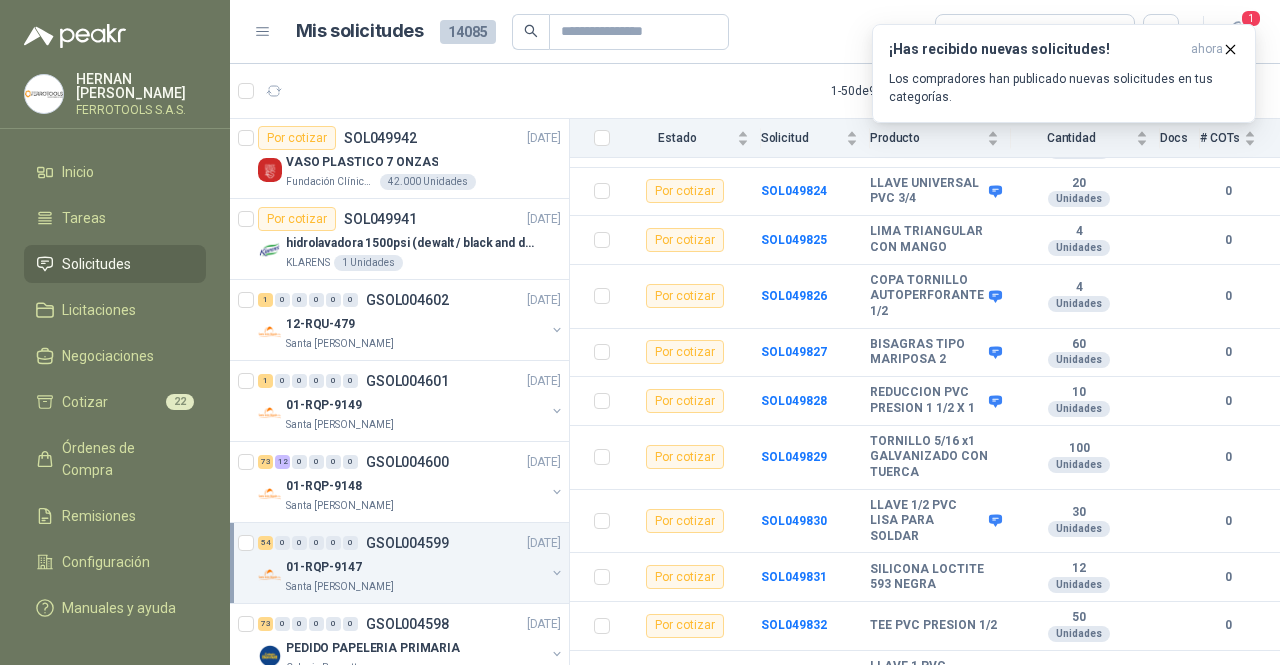 scroll, scrollTop: 1561, scrollLeft: 0, axis: vertical 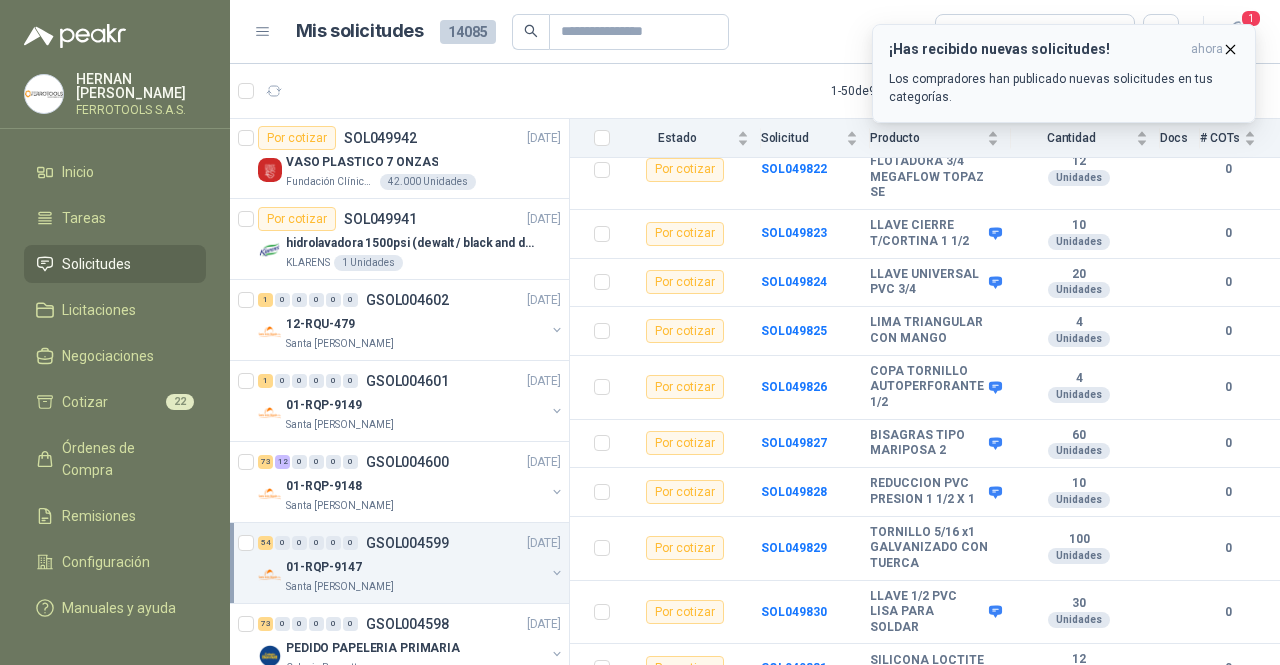 click 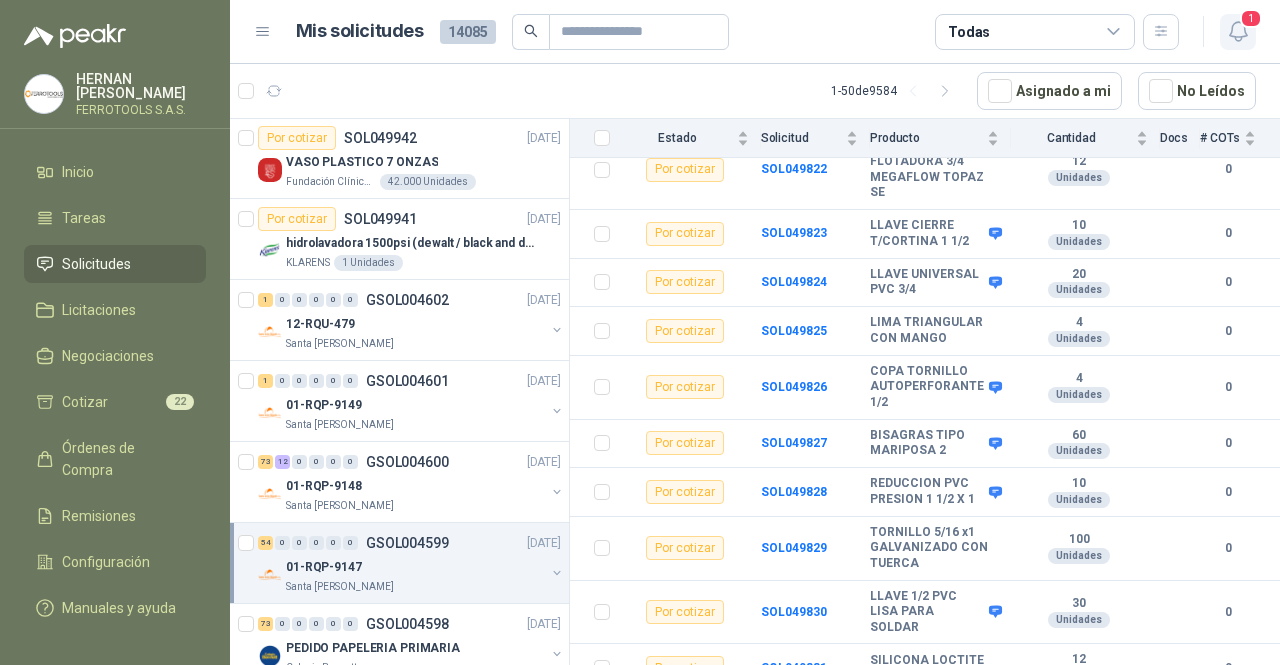 click on "1" at bounding box center [1251, 18] 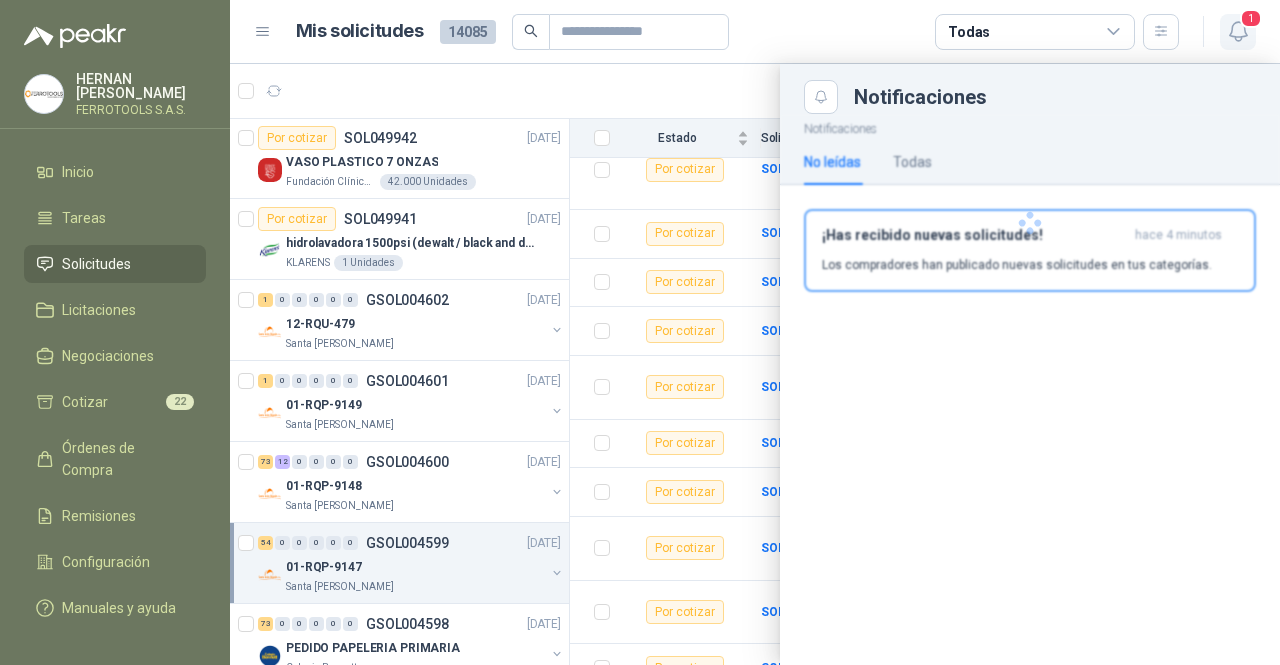 click on "1" at bounding box center (1251, 18) 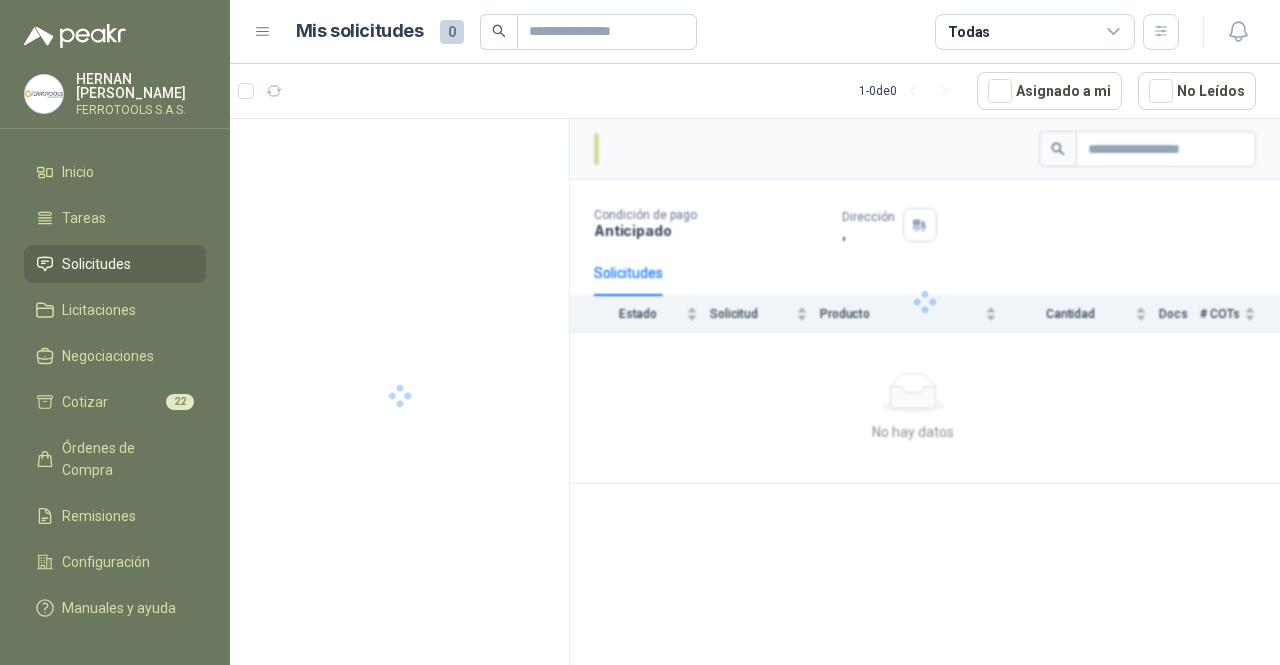 scroll, scrollTop: 0, scrollLeft: 0, axis: both 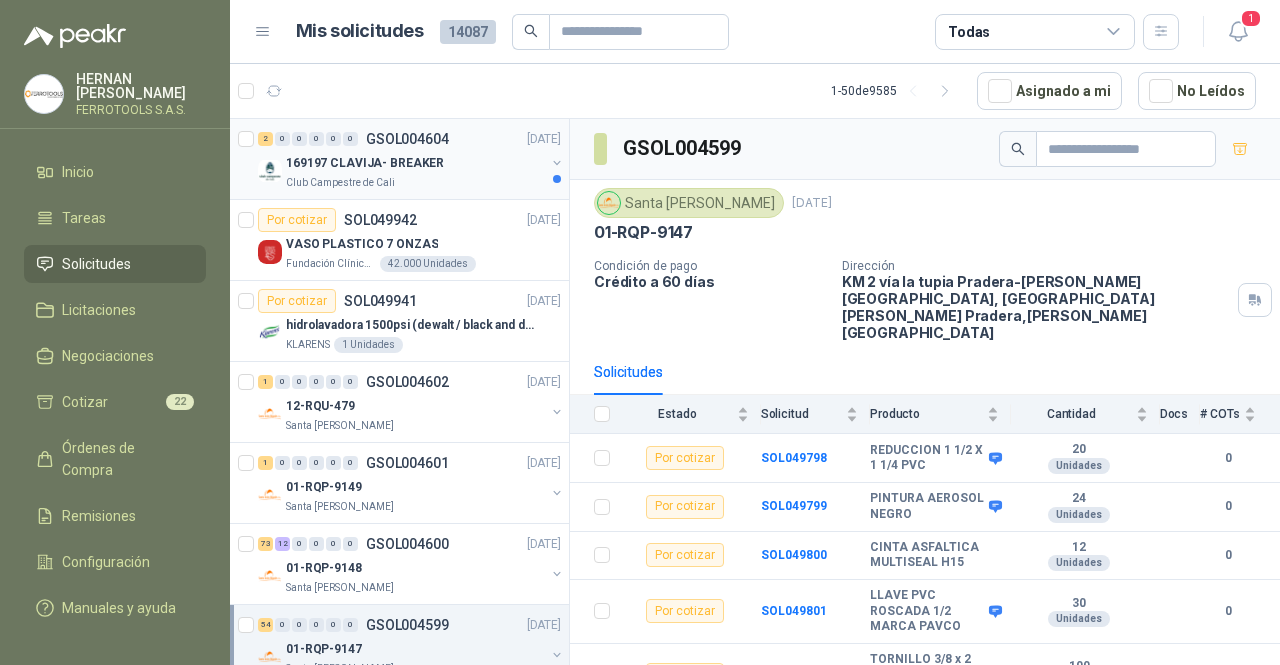 click on "2   0   0   0   0   0   GSOL004604 25/07/25   169197 CLAVIJA- BREAKER Club Campestre de Cali" at bounding box center (399, 159) 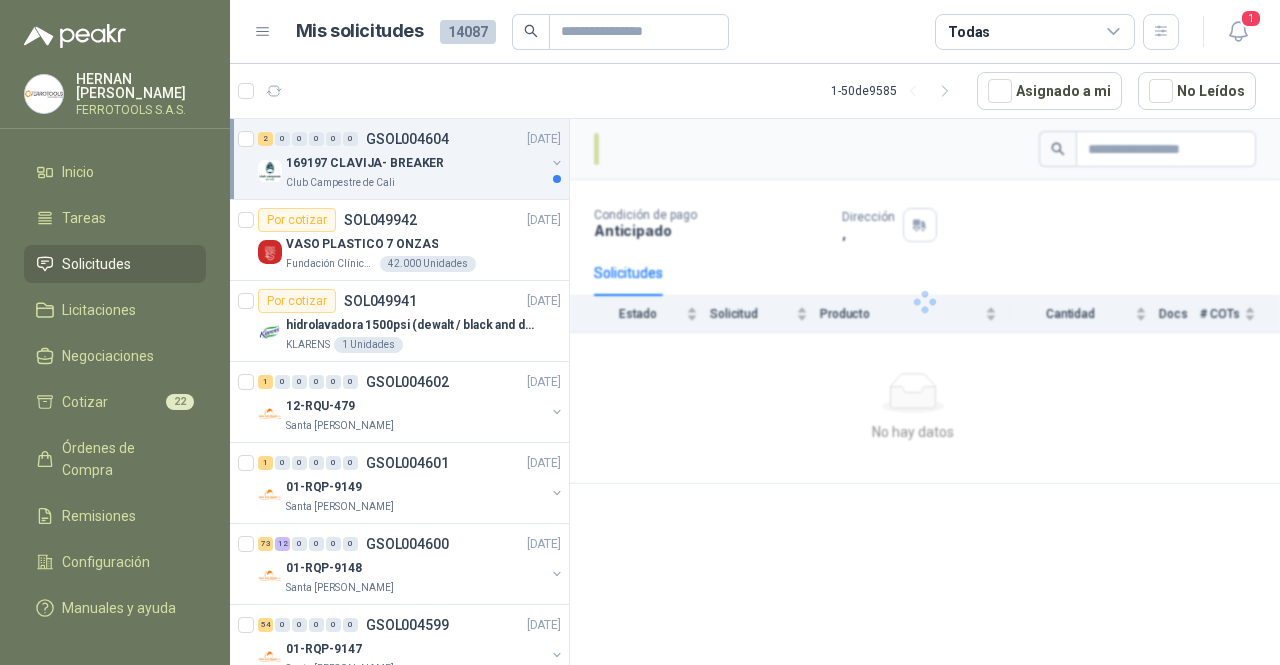 click on "169197 CLAVIJA- BREAKER" at bounding box center (415, 163) 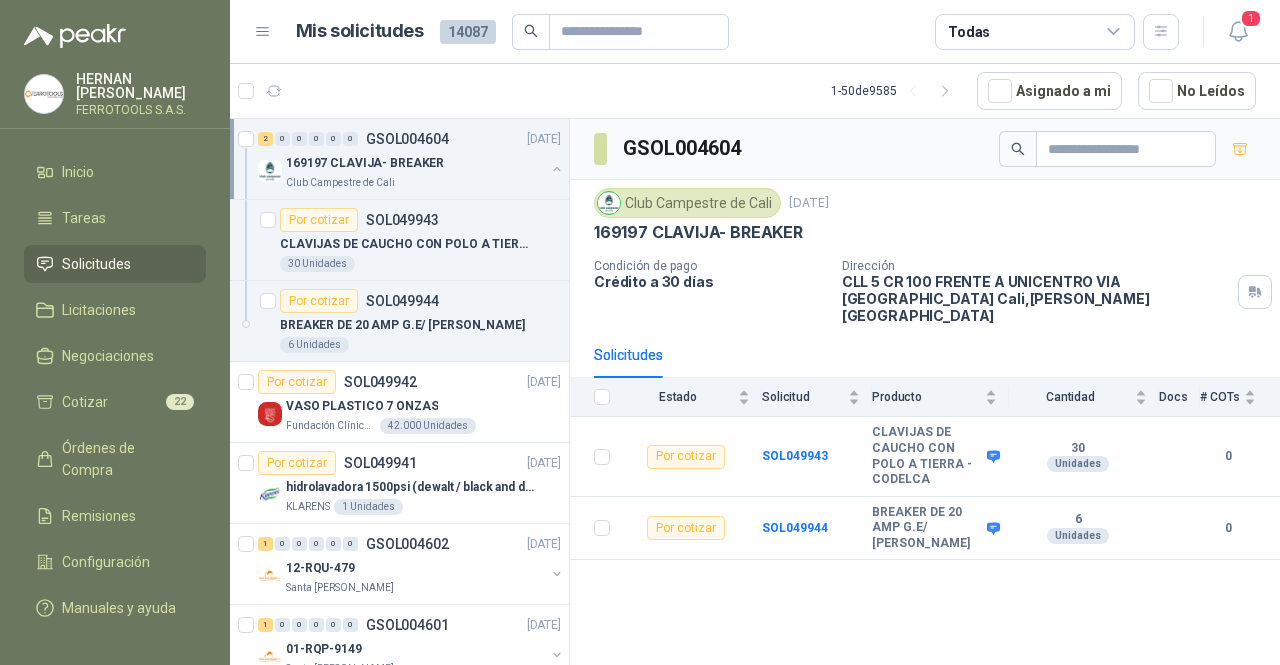 click on "169197 CLAVIJA- BREAKER" at bounding box center (415, 163) 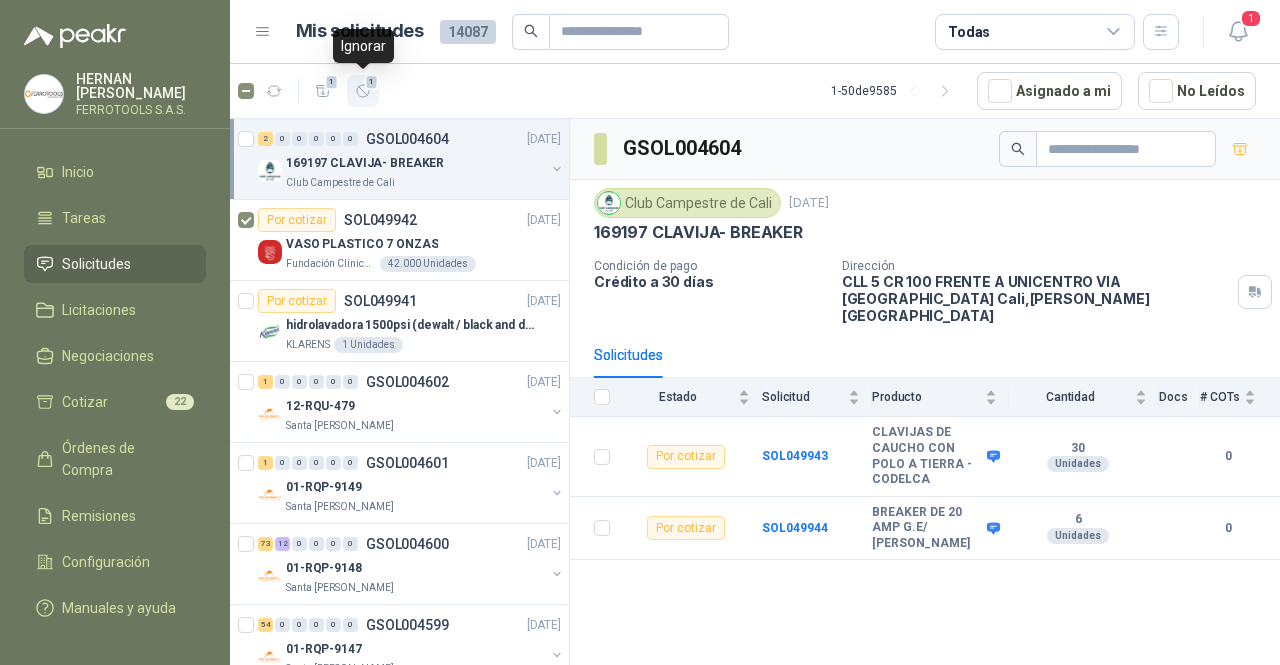 click on "1" at bounding box center (372, 82) 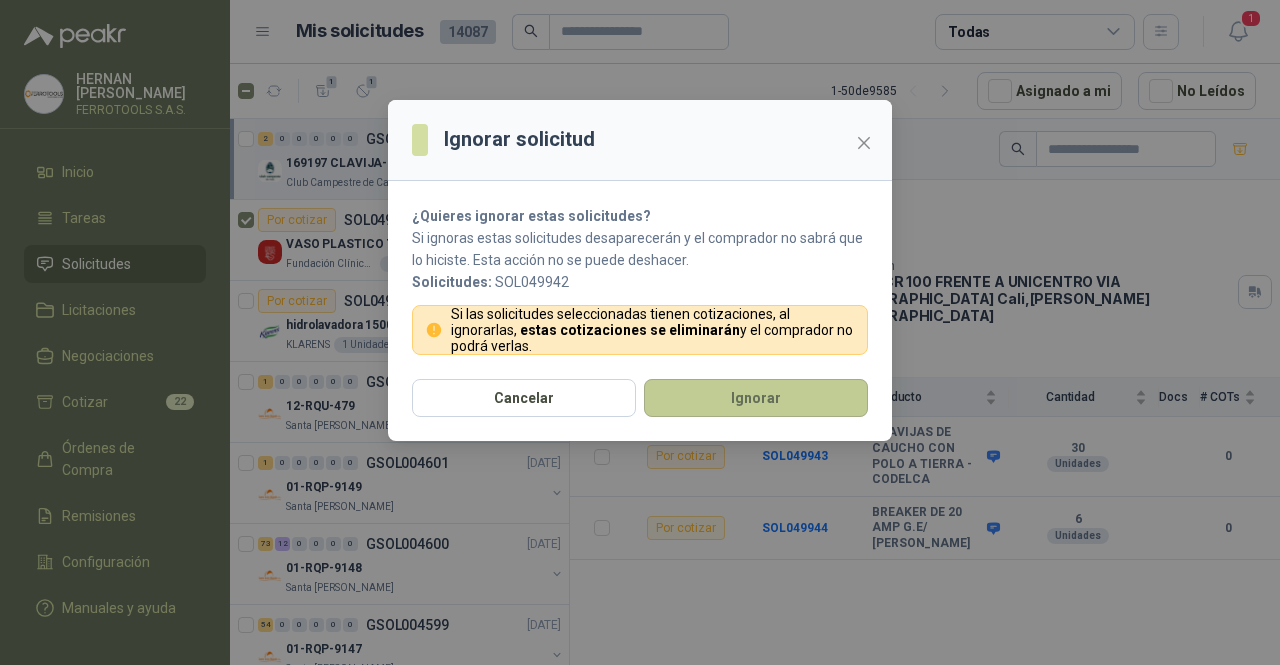 click on "Ignorar" at bounding box center (756, 398) 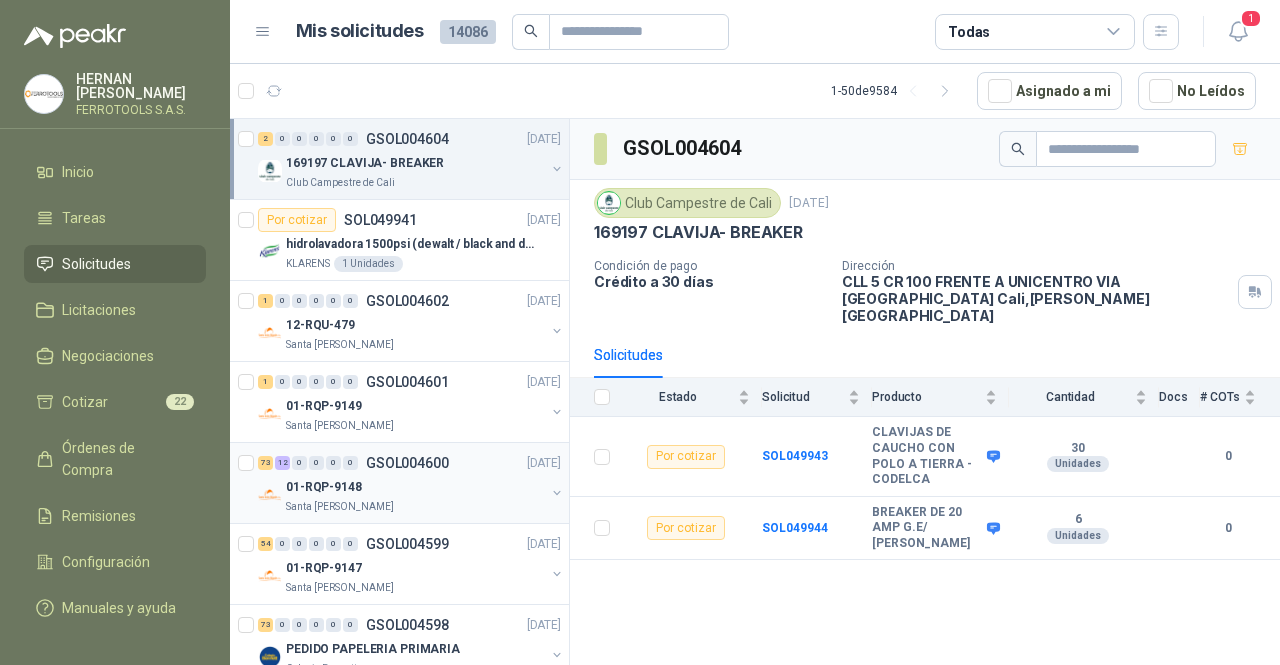 click on "01-RQP-9148" at bounding box center (415, 487) 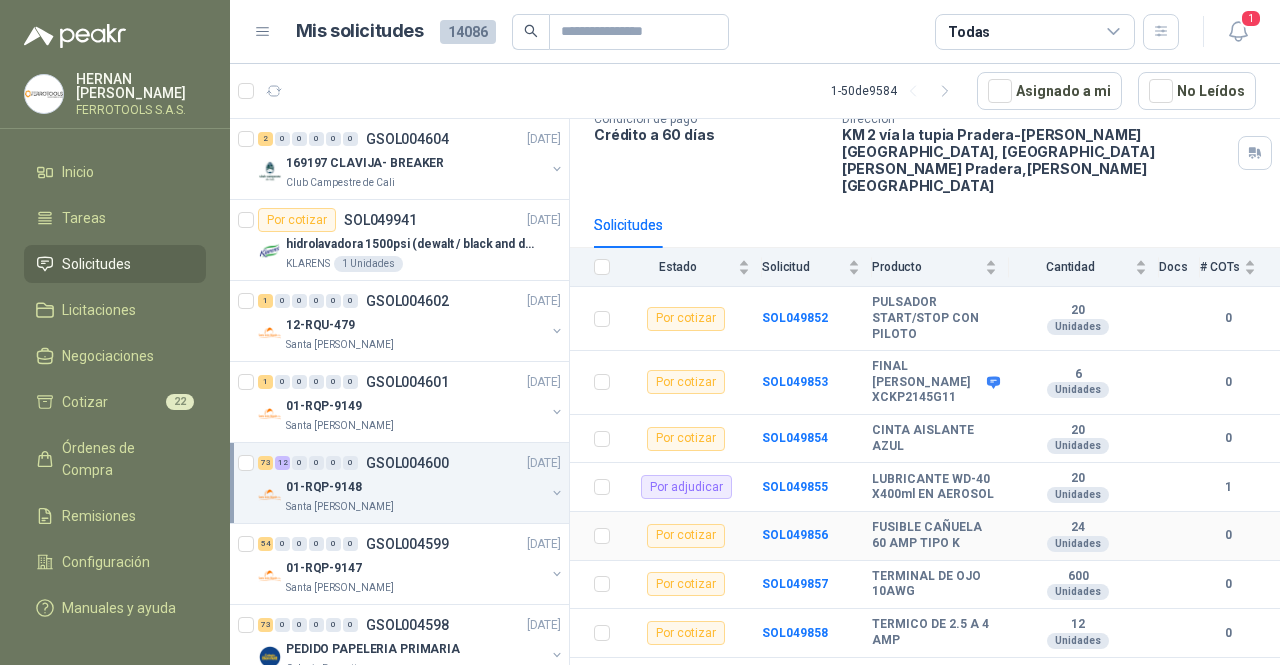 scroll, scrollTop: 148, scrollLeft: 0, axis: vertical 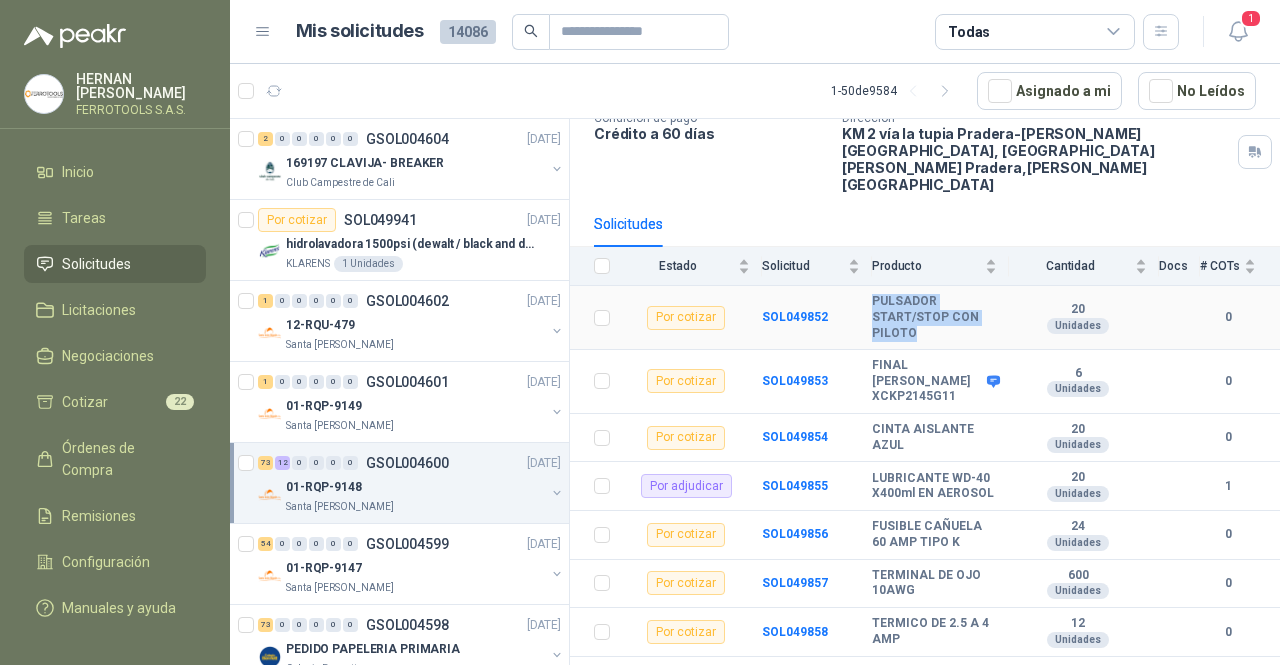 drag, startPoint x: 929, startPoint y: 303, endPoint x: 867, endPoint y: 271, distance: 69.77106 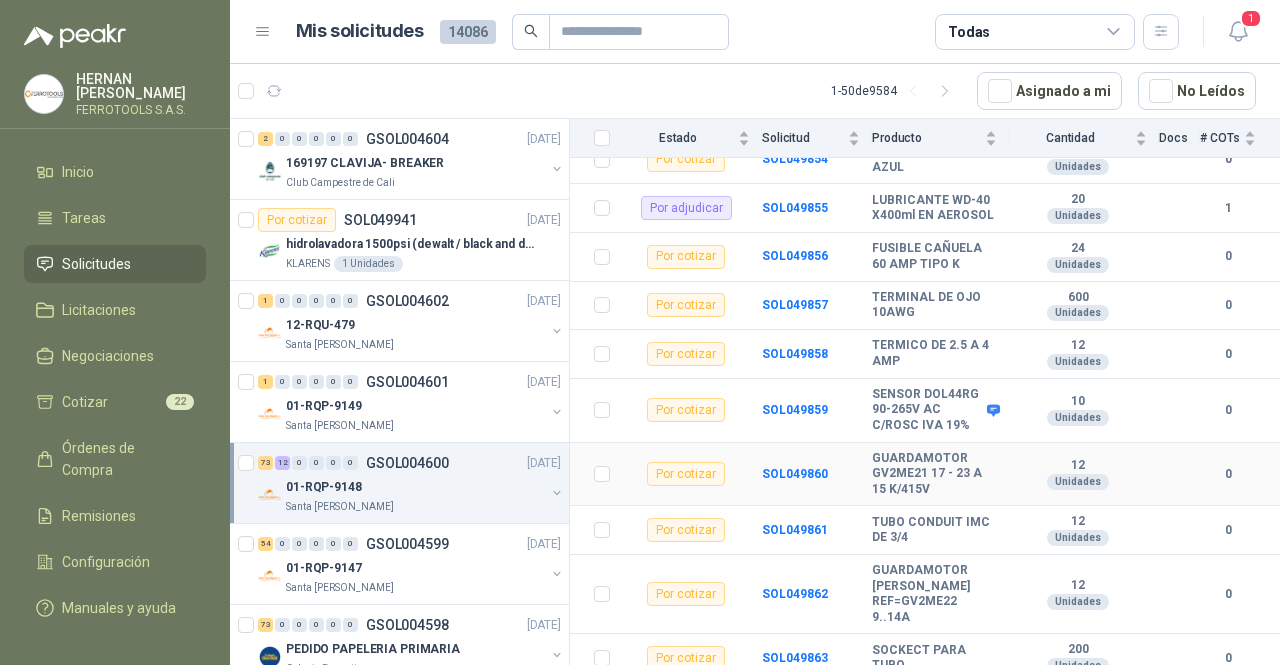scroll, scrollTop: 427, scrollLeft: 0, axis: vertical 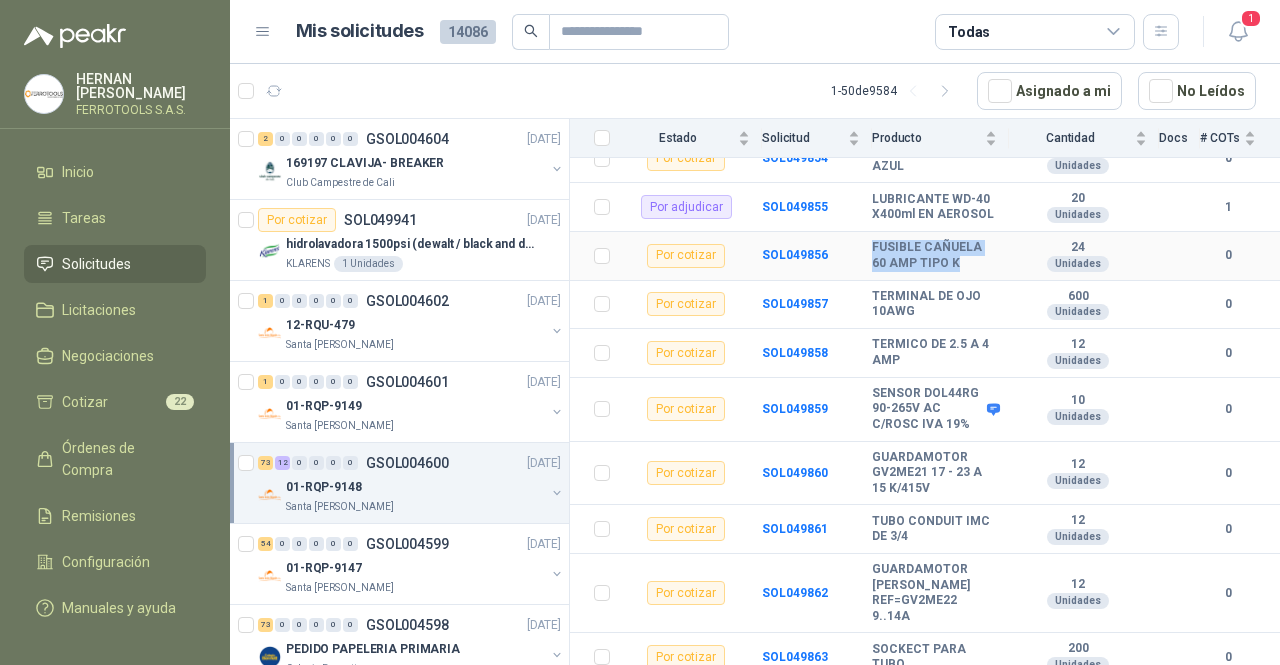 drag, startPoint x: 962, startPoint y: 249, endPoint x: 871, endPoint y: 232, distance: 92.574295 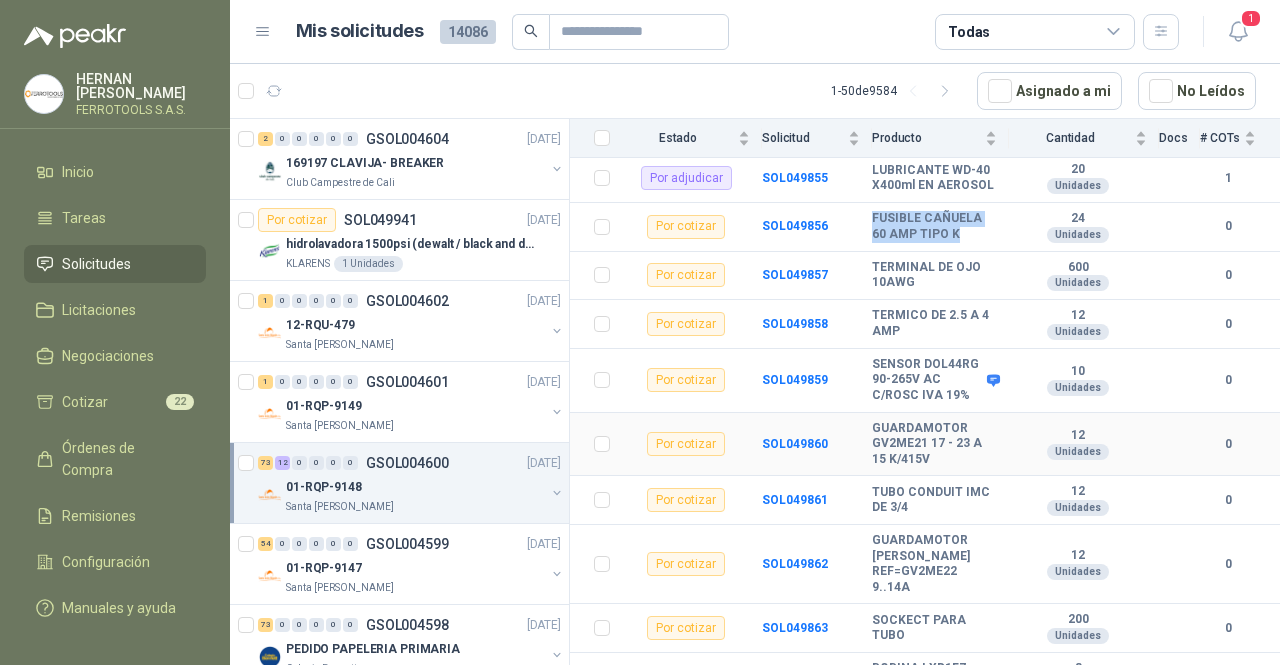 scroll, scrollTop: 472, scrollLeft: 0, axis: vertical 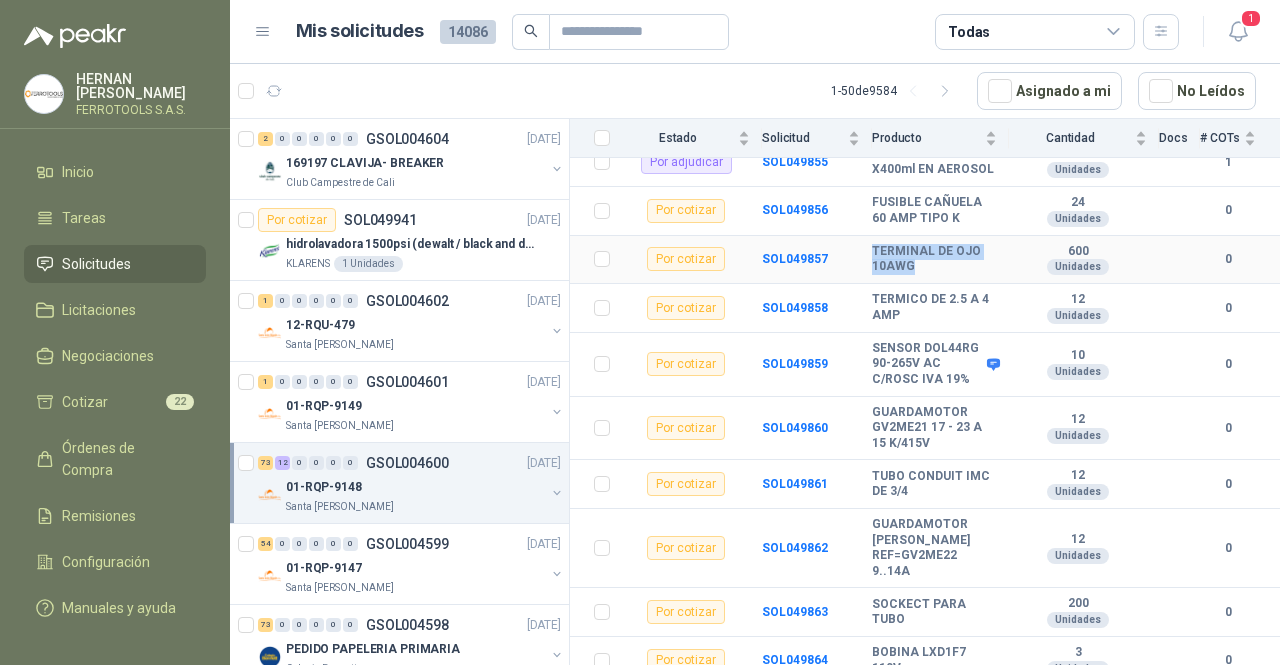 drag, startPoint x: 927, startPoint y: 255, endPoint x: 872, endPoint y: 237, distance: 57.870544 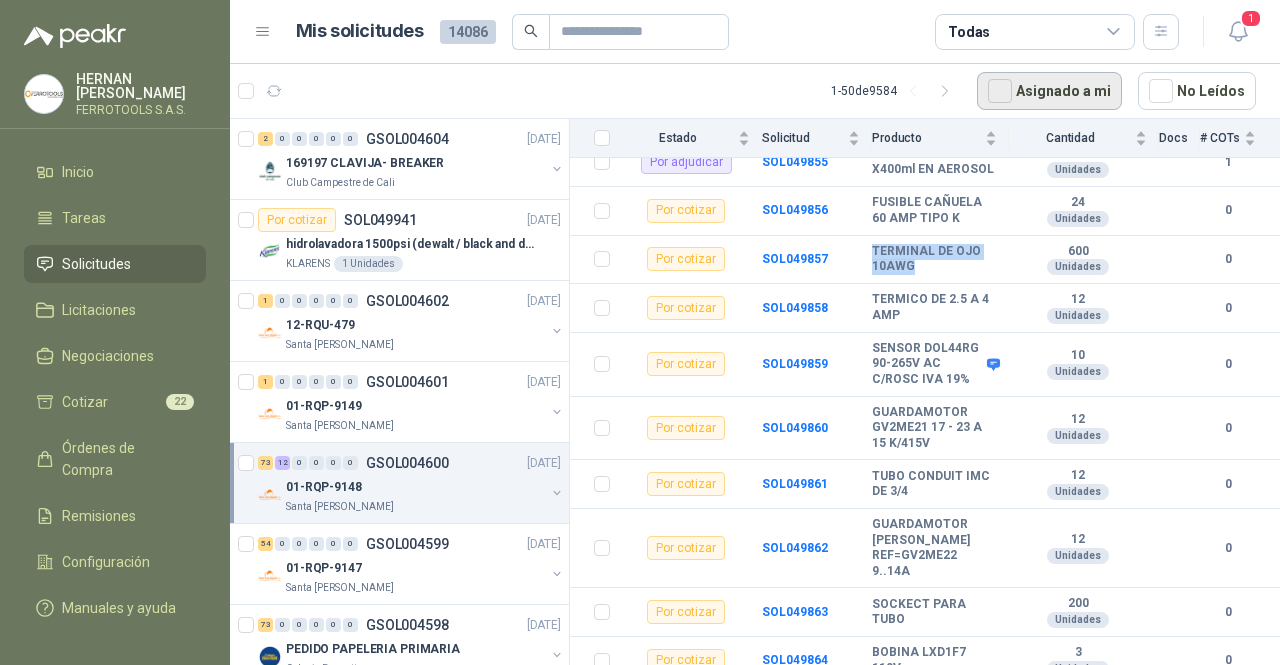 copy on "TERMINAL DE OJO 10AWG" 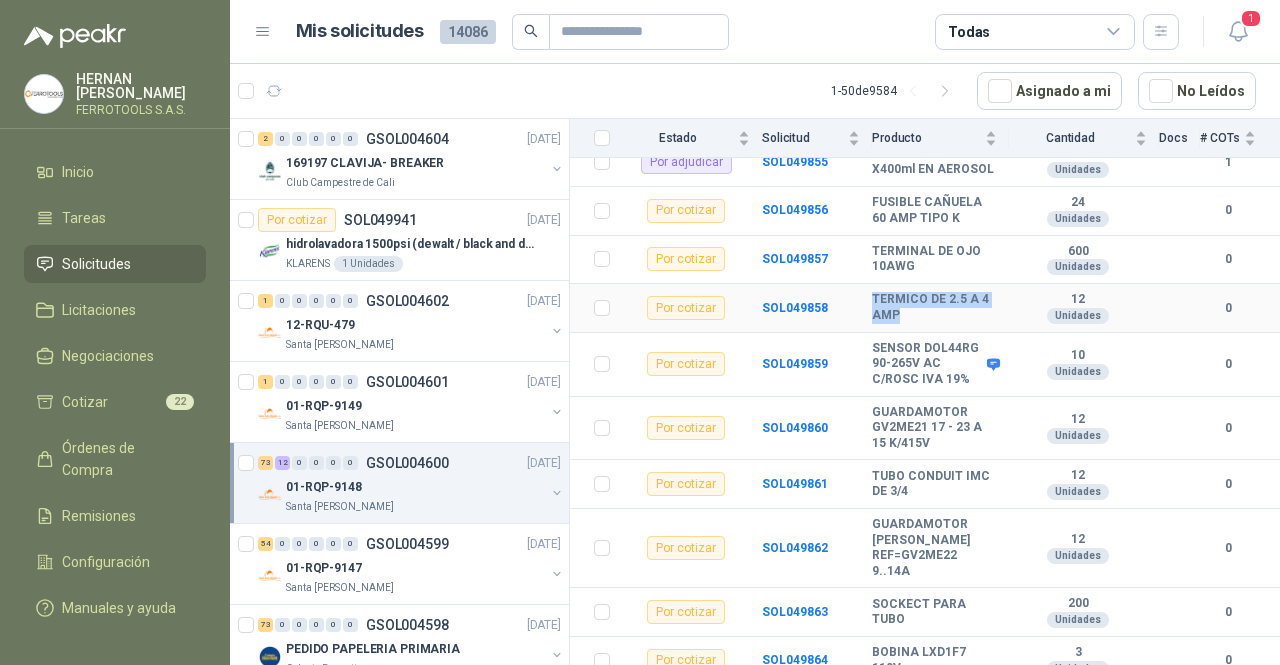 drag, startPoint x: 927, startPoint y: 303, endPoint x: 866, endPoint y: 282, distance: 64.513565 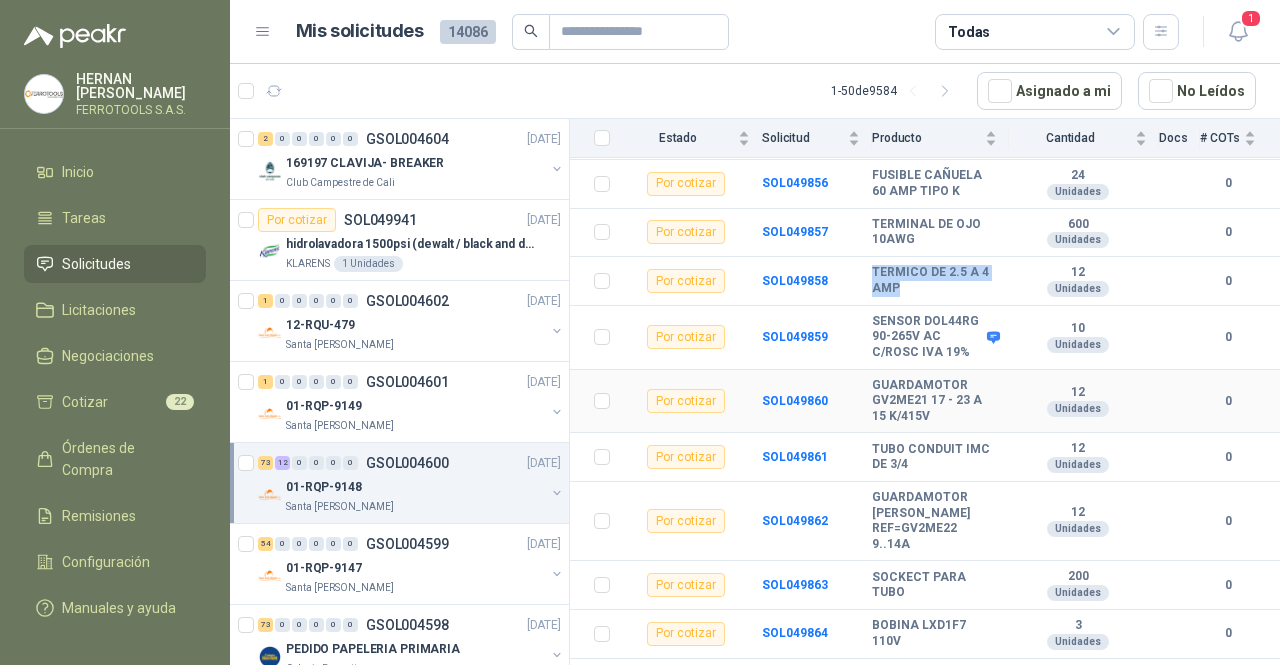 scroll, scrollTop: 521, scrollLeft: 0, axis: vertical 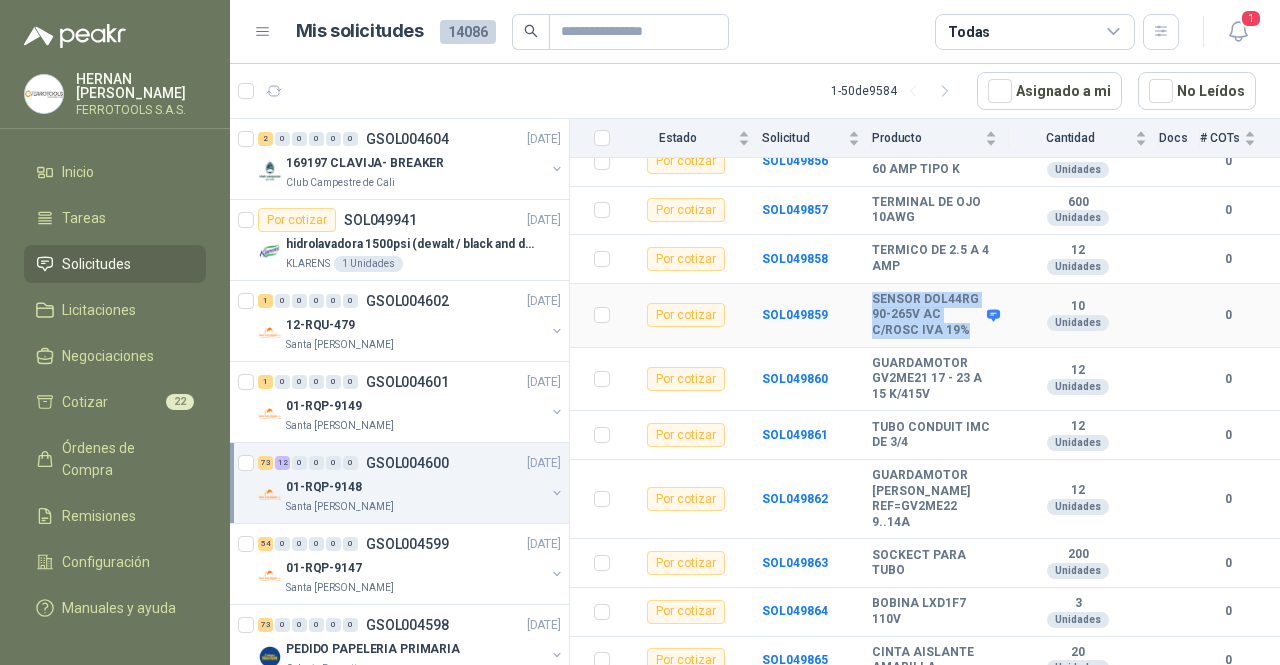 drag, startPoint x: 921, startPoint y: 337, endPoint x: 873, endPoint y: 286, distance: 70.035706 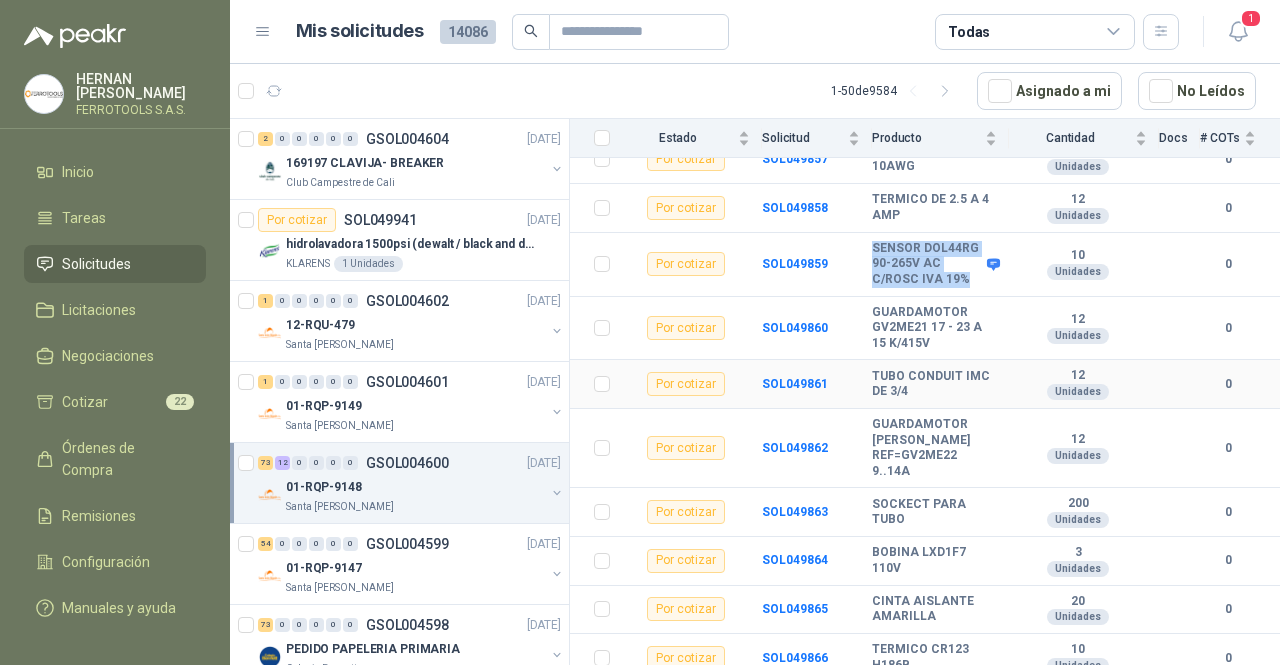 scroll, scrollTop: 595, scrollLeft: 0, axis: vertical 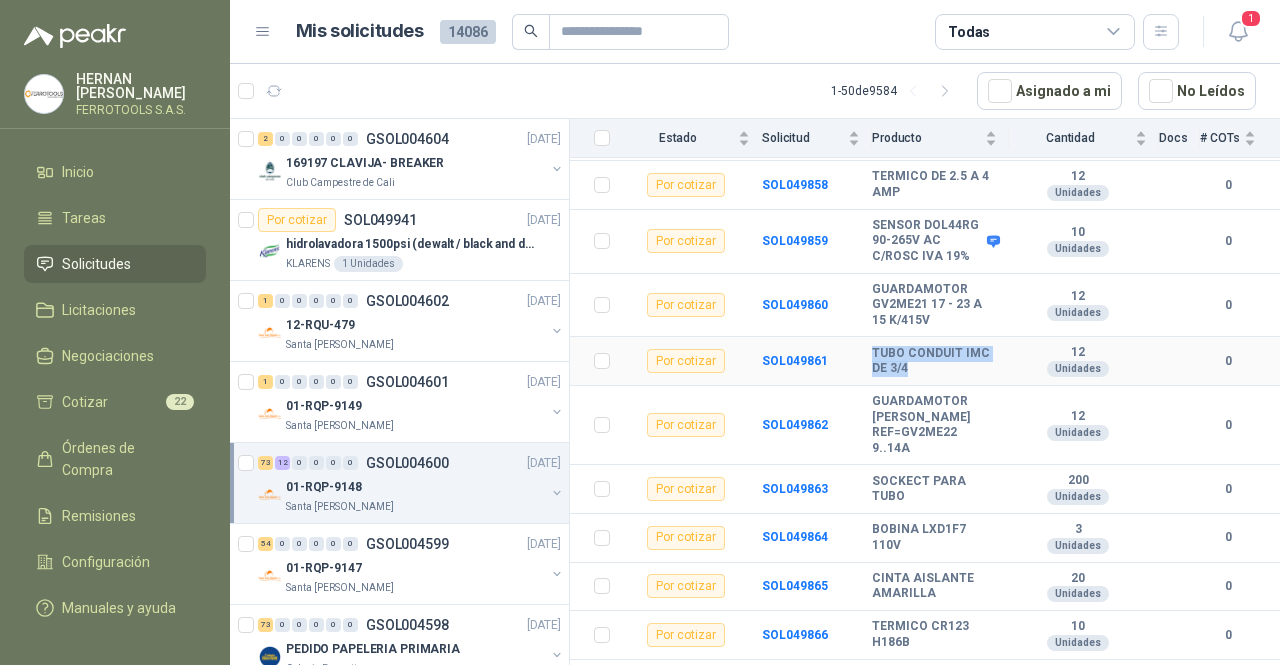 drag, startPoint x: 925, startPoint y: 373, endPoint x: 871, endPoint y: 355, distance: 56.920998 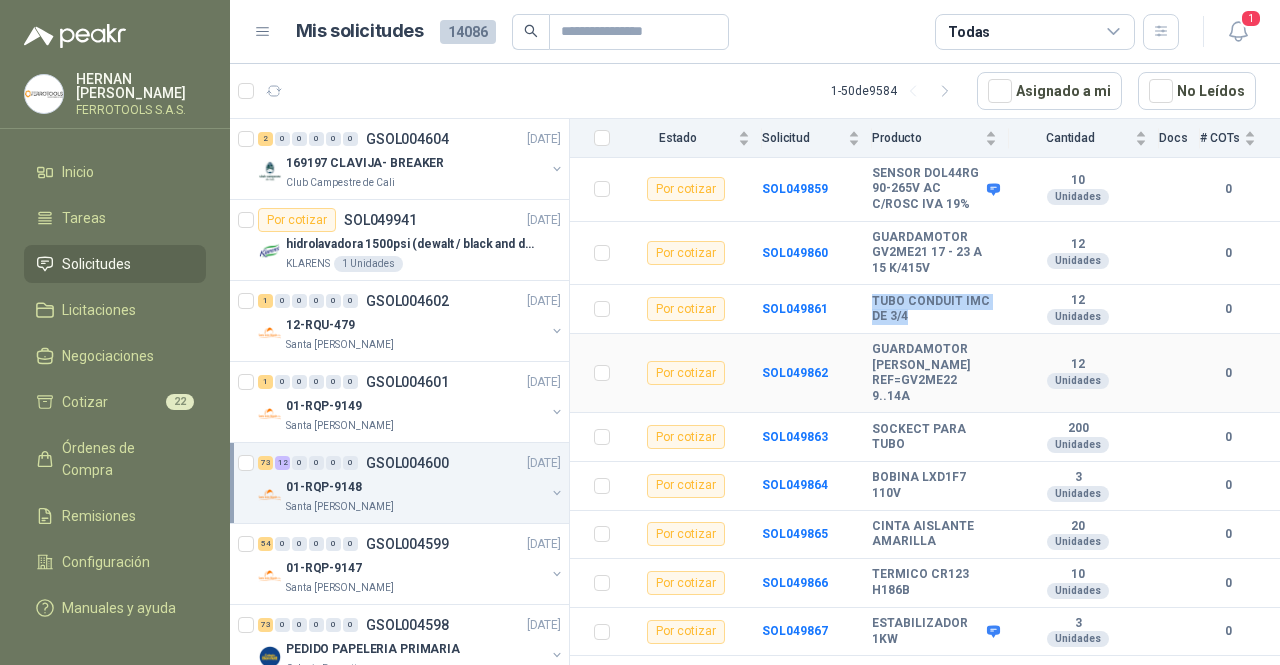 scroll, scrollTop: 665, scrollLeft: 0, axis: vertical 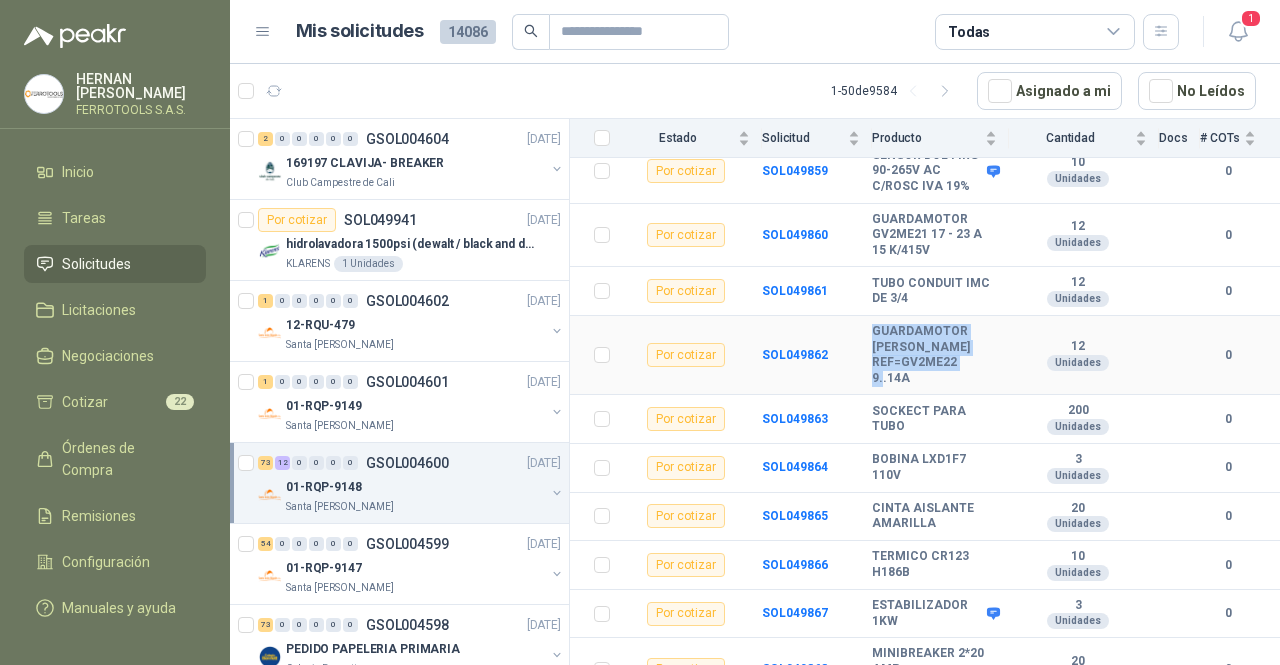 drag, startPoint x: 909, startPoint y: 393, endPoint x: 871, endPoint y: 338, distance: 66.85058 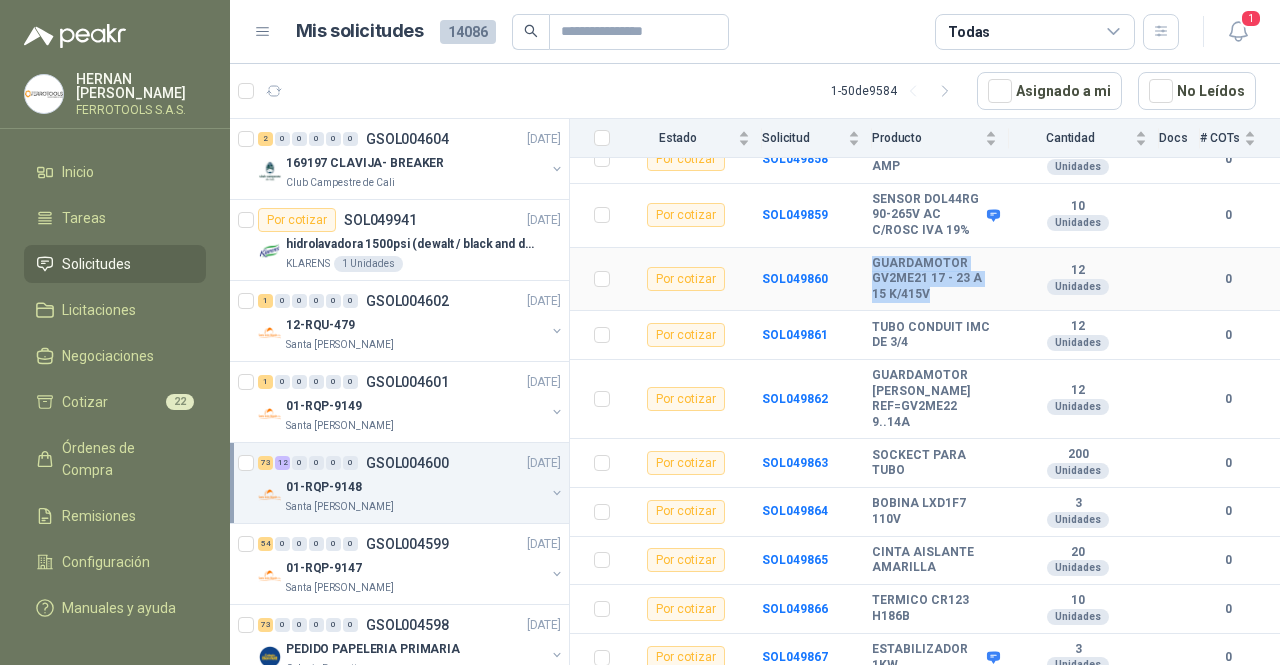 drag, startPoint x: 937, startPoint y: 295, endPoint x: 850, endPoint y: 265, distance: 92.02717 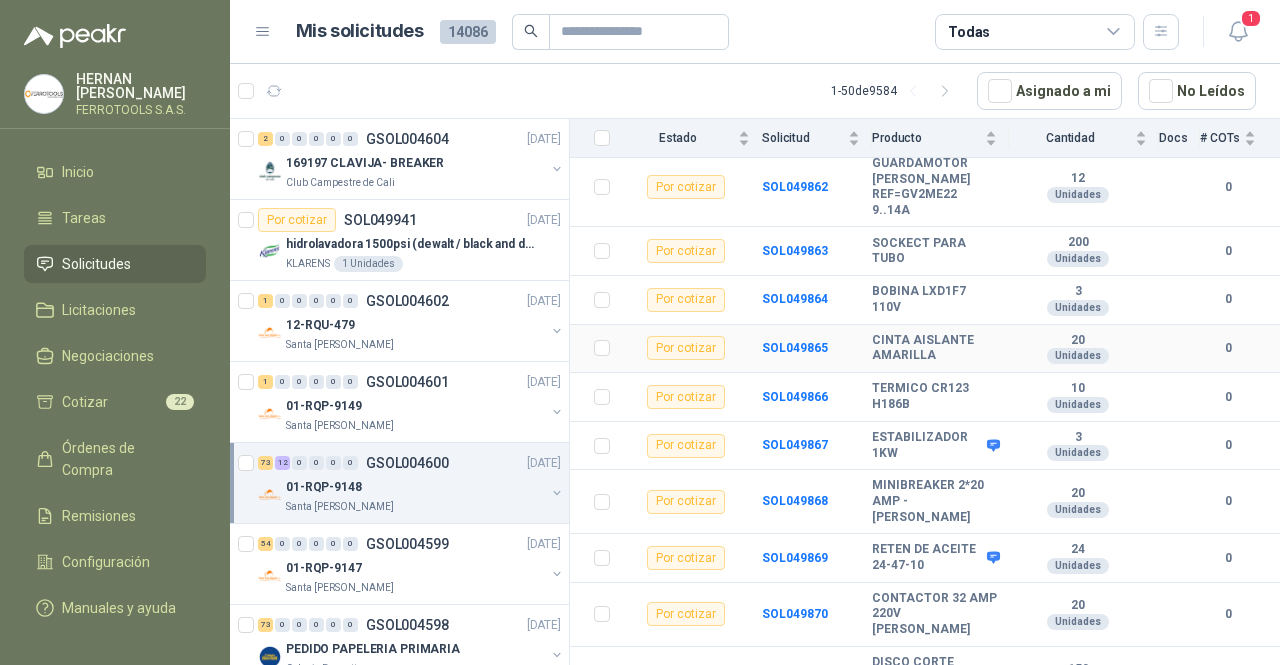 scroll, scrollTop: 838, scrollLeft: 0, axis: vertical 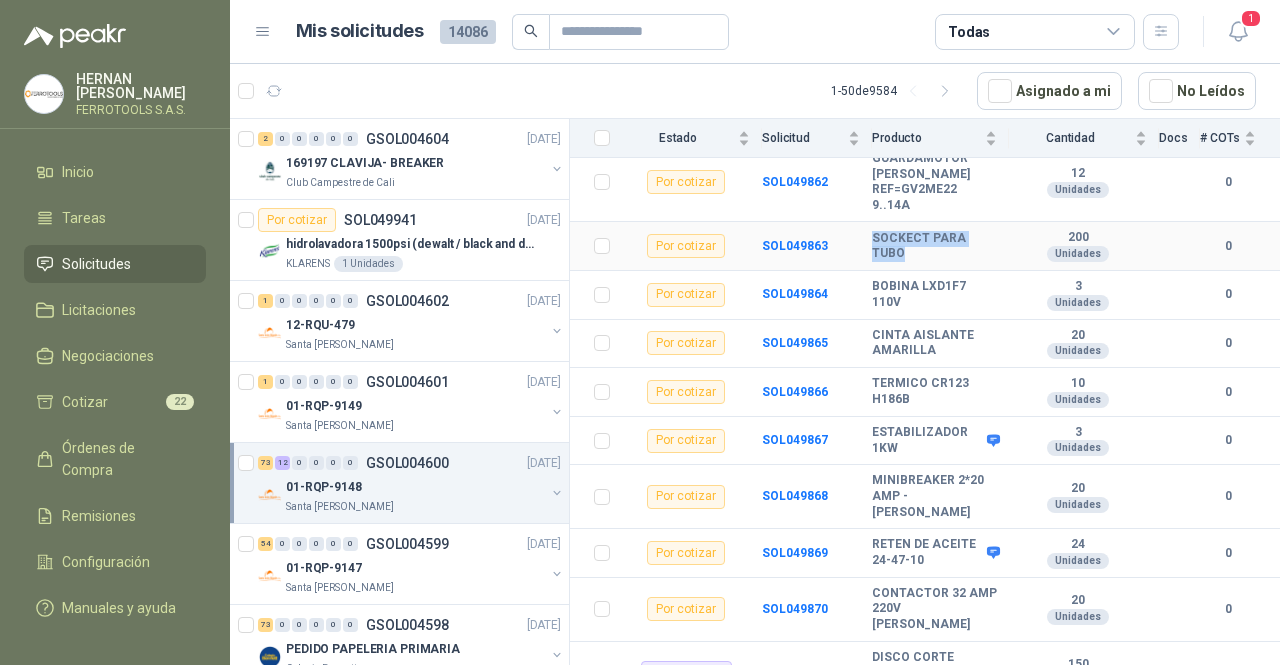 drag, startPoint x: 909, startPoint y: 261, endPoint x: 868, endPoint y: 237, distance: 47.507893 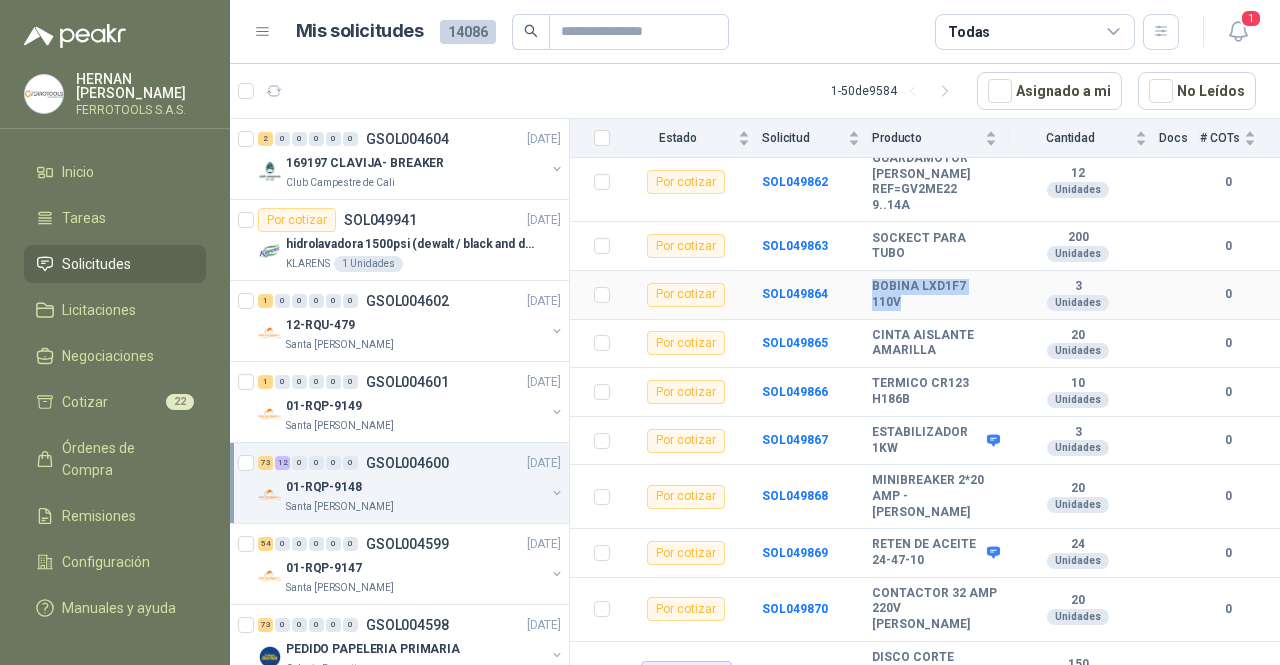 drag, startPoint x: 913, startPoint y: 302, endPoint x: 871, endPoint y: 287, distance: 44.598206 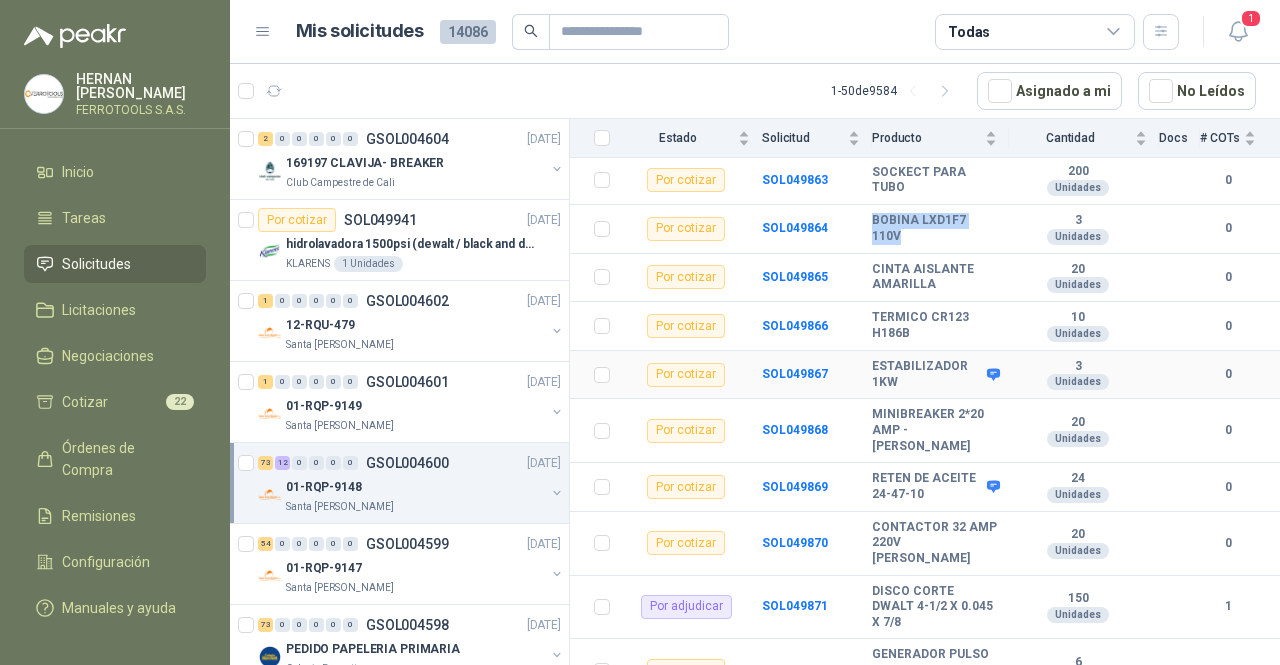 scroll, scrollTop: 928, scrollLeft: 0, axis: vertical 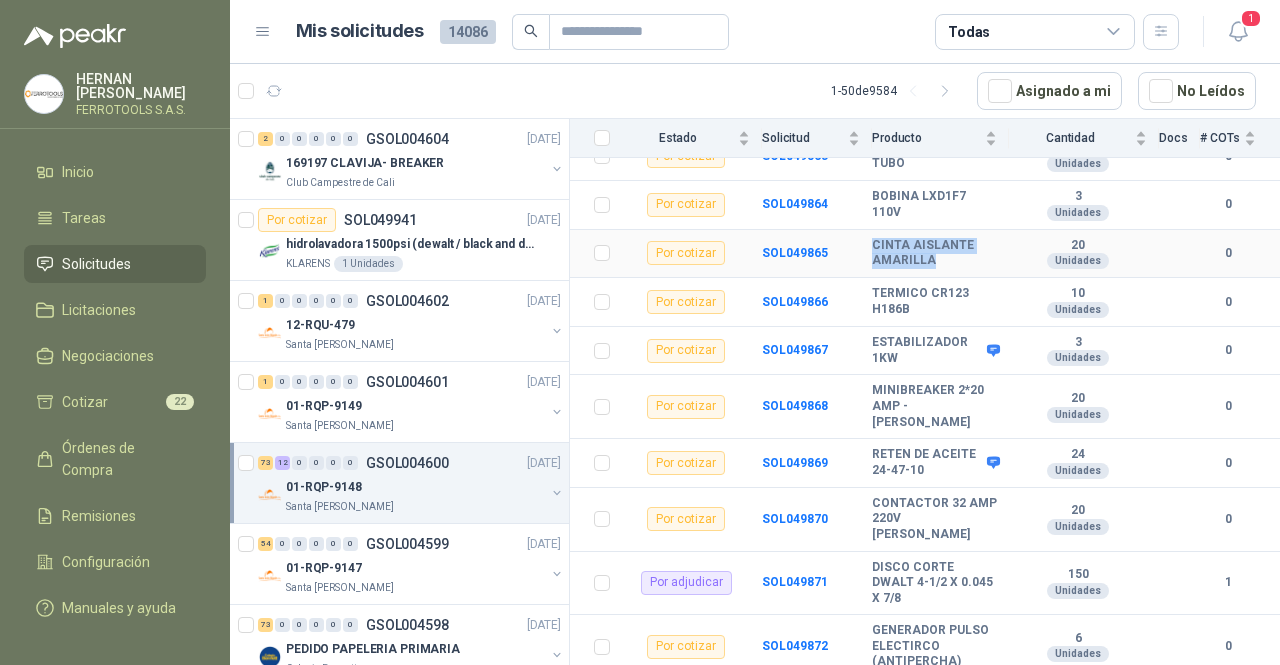 drag, startPoint x: 938, startPoint y: 271, endPoint x: 870, endPoint y: 252, distance: 70.60453 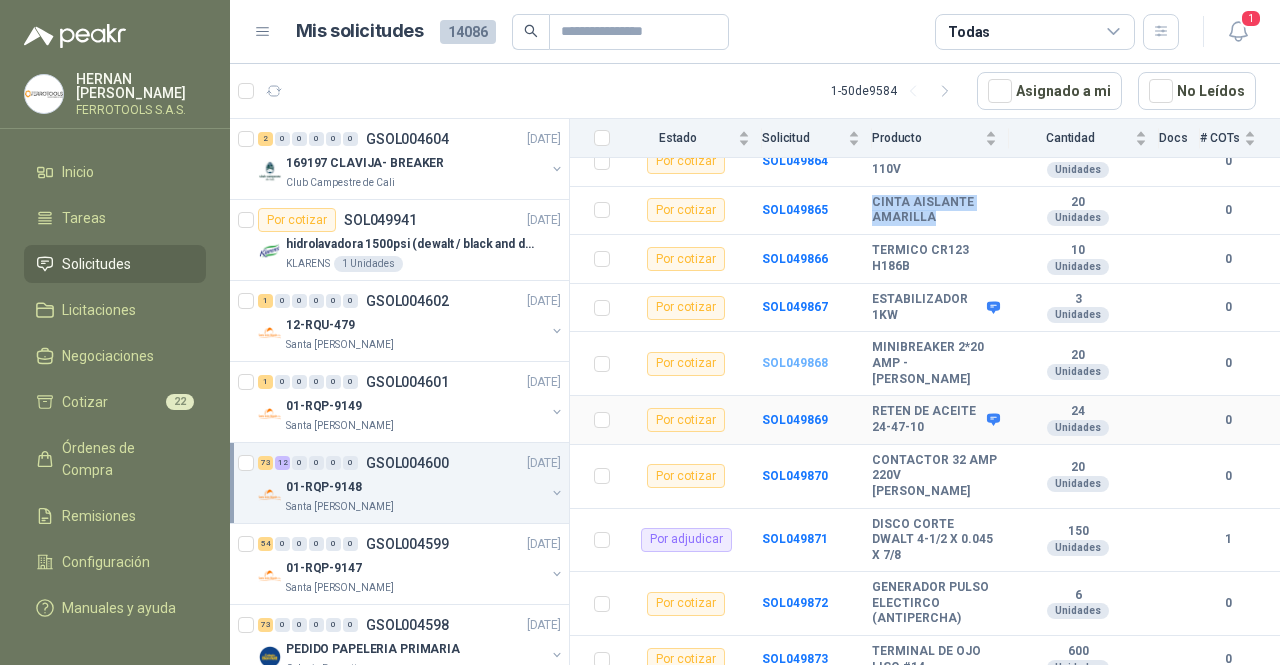 scroll, scrollTop: 993, scrollLeft: 0, axis: vertical 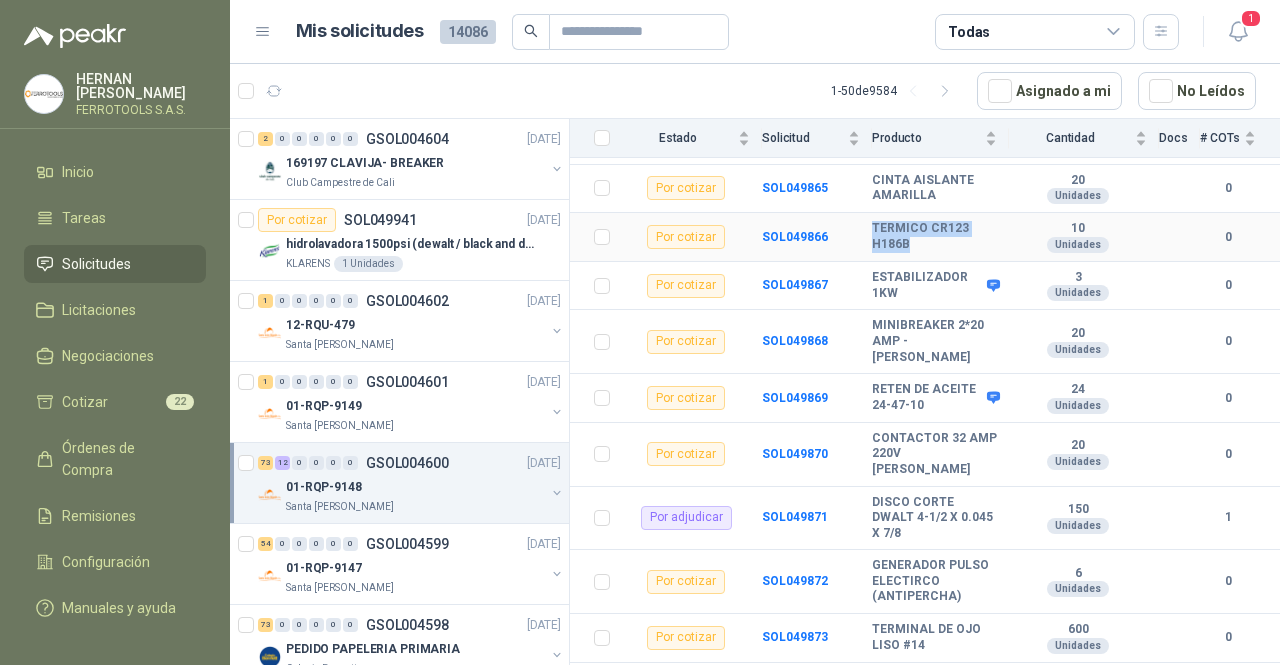 drag, startPoint x: 923, startPoint y: 247, endPoint x: 875, endPoint y: 235, distance: 49.47727 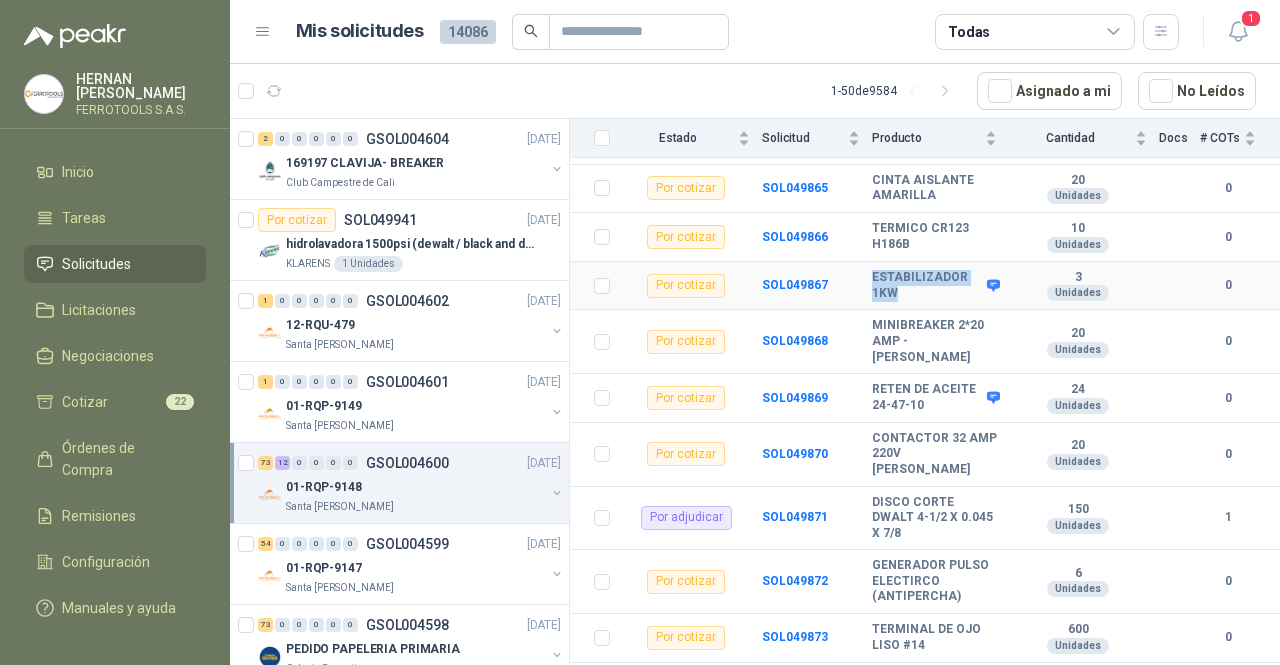 drag, startPoint x: 903, startPoint y: 294, endPoint x: 869, endPoint y: 276, distance: 38.470768 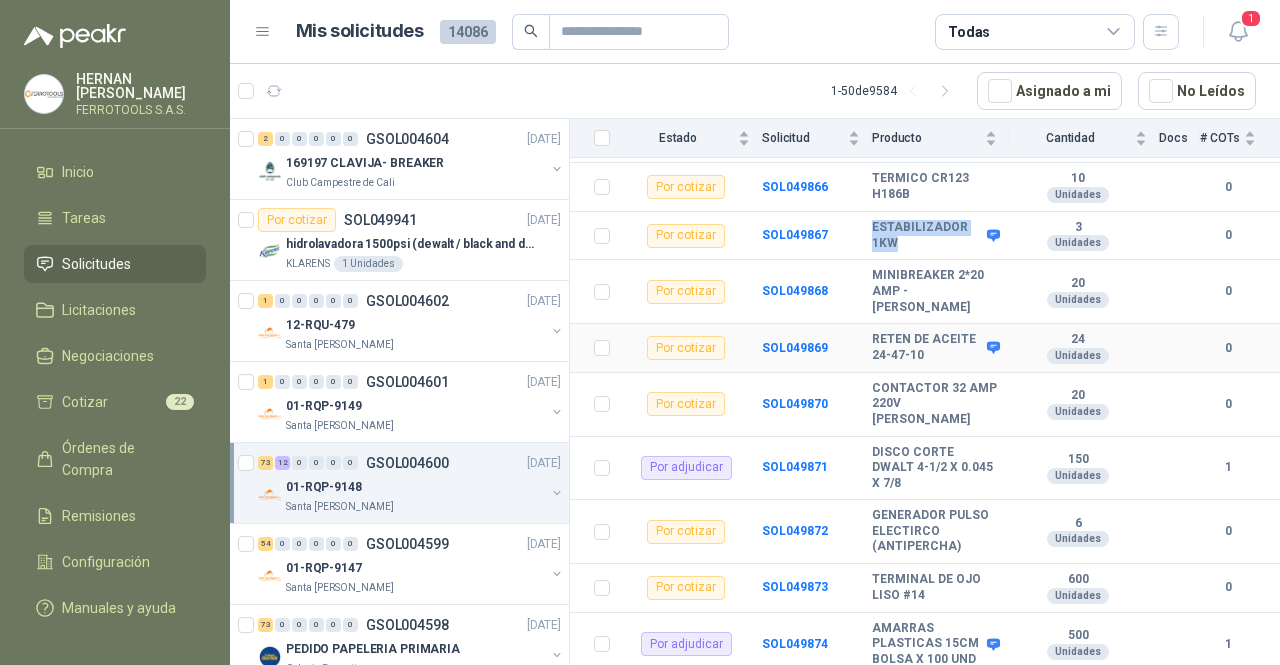 scroll, scrollTop: 1048, scrollLeft: 0, axis: vertical 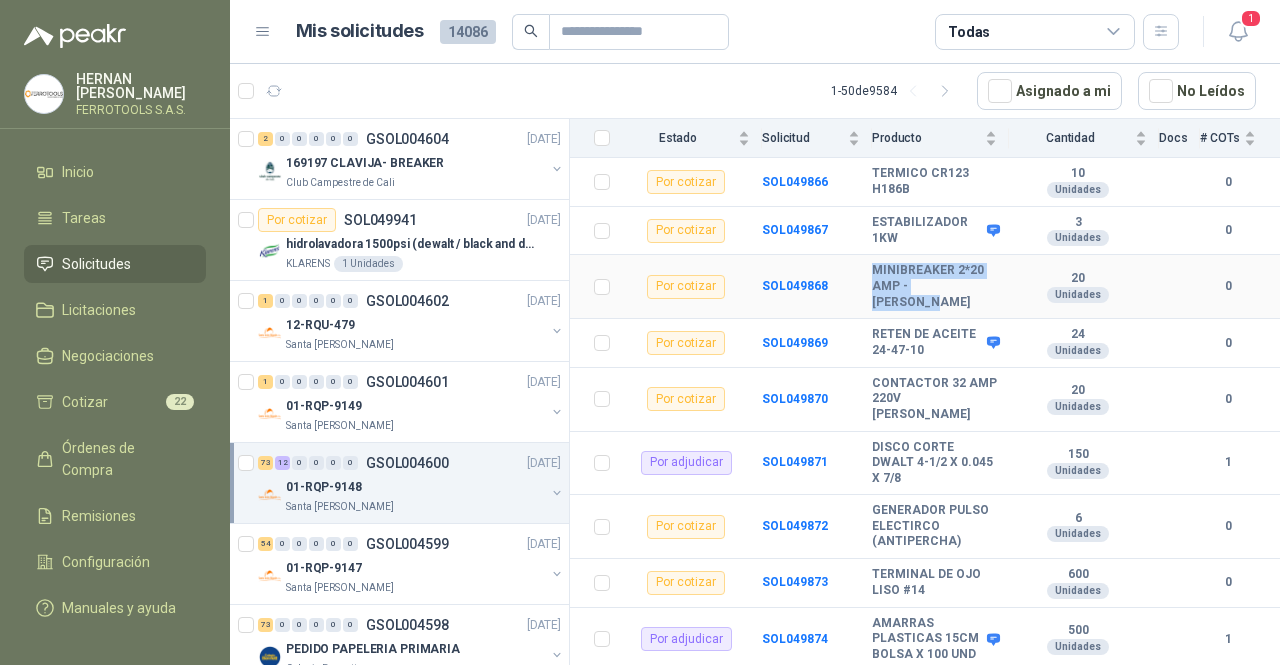 drag, startPoint x: 977, startPoint y: 286, endPoint x: 868, endPoint y: 275, distance: 109.55364 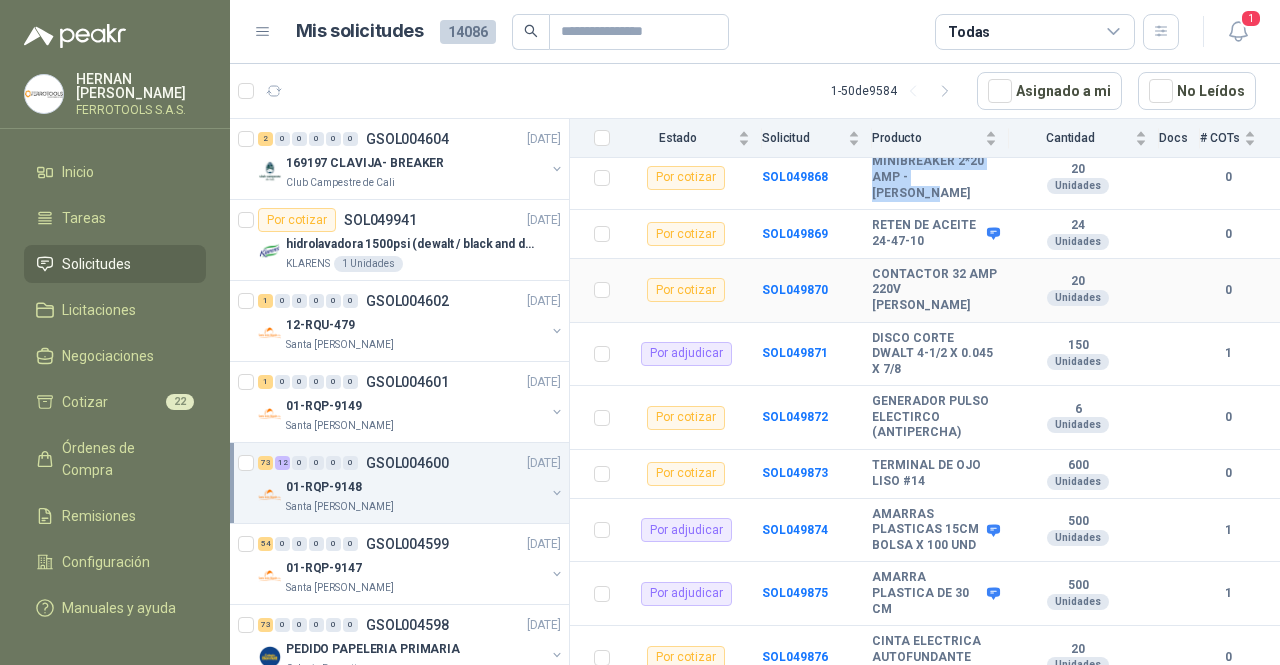 scroll, scrollTop: 1169, scrollLeft: 0, axis: vertical 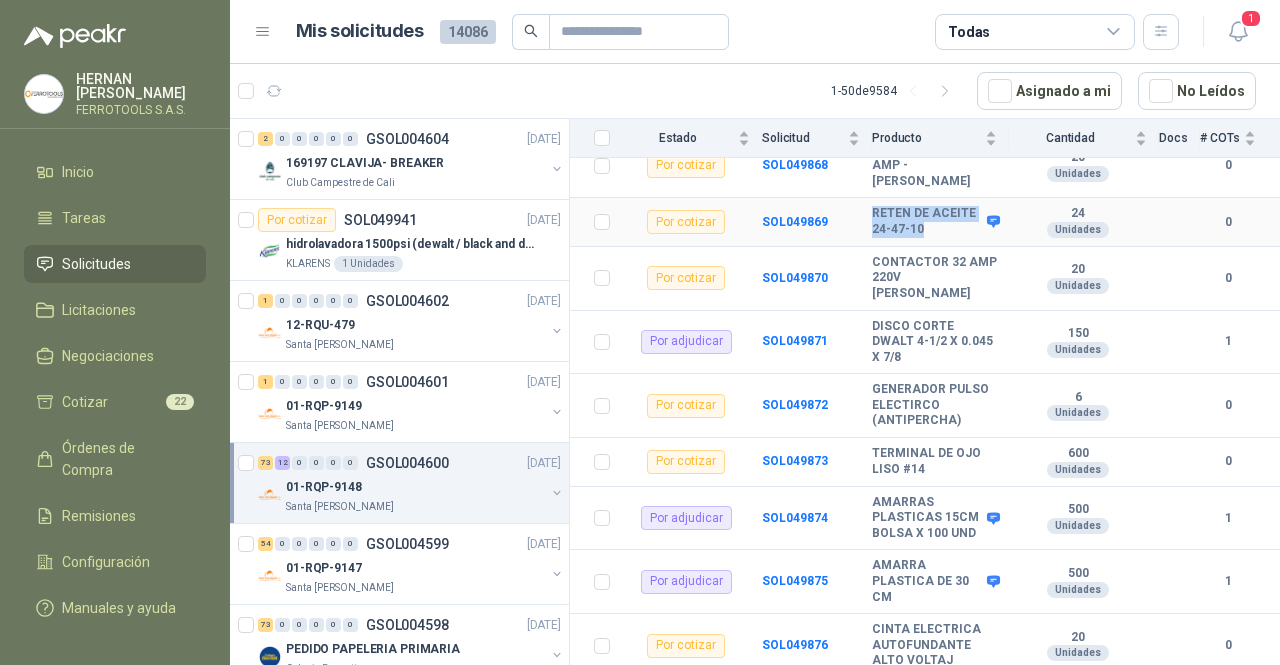 drag, startPoint x: 965, startPoint y: 217, endPoint x: 849, endPoint y: 213, distance: 116.06895 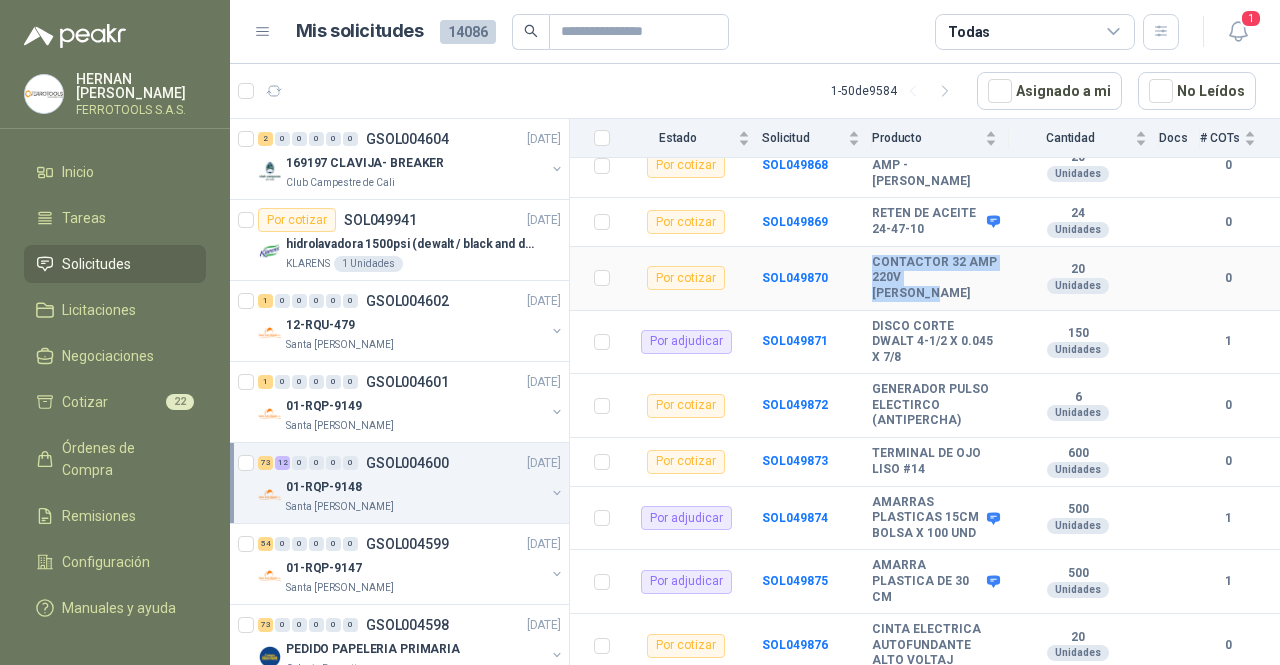 drag, startPoint x: 949, startPoint y: 284, endPoint x: 867, endPoint y: 252, distance: 88.02273 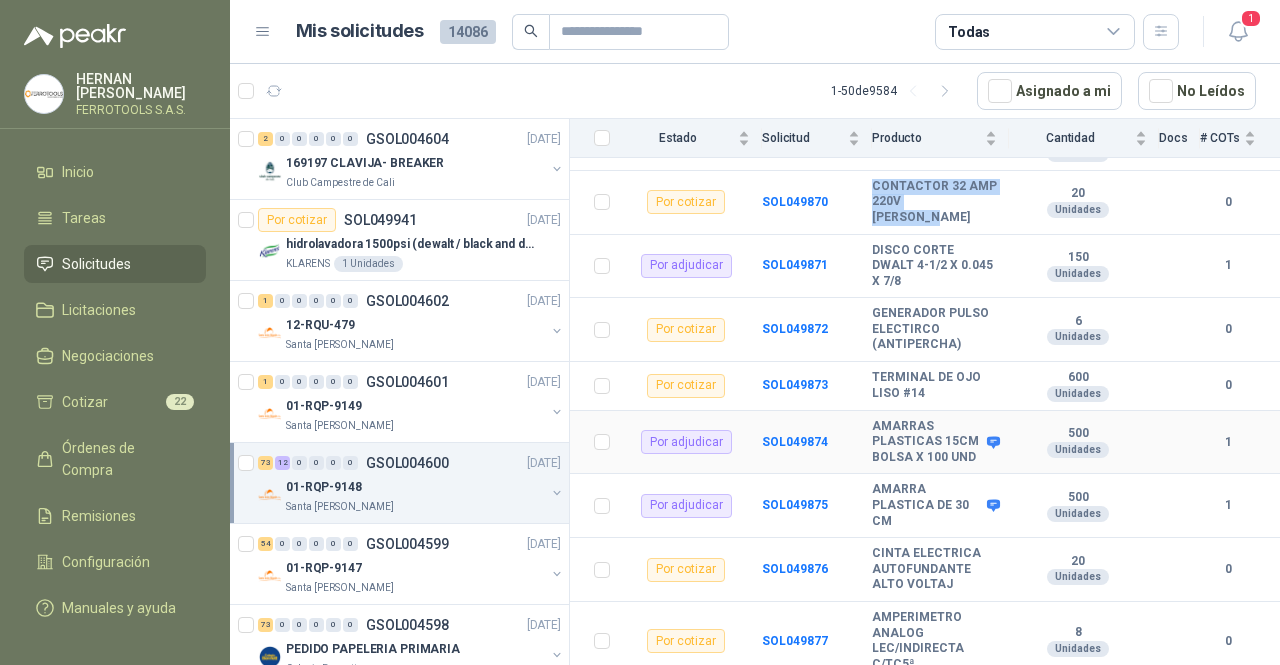 scroll, scrollTop: 1280, scrollLeft: 0, axis: vertical 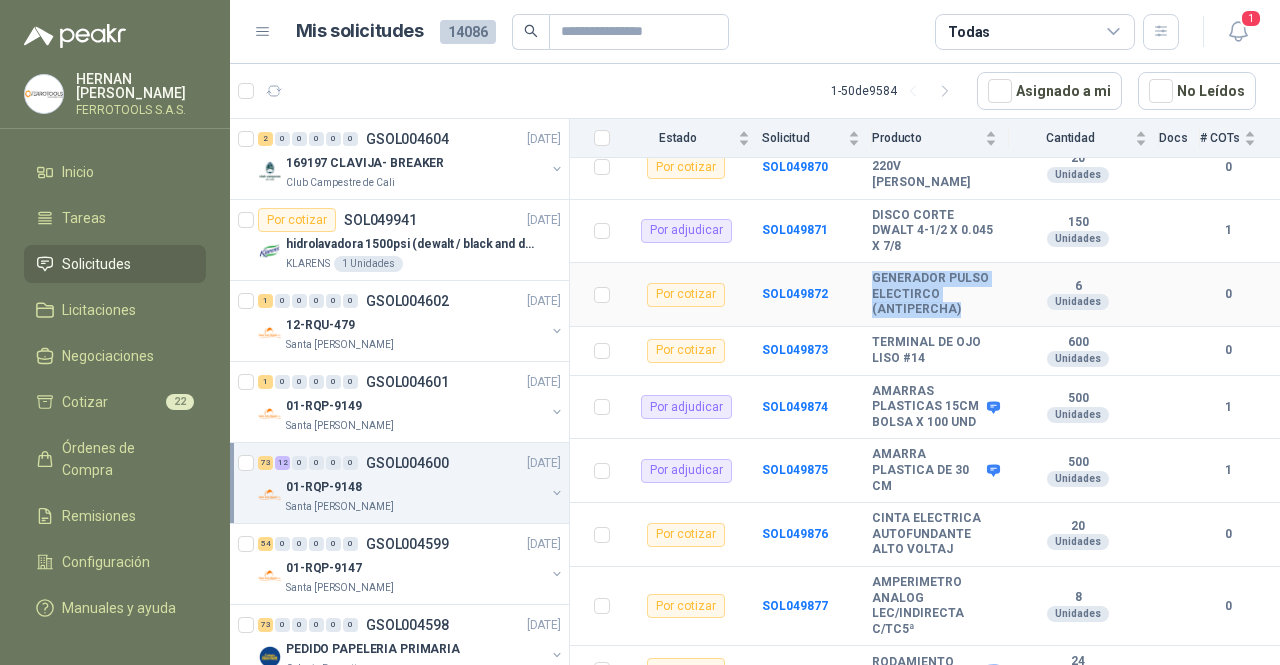 drag, startPoint x: 958, startPoint y: 302, endPoint x: 869, endPoint y: 275, distance: 93.00538 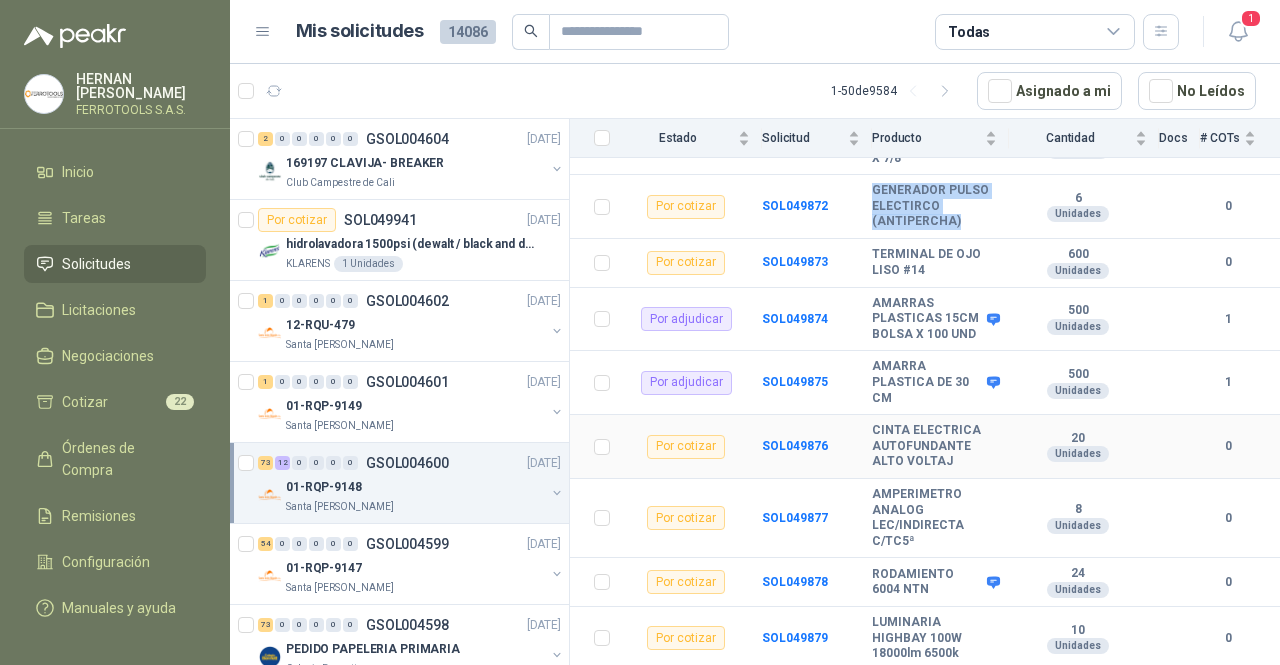 scroll, scrollTop: 1375, scrollLeft: 0, axis: vertical 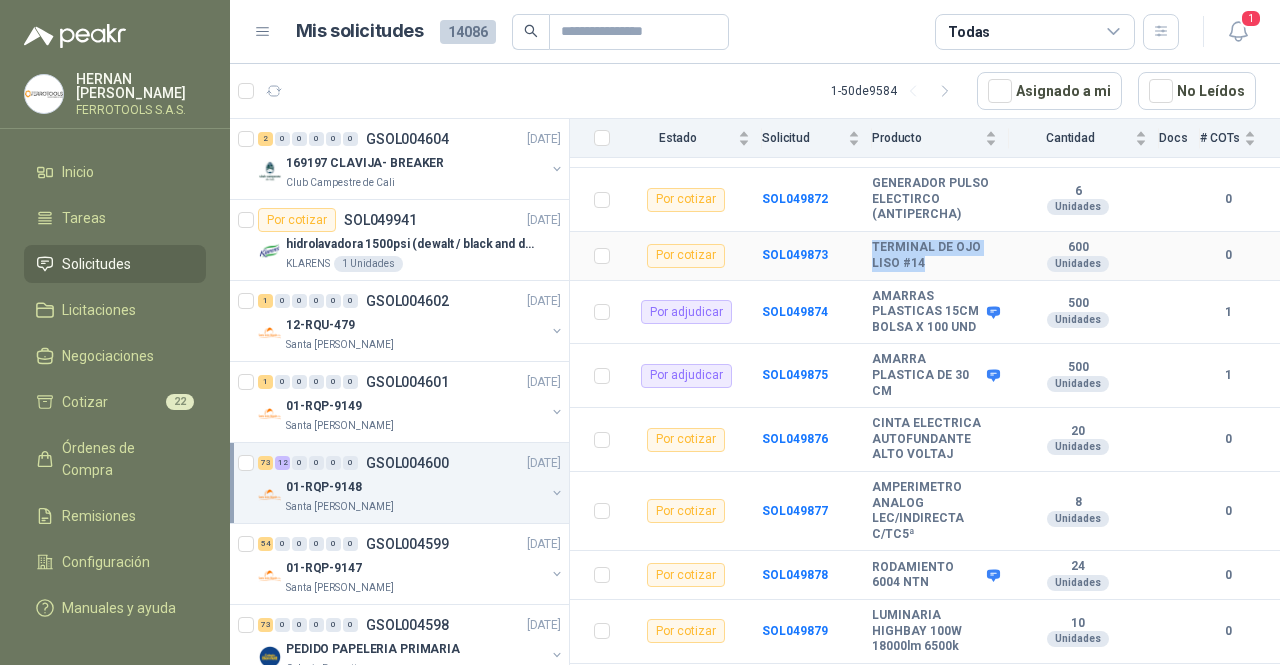 drag, startPoint x: 928, startPoint y: 250, endPoint x: 875, endPoint y: 225, distance: 58.60034 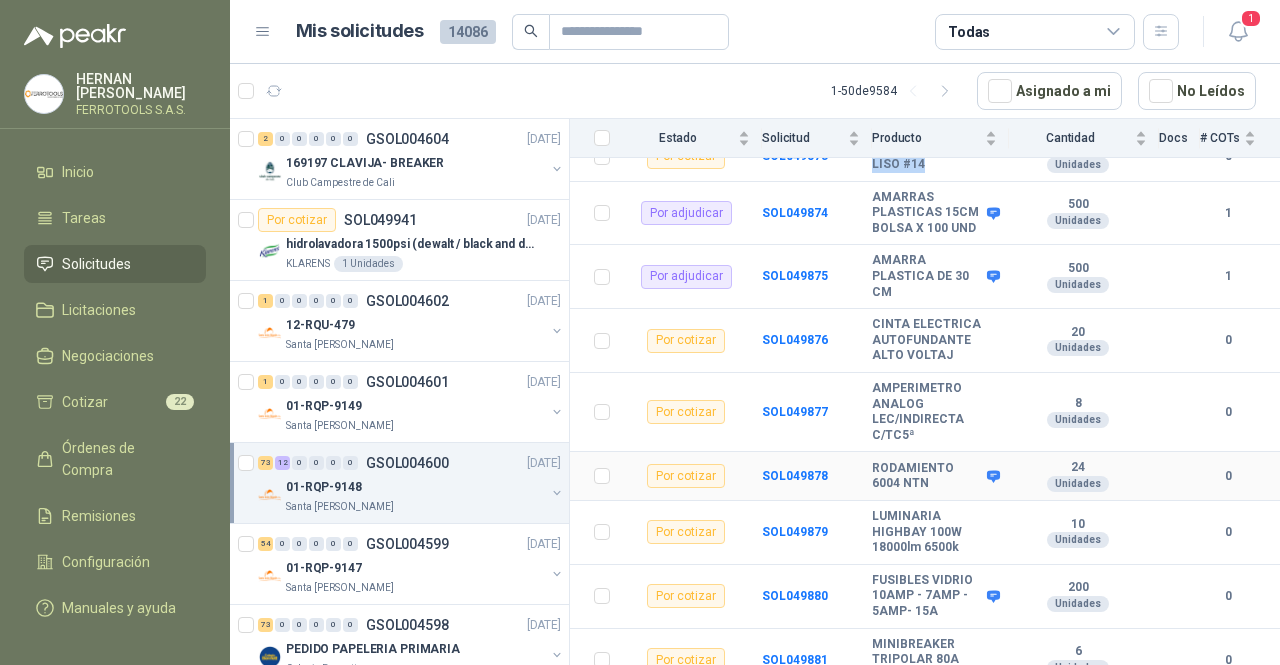 scroll, scrollTop: 1475, scrollLeft: 0, axis: vertical 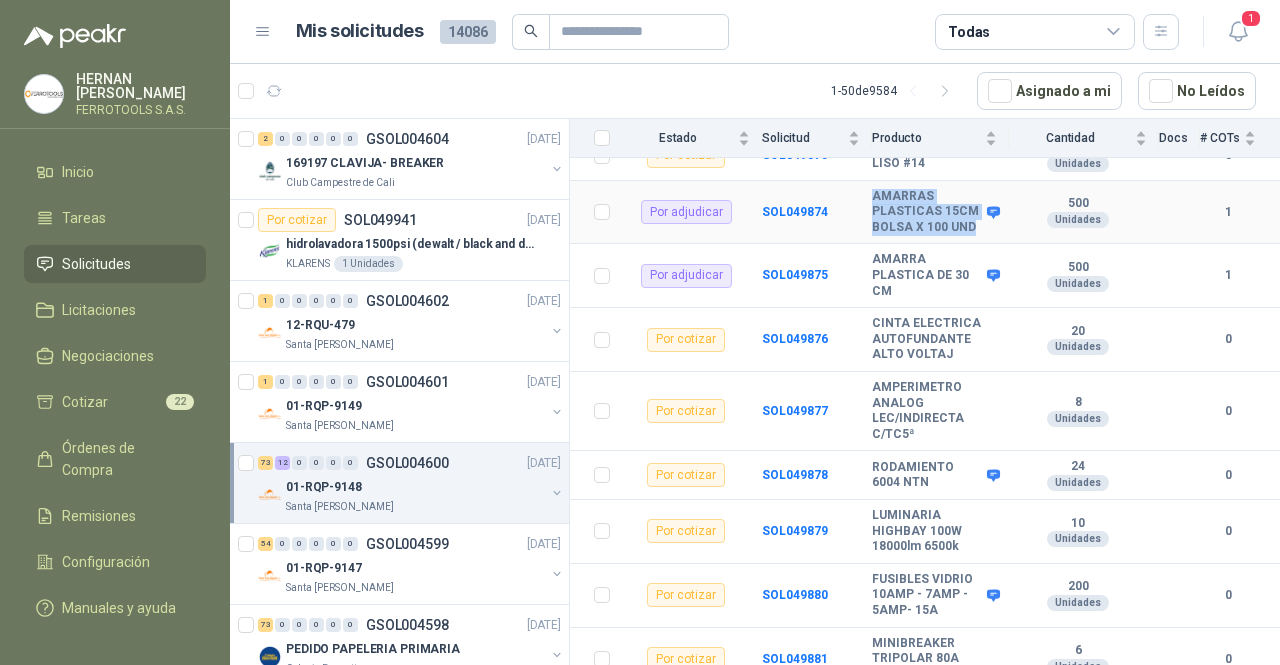 drag, startPoint x: 927, startPoint y: 232, endPoint x: 872, endPoint y: 188, distance: 70.434364 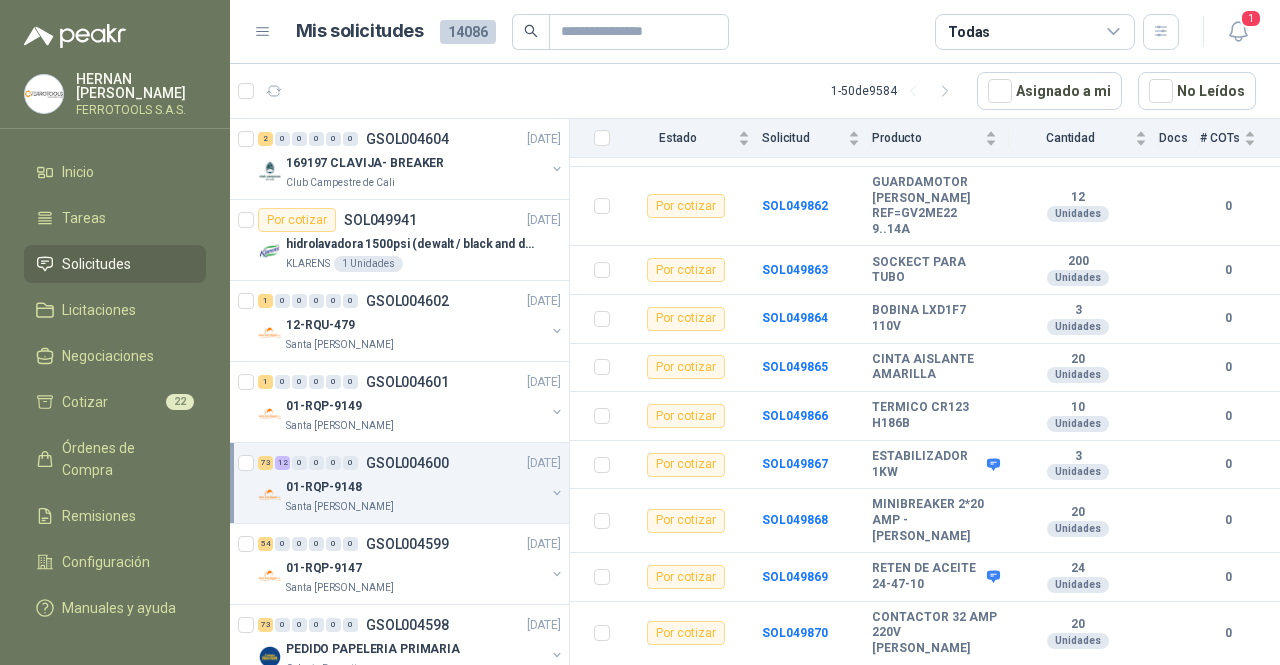 scroll, scrollTop: 813, scrollLeft: 0, axis: vertical 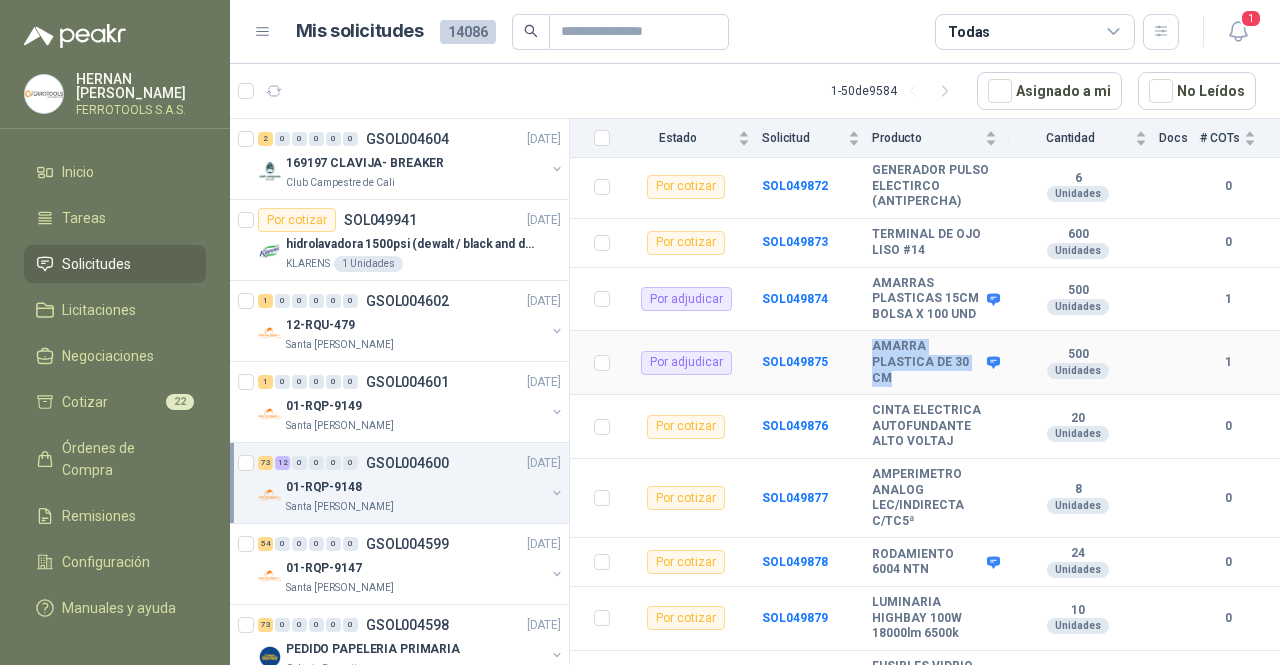 drag, startPoint x: 906, startPoint y: 386, endPoint x: 875, endPoint y: 351, distance: 46.75468 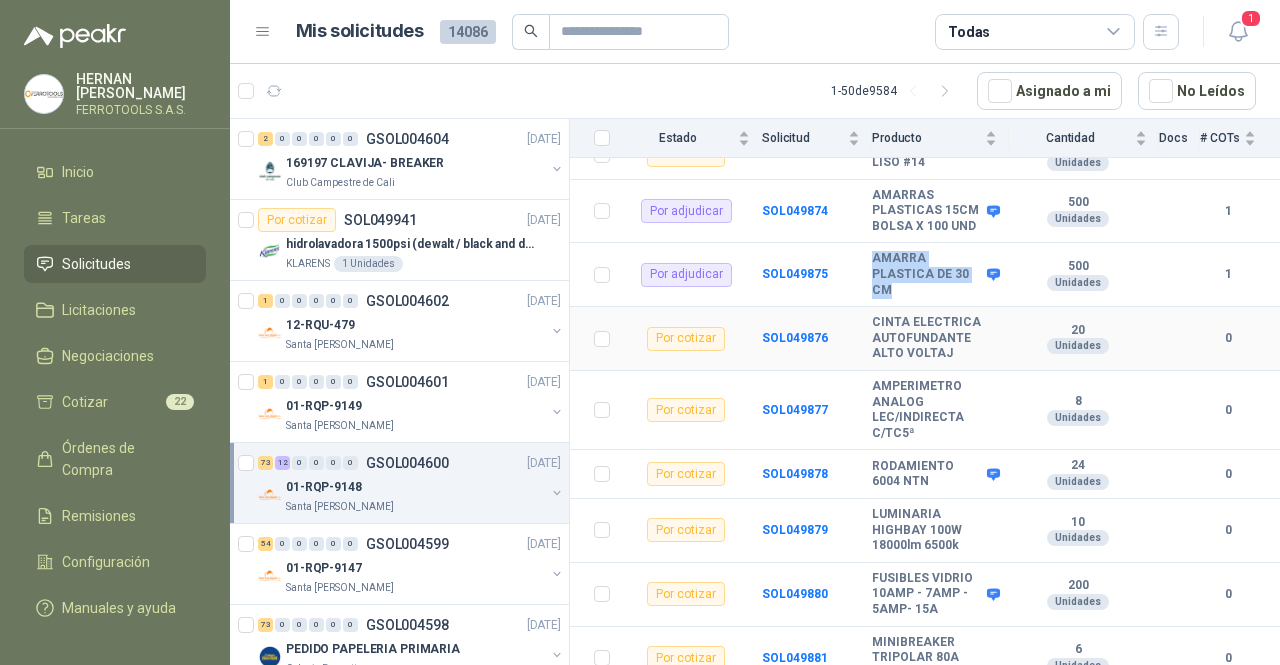 scroll, scrollTop: 1540, scrollLeft: 0, axis: vertical 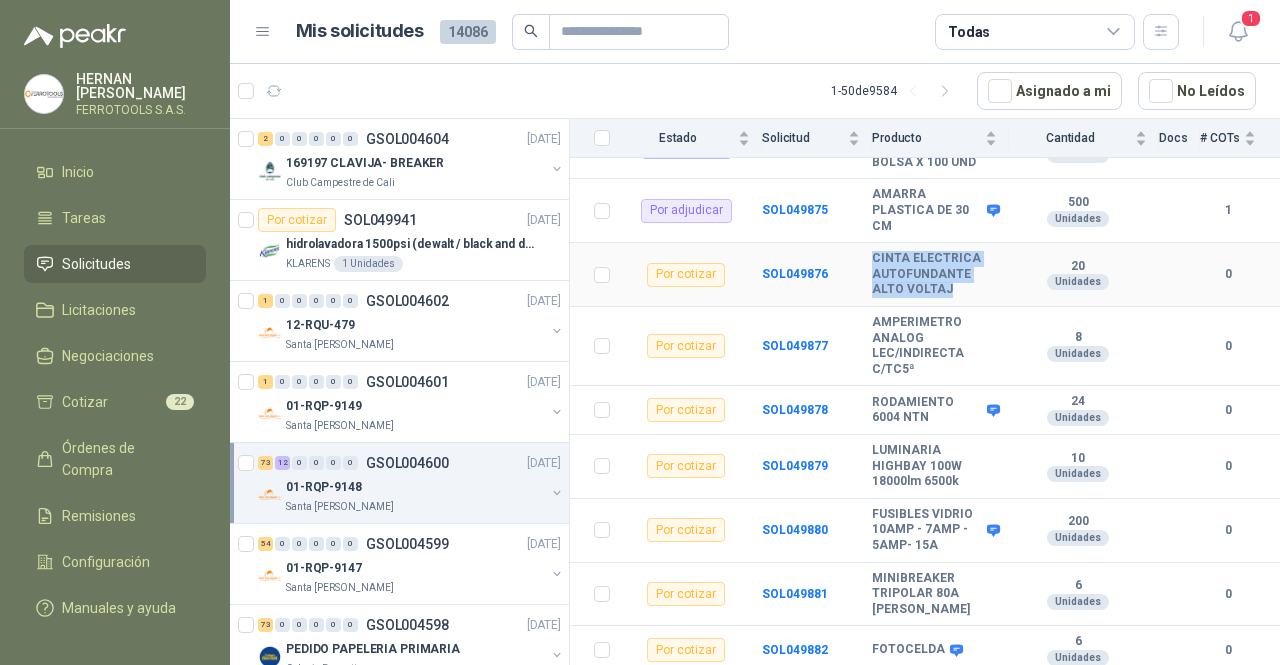 drag, startPoint x: 954, startPoint y: 296, endPoint x: 865, endPoint y: 271, distance: 92.44458 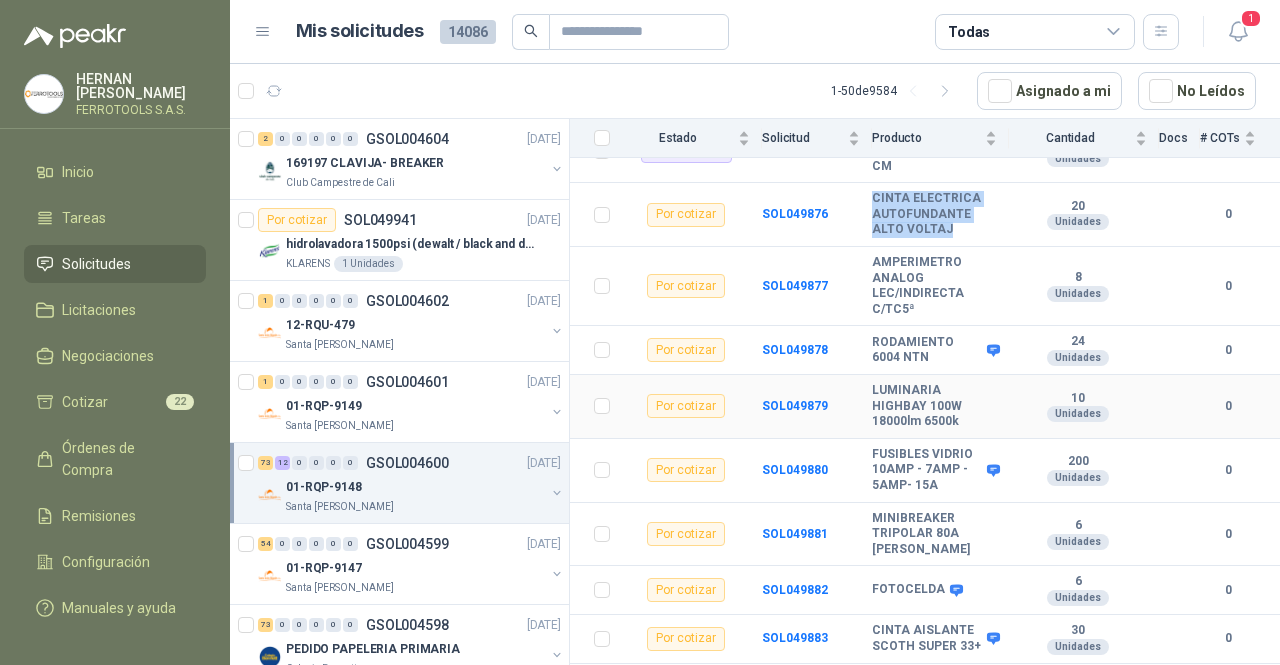 scroll, scrollTop: 1625, scrollLeft: 0, axis: vertical 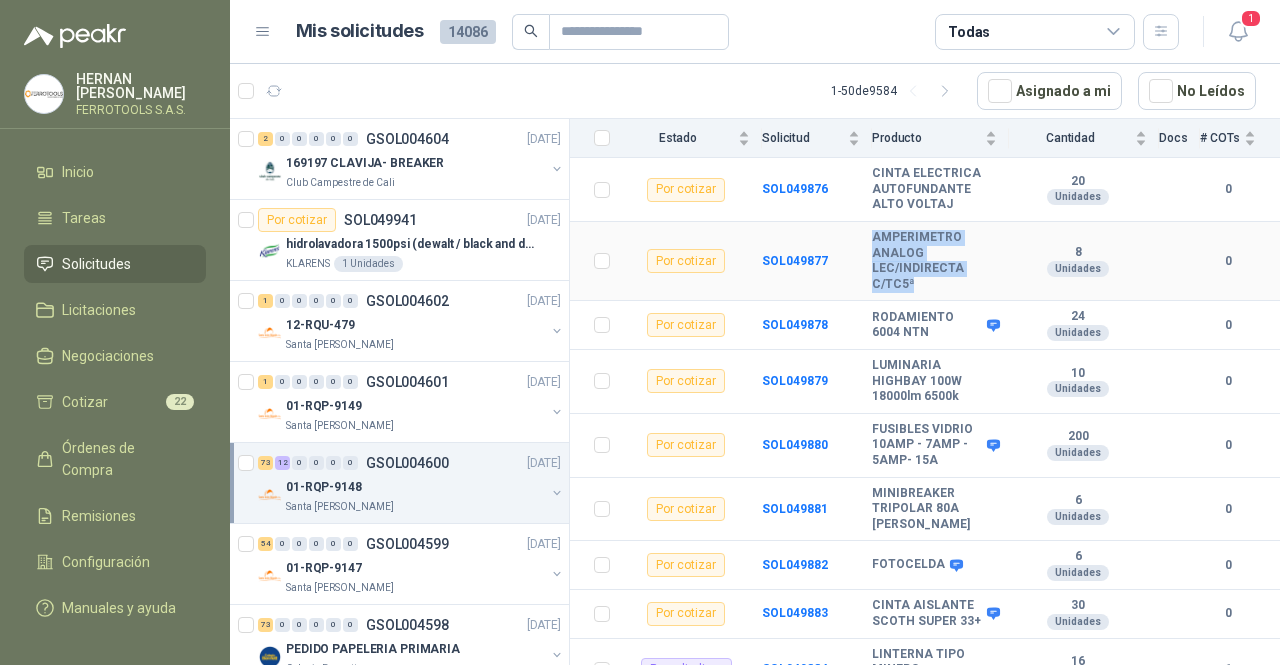 drag, startPoint x: 915, startPoint y: 292, endPoint x: 866, endPoint y: 244, distance: 68.593 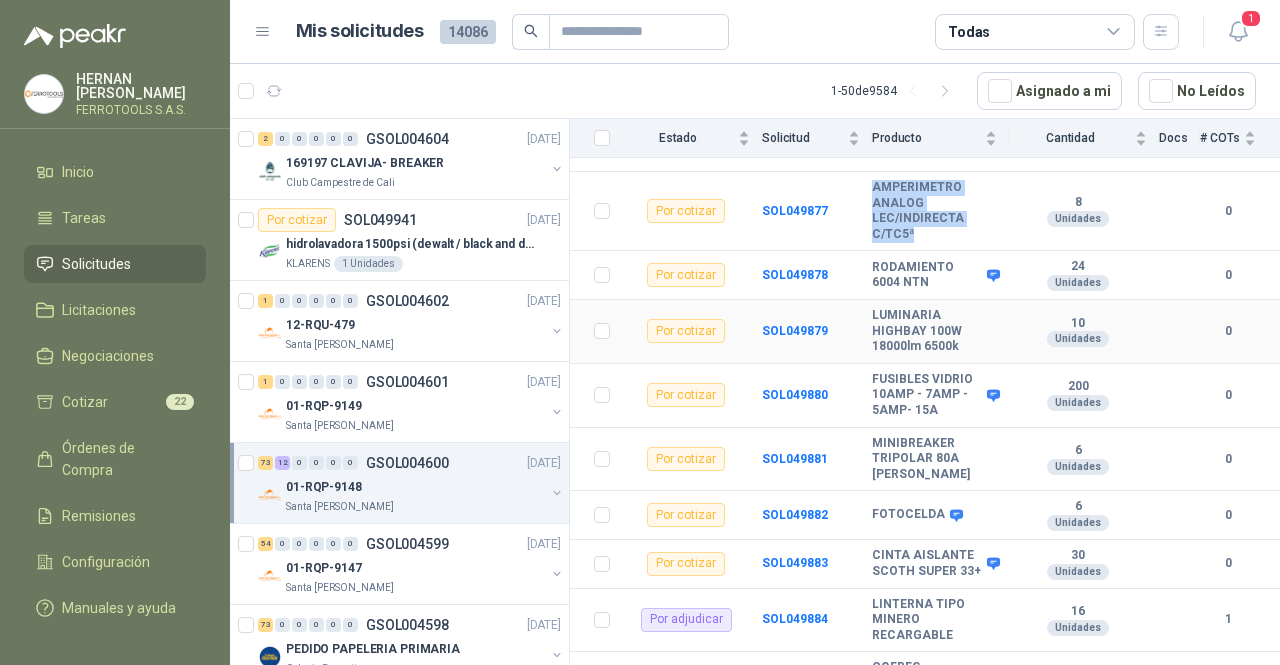 scroll, scrollTop: 1678, scrollLeft: 0, axis: vertical 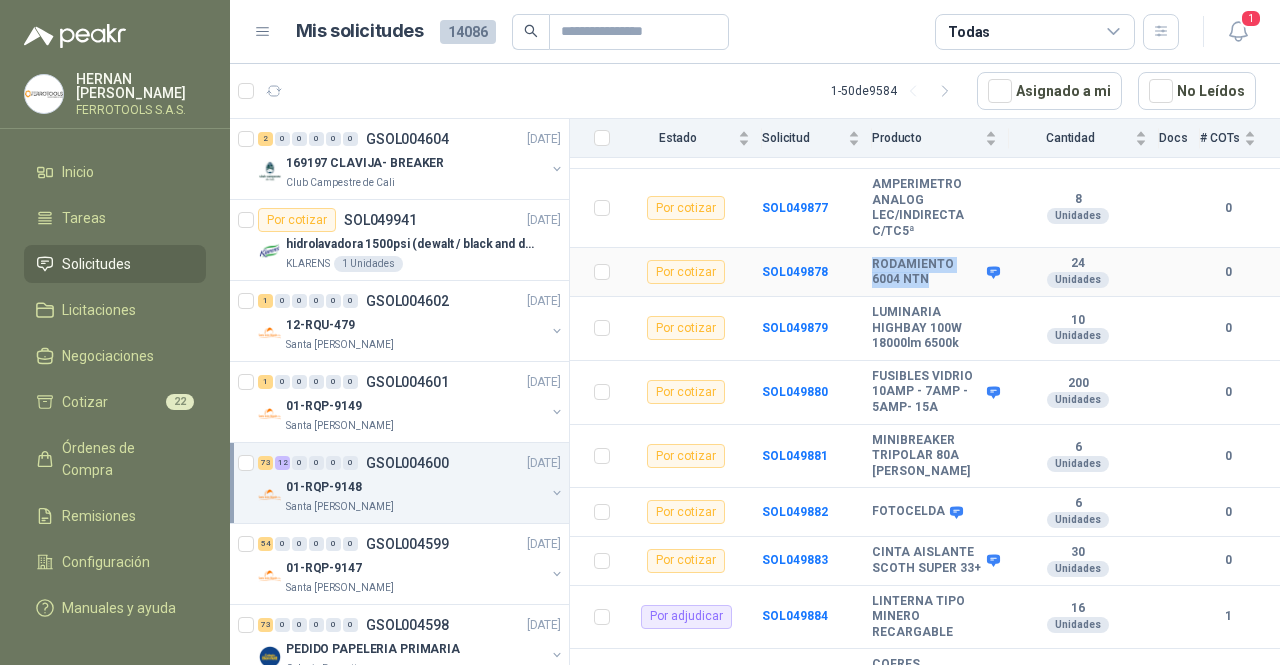 drag, startPoint x: 932, startPoint y: 289, endPoint x: 861, endPoint y: 277, distance: 72.00694 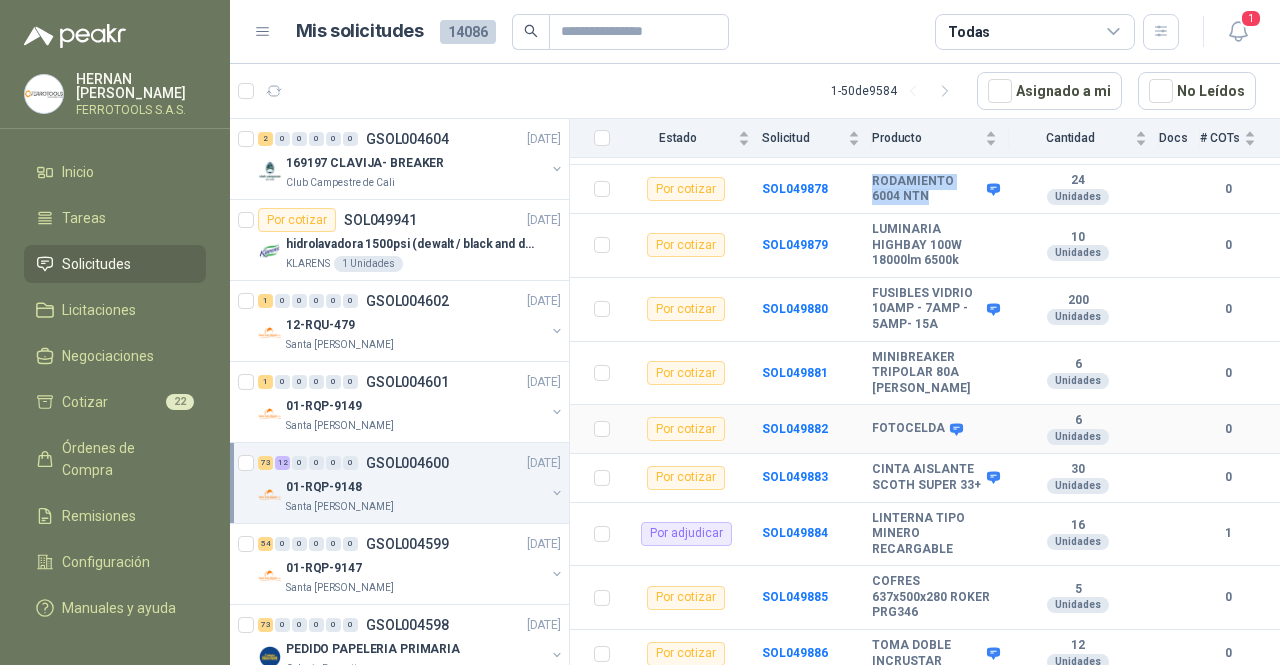 scroll, scrollTop: 1762, scrollLeft: 0, axis: vertical 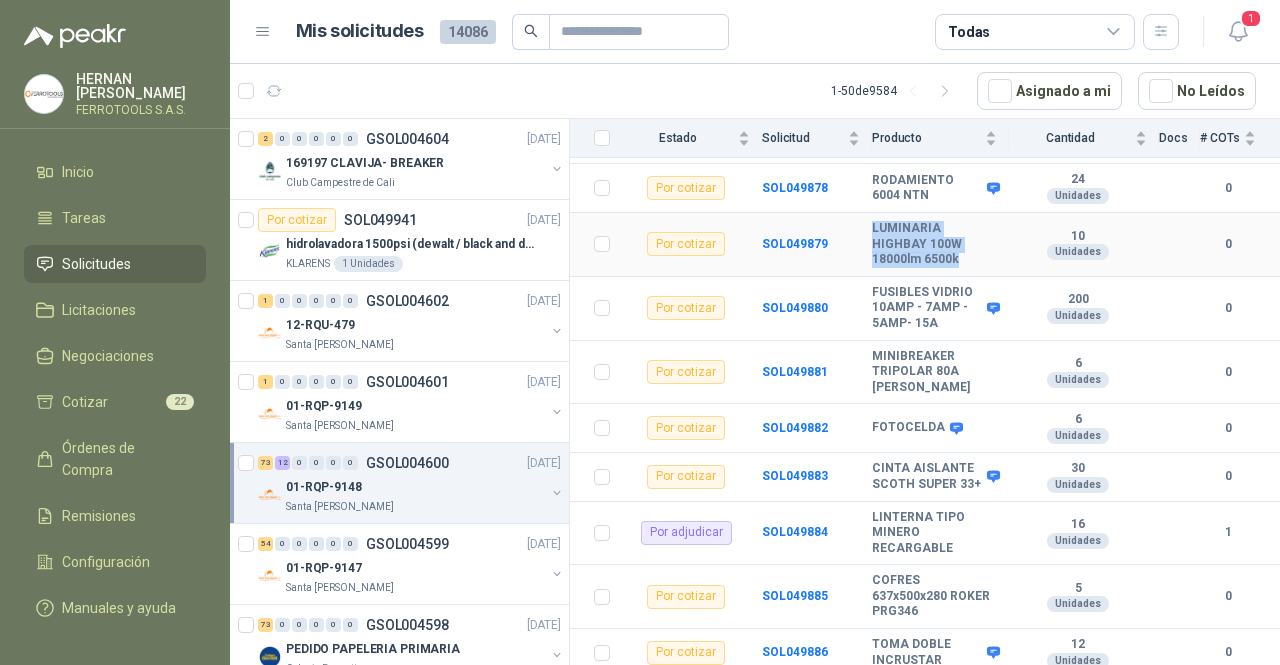 drag, startPoint x: 961, startPoint y: 265, endPoint x: 867, endPoint y: 239, distance: 97.52948 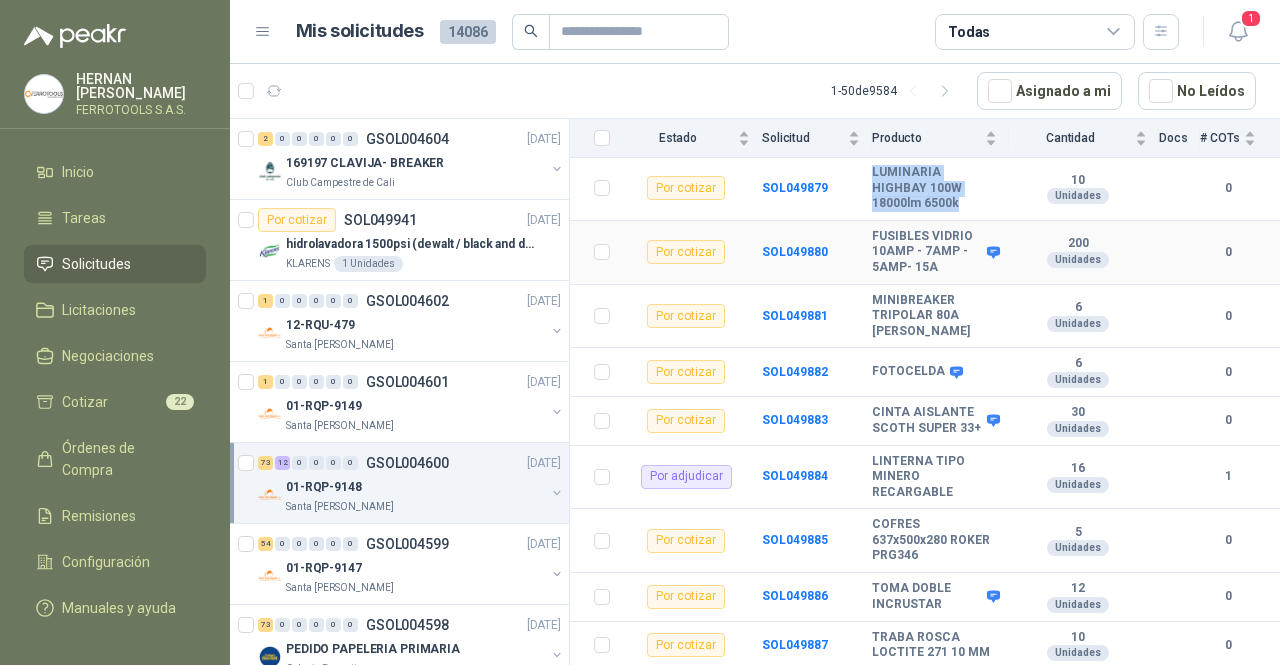 scroll, scrollTop: 1854, scrollLeft: 0, axis: vertical 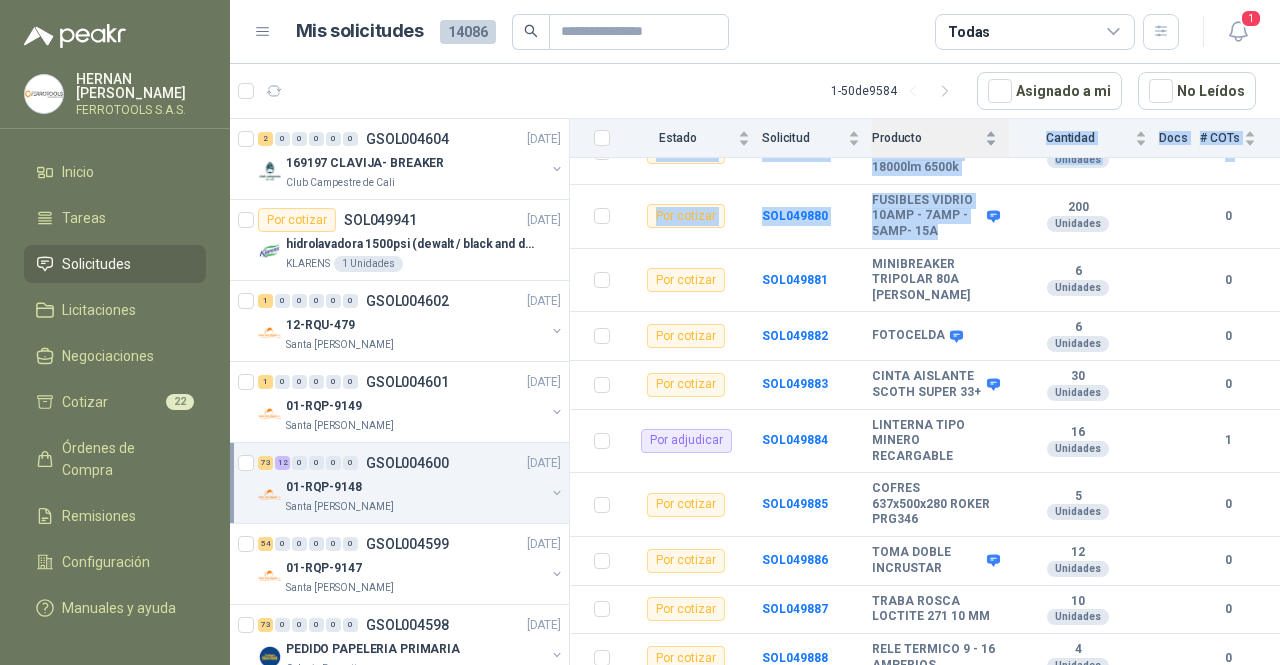 drag, startPoint x: 903, startPoint y: 258, endPoint x: 872, endPoint y: 148, distance: 114.28473 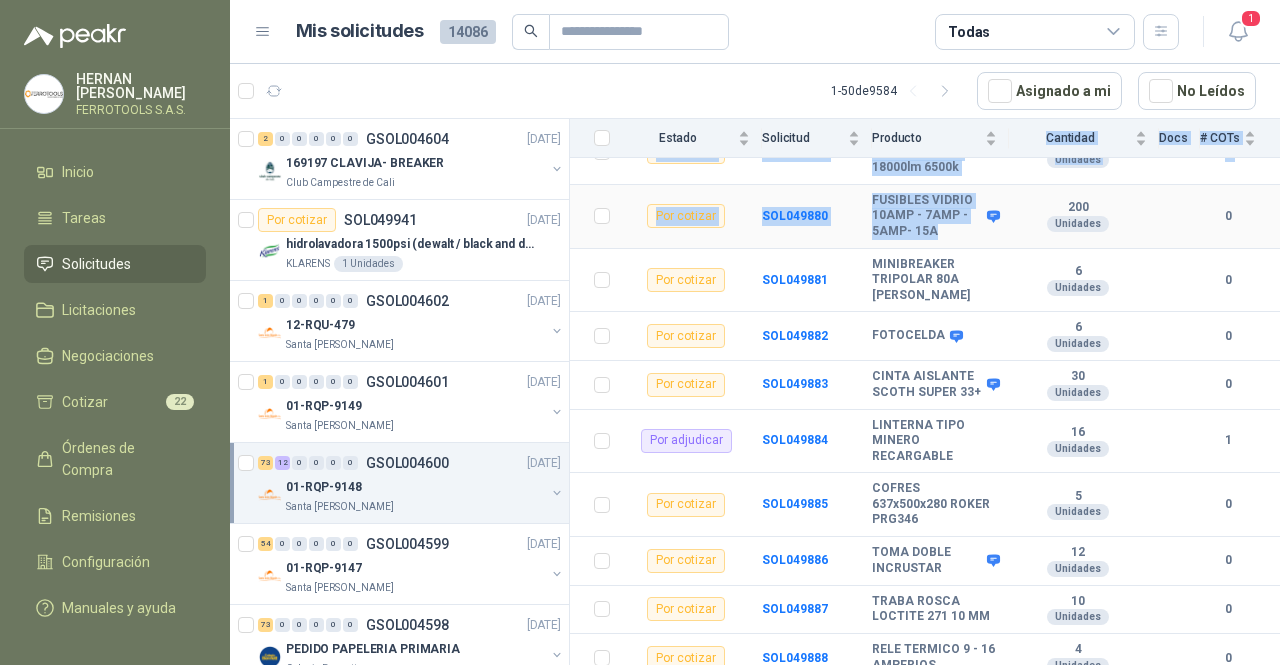 click on "FUSIBLES VIDRIO 10AMP - 7AMP - 5AMP- 15A" at bounding box center (927, 216) 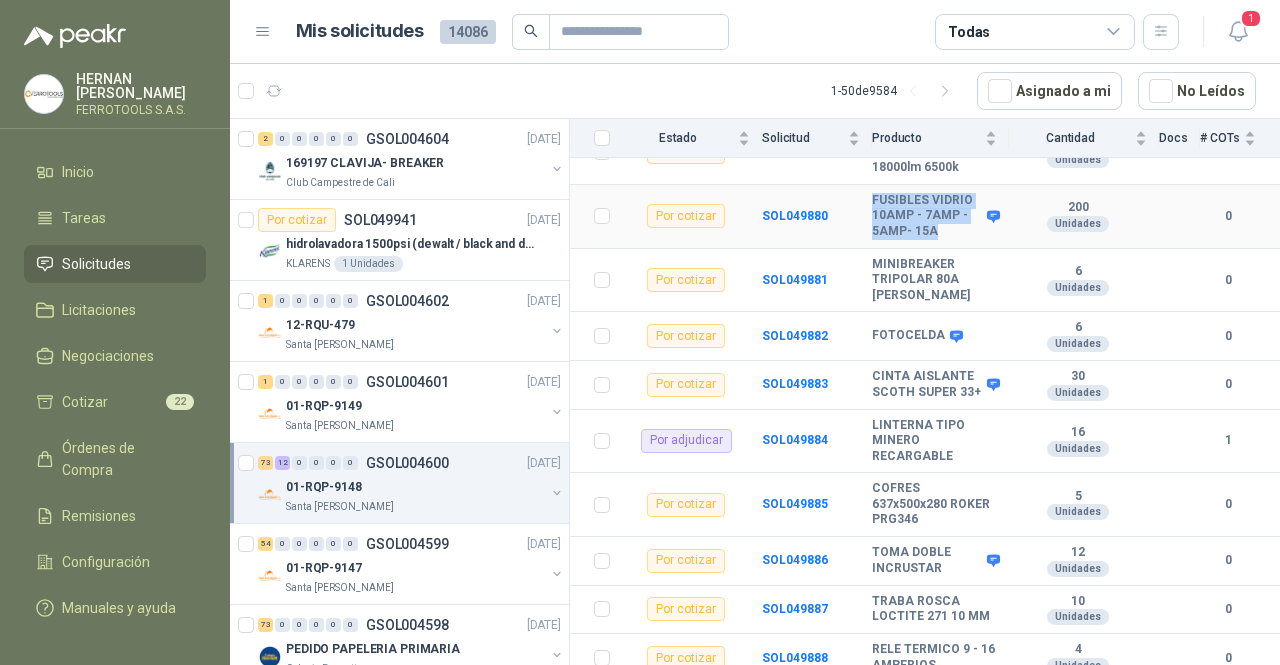 drag, startPoint x: 913, startPoint y: 255, endPoint x: 873, endPoint y: 210, distance: 60.207973 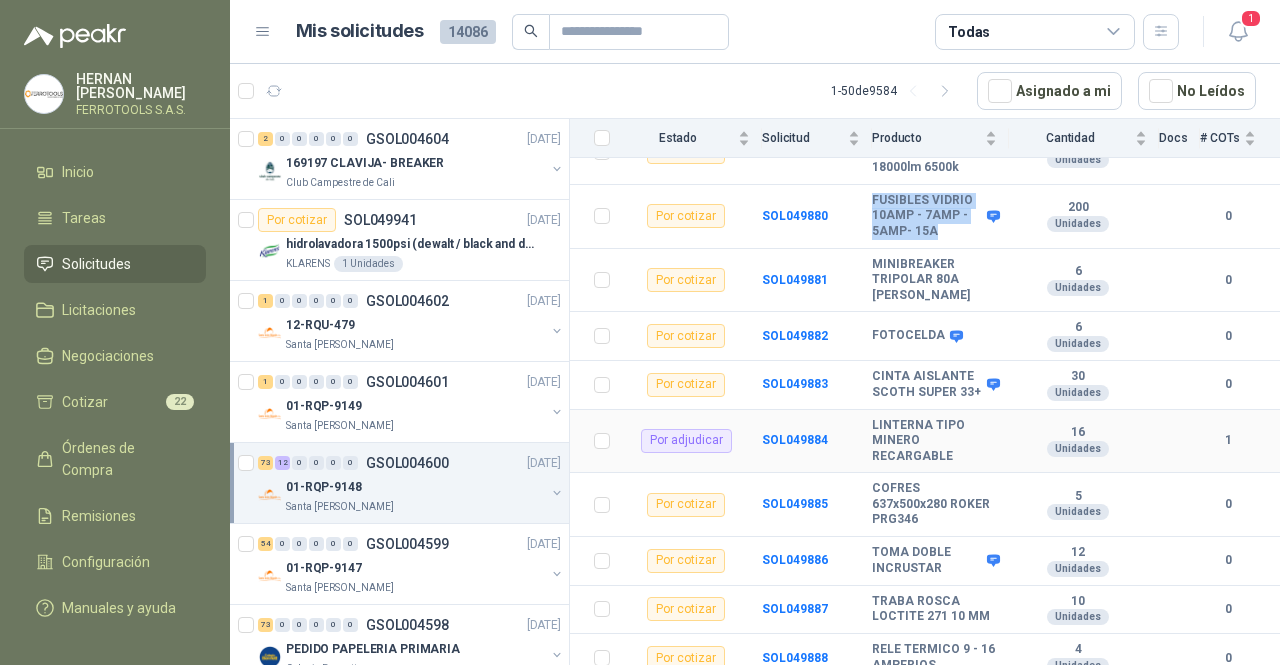 scroll, scrollTop: 1924, scrollLeft: 0, axis: vertical 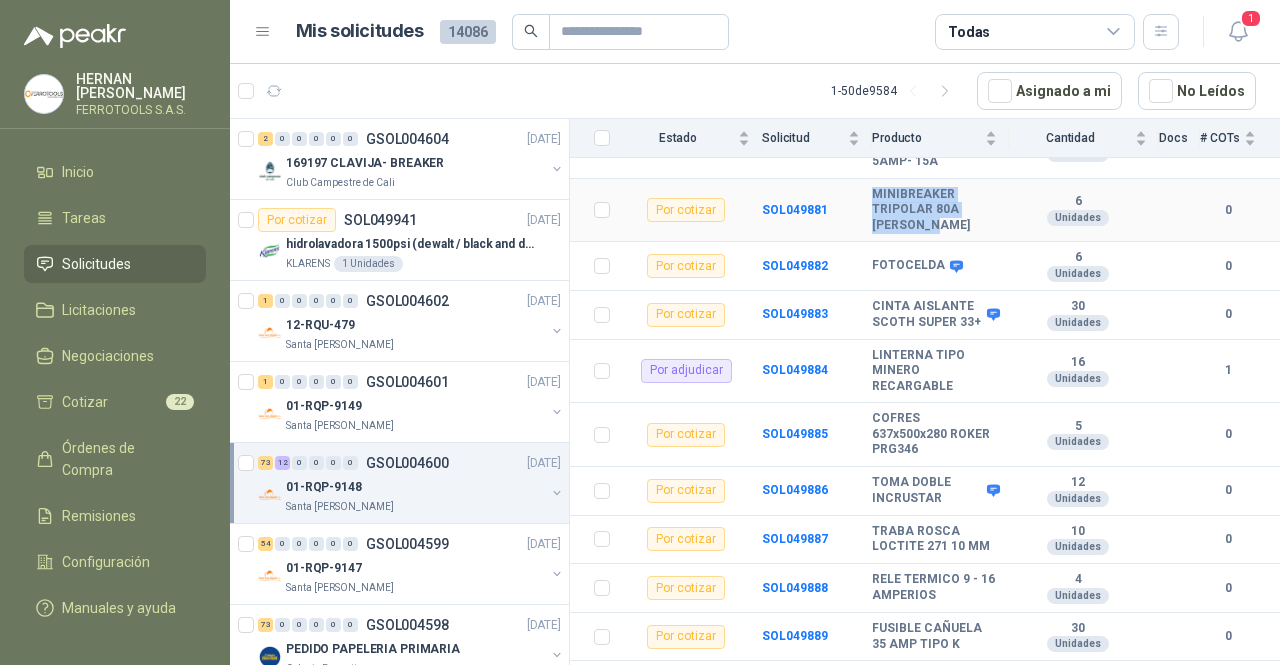 drag, startPoint x: 942, startPoint y: 245, endPoint x: 870, endPoint y: 218, distance: 76.896034 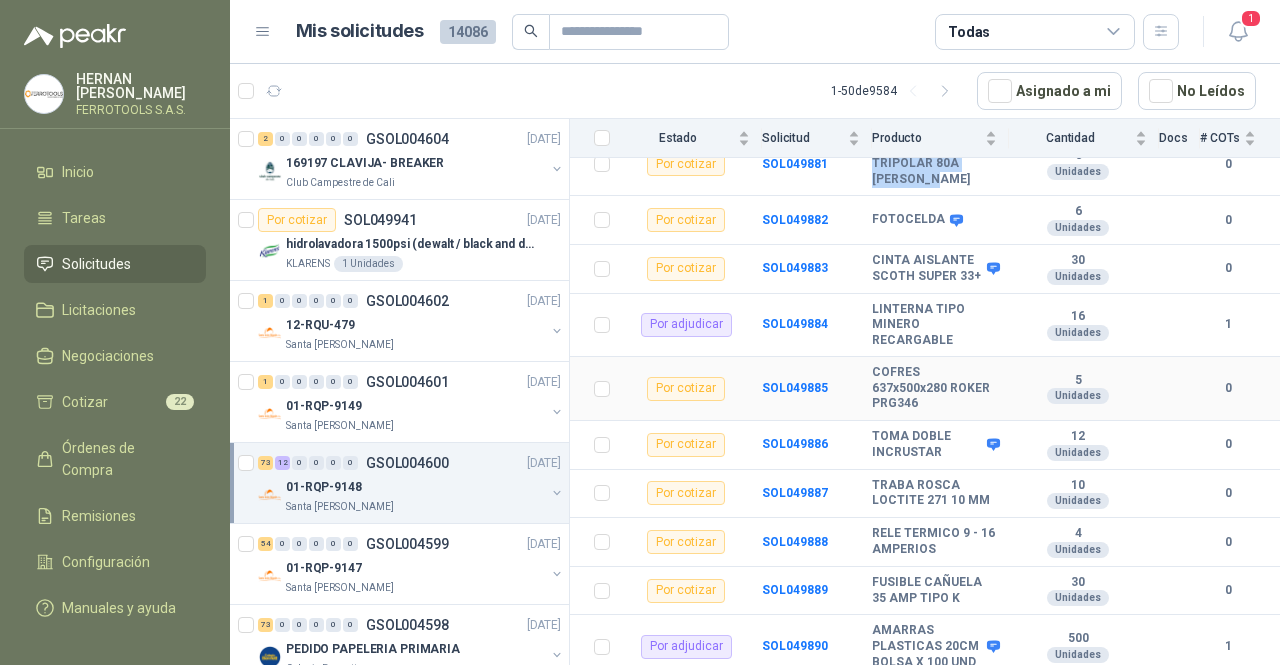 scroll, scrollTop: 2000, scrollLeft: 0, axis: vertical 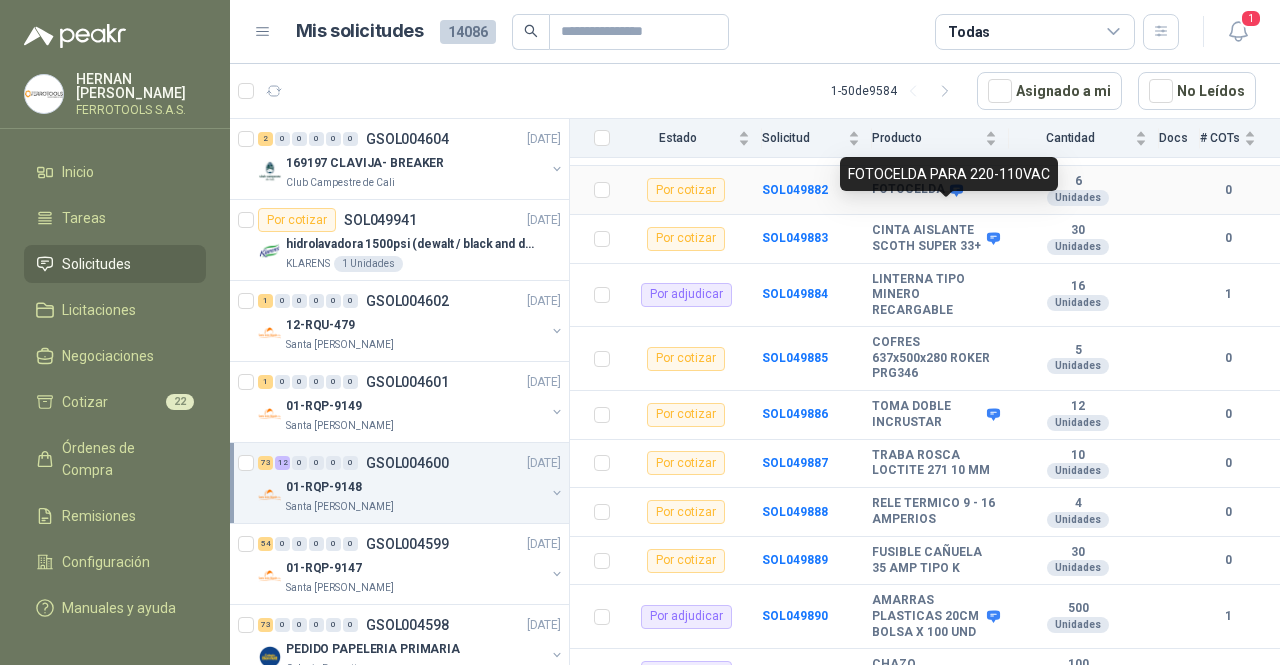 click 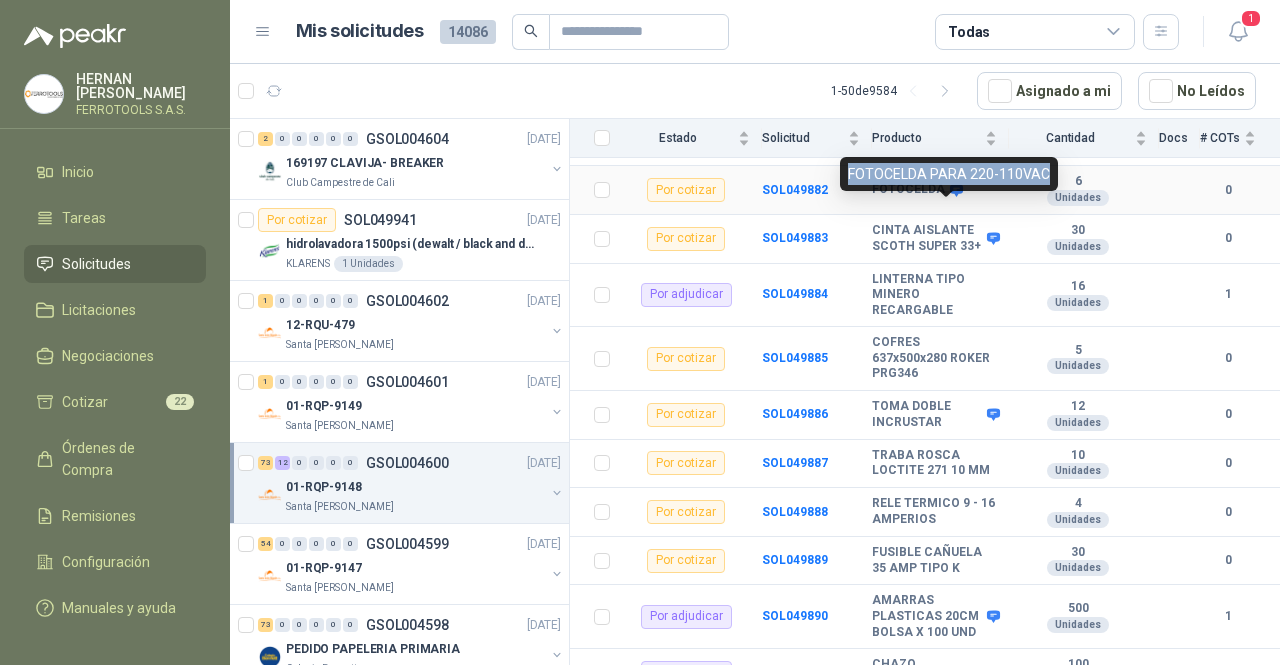 drag, startPoint x: 1043, startPoint y: 177, endPoint x: 848, endPoint y: 171, distance: 195.09229 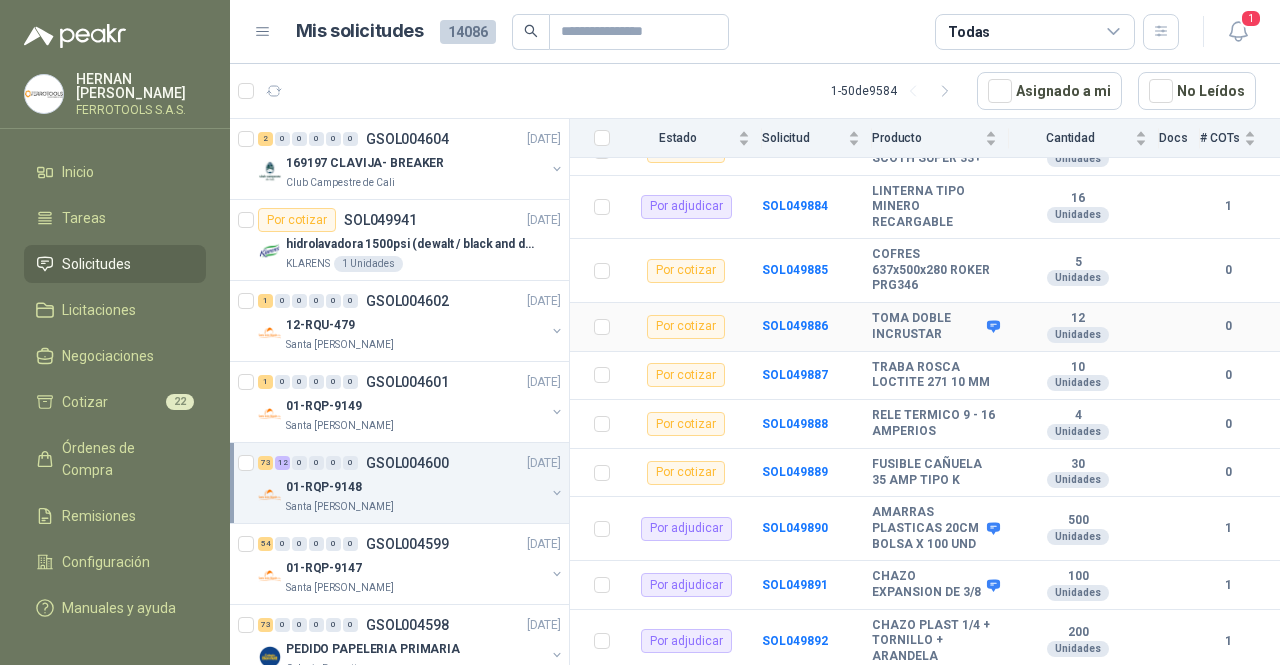 scroll, scrollTop: 2089, scrollLeft: 0, axis: vertical 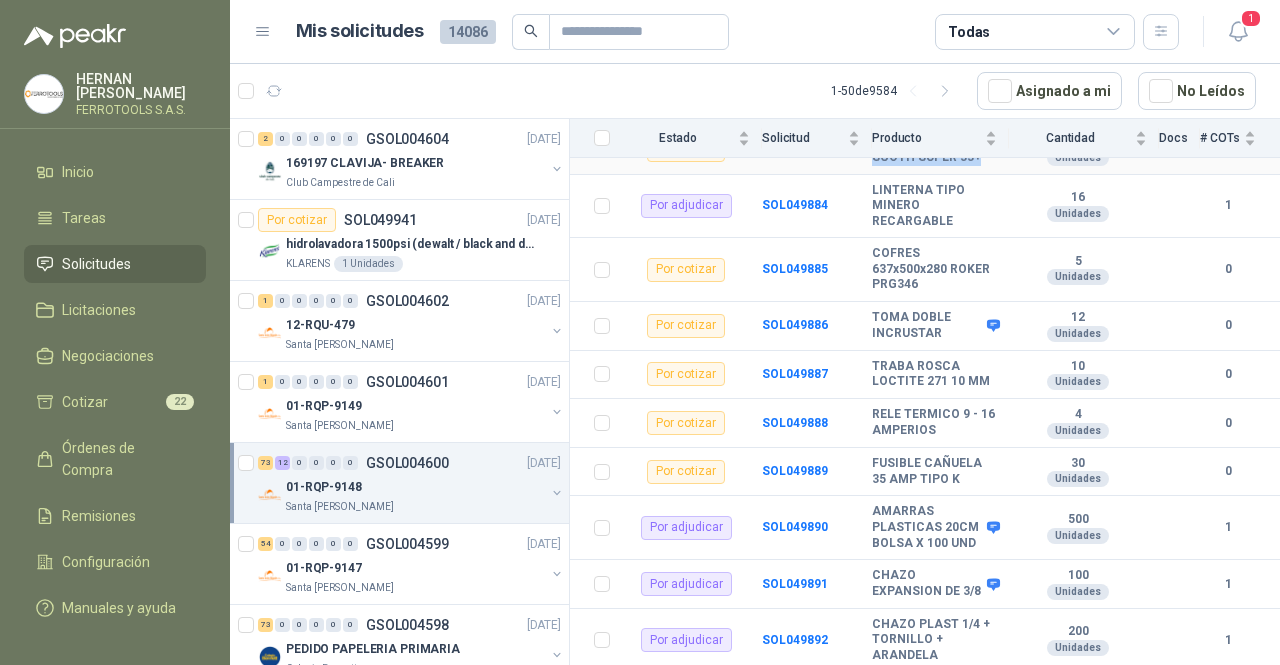 drag, startPoint x: 909, startPoint y: 198, endPoint x: 868, endPoint y: 169, distance: 50.219517 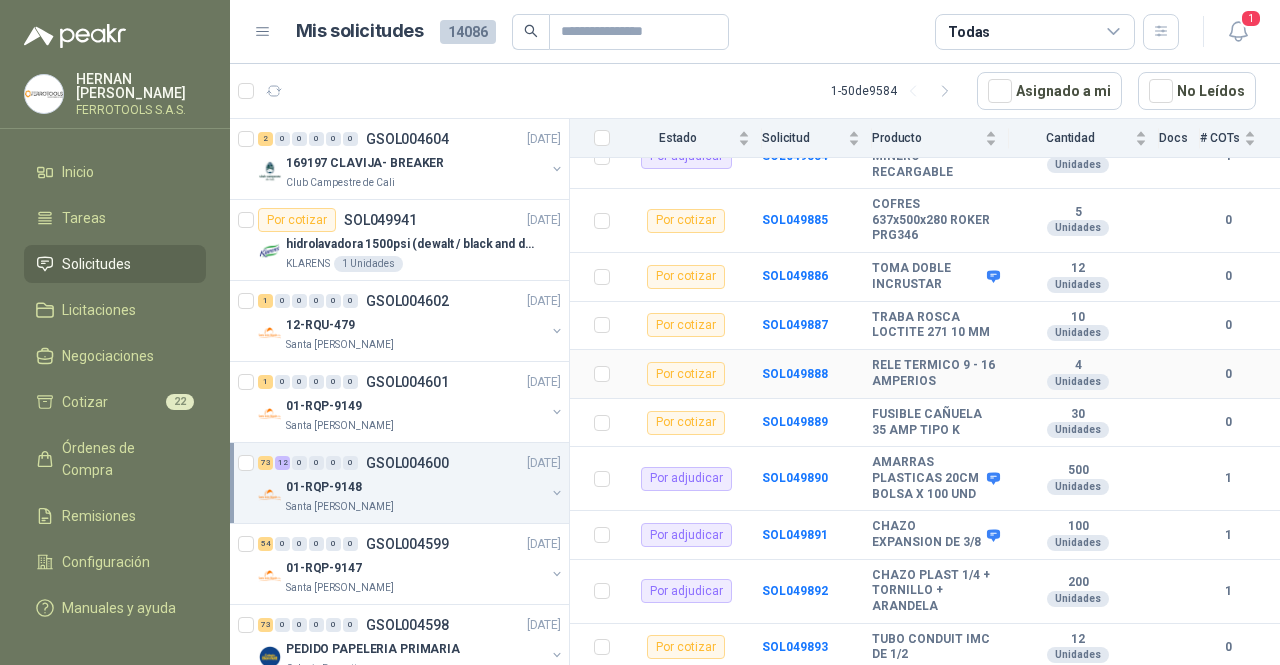scroll, scrollTop: 2139, scrollLeft: 0, axis: vertical 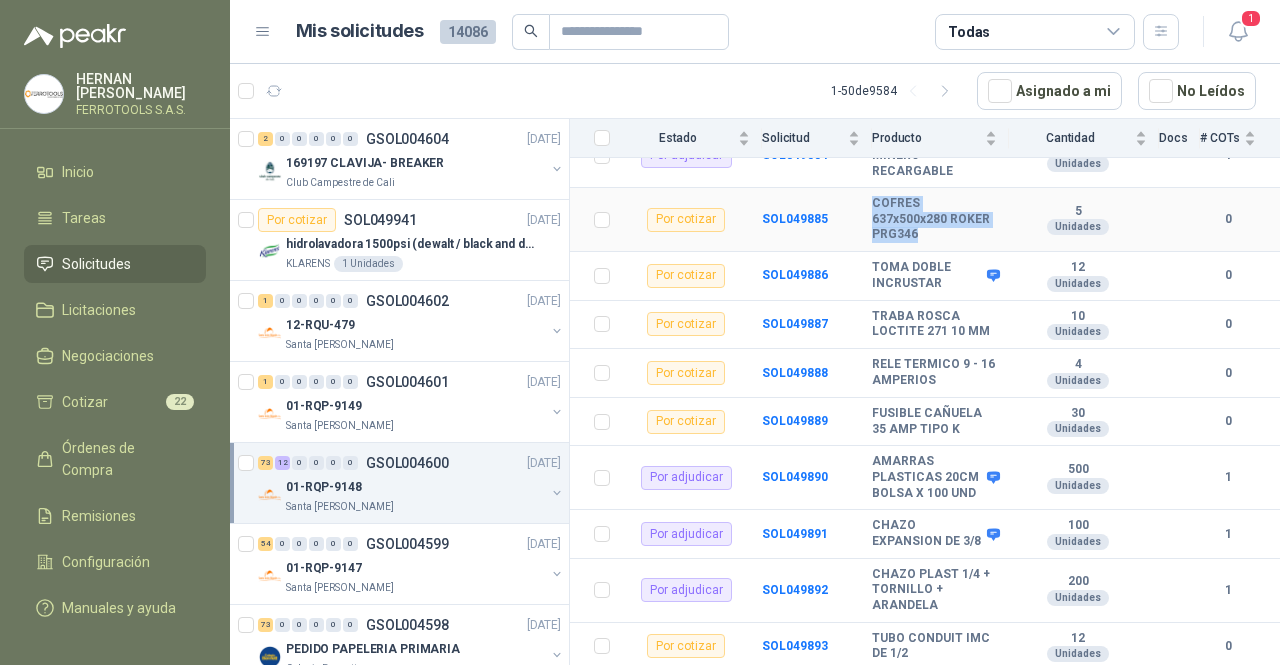 drag, startPoint x: 967, startPoint y: 272, endPoint x: 870, endPoint y: 249, distance: 99.68952 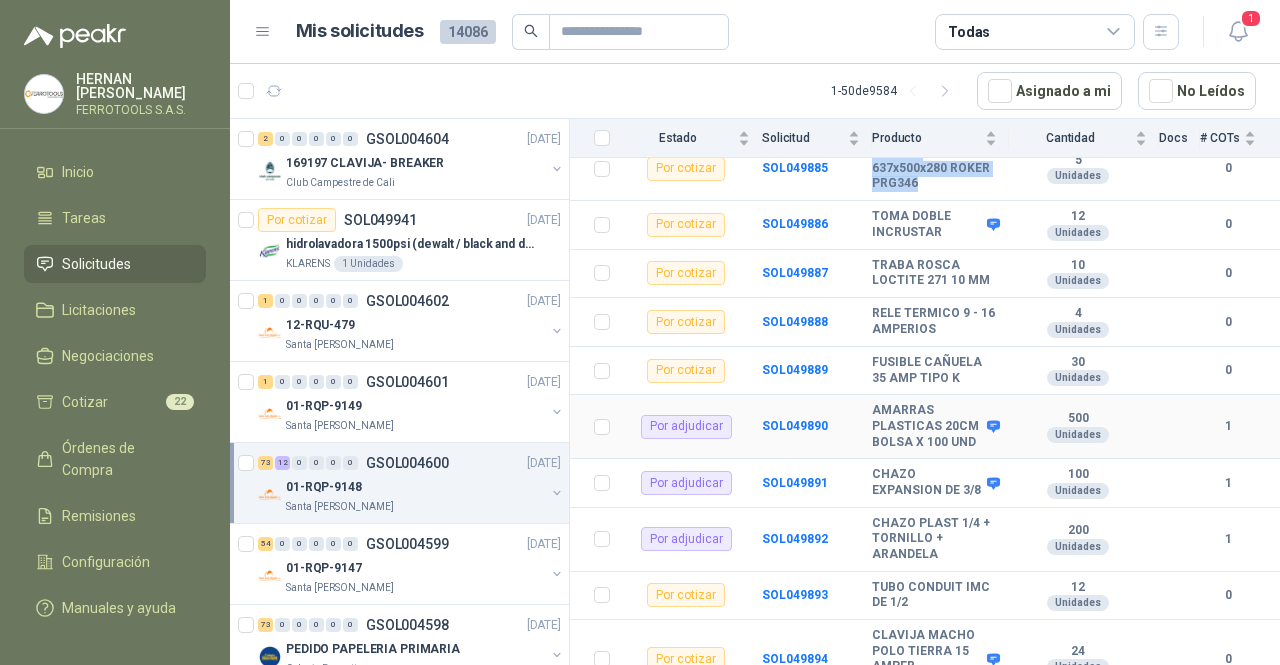 scroll, scrollTop: 2192, scrollLeft: 0, axis: vertical 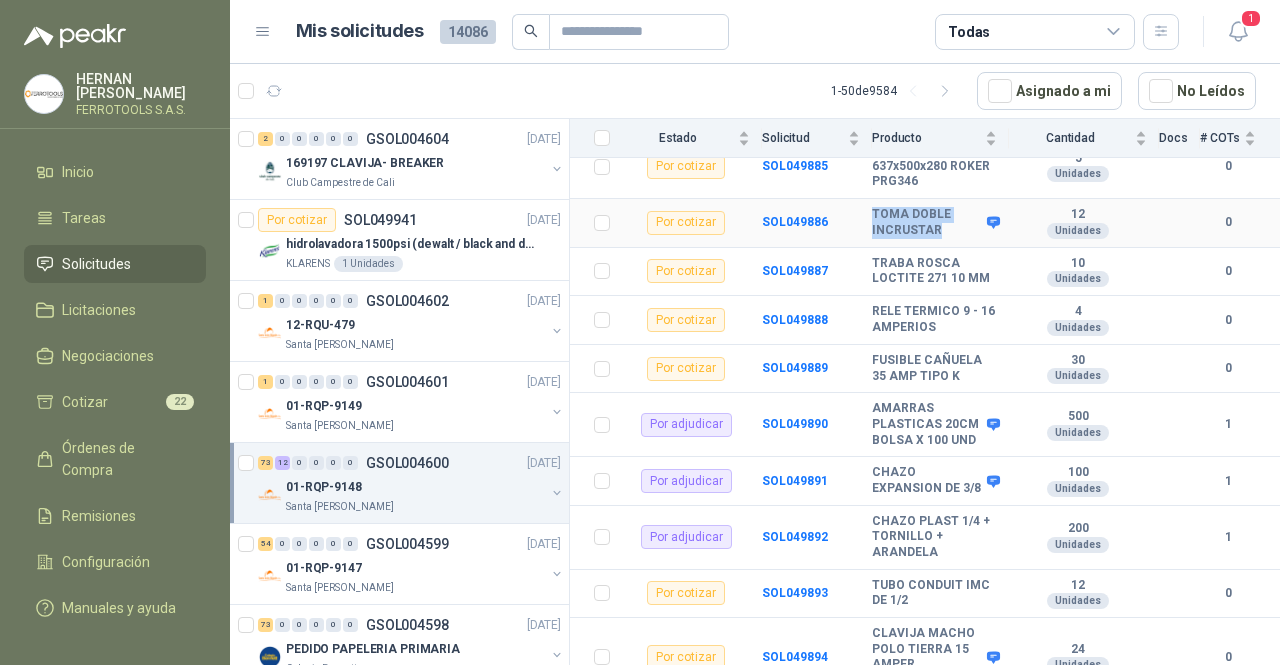 drag, startPoint x: 949, startPoint y: 275, endPoint x: 877, endPoint y: 257, distance: 74.215904 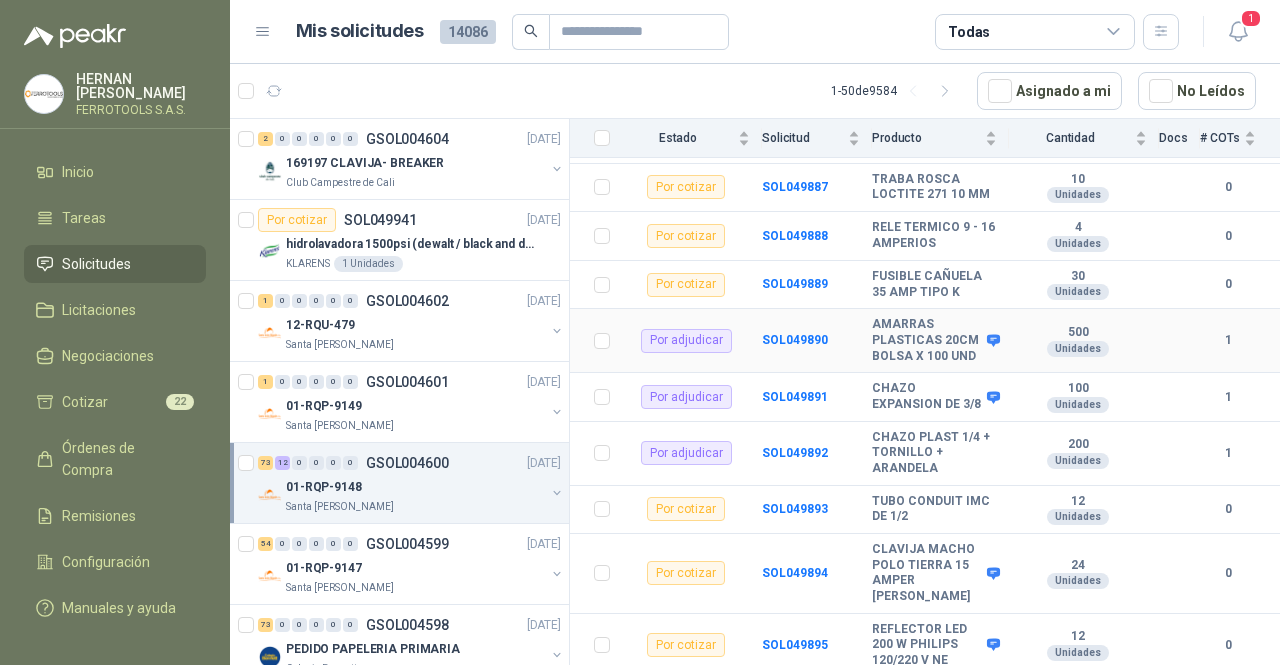 scroll, scrollTop: 2293, scrollLeft: 0, axis: vertical 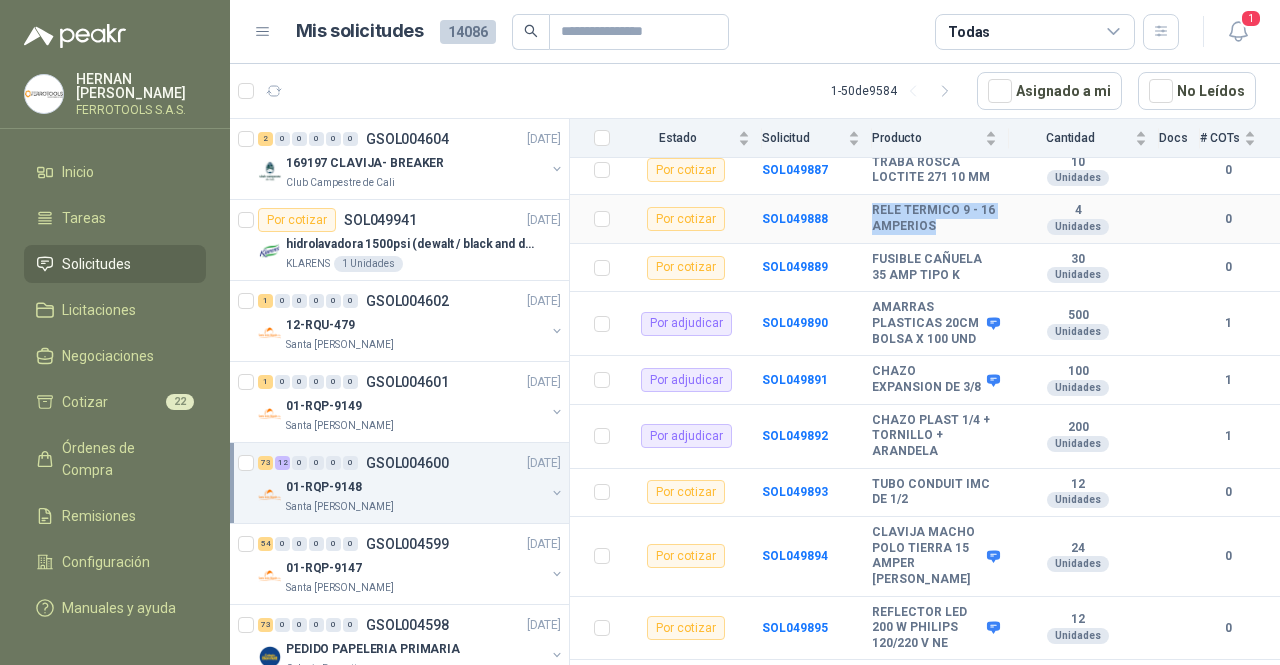 drag, startPoint x: 952, startPoint y: 280, endPoint x: 872, endPoint y: 269, distance: 80.75271 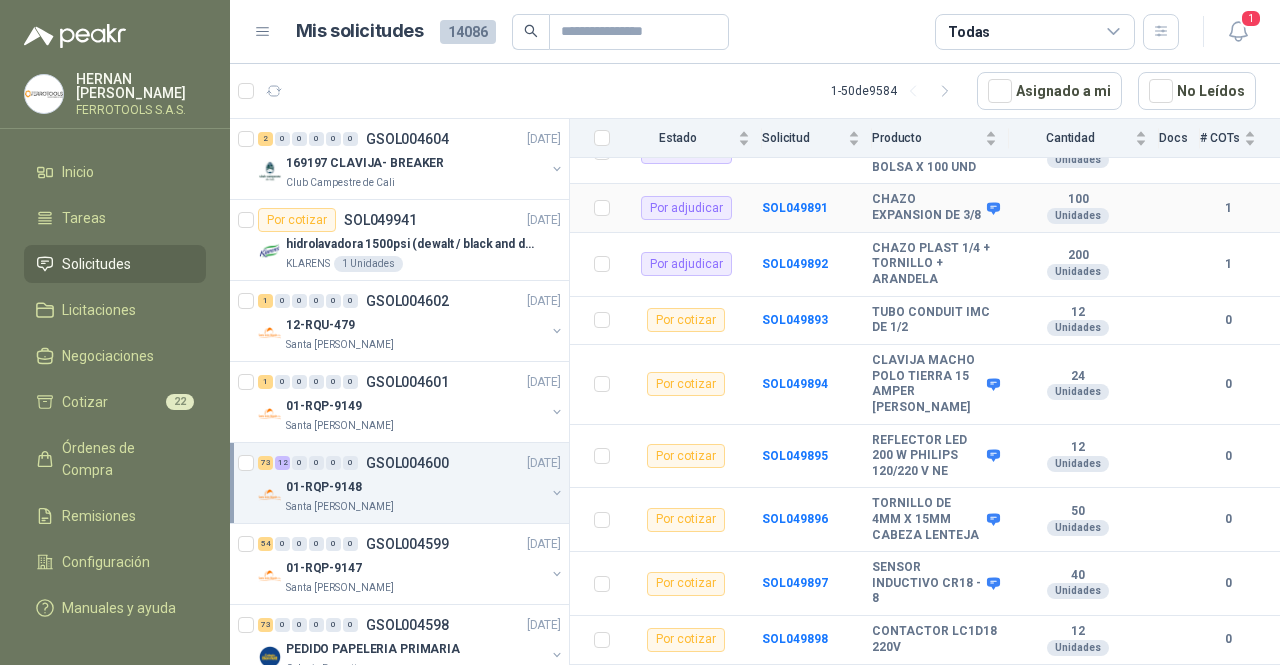 scroll, scrollTop: 2466, scrollLeft: 0, axis: vertical 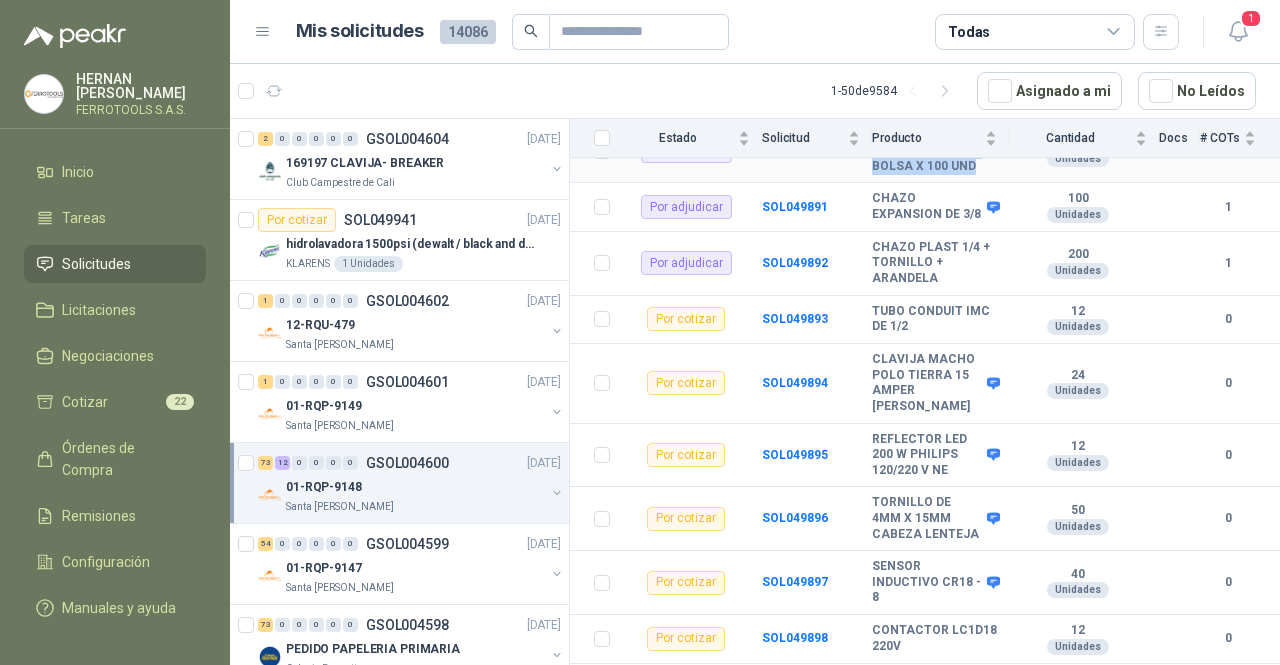 drag, startPoint x: 930, startPoint y: 247, endPoint x: 872, endPoint y: 194, distance: 78.56844 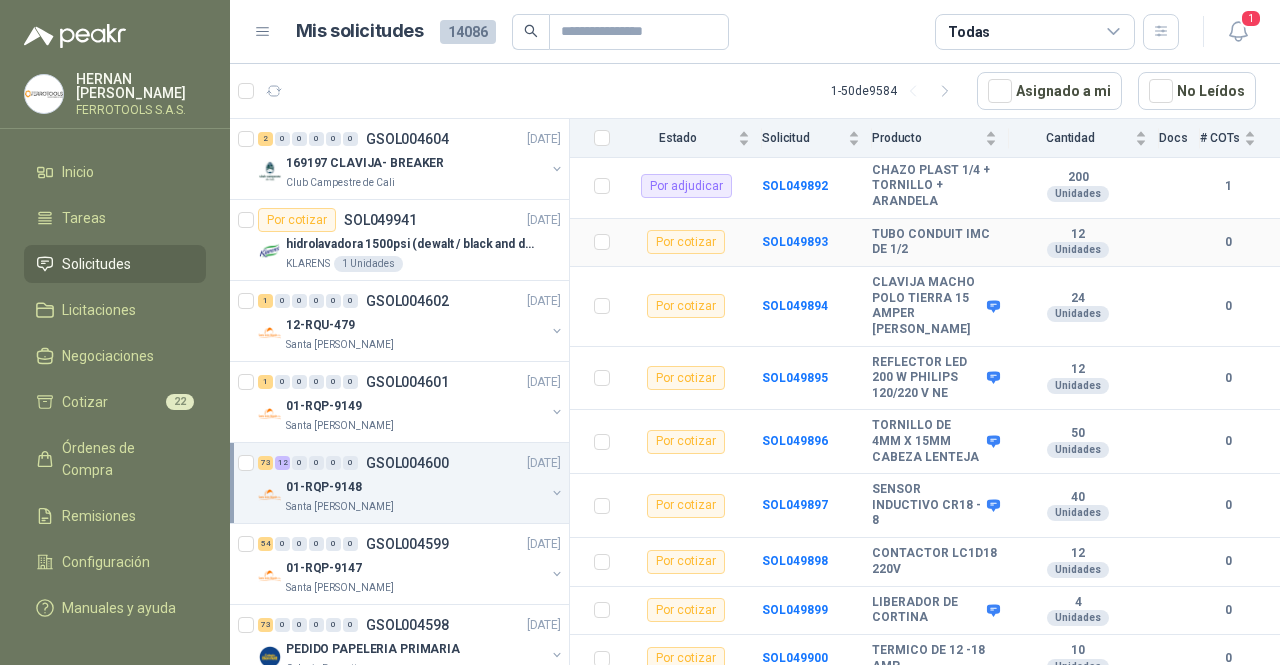 scroll, scrollTop: 2544, scrollLeft: 0, axis: vertical 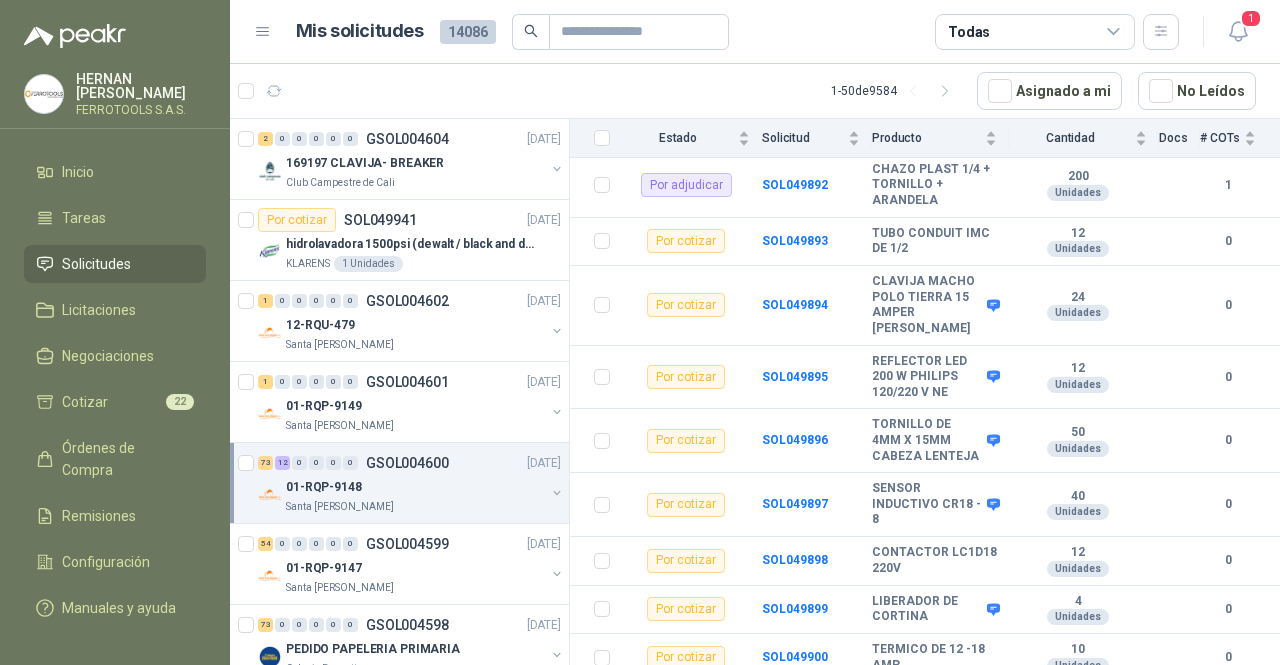 drag, startPoint x: 911, startPoint y: 227, endPoint x: 868, endPoint y: 196, distance: 53.009434 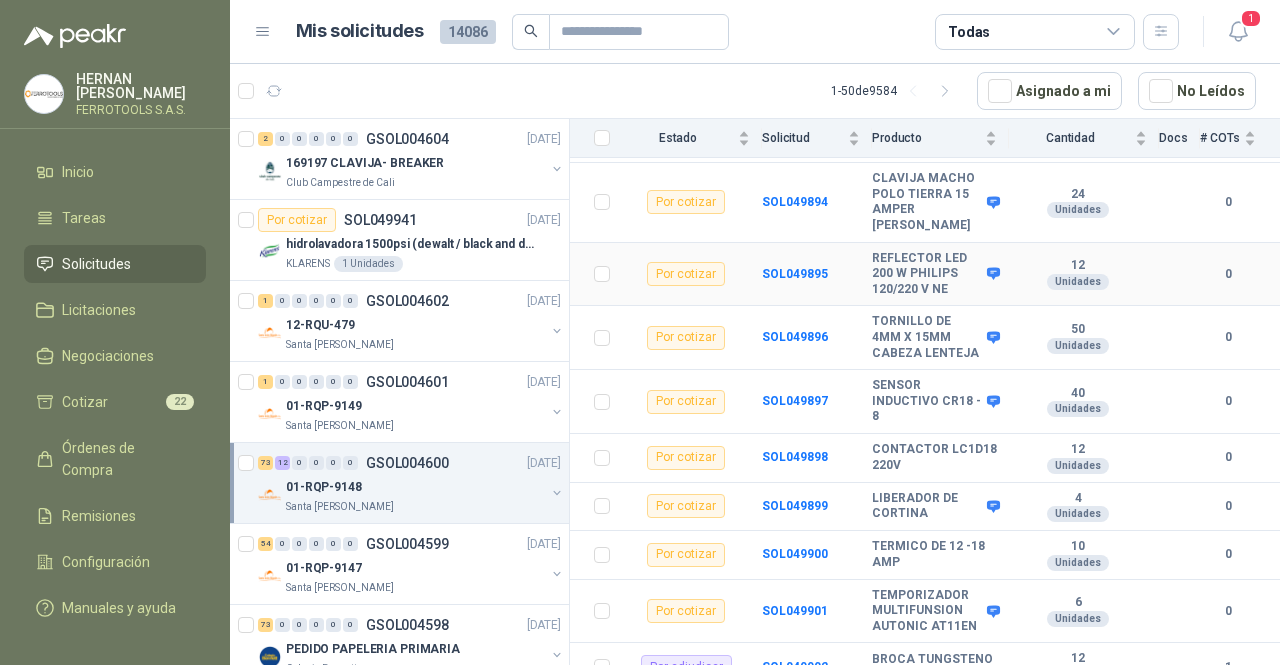 scroll, scrollTop: 2648, scrollLeft: 0, axis: vertical 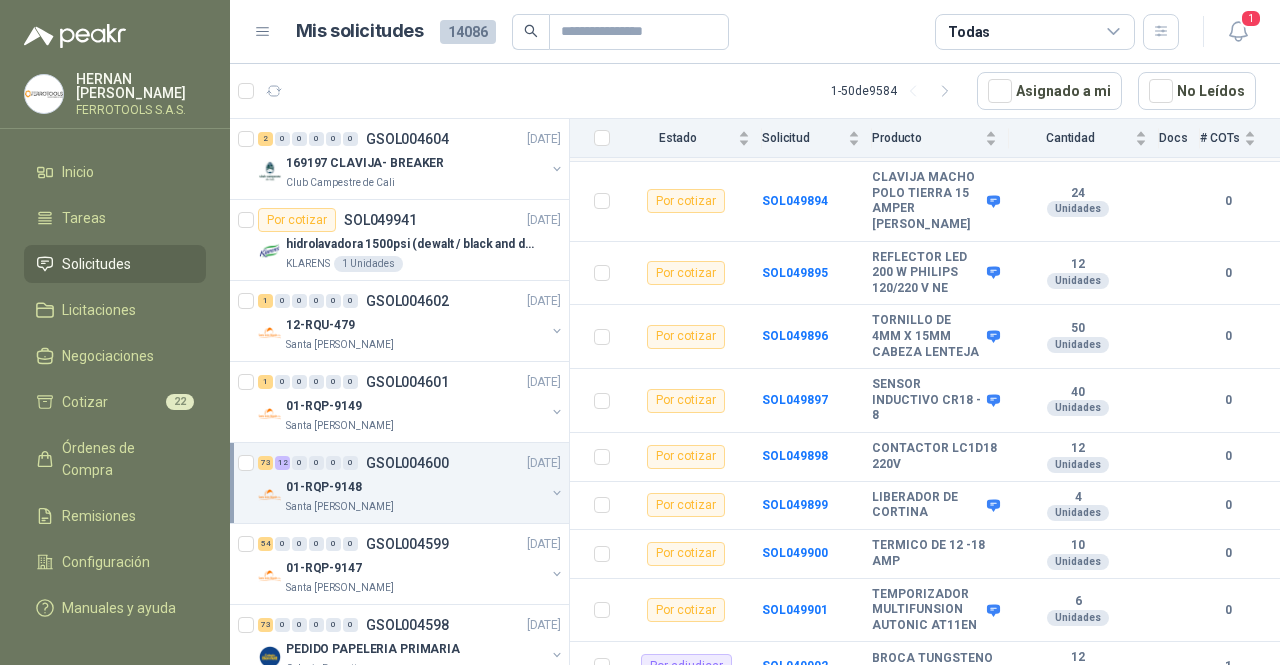 drag, startPoint x: 905, startPoint y: 235, endPoint x: 864, endPoint y: 226, distance: 41.976185 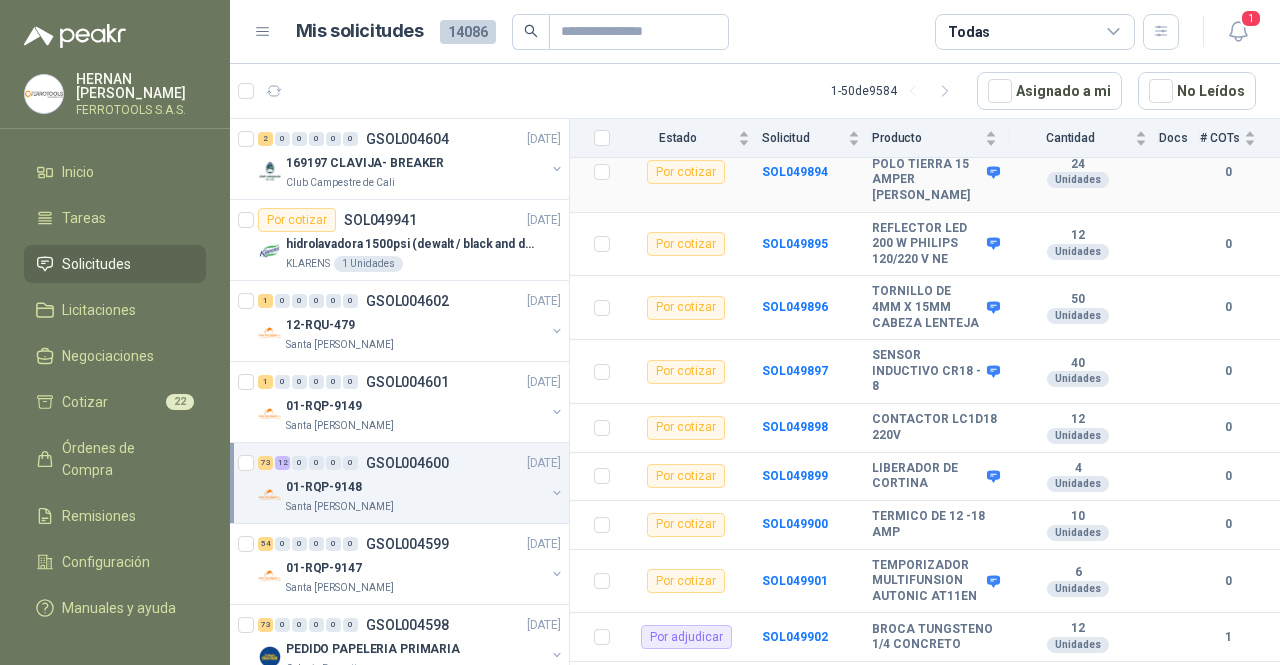 scroll, scrollTop: 2692, scrollLeft: 0, axis: vertical 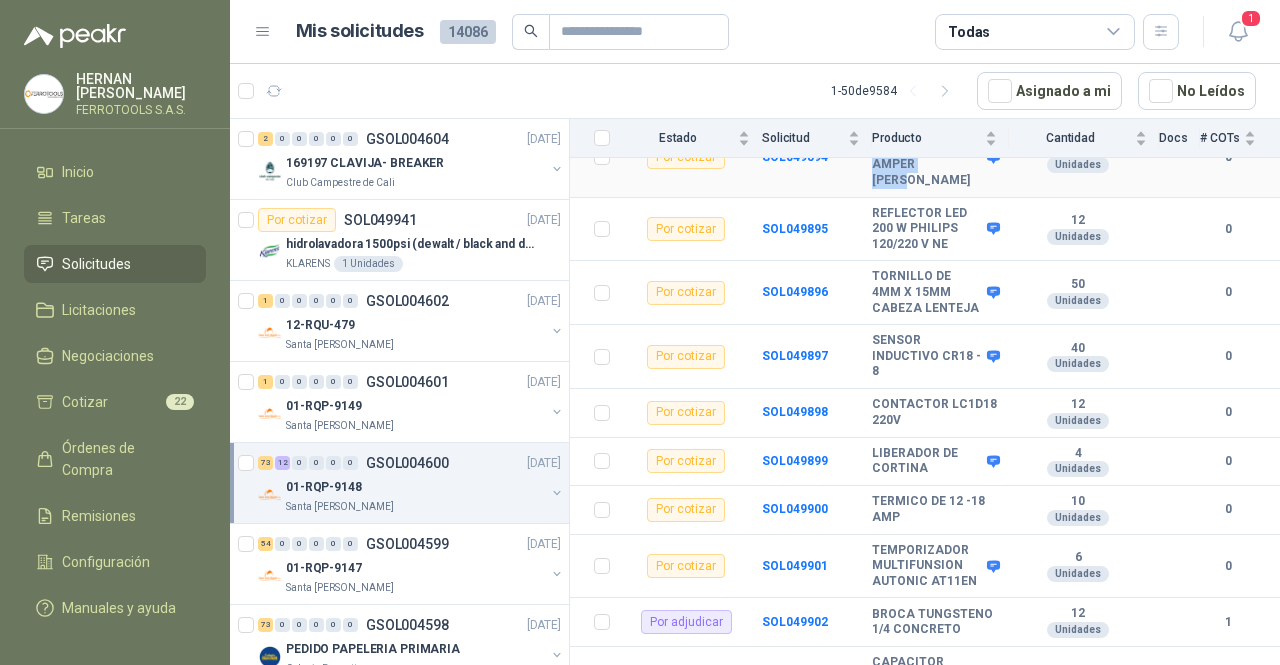drag, startPoint x: 956, startPoint y: 251, endPoint x: 868, endPoint y: 225, distance: 91.76056 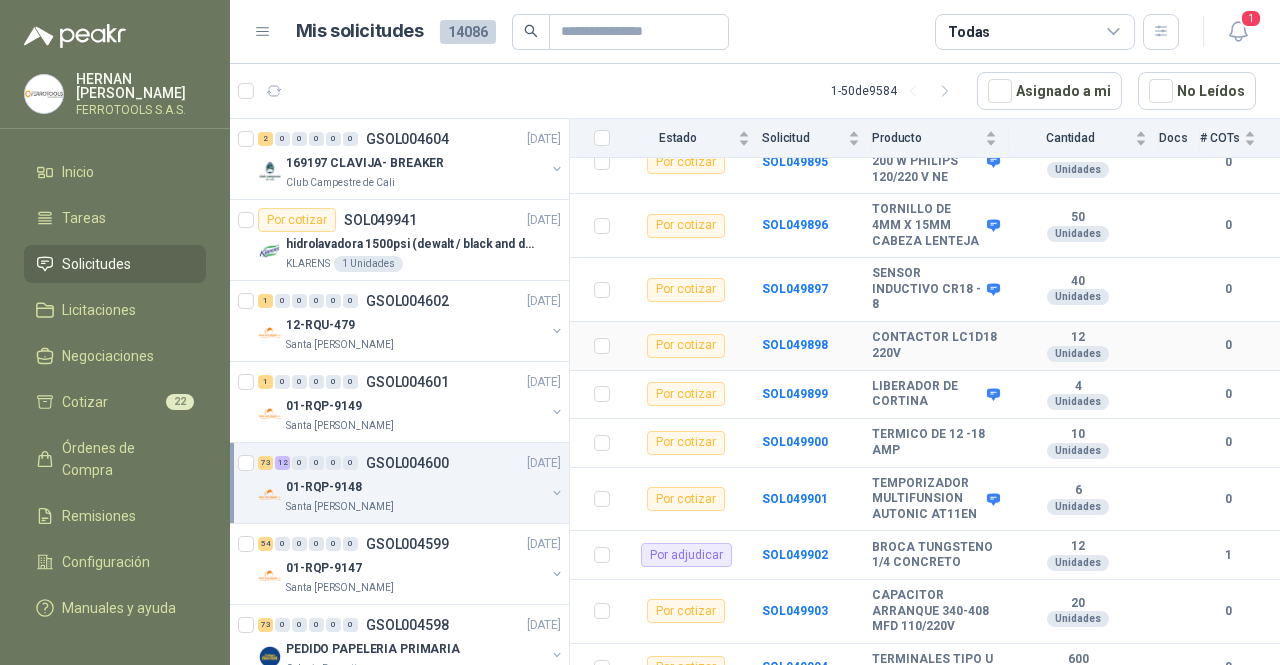scroll, scrollTop: 2760, scrollLeft: 0, axis: vertical 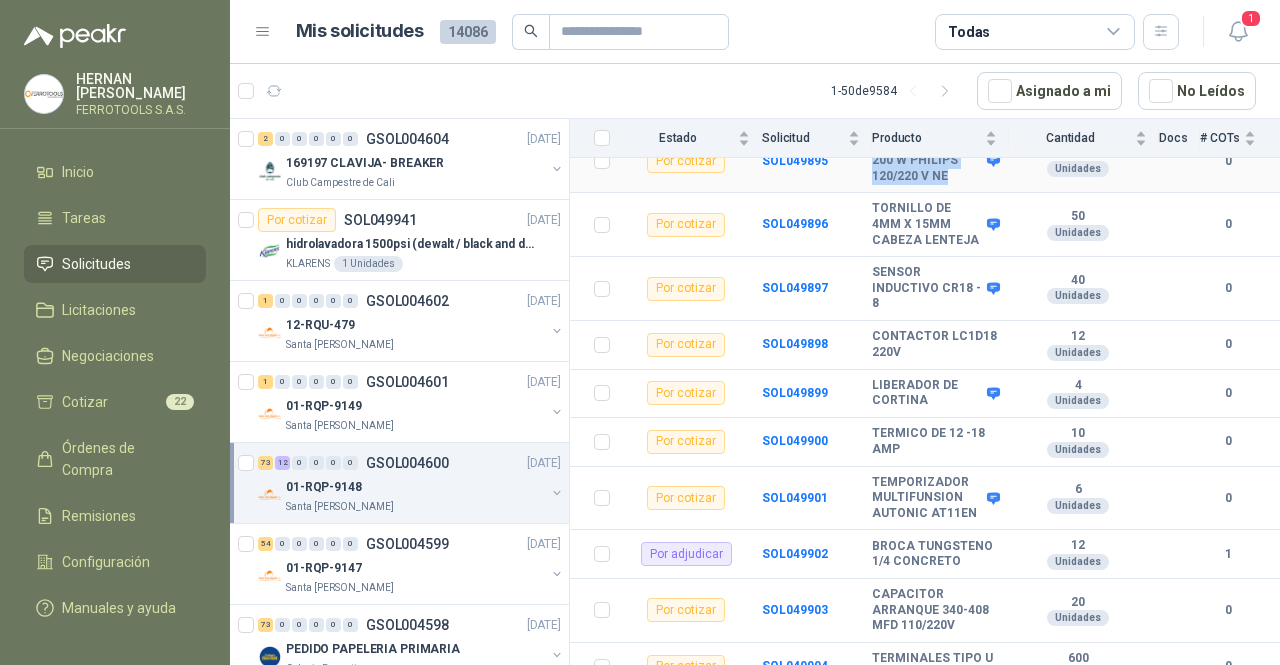 drag, startPoint x: 954, startPoint y: 240, endPoint x: 867, endPoint y: 221, distance: 89.050545 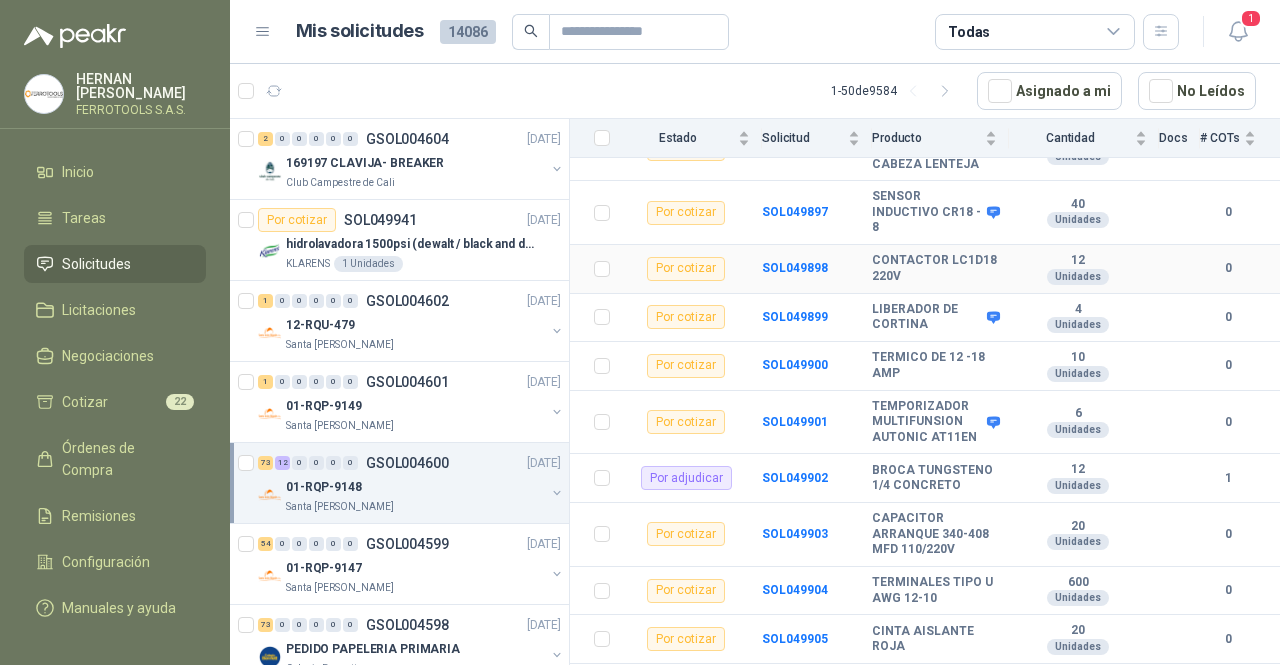 scroll, scrollTop: 2839, scrollLeft: 0, axis: vertical 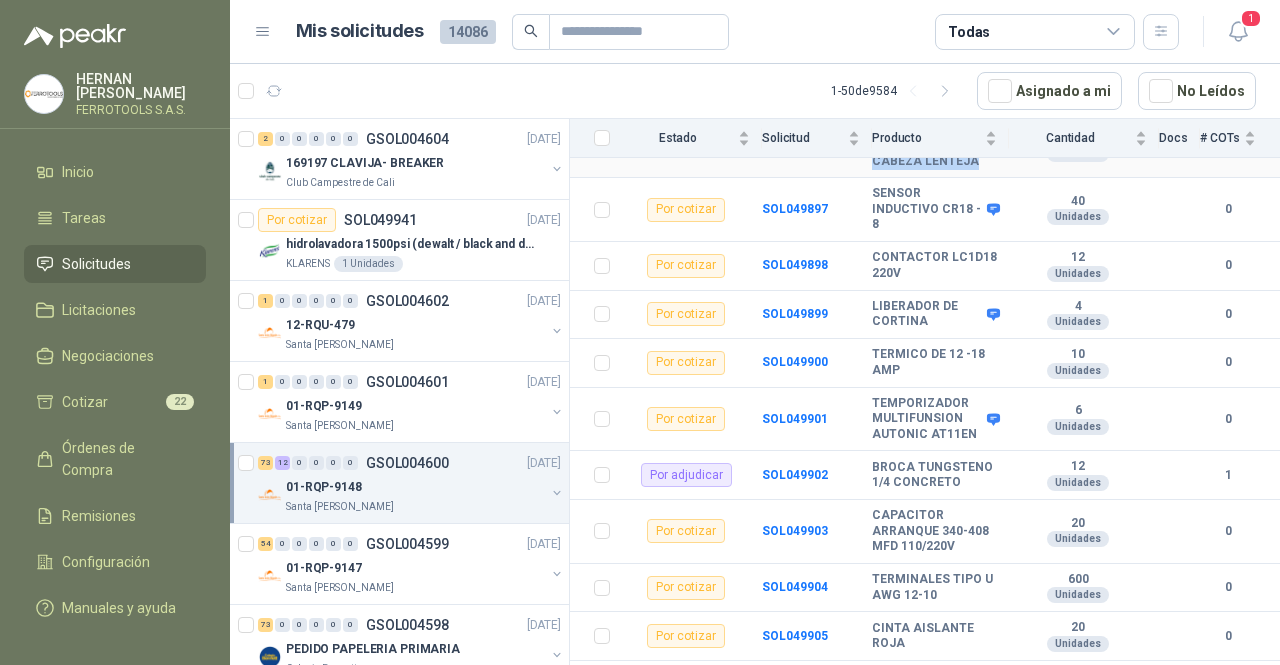 drag, startPoint x: 925, startPoint y: 246, endPoint x: 869, endPoint y: 205, distance: 69.40461 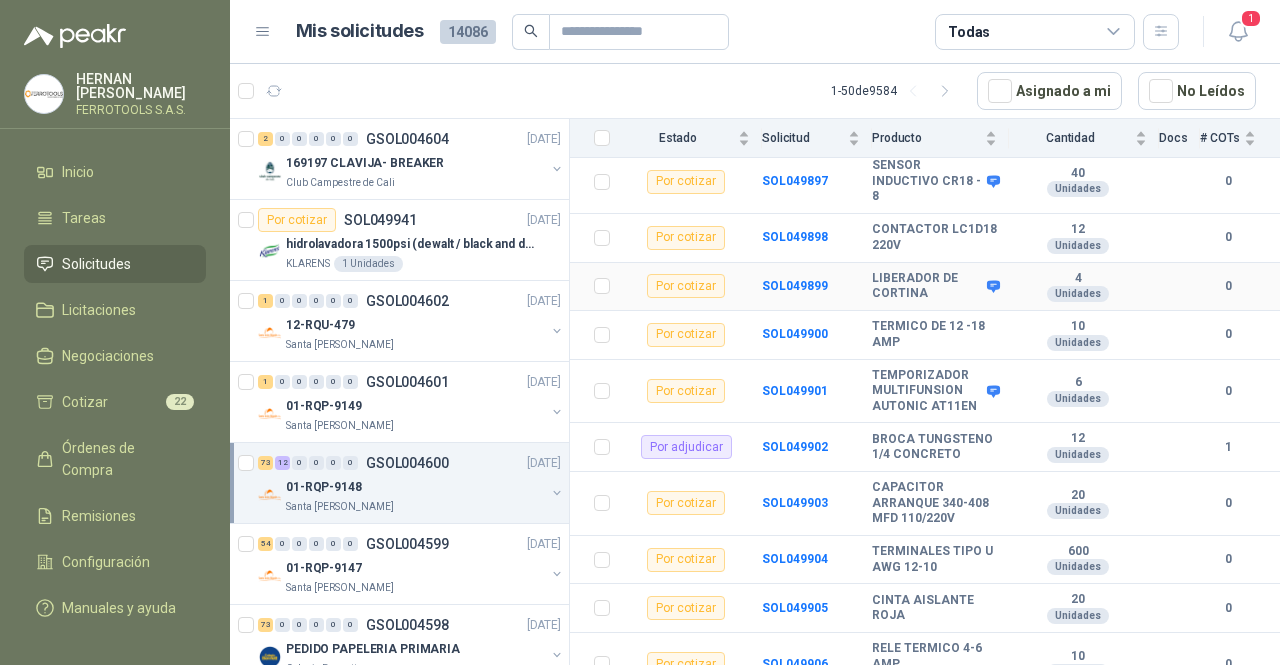 scroll, scrollTop: 2873, scrollLeft: 0, axis: vertical 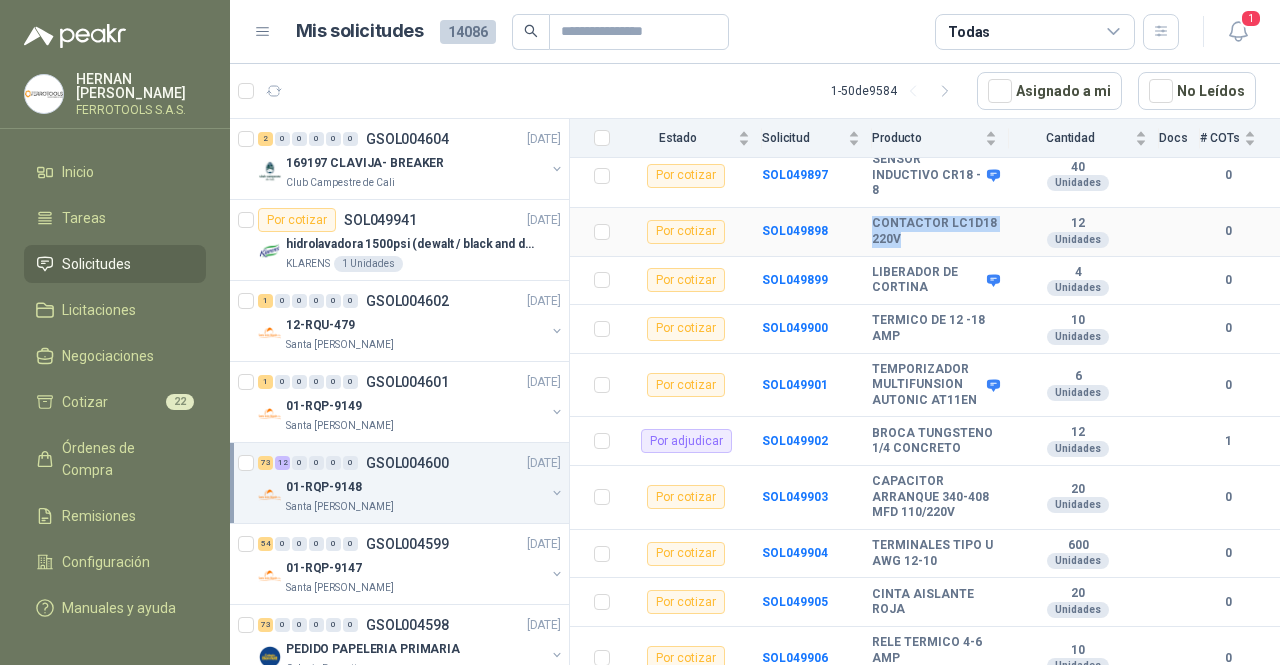 drag, startPoint x: 953, startPoint y: 329, endPoint x: 869, endPoint y: 312, distance: 85.70297 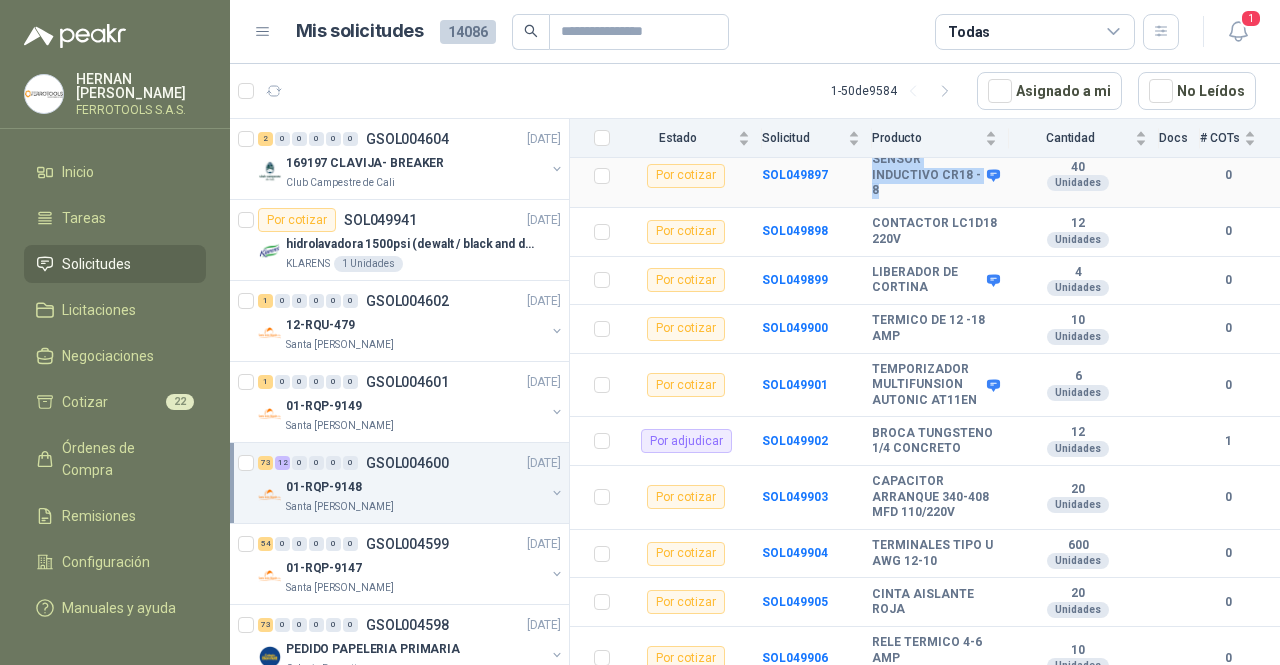 drag, startPoint x: 917, startPoint y: 279, endPoint x: 875, endPoint y: 244, distance: 54.67175 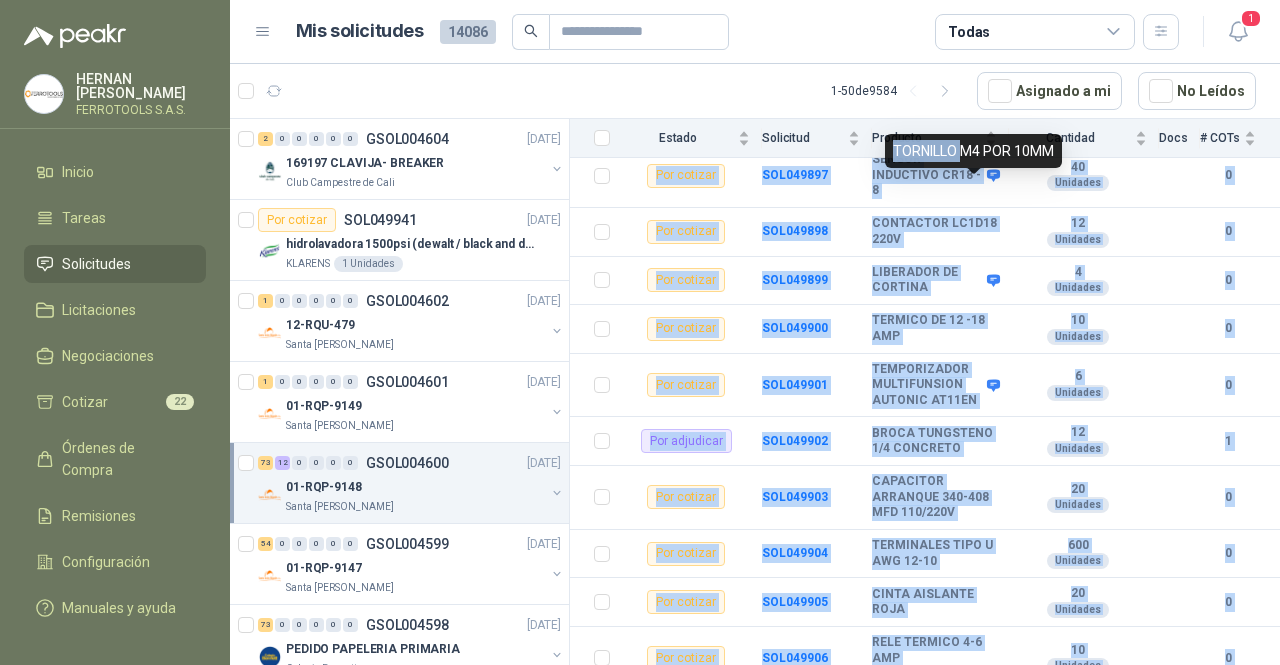 drag, startPoint x: 961, startPoint y: 154, endPoint x: 1064, endPoint y: 158, distance: 103.077644 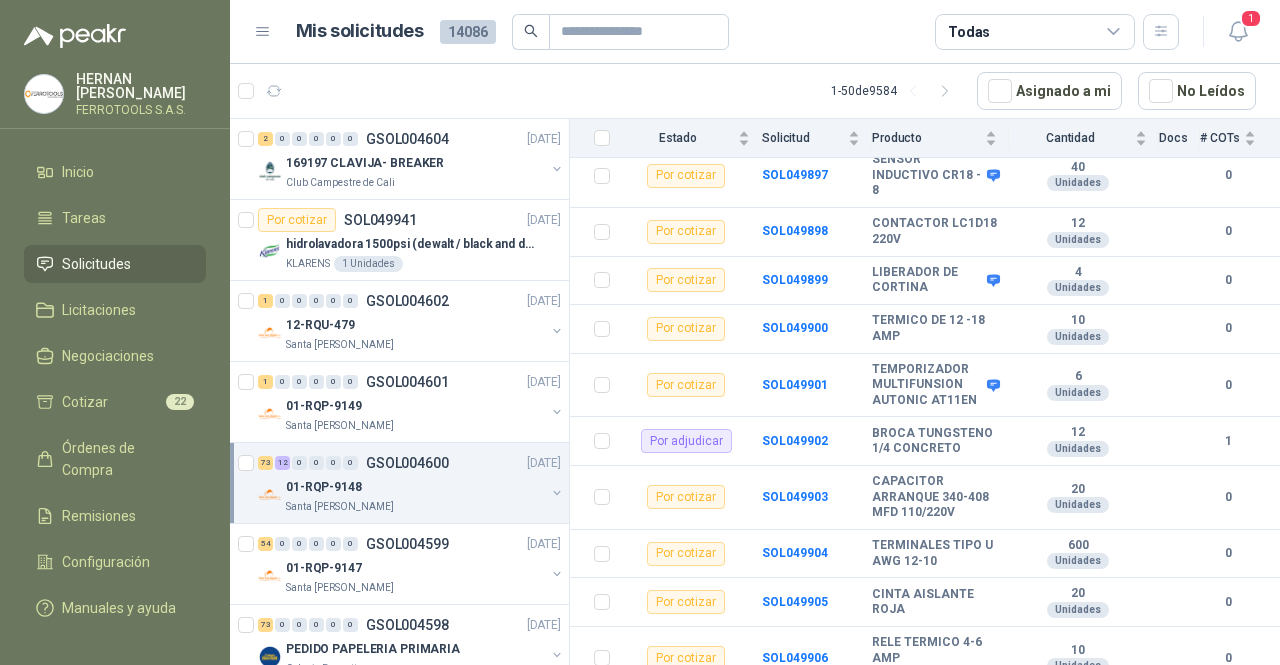 click on "Mis solicitudes 14086 Todas" at bounding box center [738, 32] 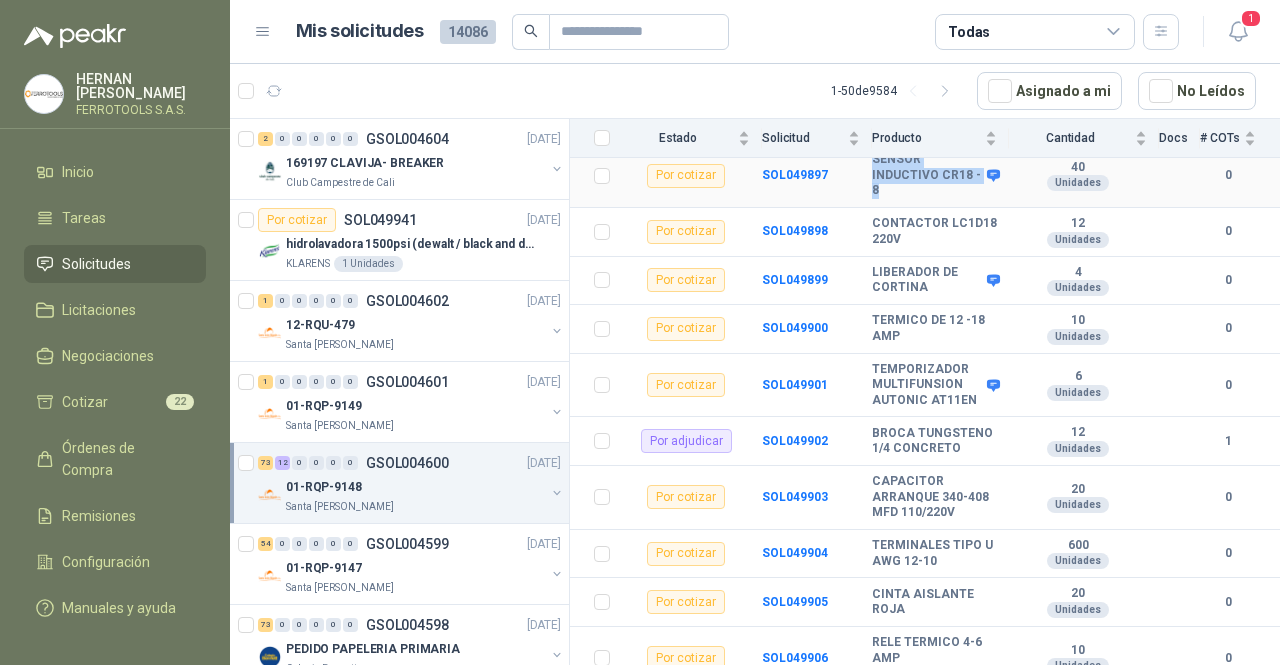 drag, startPoint x: 899, startPoint y: 285, endPoint x: 871, endPoint y: 244, distance: 49.648766 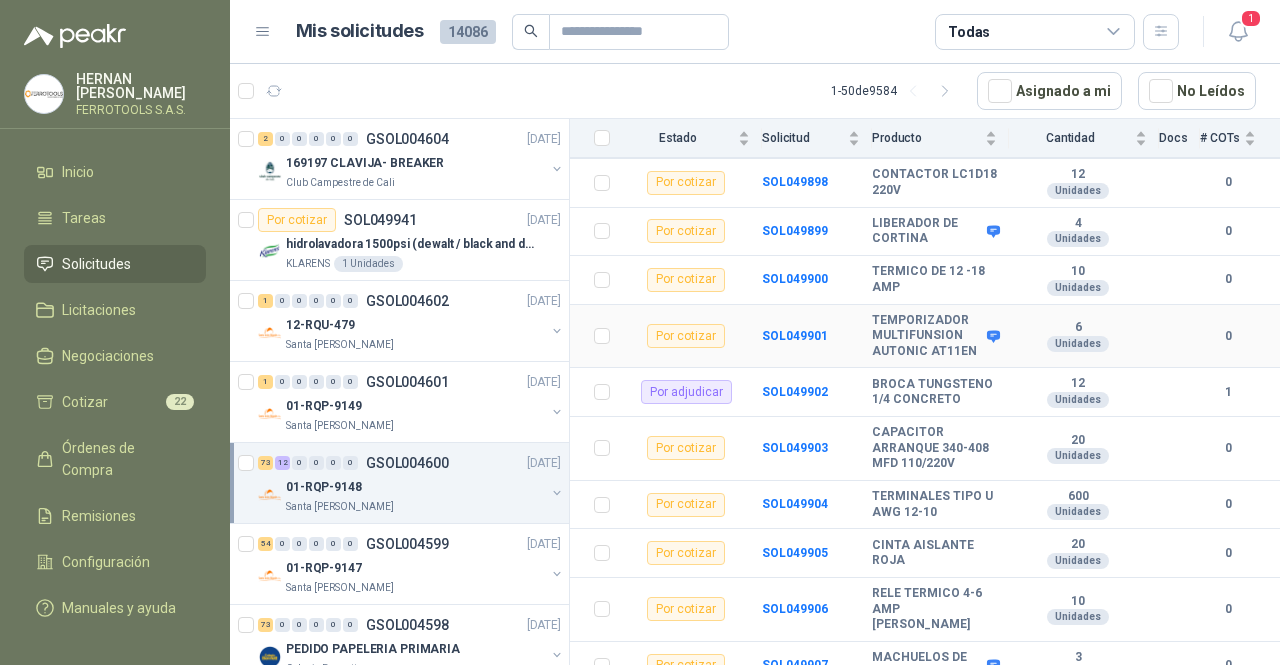 scroll, scrollTop: 2933, scrollLeft: 0, axis: vertical 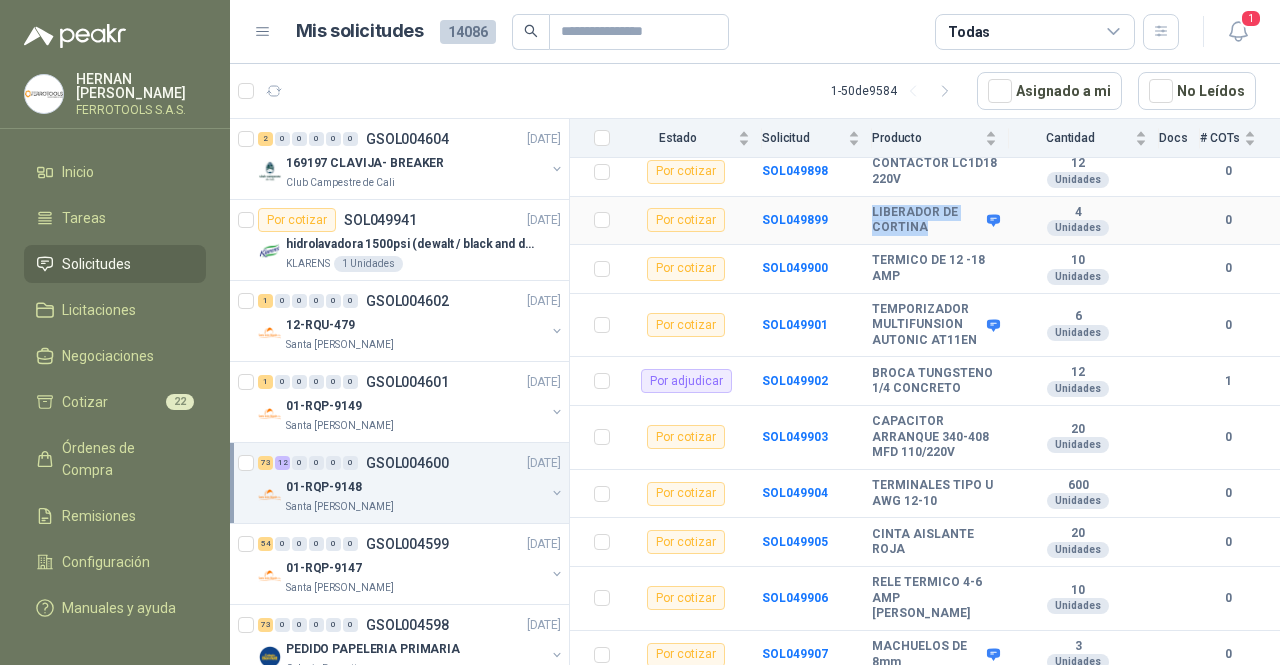 drag, startPoint x: 926, startPoint y: 312, endPoint x: 870, endPoint y: 298, distance: 57.72348 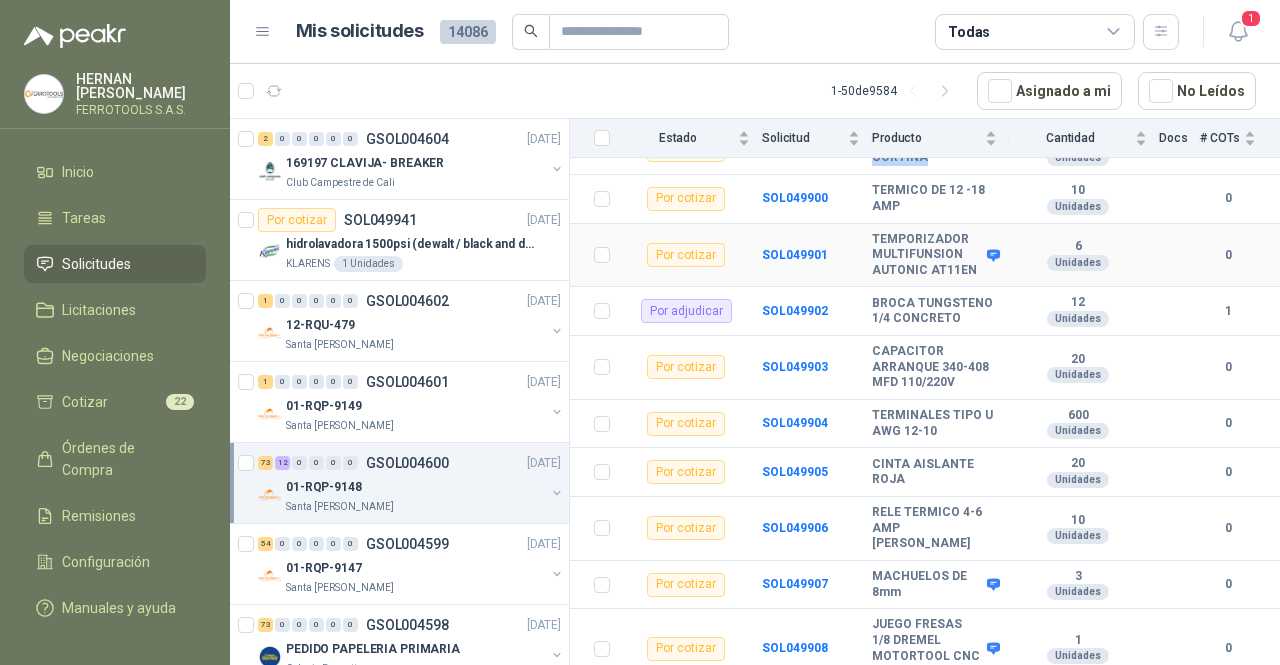 scroll, scrollTop: 3031, scrollLeft: 0, axis: vertical 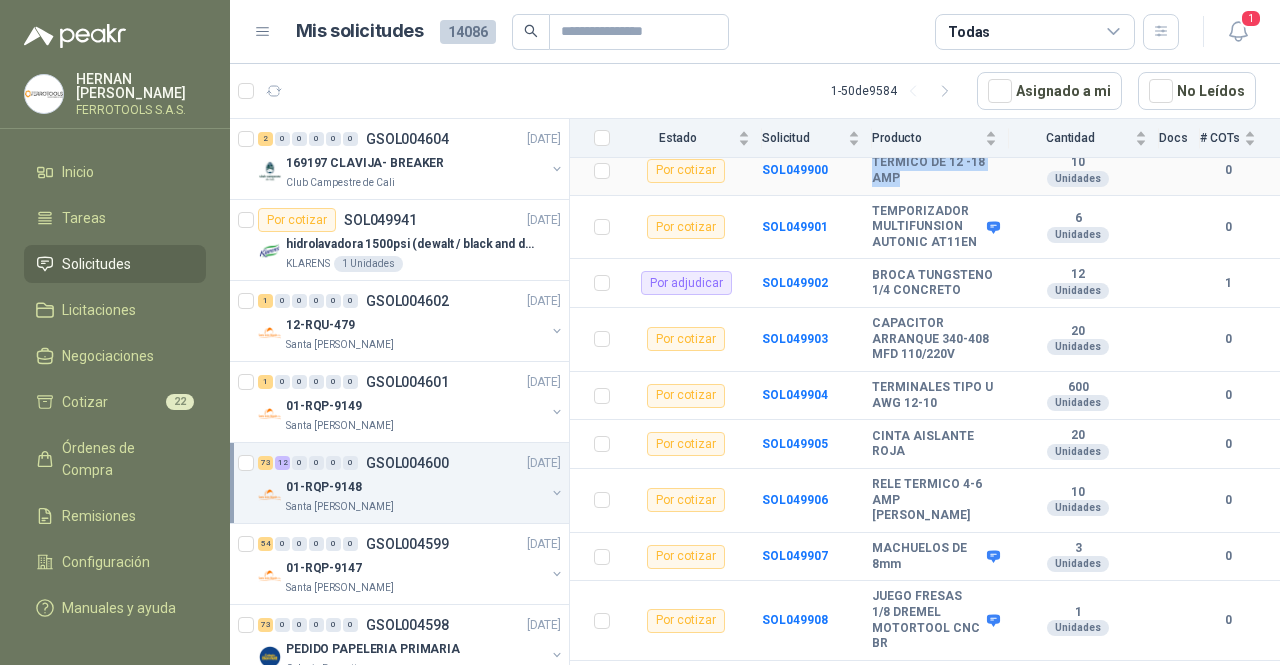 drag, startPoint x: 913, startPoint y: 279, endPoint x: 870, endPoint y: 246, distance: 54.20332 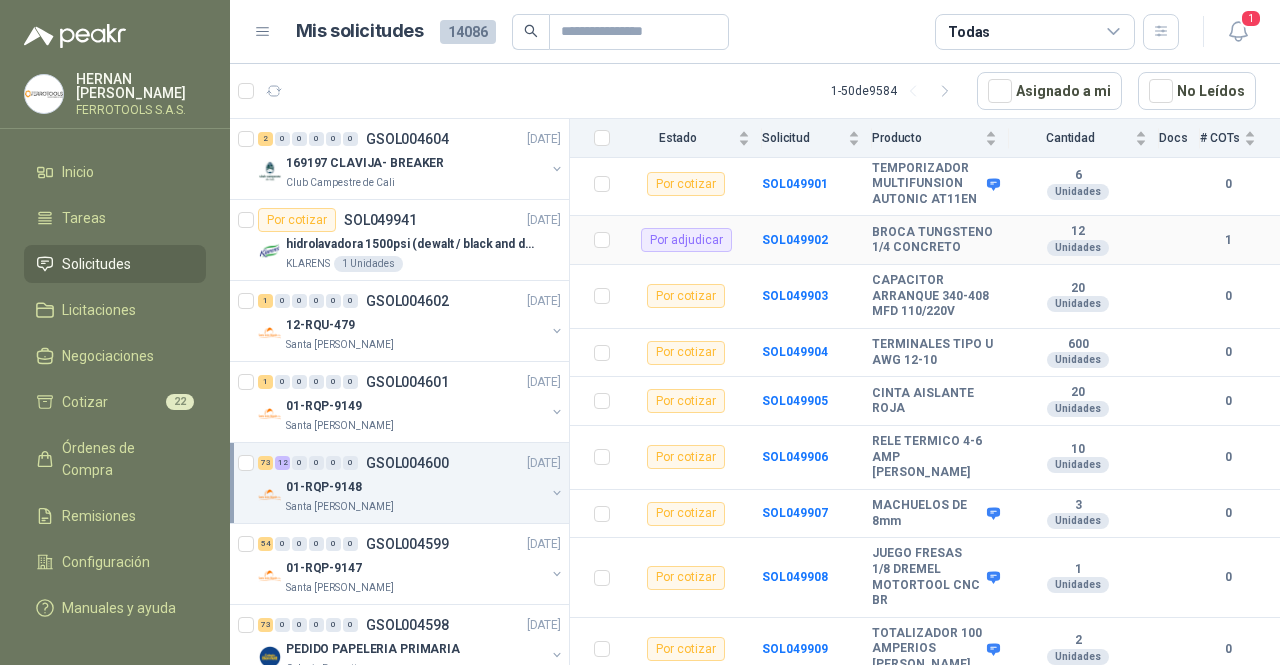 scroll, scrollTop: 3075, scrollLeft: 0, axis: vertical 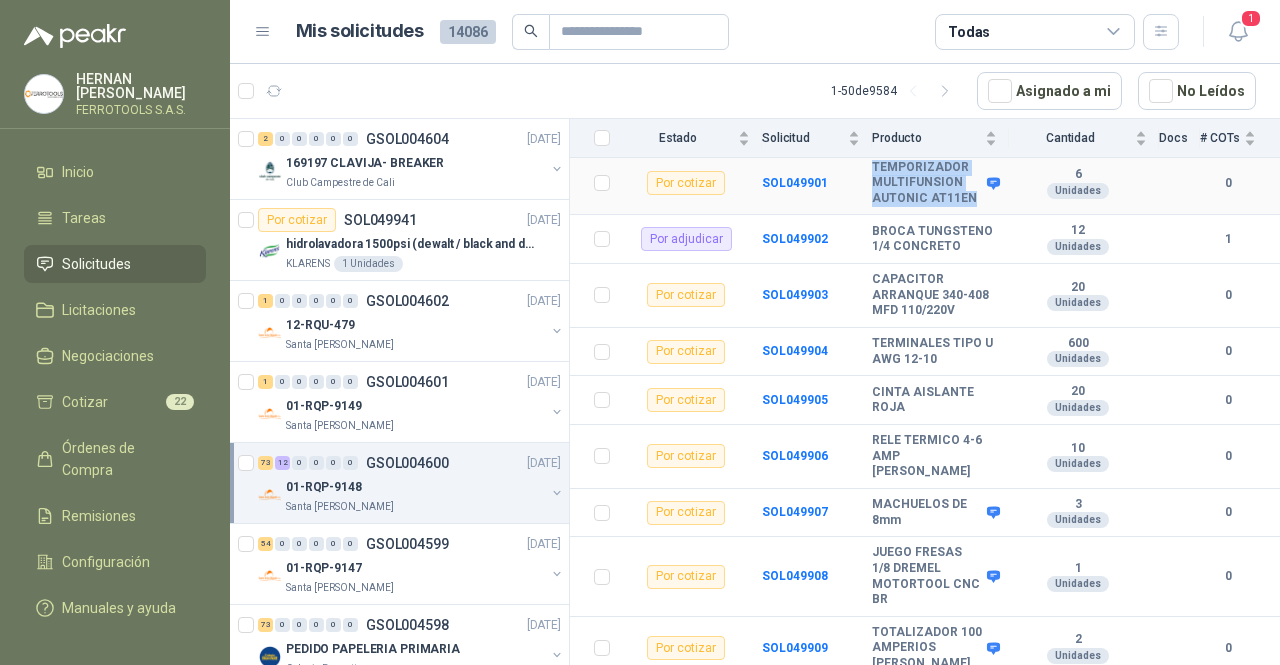 drag, startPoint x: 927, startPoint y: 303, endPoint x: 870, endPoint y: 253, distance: 75.82216 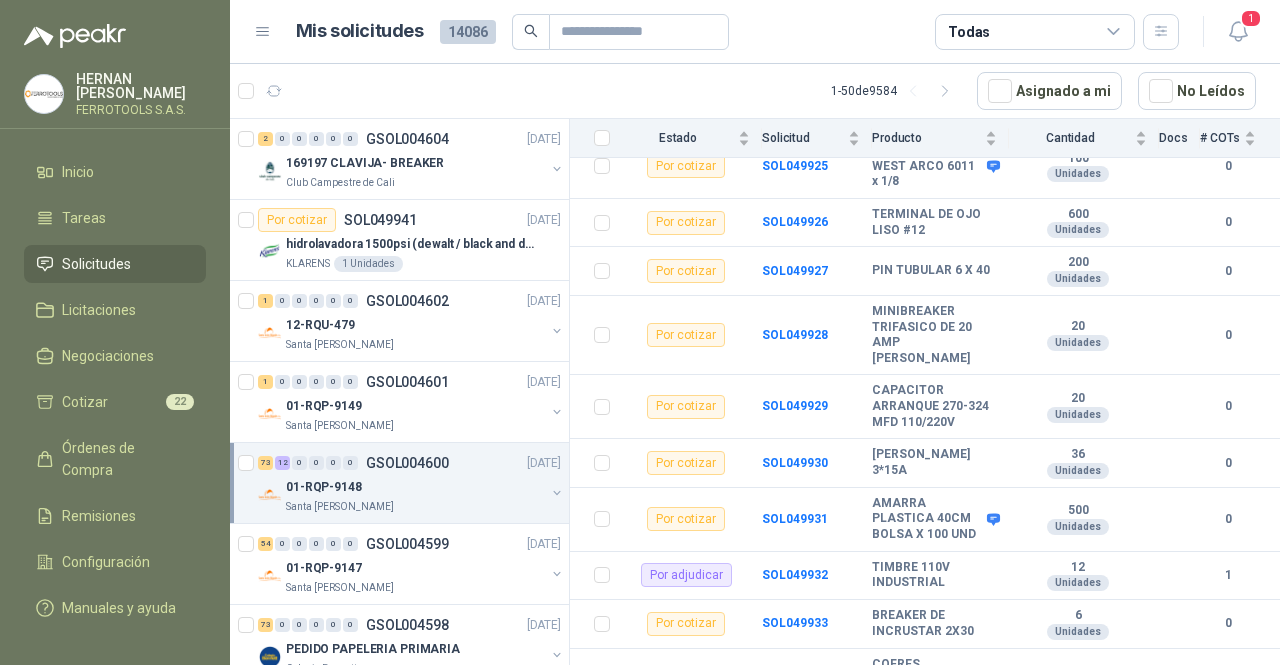 scroll, scrollTop: 4690, scrollLeft: 0, axis: vertical 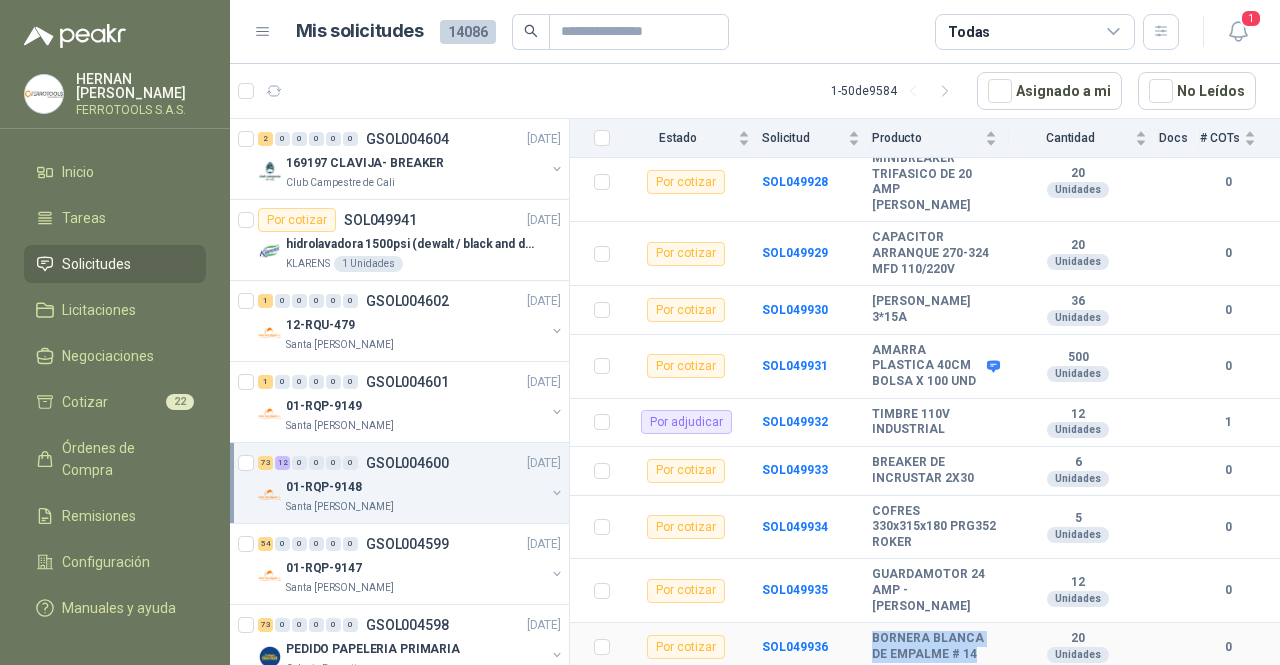 drag, startPoint x: 979, startPoint y: 653, endPoint x: 873, endPoint y: 633, distance: 107.87029 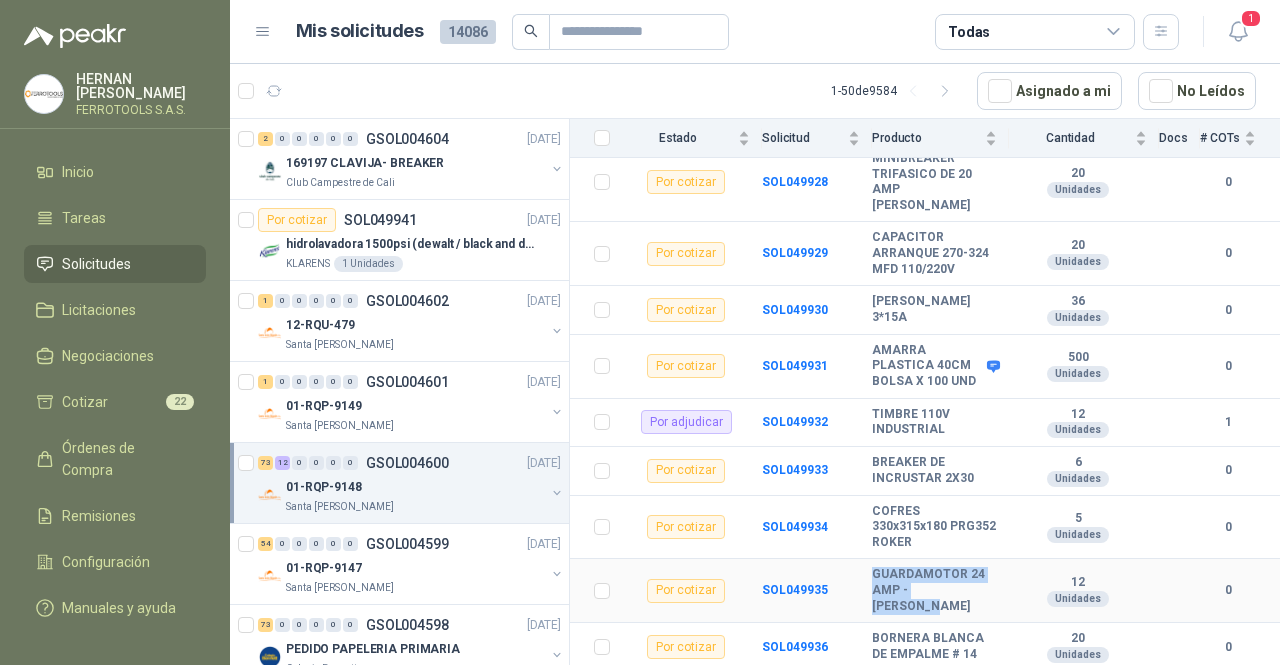 drag, startPoint x: 976, startPoint y: 605, endPoint x: 872, endPoint y: 594, distance: 104.58012 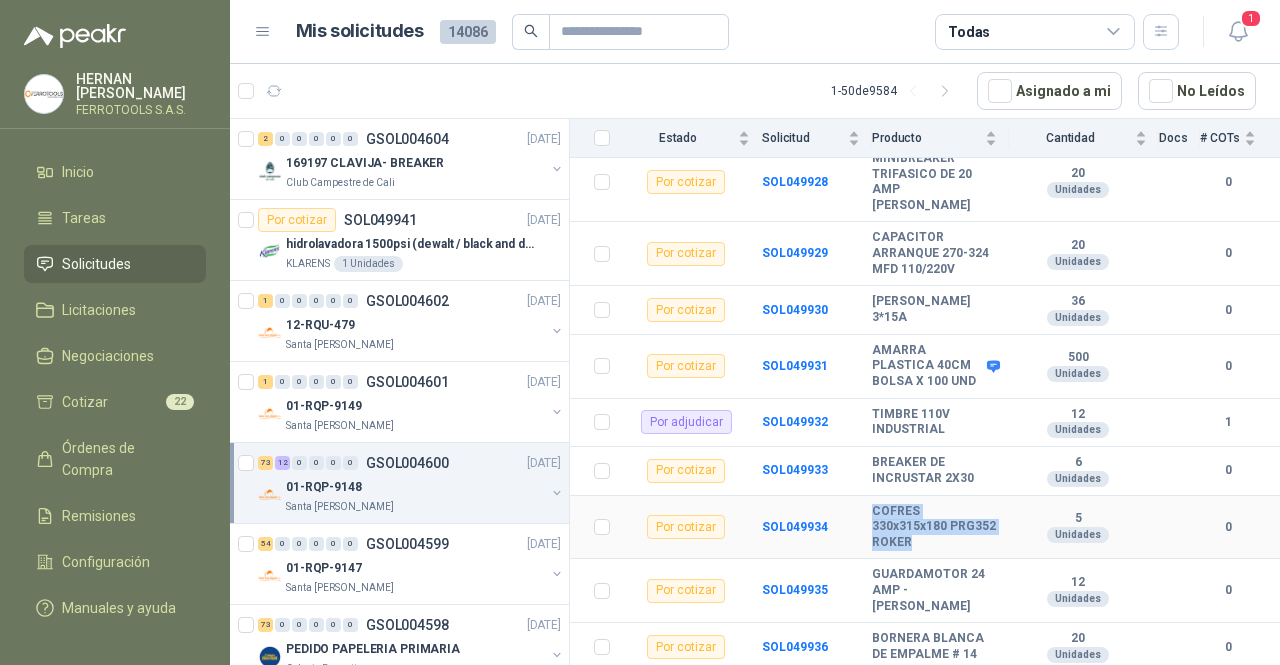 drag, startPoint x: 970, startPoint y: 563, endPoint x: 874, endPoint y: 529, distance: 101.84302 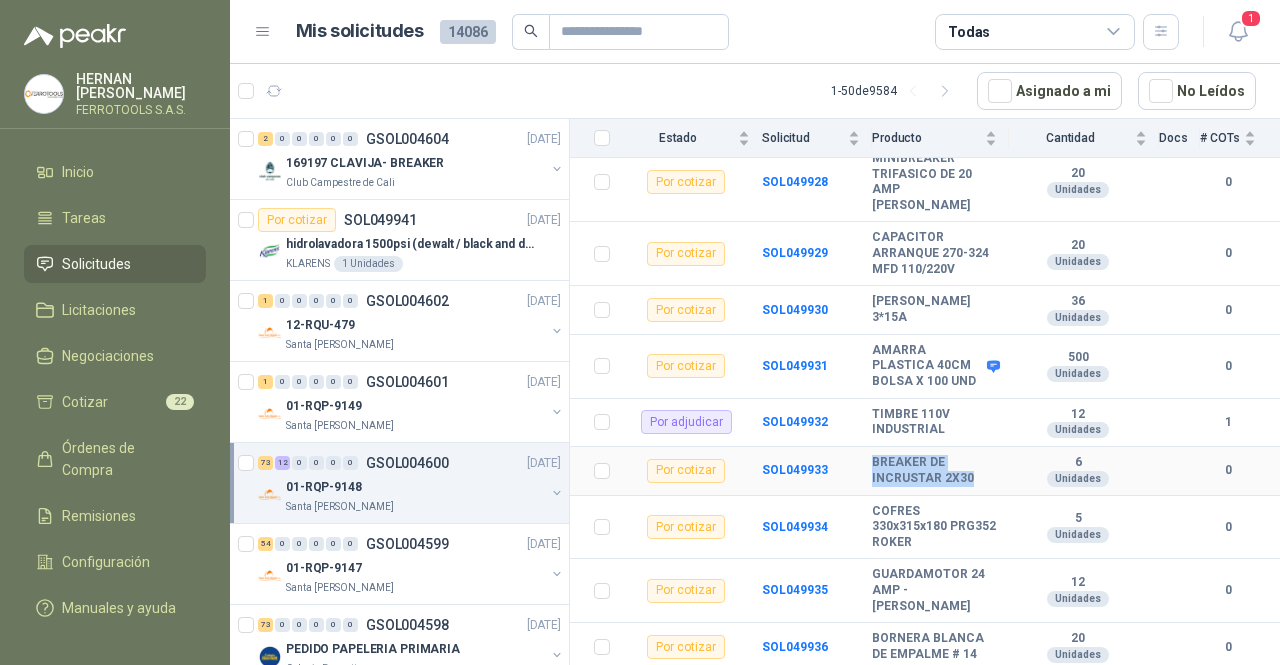 drag, startPoint x: 968, startPoint y: 502, endPoint x: 871, endPoint y: 482, distance: 99.0404 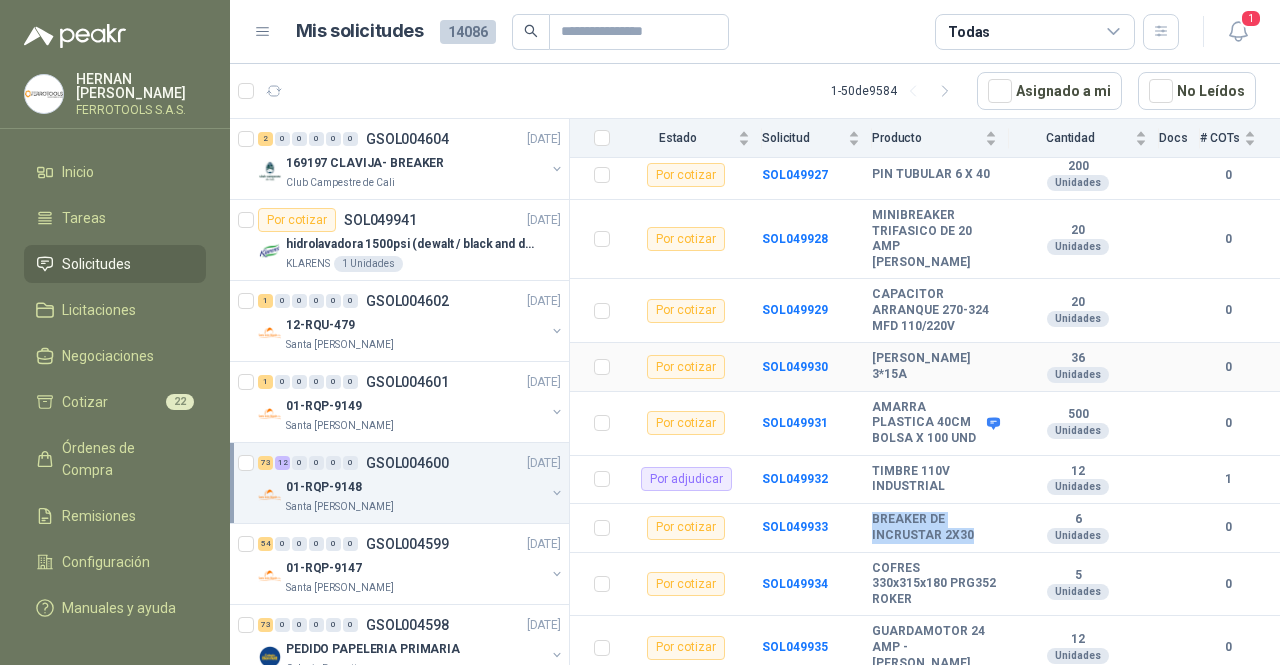 scroll, scrollTop: 4471, scrollLeft: 0, axis: vertical 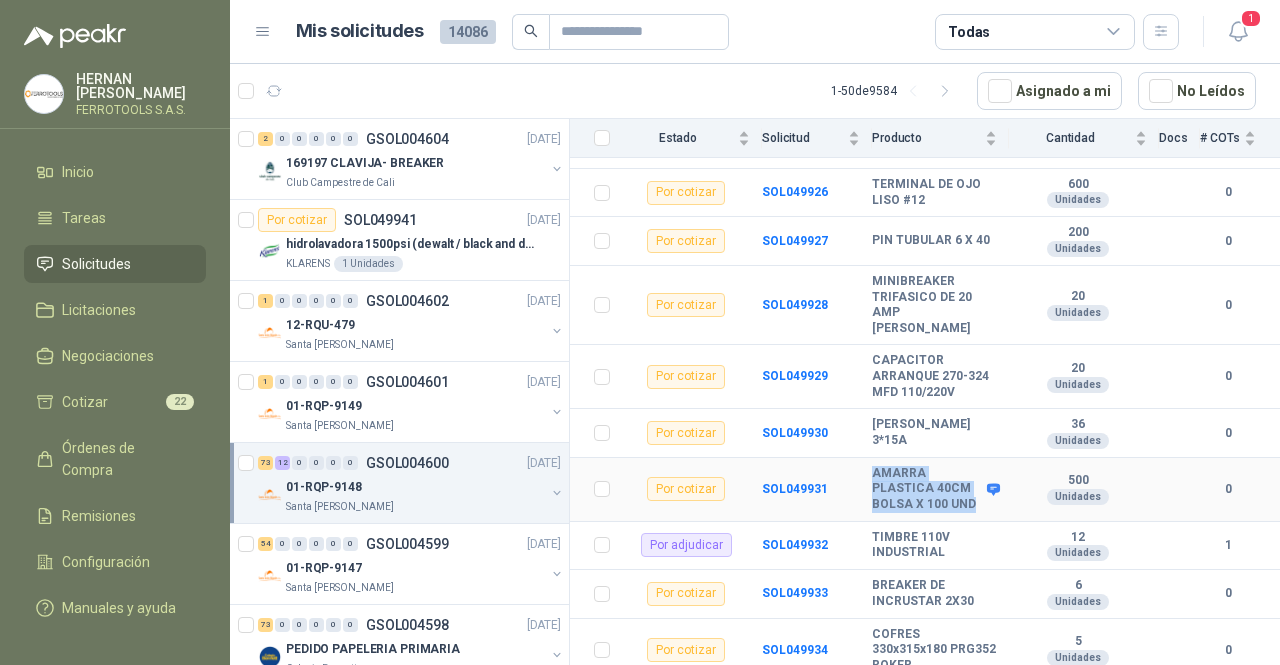 drag, startPoint x: 904, startPoint y: 622, endPoint x: 871, endPoint y: 568, distance: 63.28507 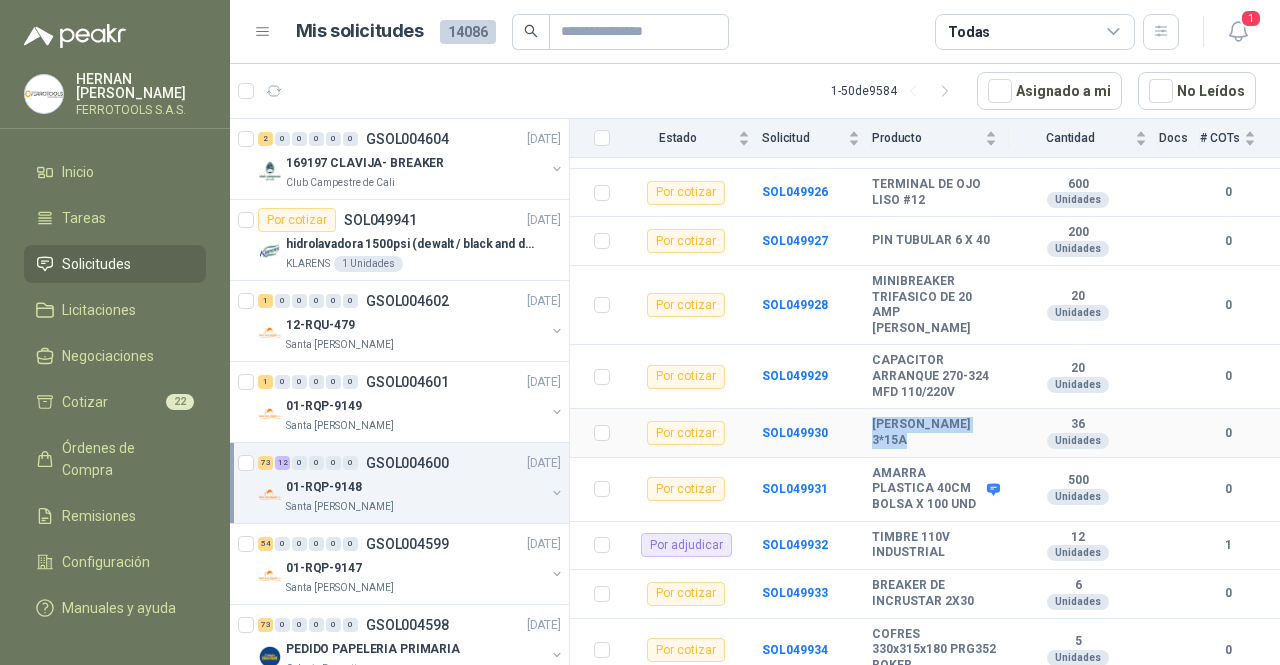 drag, startPoint x: 922, startPoint y: 536, endPoint x: 868, endPoint y: 514, distance: 58.30952 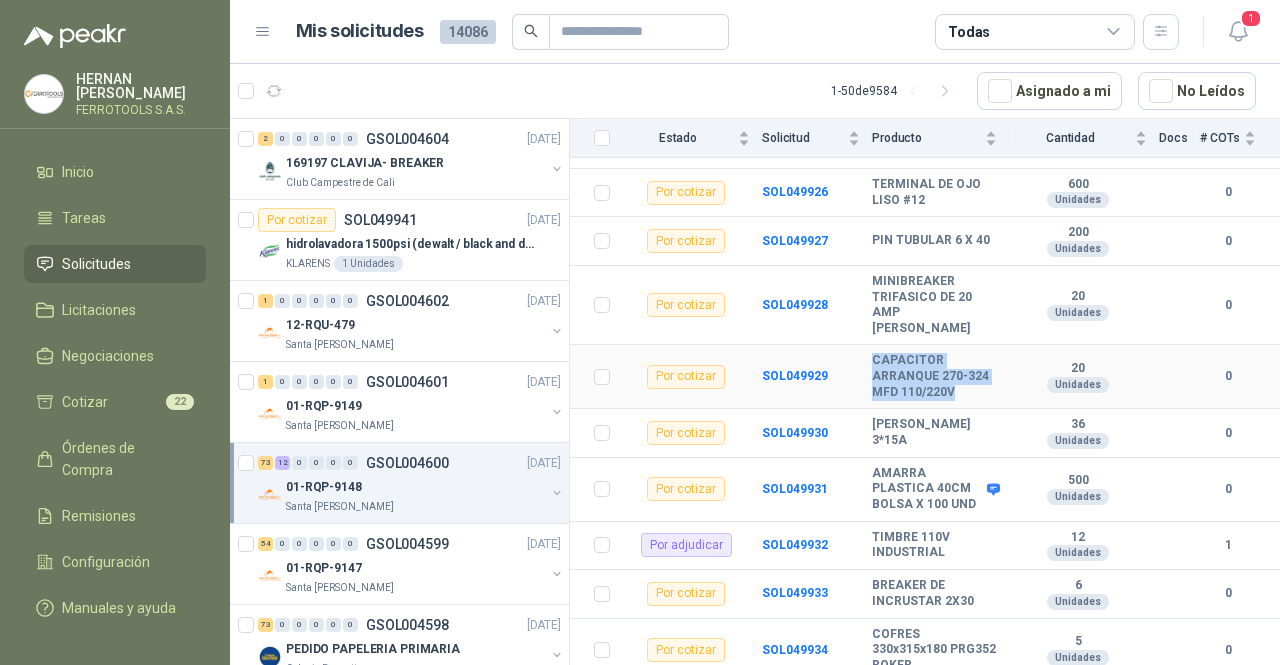 drag, startPoint x: 987, startPoint y: 486, endPoint x: 864, endPoint y: 452, distance: 127.61269 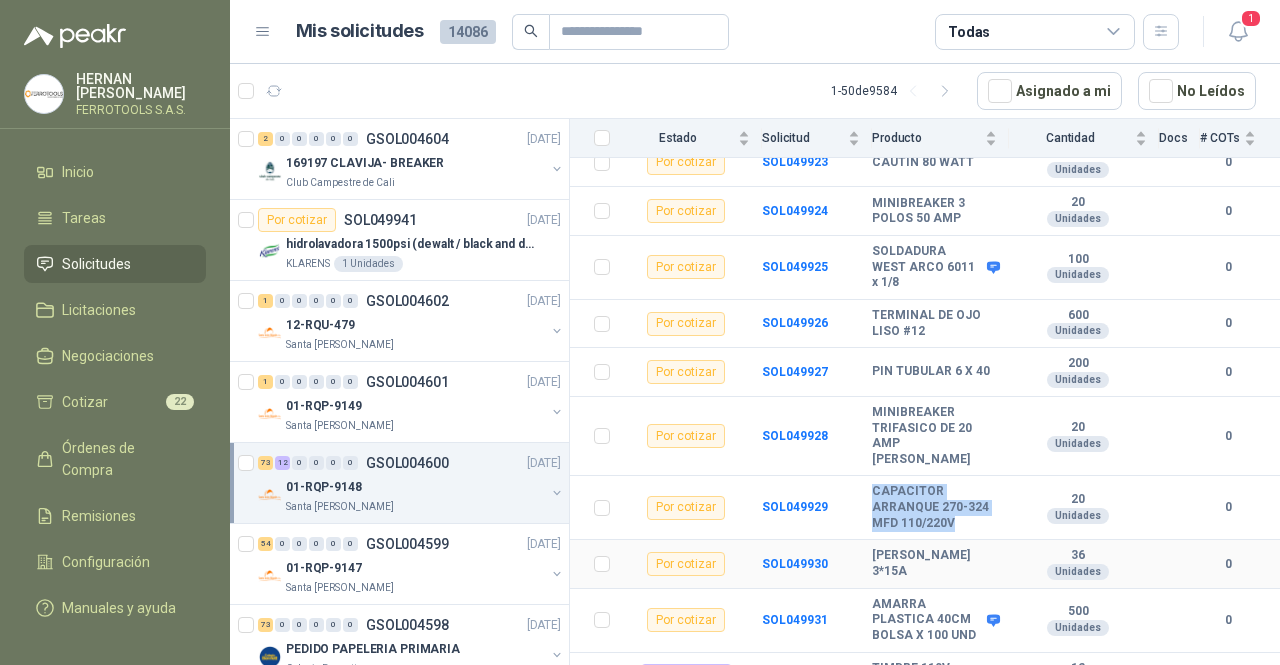 scroll, scrollTop: 4336, scrollLeft: 0, axis: vertical 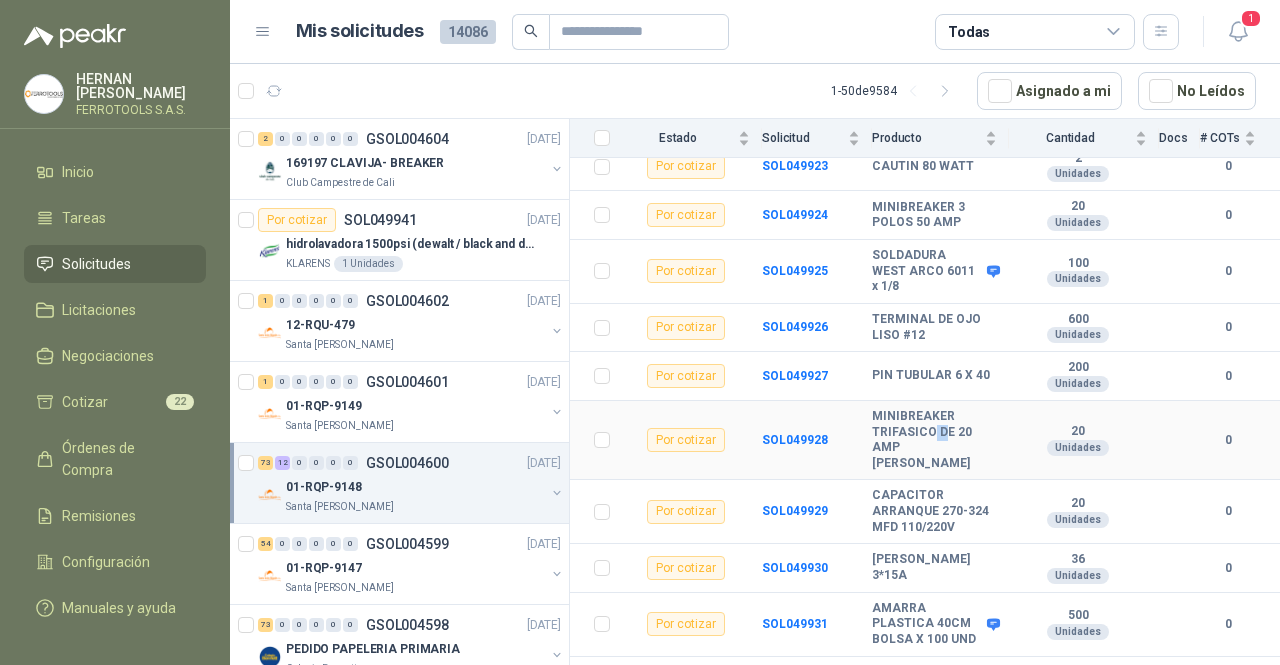 click on "MINIBREAKER TRIFASICO DE 20 AMP [PERSON_NAME]" at bounding box center [934, 440] 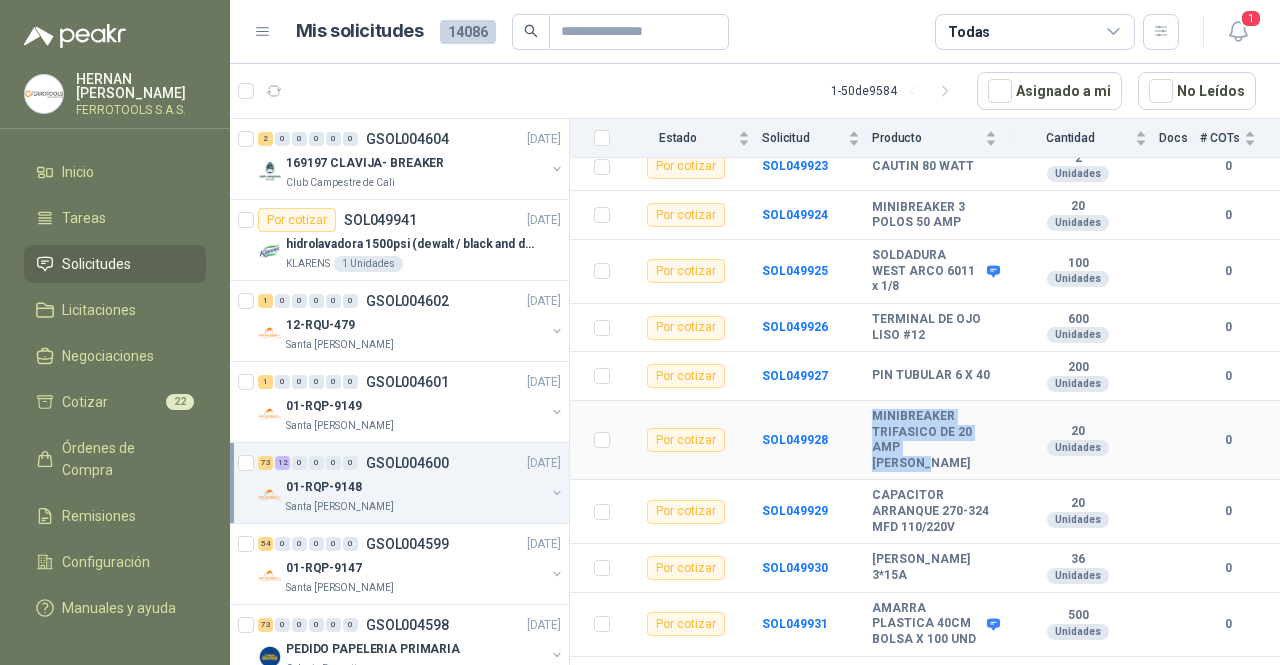 drag, startPoint x: 976, startPoint y: 562, endPoint x: 849, endPoint y: 535, distance: 129.83836 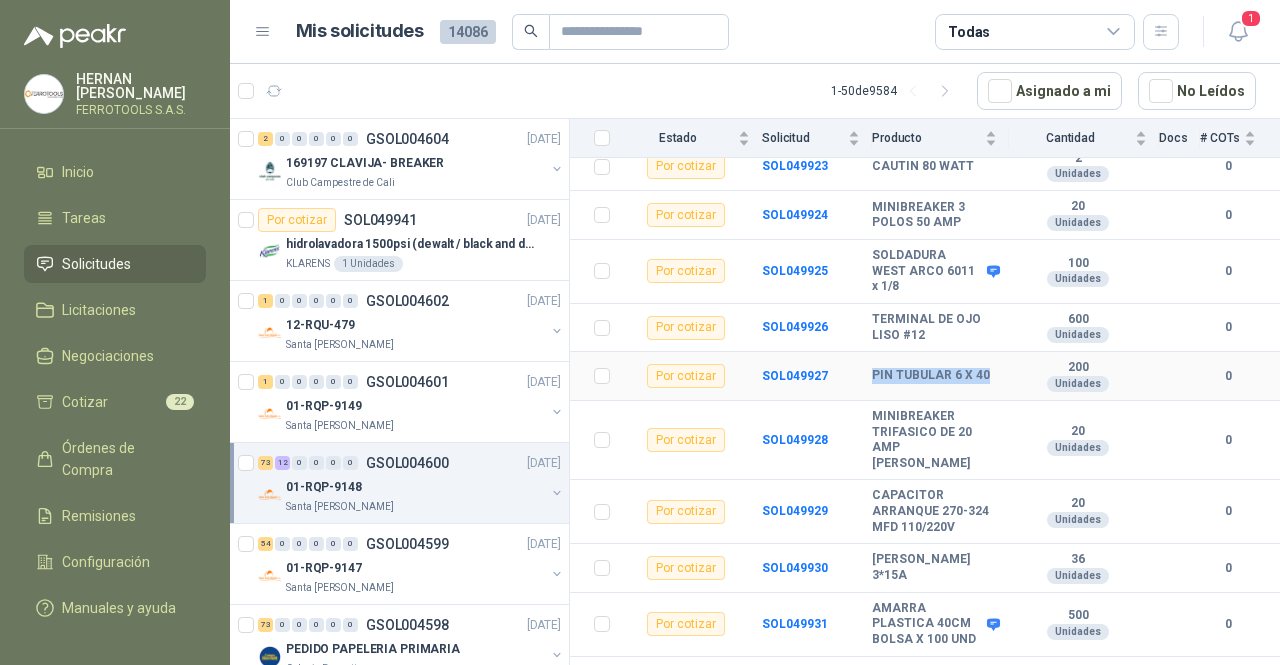 drag, startPoint x: 900, startPoint y: 496, endPoint x: 869, endPoint y: 477, distance: 36.359318 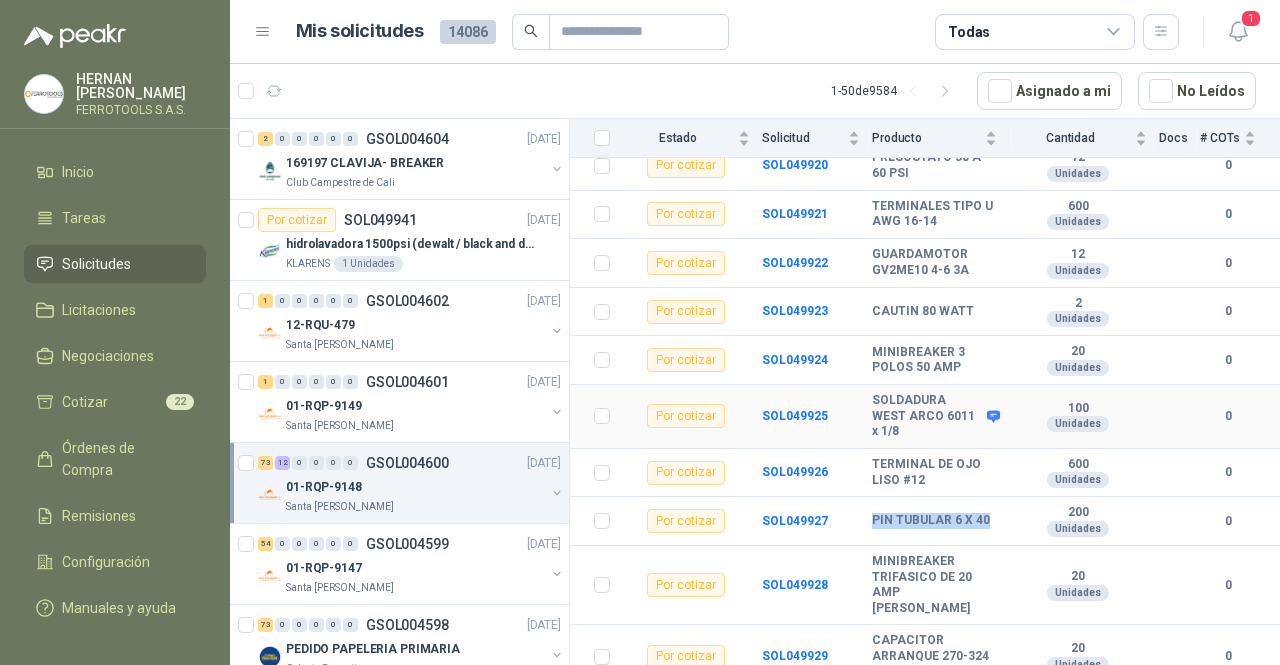 scroll, scrollTop: 4184, scrollLeft: 0, axis: vertical 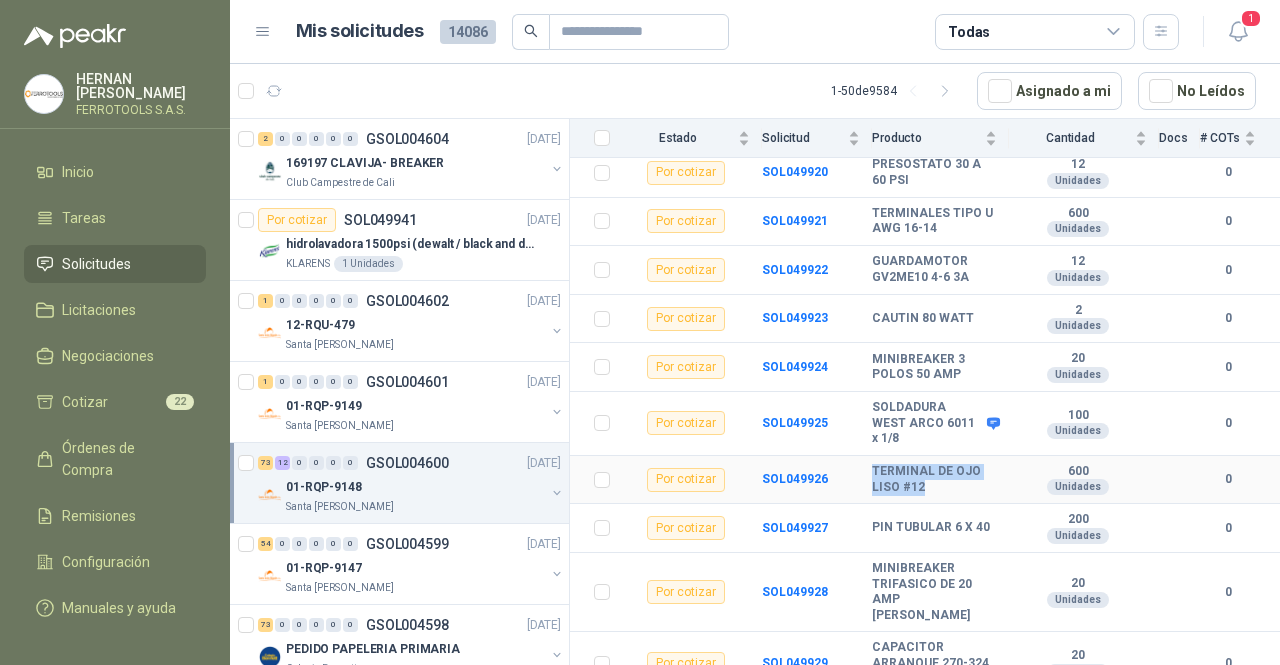 drag, startPoint x: 926, startPoint y: 596, endPoint x: 873, endPoint y: 576, distance: 56.648037 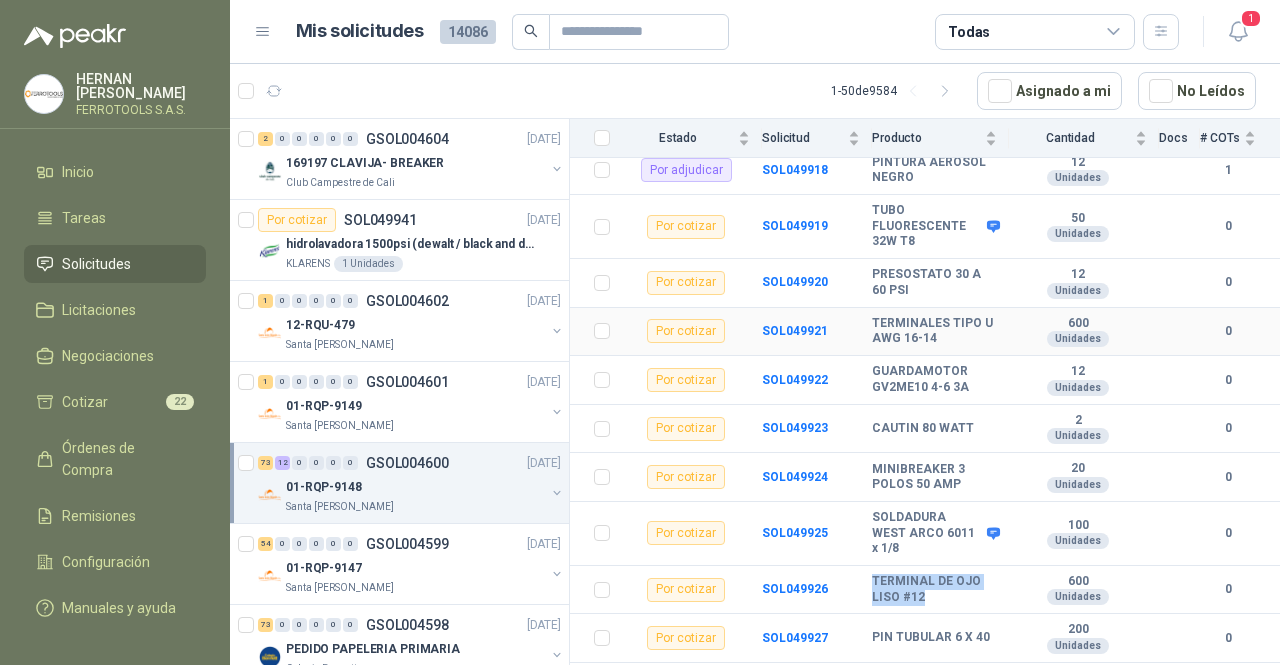 scroll, scrollTop: 4068, scrollLeft: 0, axis: vertical 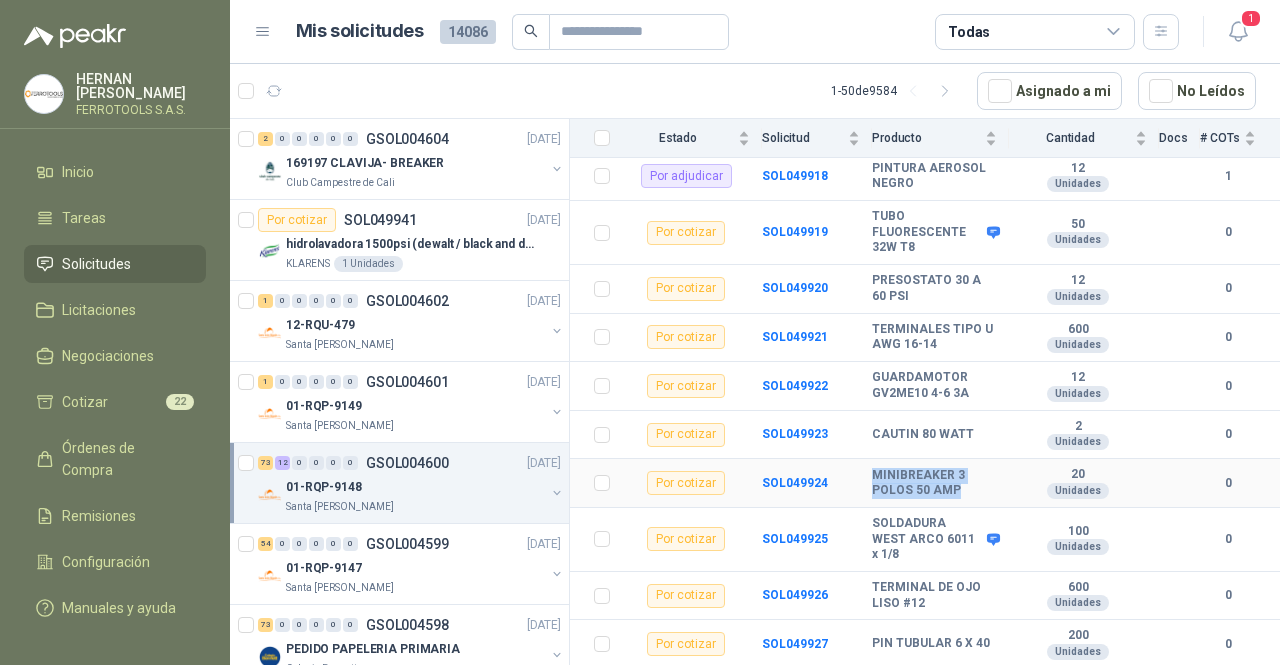 drag, startPoint x: 966, startPoint y: 606, endPoint x: 867, endPoint y: 583, distance: 101.636604 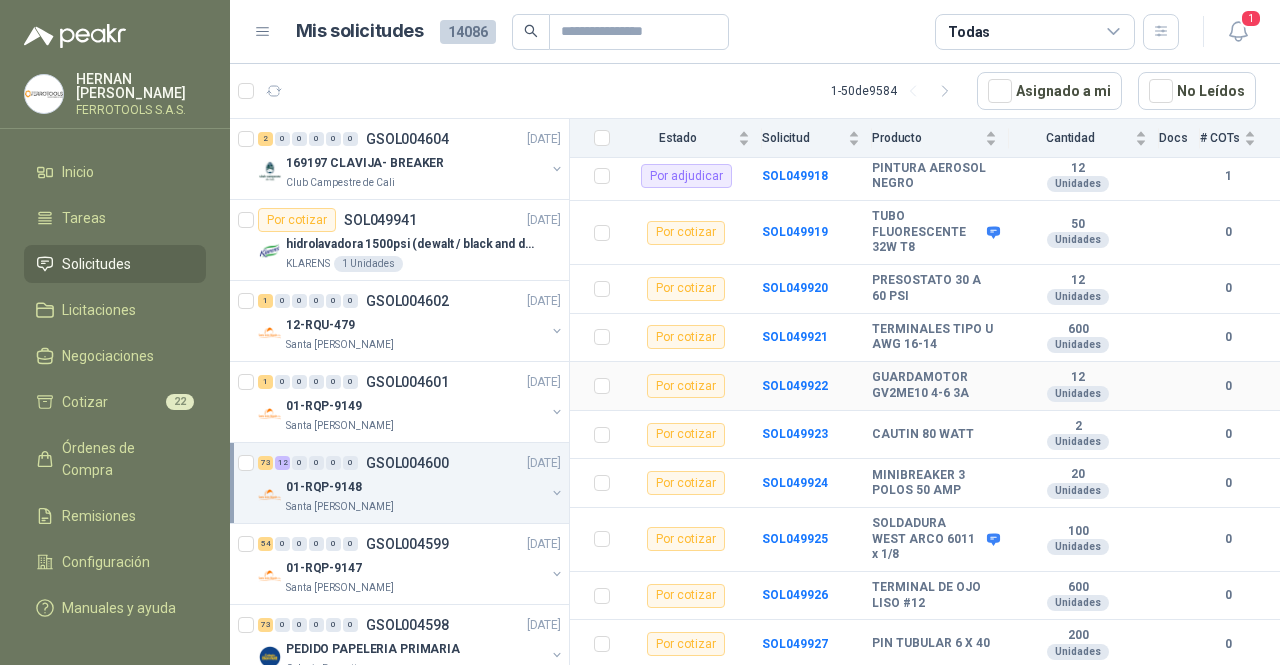 click on "GUARDAMOTOR GV2ME10 4-6 3A" at bounding box center [934, 385] 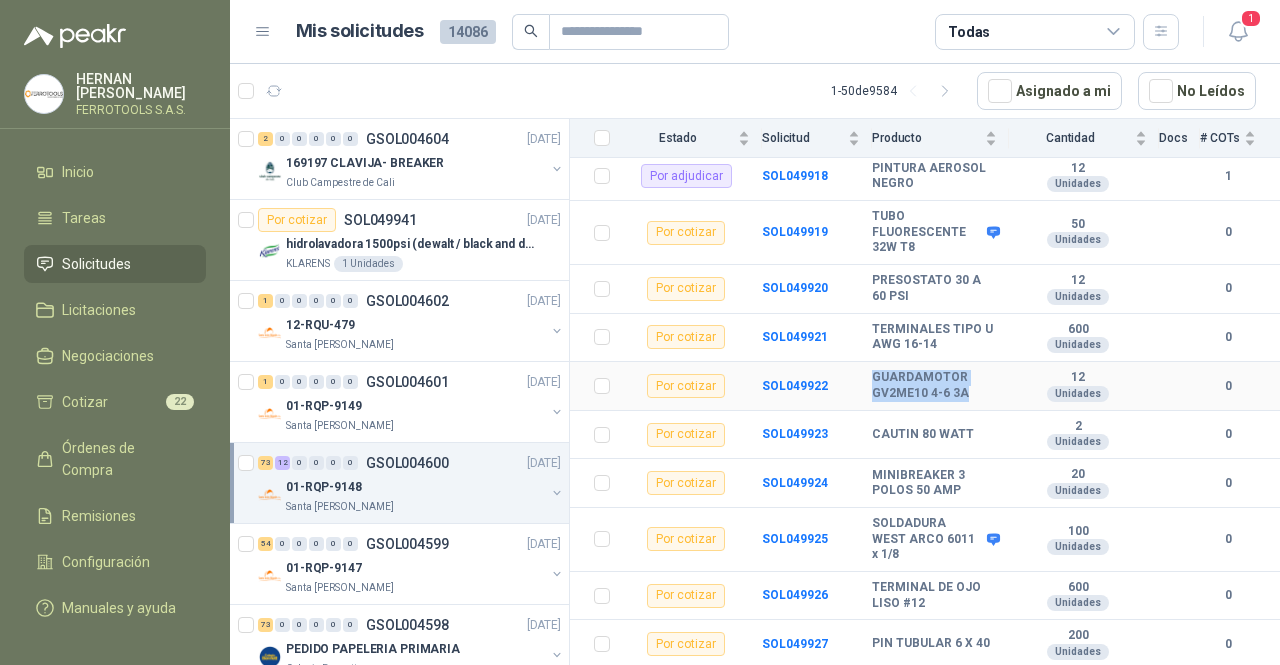 drag, startPoint x: 974, startPoint y: 499, endPoint x: 871, endPoint y: 483, distance: 104.23531 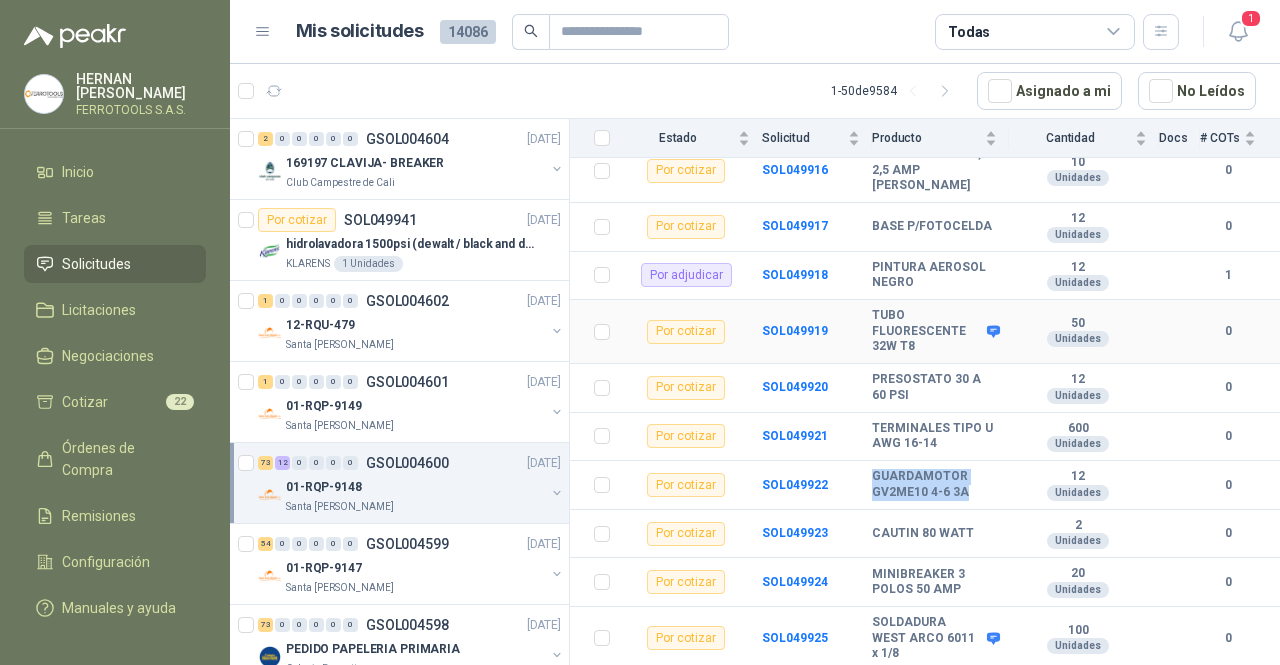 scroll, scrollTop: 3963, scrollLeft: 0, axis: vertical 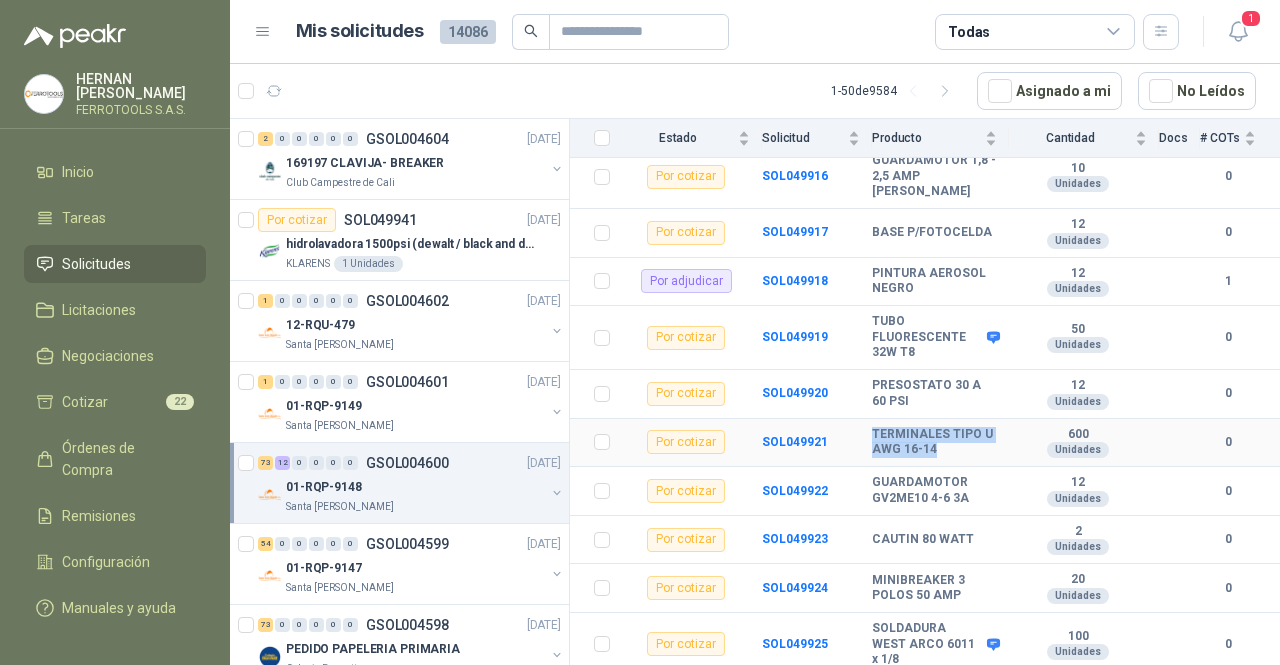 drag, startPoint x: 958, startPoint y: 562, endPoint x: 870, endPoint y: 542, distance: 90.24411 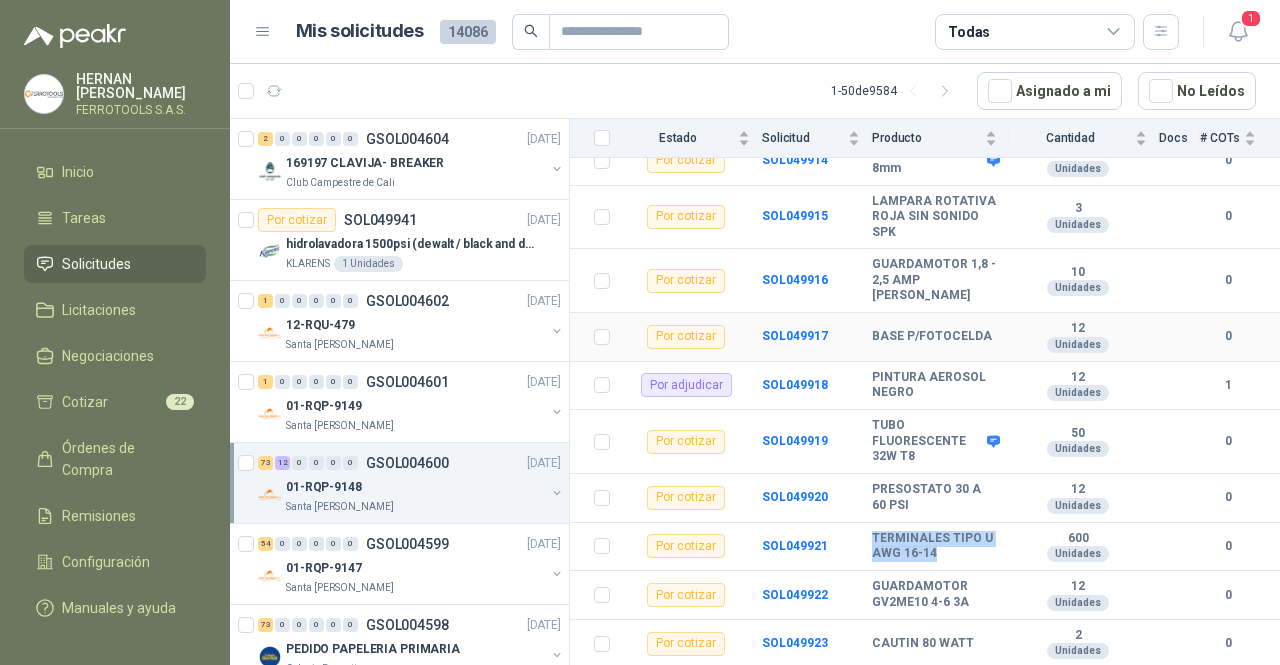 scroll, scrollTop: 3858, scrollLeft: 0, axis: vertical 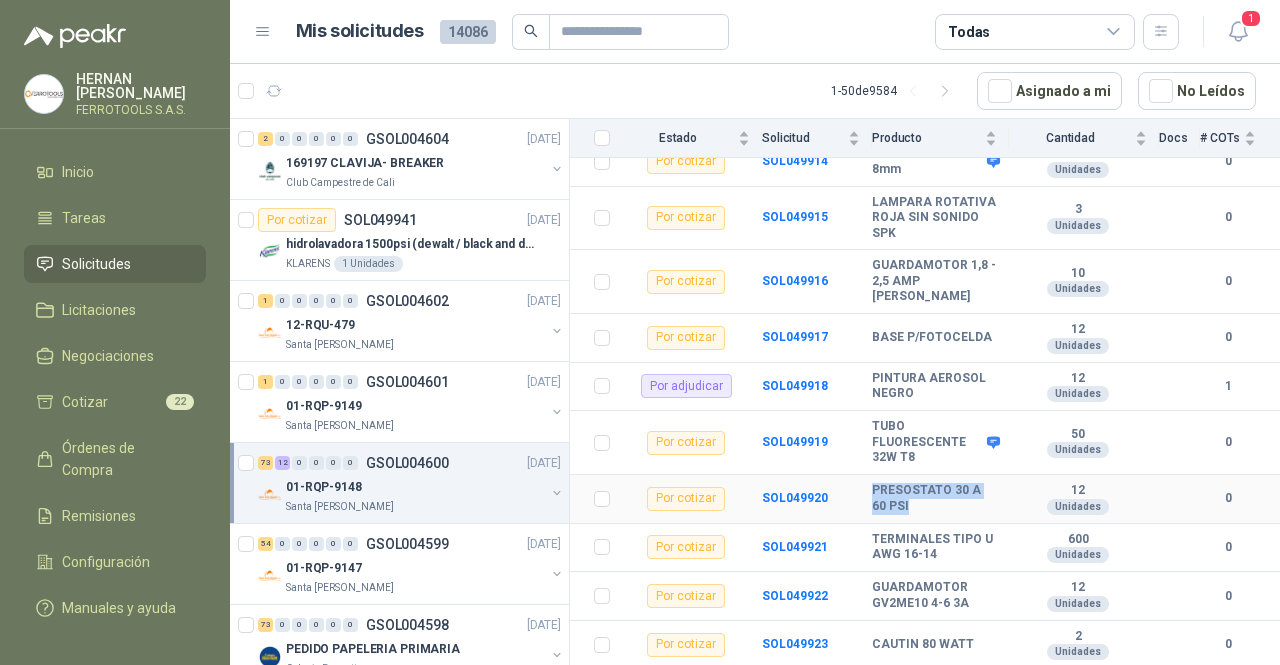 drag, startPoint x: 916, startPoint y: 614, endPoint x: 865, endPoint y: 599, distance: 53.160137 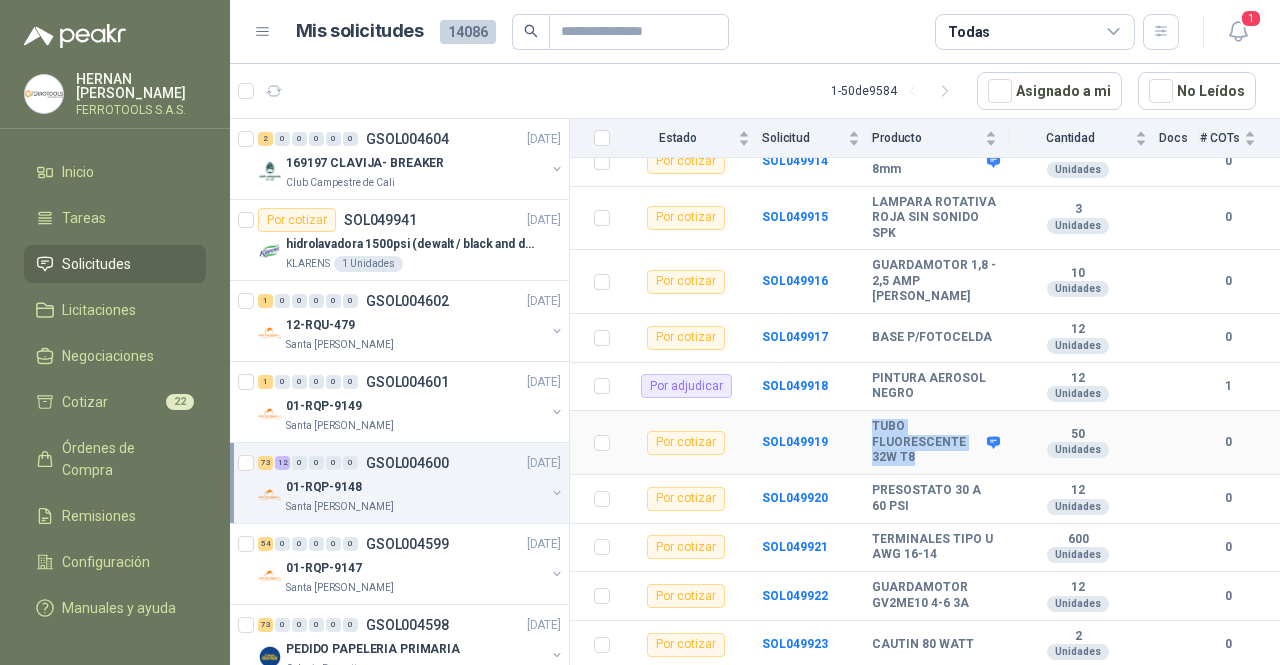 drag, startPoint x: 927, startPoint y: 567, endPoint x: 867, endPoint y: 531, distance: 69.97142 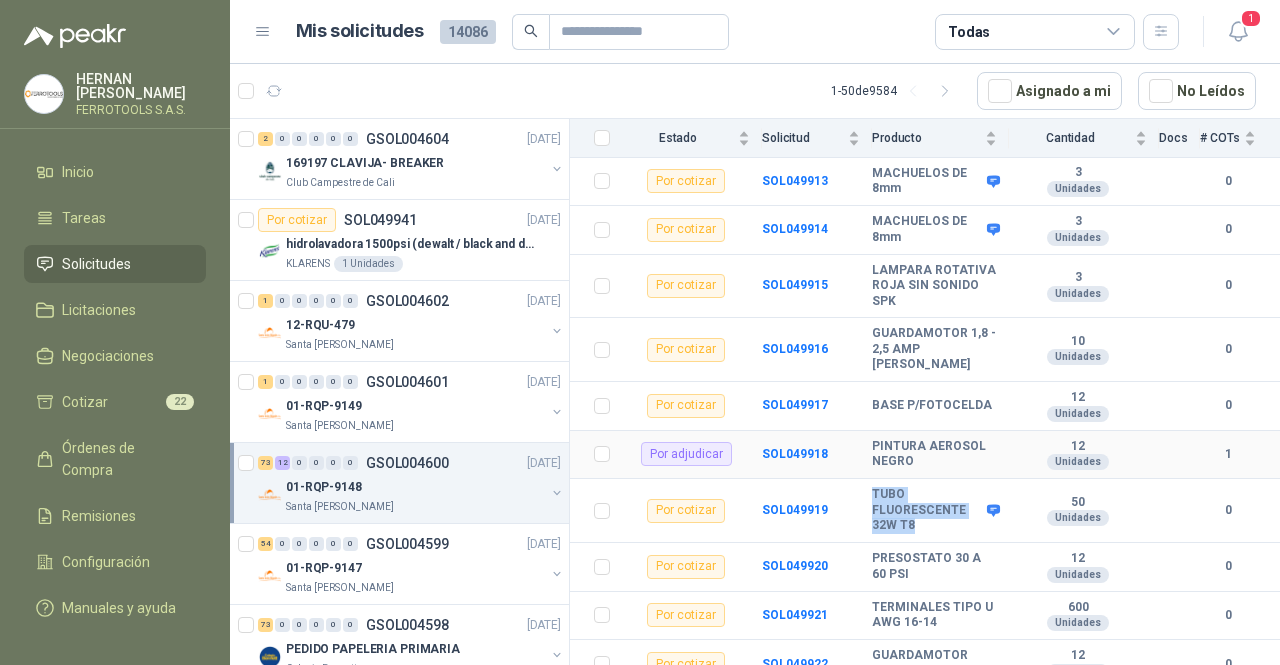 scroll, scrollTop: 3785, scrollLeft: 0, axis: vertical 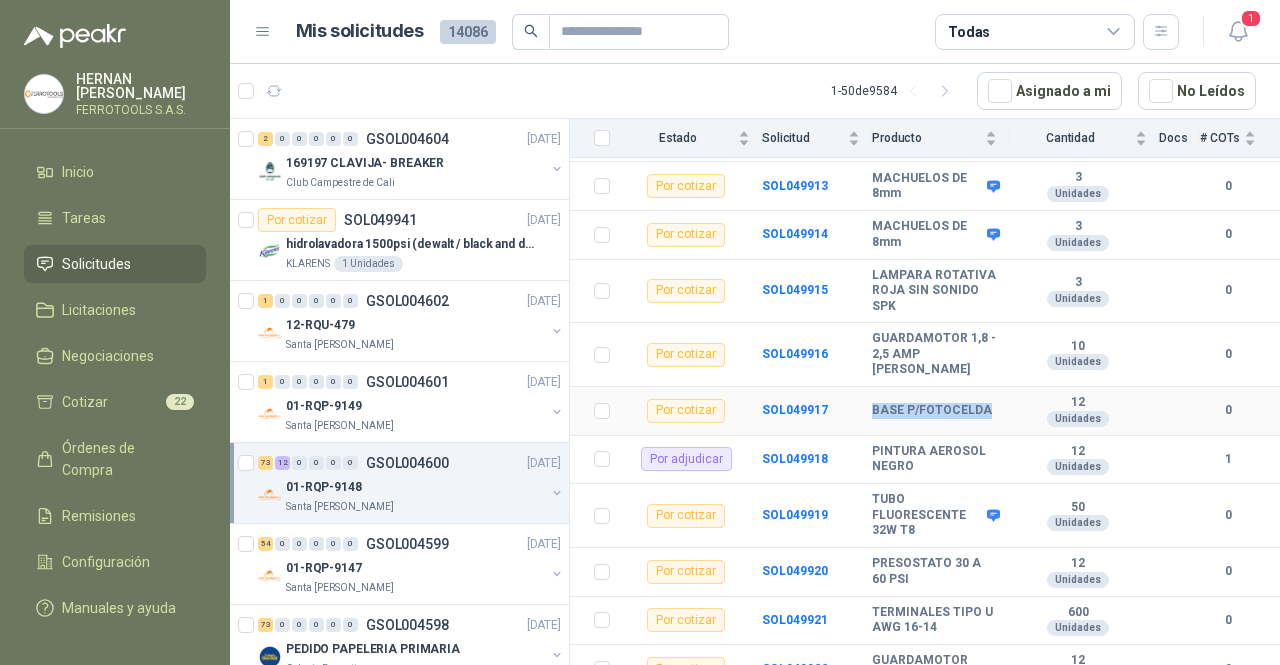 drag, startPoint x: 956, startPoint y: 520, endPoint x: 862, endPoint y: 503, distance: 95.524864 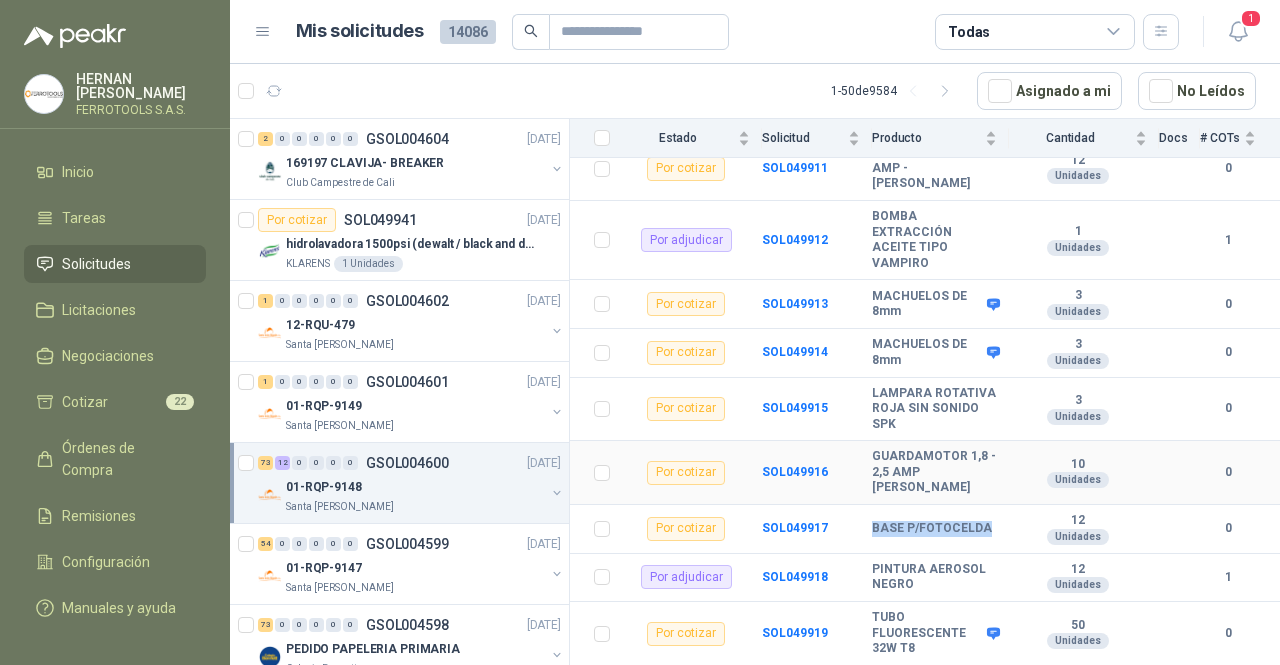 scroll, scrollTop: 3666, scrollLeft: 0, axis: vertical 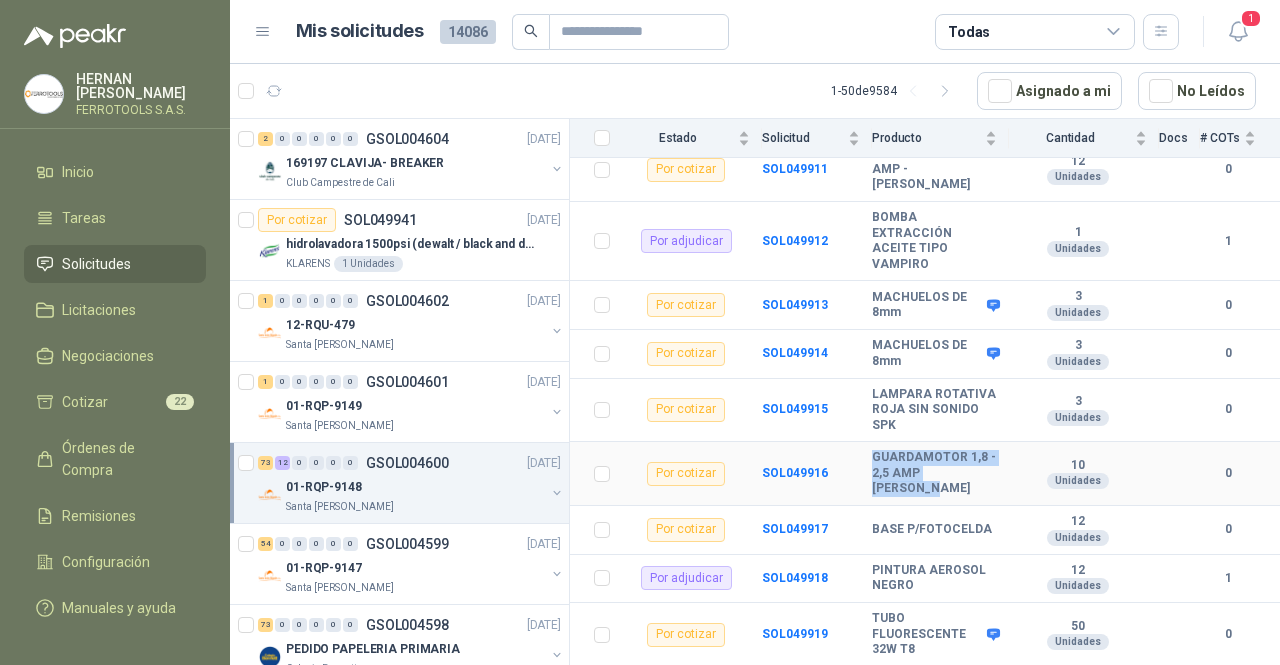 drag, startPoint x: 954, startPoint y: 593, endPoint x: 874, endPoint y: 565, distance: 84.758484 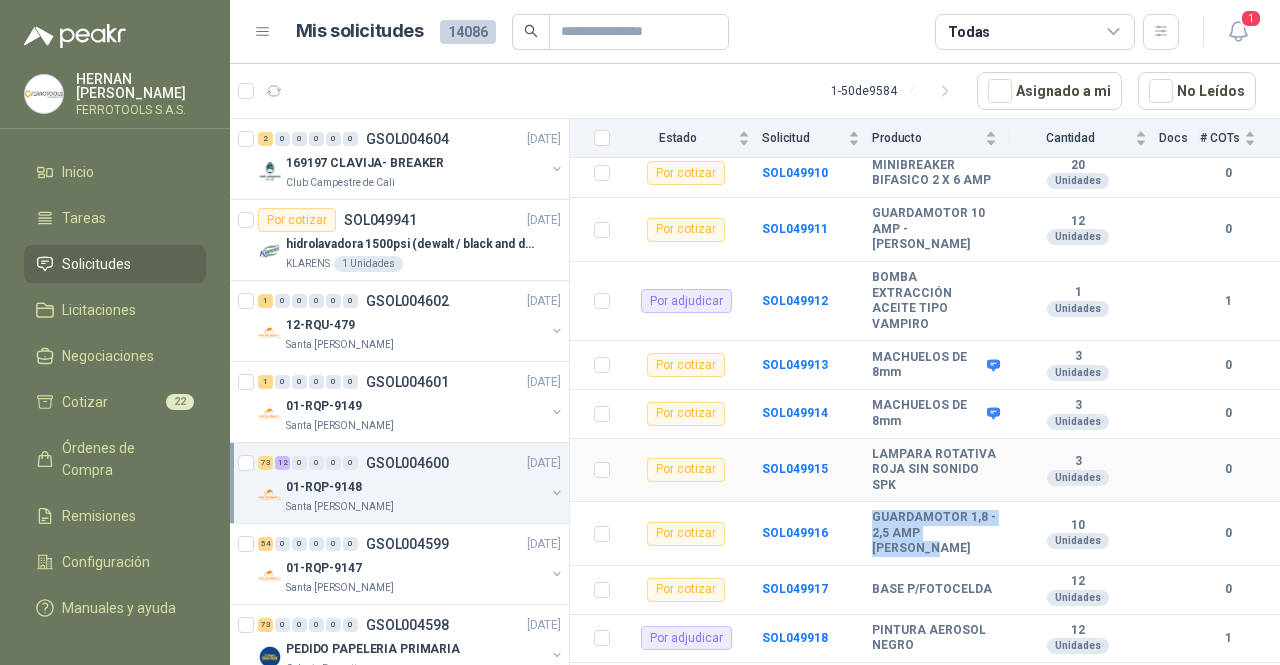 scroll, scrollTop: 3605, scrollLeft: 0, axis: vertical 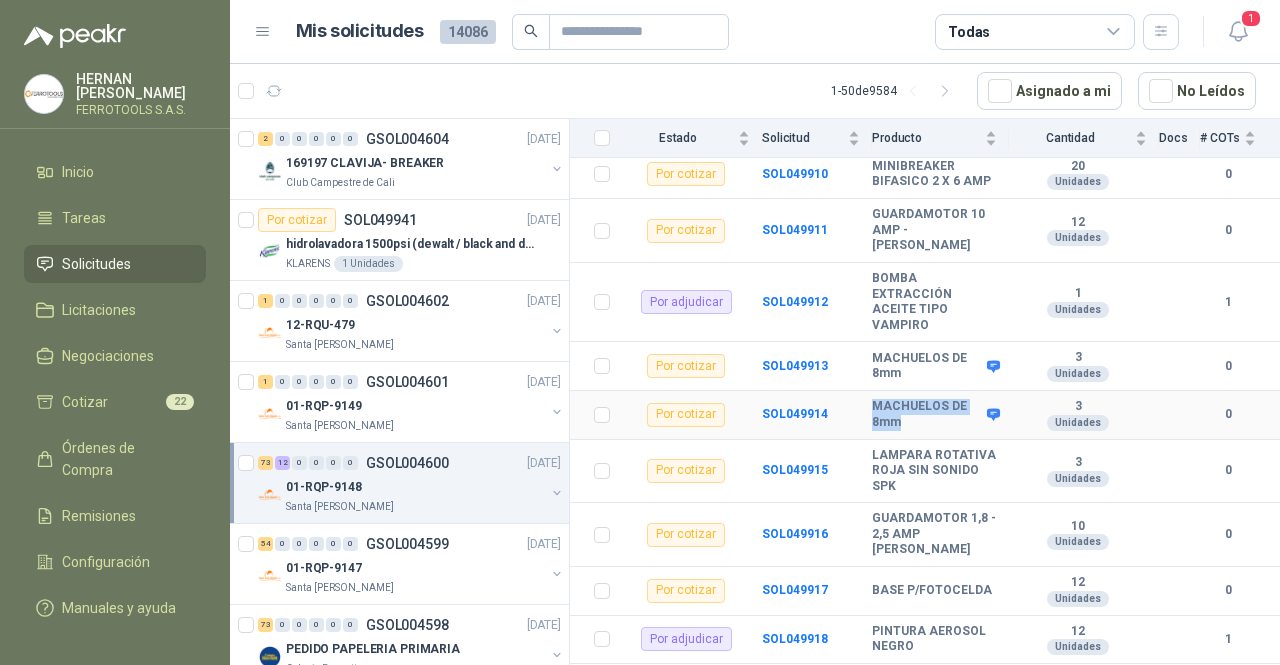 drag, startPoint x: 910, startPoint y: 531, endPoint x: 866, endPoint y: 513, distance: 47.539455 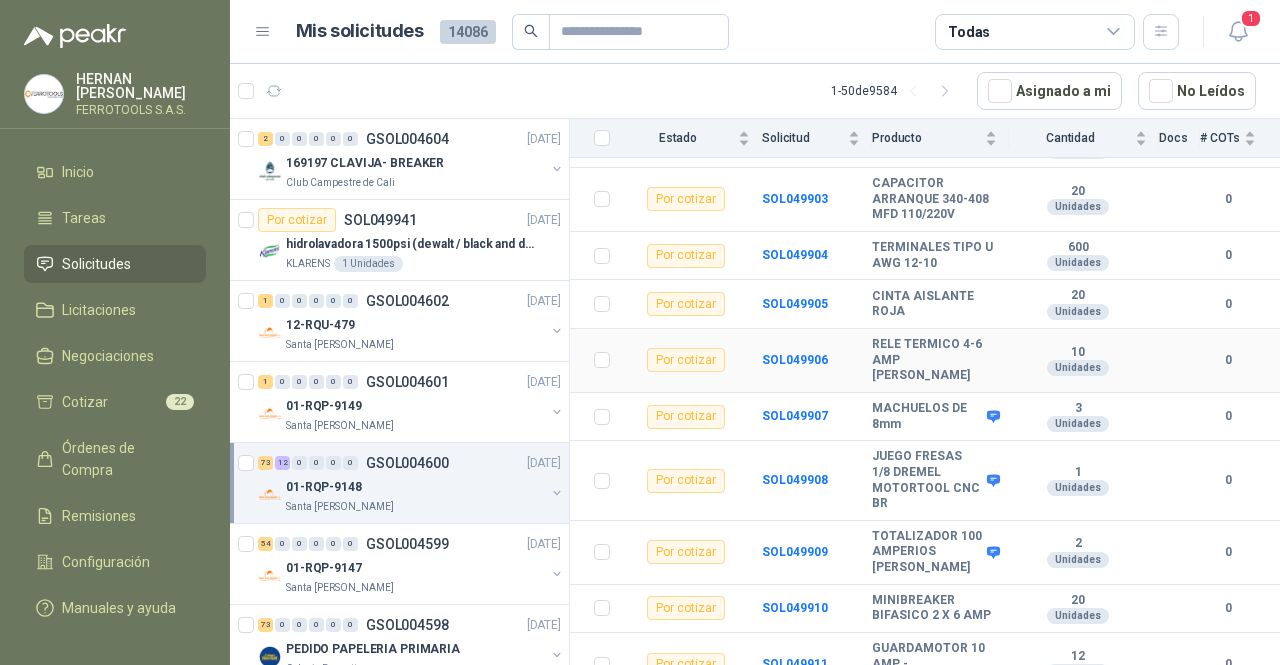 scroll, scrollTop: 3174, scrollLeft: 0, axis: vertical 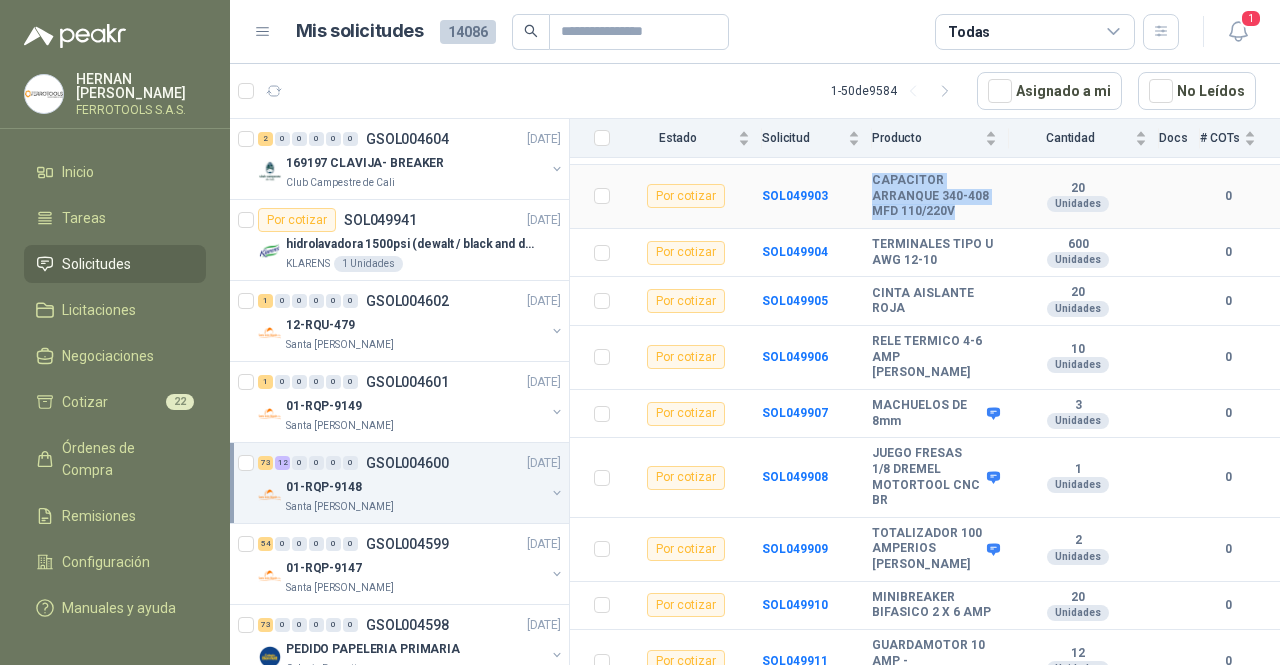 drag, startPoint x: 989, startPoint y: 336, endPoint x: 864, endPoint y: 304, distance: 129.031 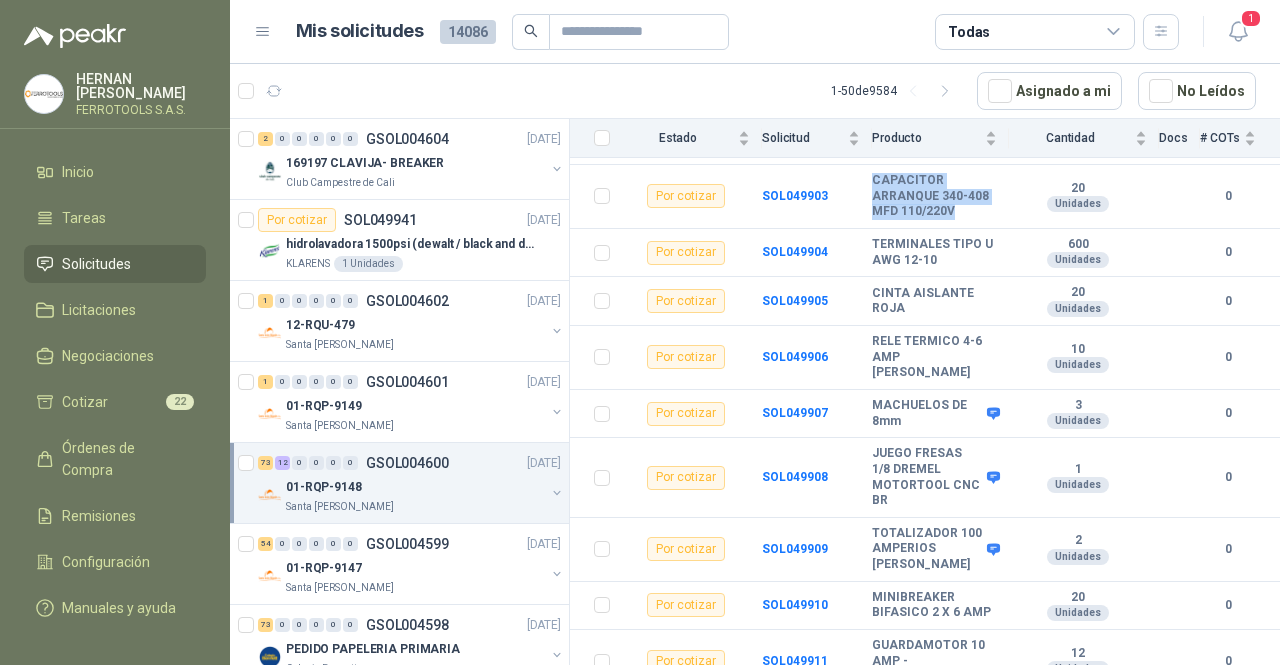 click at bounding box center (596, 85) 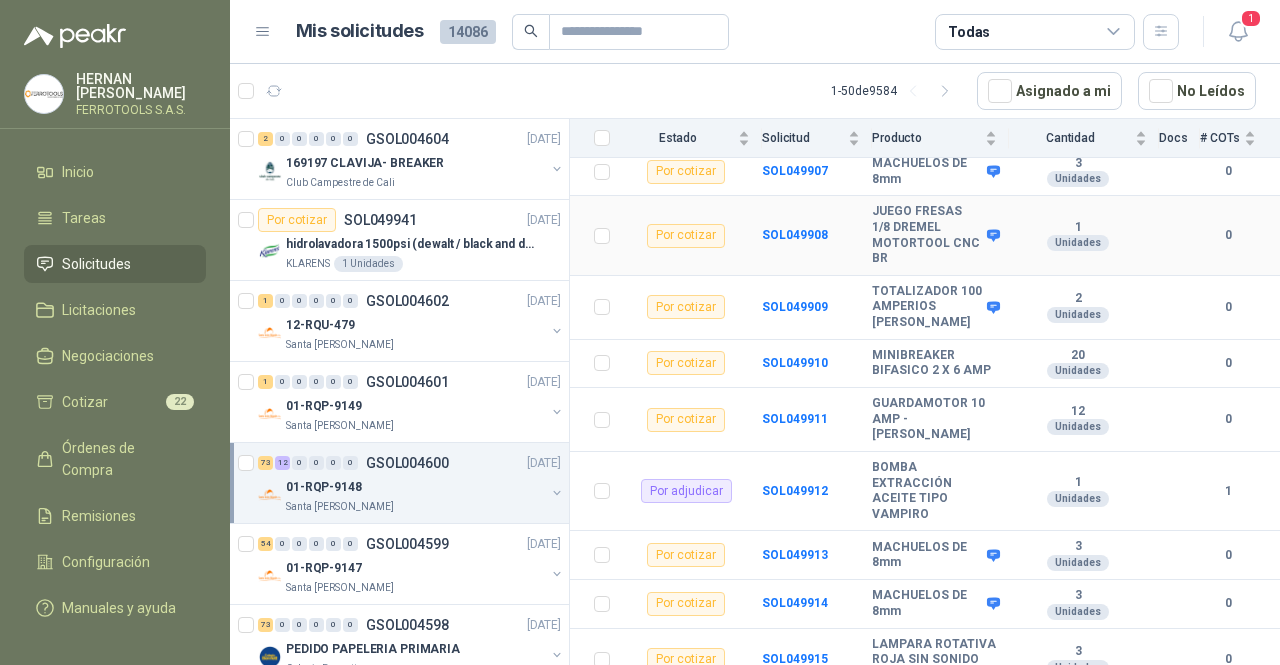 scroll, scrollTop: 3417, scrollLeft: 0, axis: vertical 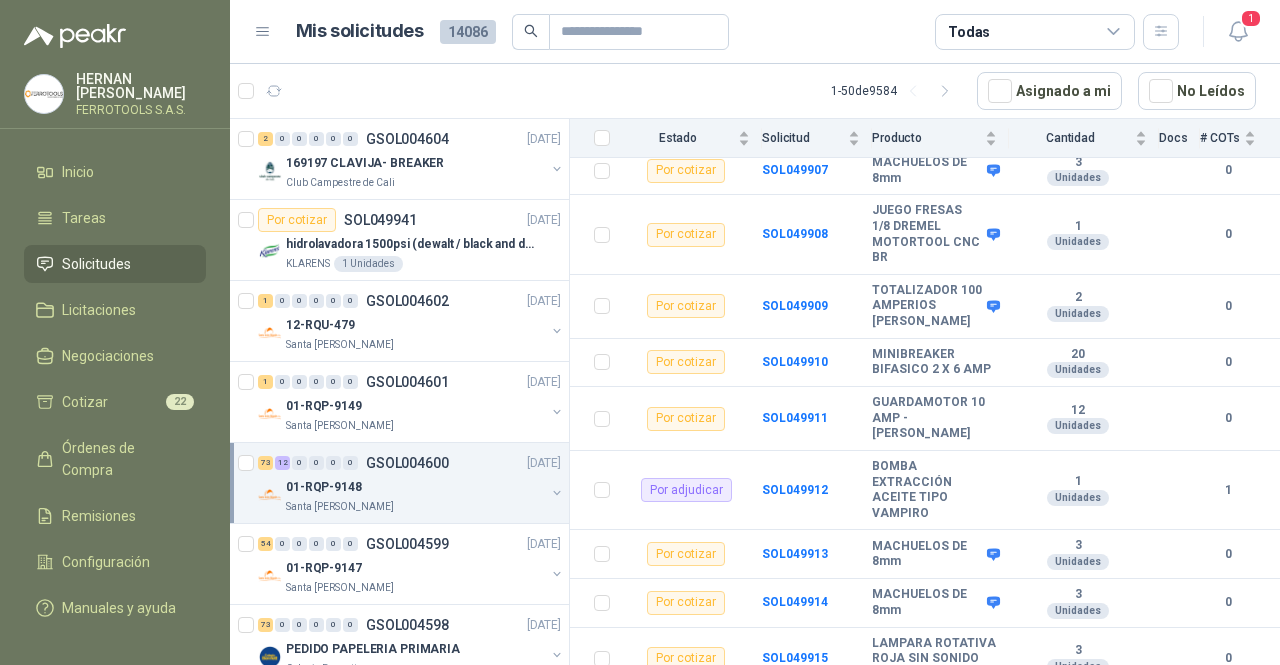 drag, startPoint x: 977, startPoint y: 239, endPoint x: 866, endPoint y: 216, distance: 113.35784 